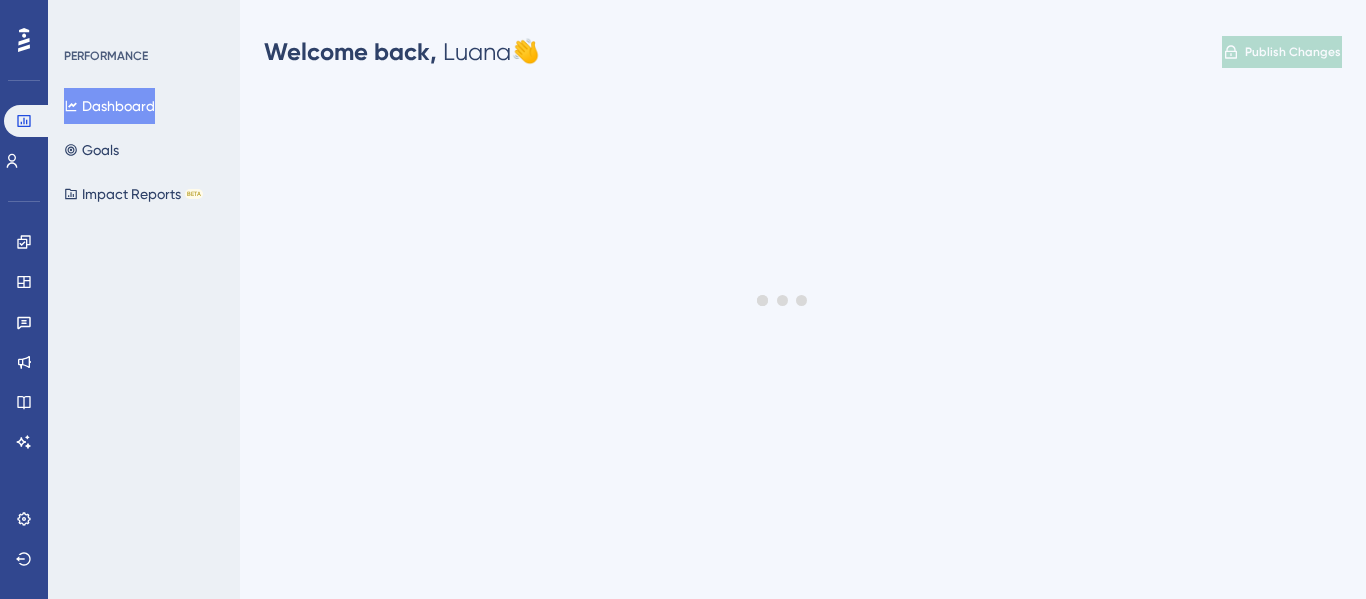 scroll, scrollTop: 0, scrollLeft: 0, axis: both 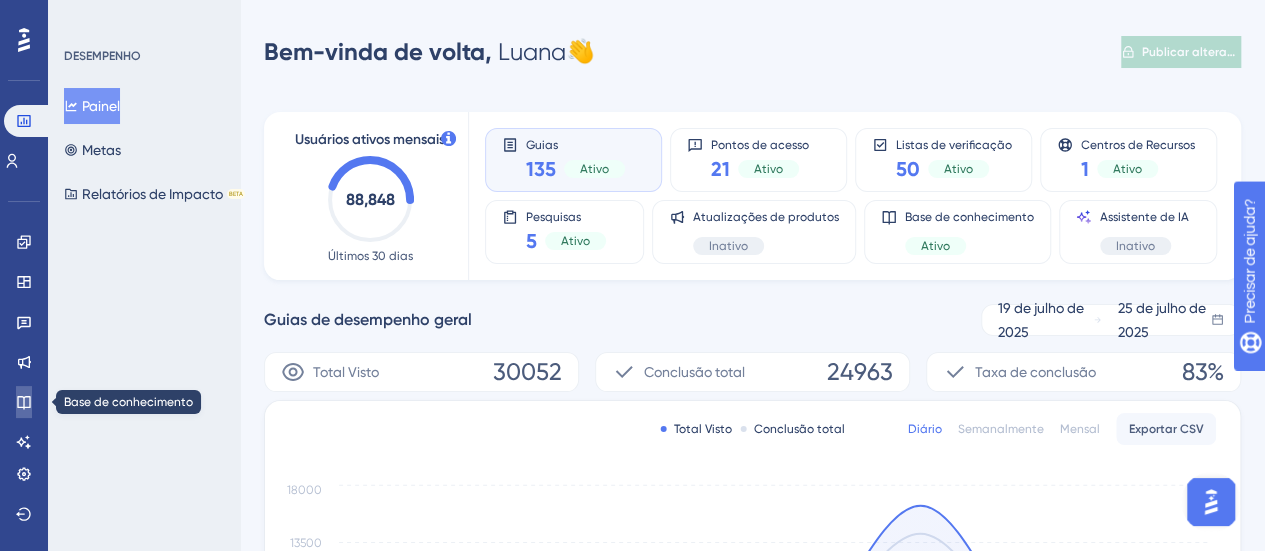 click 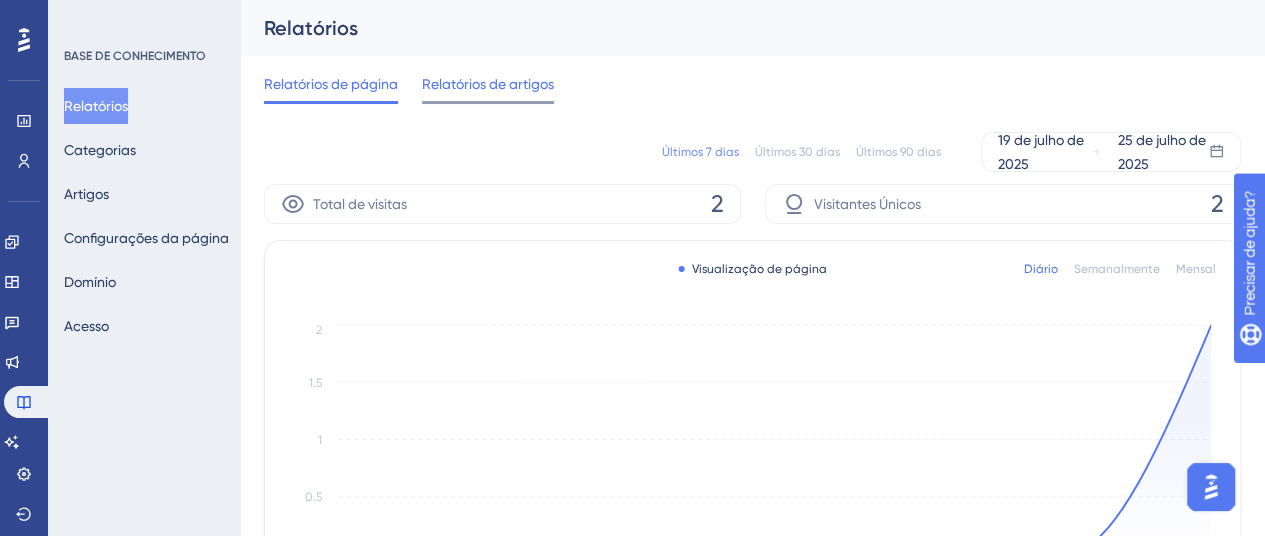 click on "Relatórios de artigos" at bounding box center (488, 84) 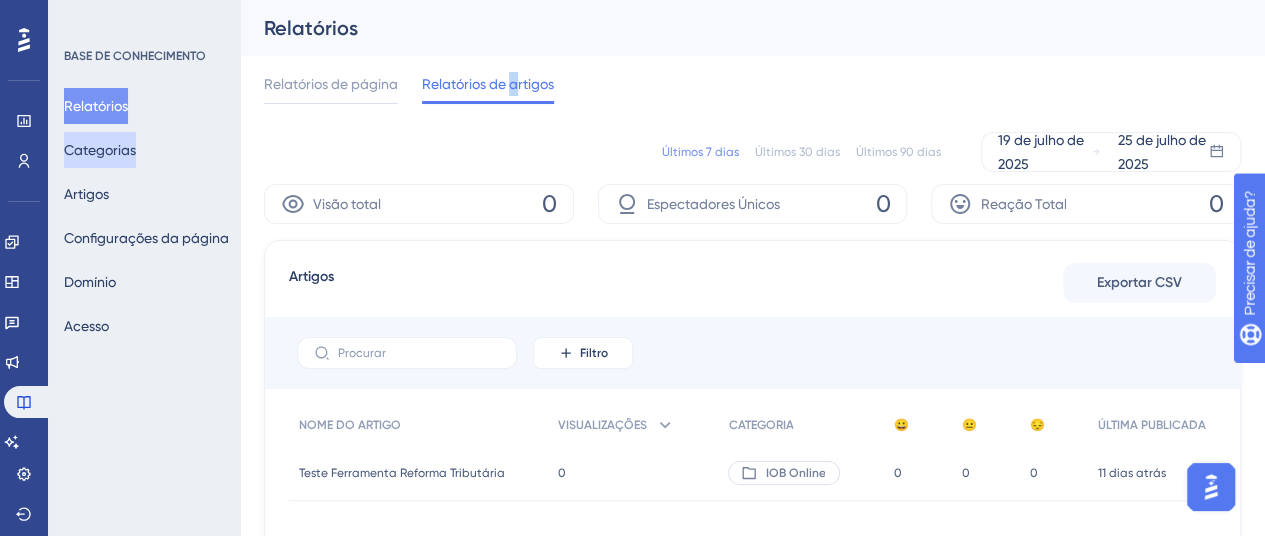 click on "Categorias" at bounding box center [100, 150] 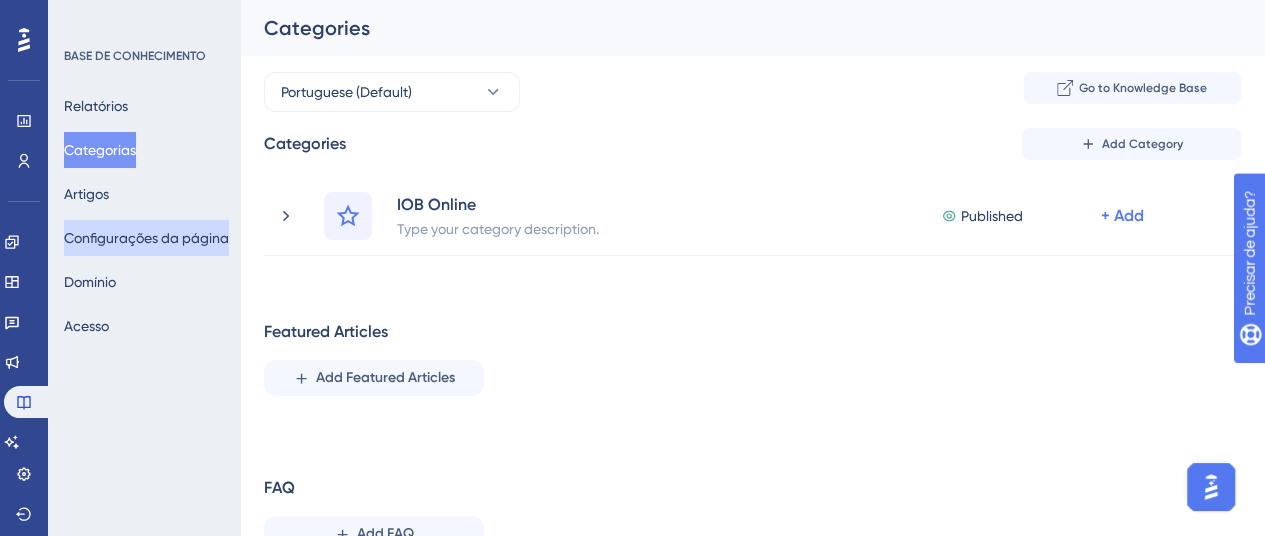 click on "Configurações da página" at bounding box center [146, 238] 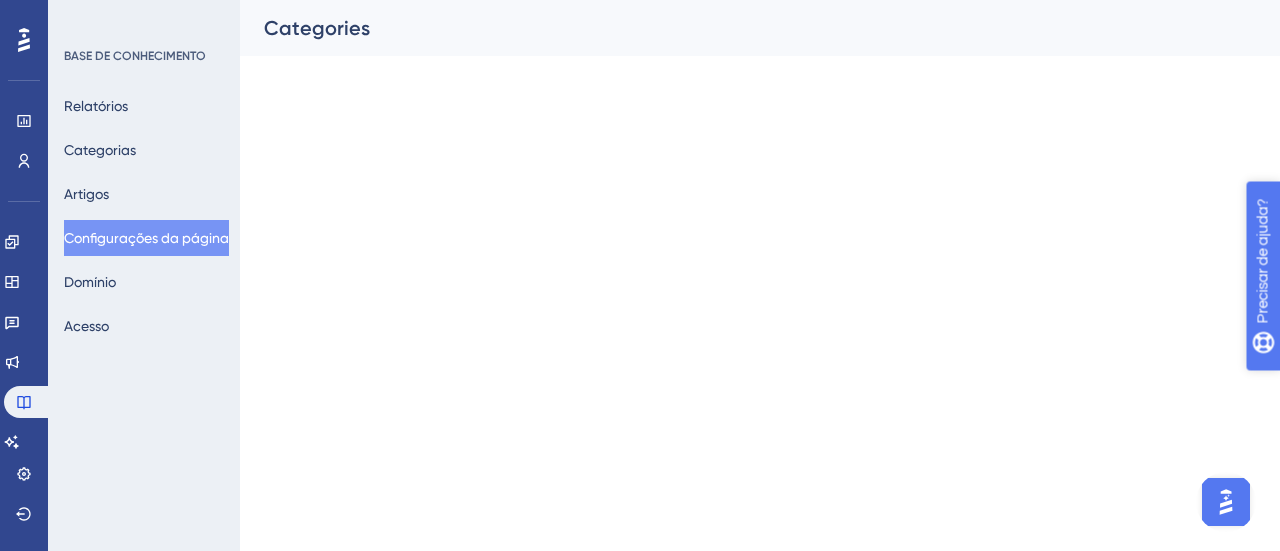 click on "Precisar de ajuda?" at bounding box center (1340, 387) 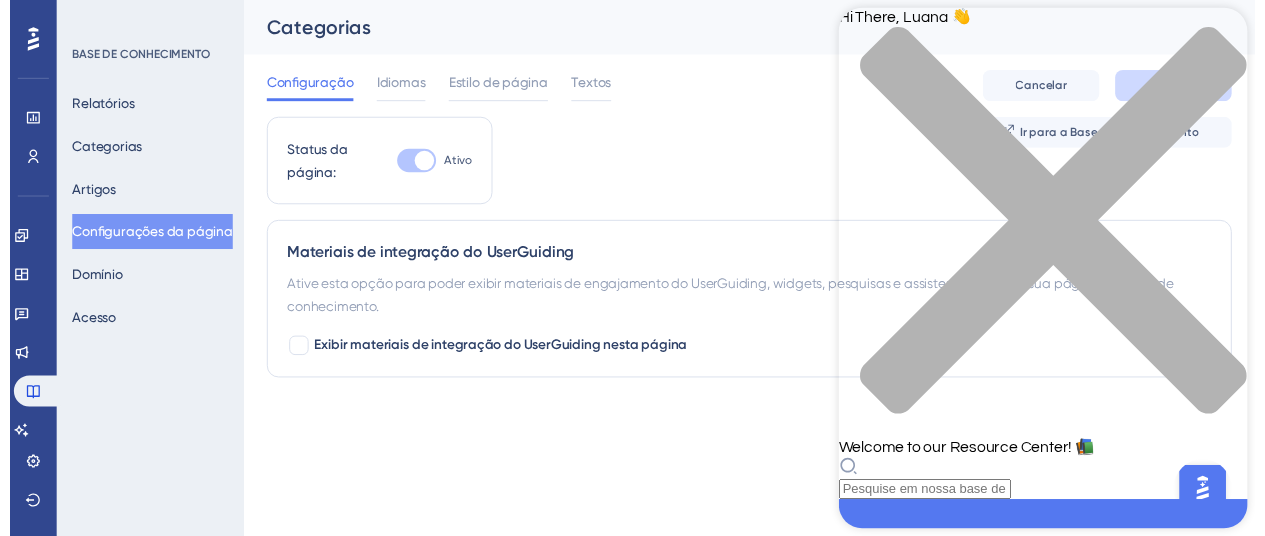scroll, scrollTop: 900, scrollLeft: 0, axis: vertical 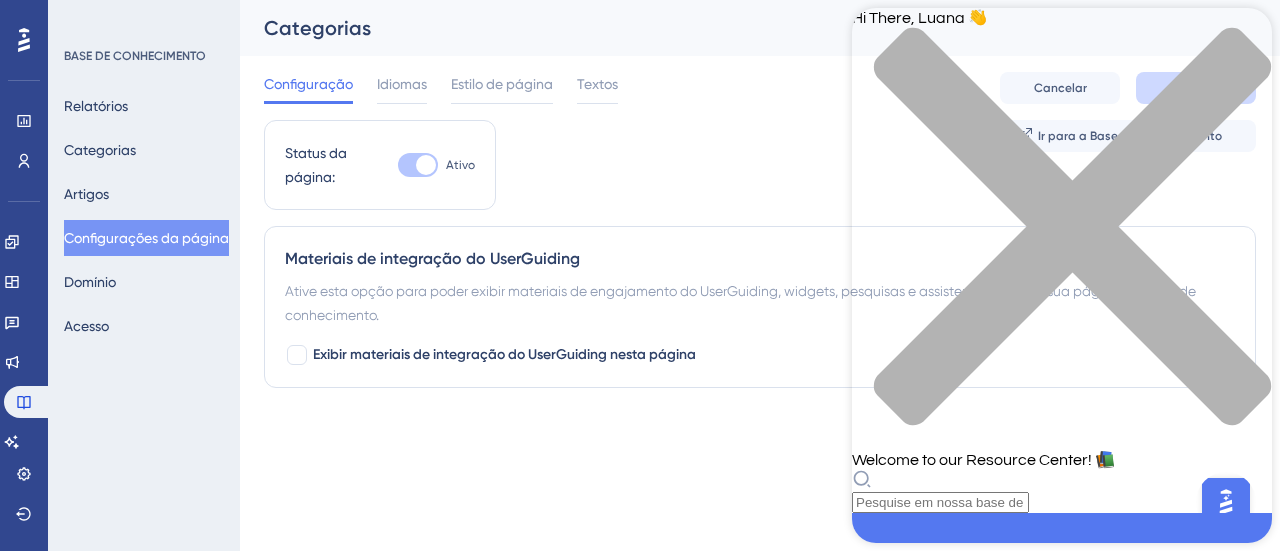 click 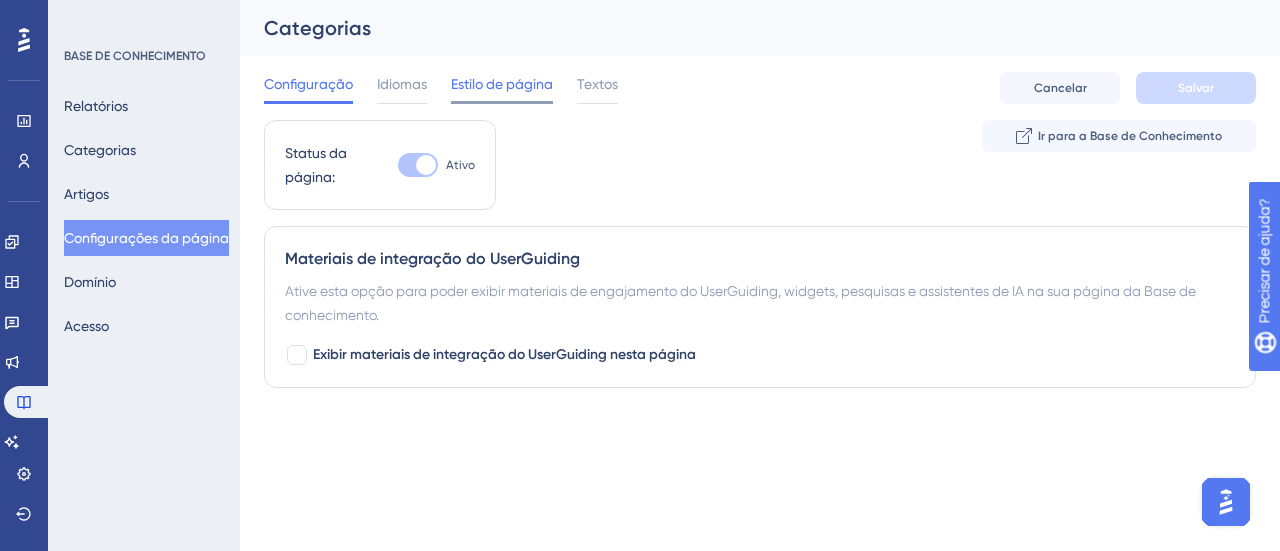 click on "Estilo de página" at bounding box center [502, 84] 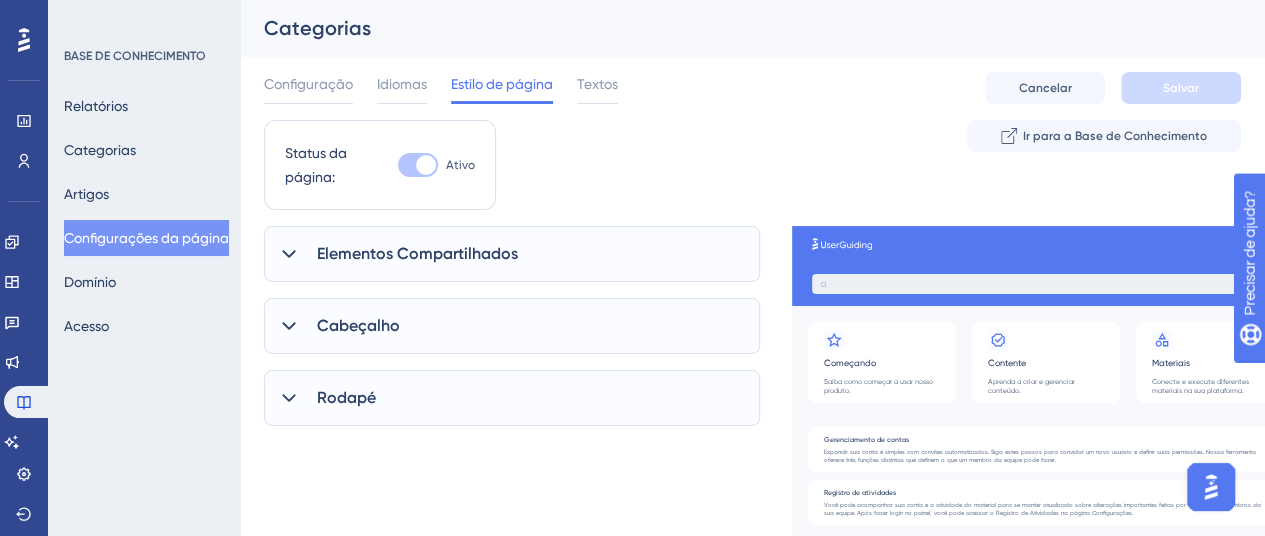 click on "Elementos Compartilhados" at bounding box center (417, 253) 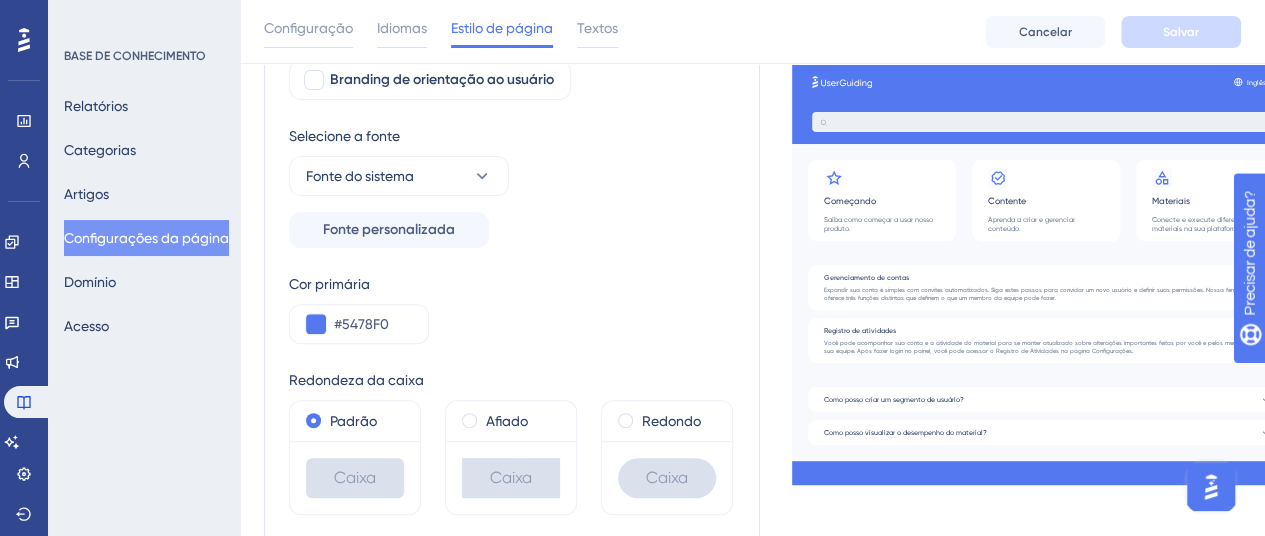 scroll, scrollTop: 300, scrollLeft: 0, axis: vertical 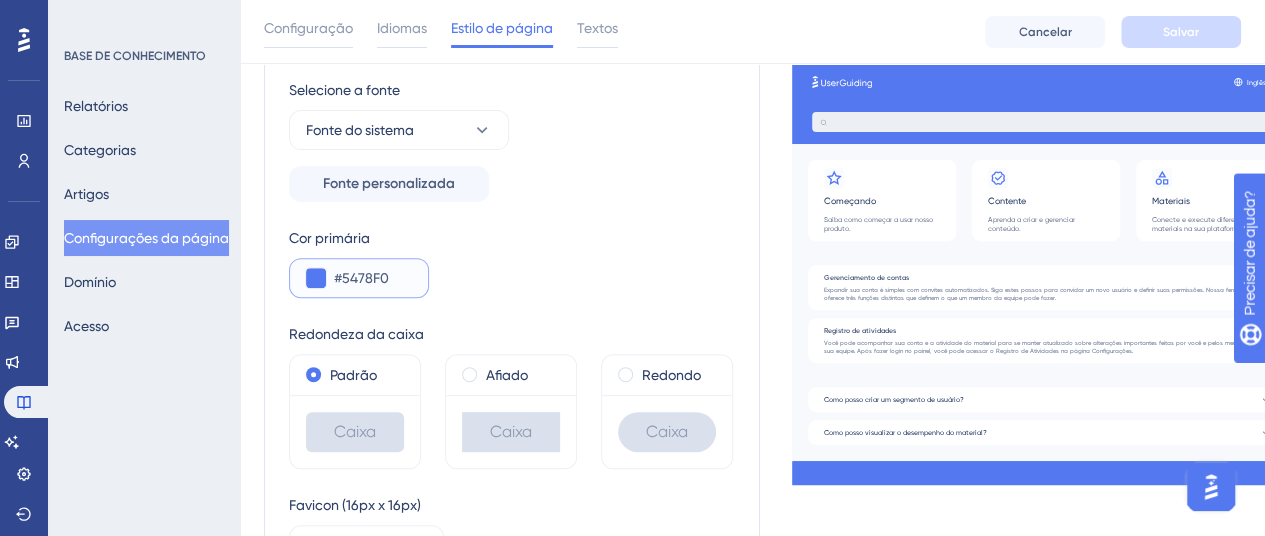 click at bounding box center (316, 278) 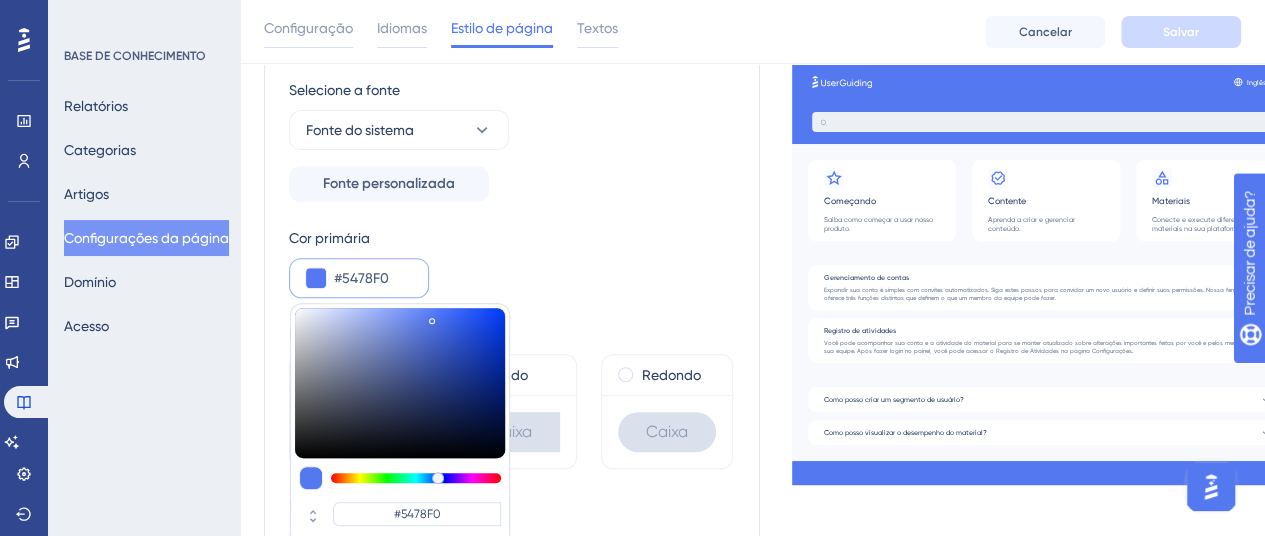 drag, startPoint x: 379, startPoint y: 277, endPoint x: 389, endPoint y: 276, distance: 10.049875 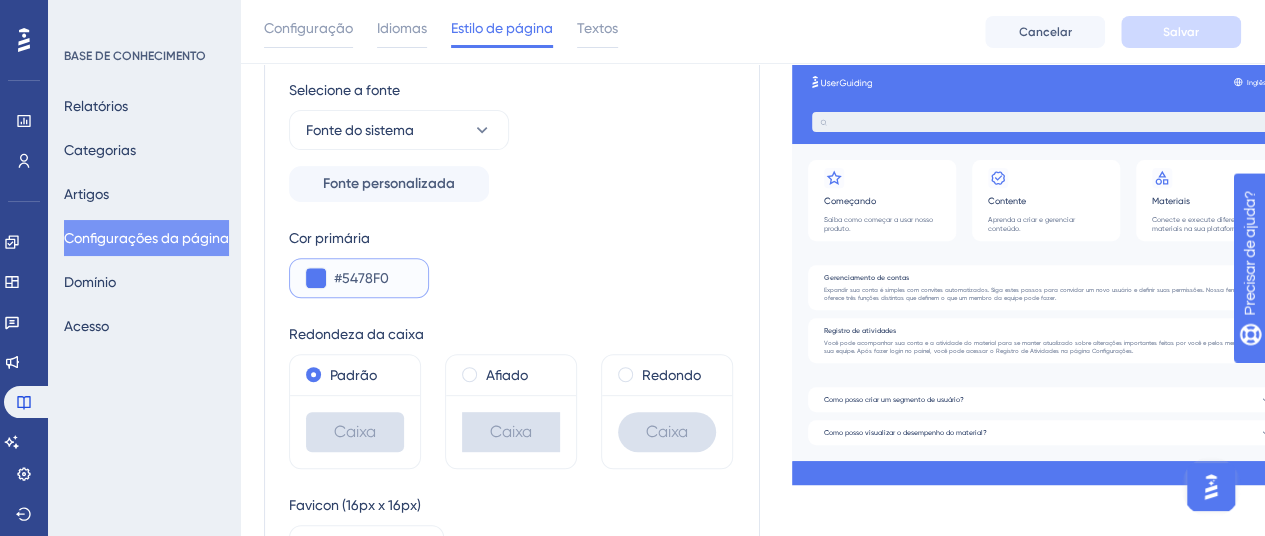 drag, startPoint x: 384, startPoint y: 275, endPoint x: 323, endPoint y: 281, distance: 61.294373 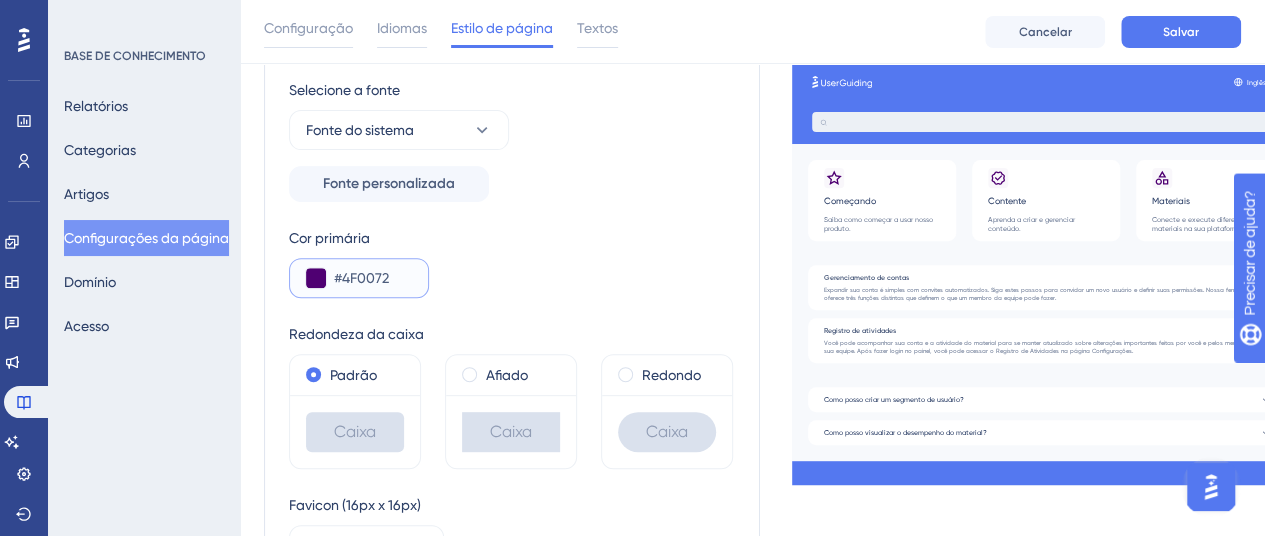 type on "#4F0072" 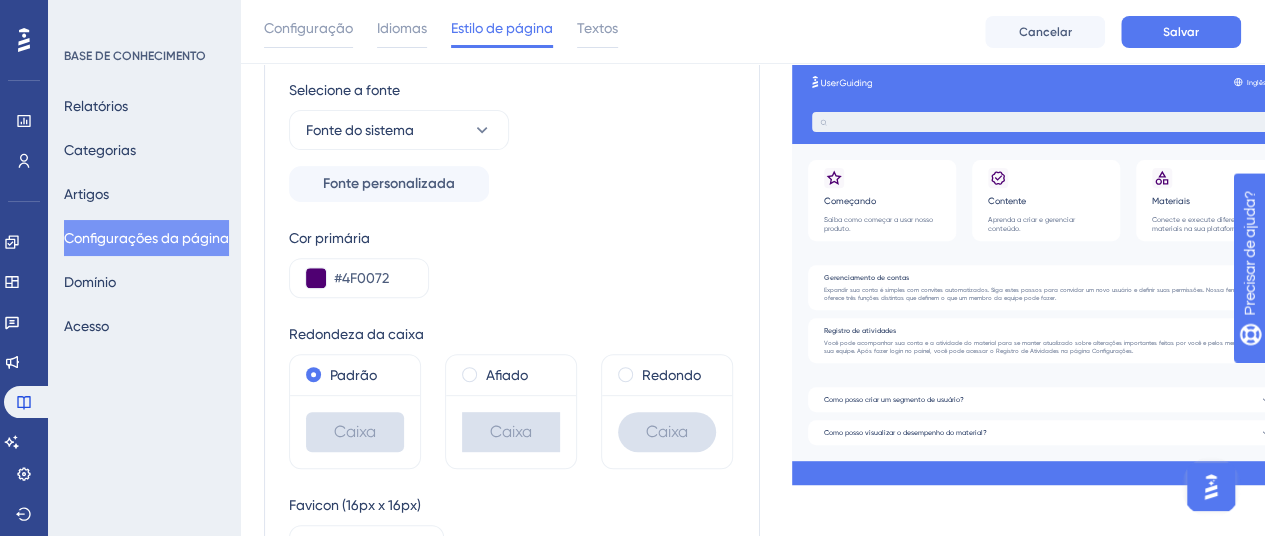 click on "Cor primária #4F0072" at bounding box center [512, 262] 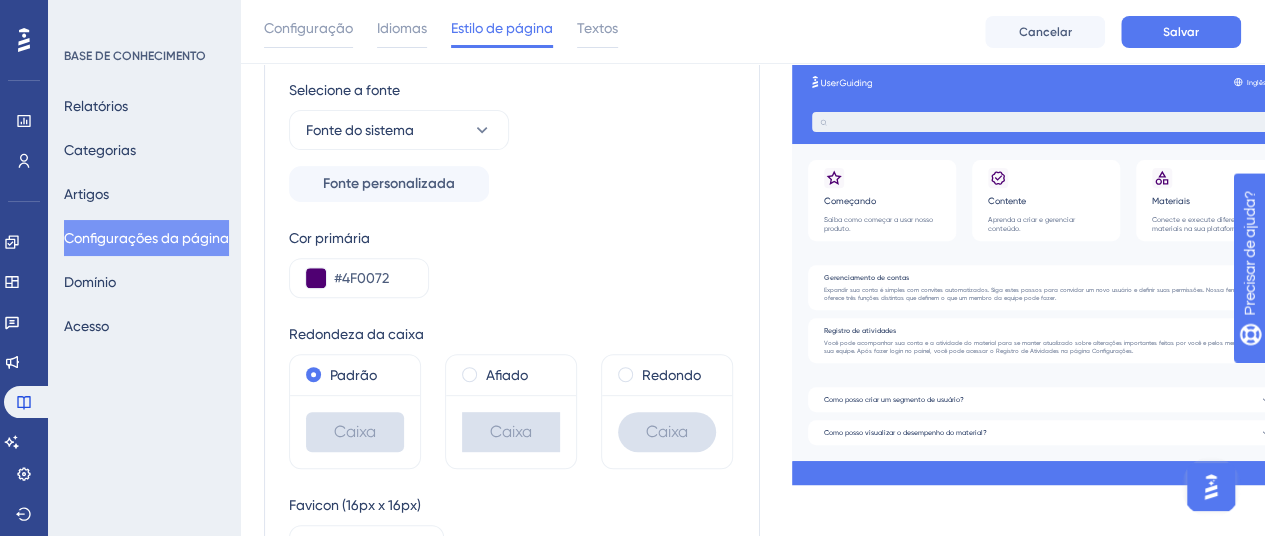 click on "Afiado" at bounding box center (511, 375) 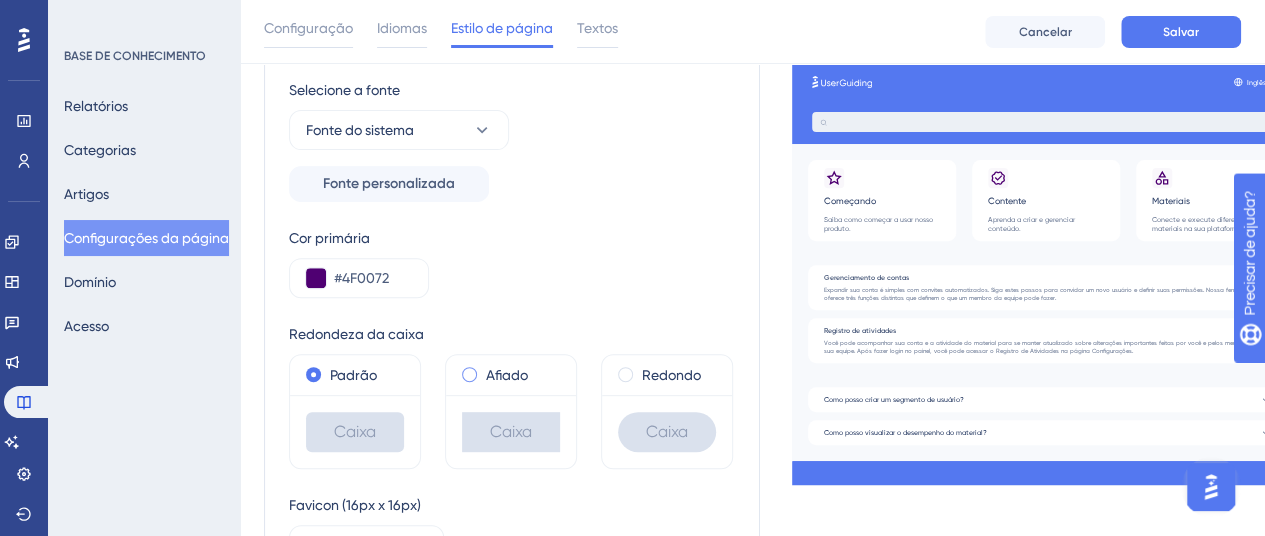 click on "Afiado" at bounding box center (507, 375) 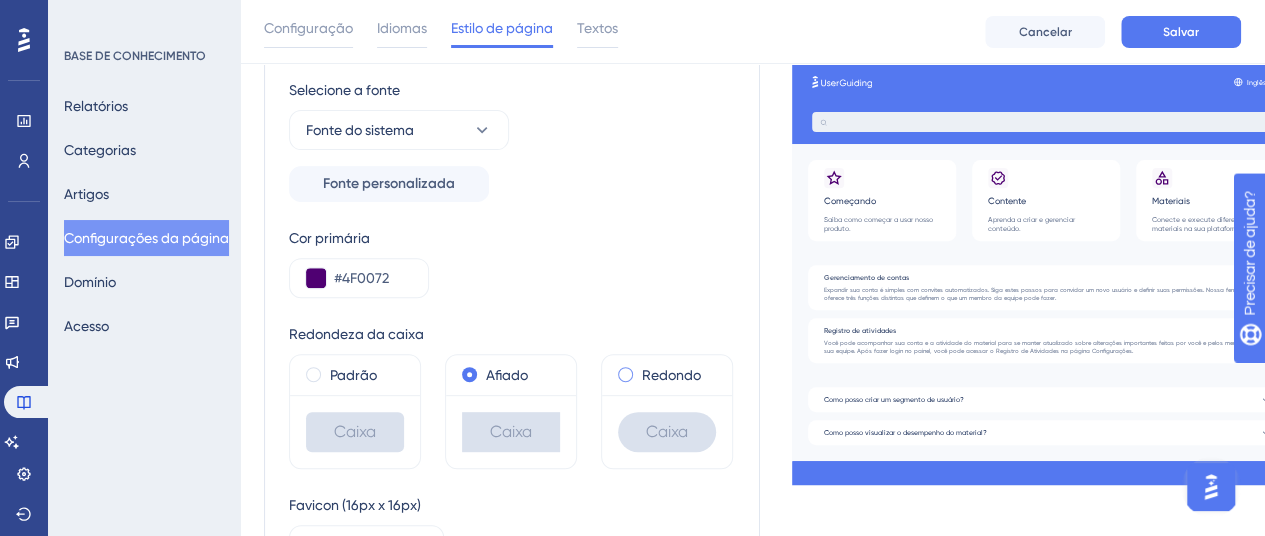 click on "Redondo" at bounding box center (671, 375) 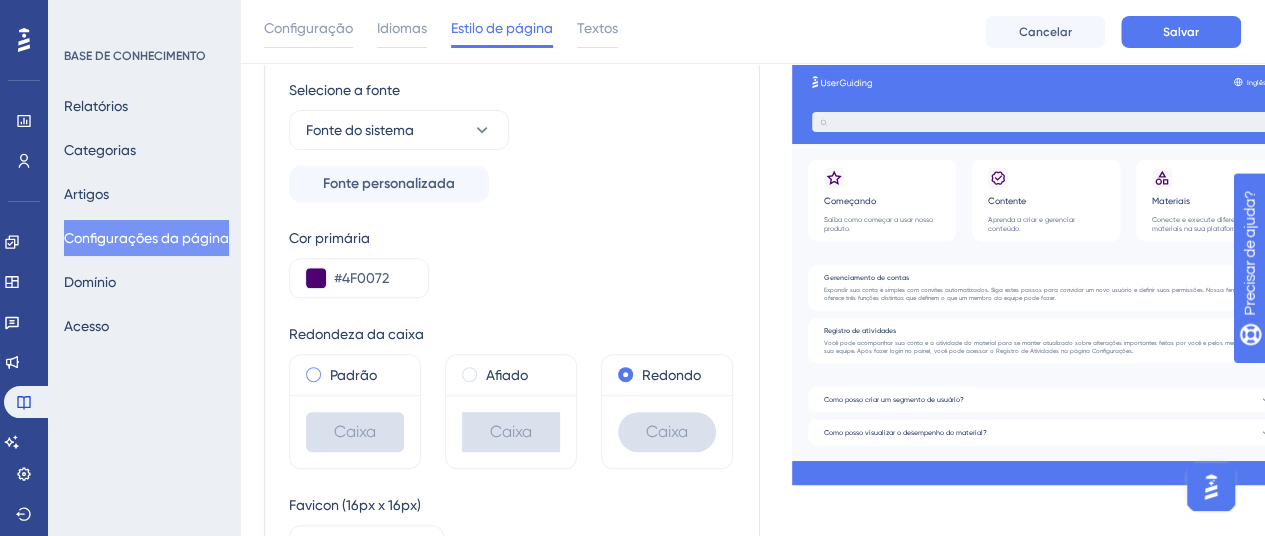 click on "Padrão" at bounding box center [353, 375] 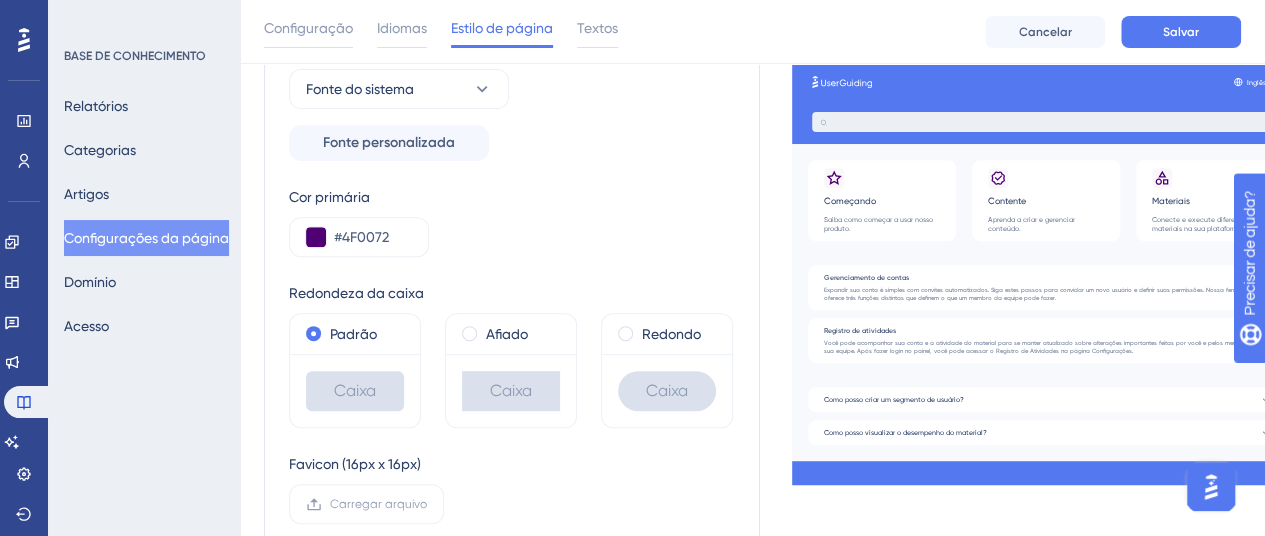 scroll, scrollTop: 300, scrollLeft: 0, axis: vertical 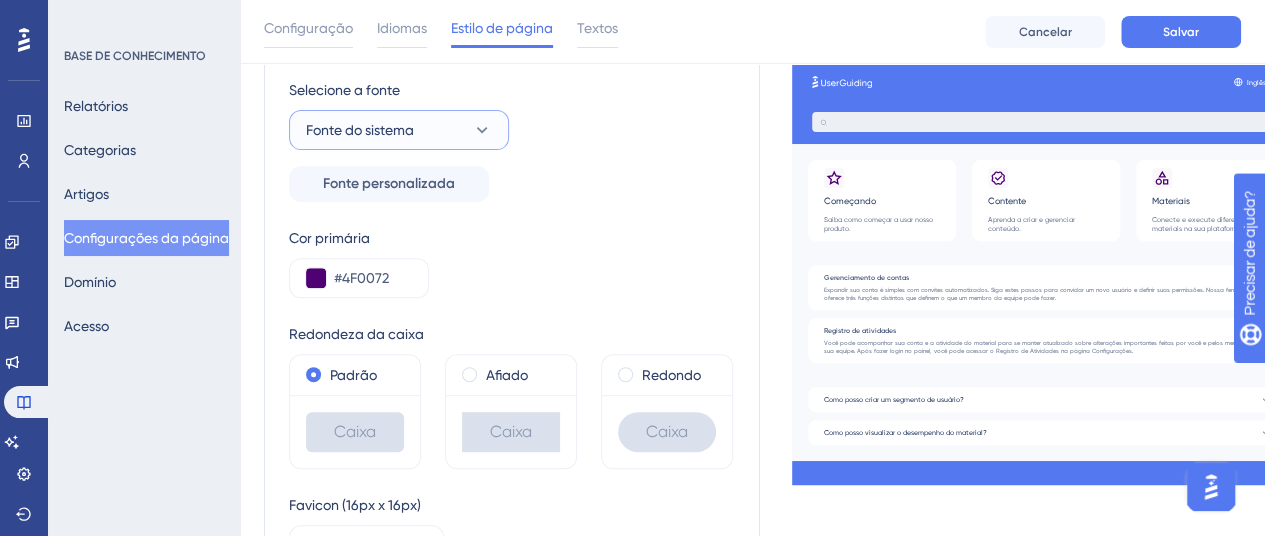 click on "Fonte do sistema" at bounding box center (399, 130) 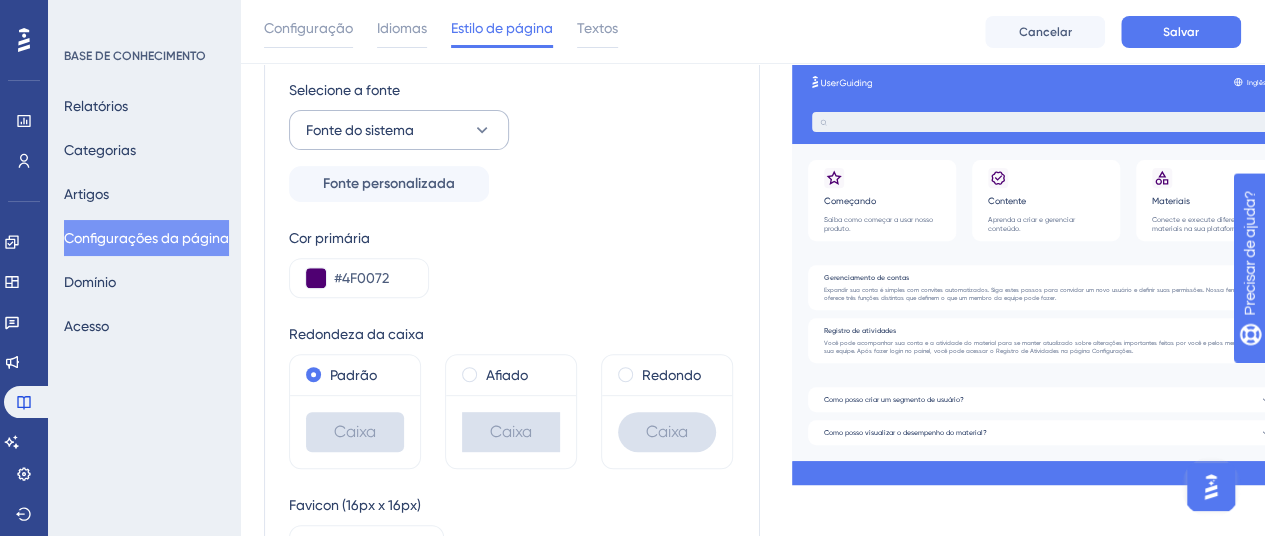 scroll, scrollTop: 387, scrollLeft: 0, axis: vertical 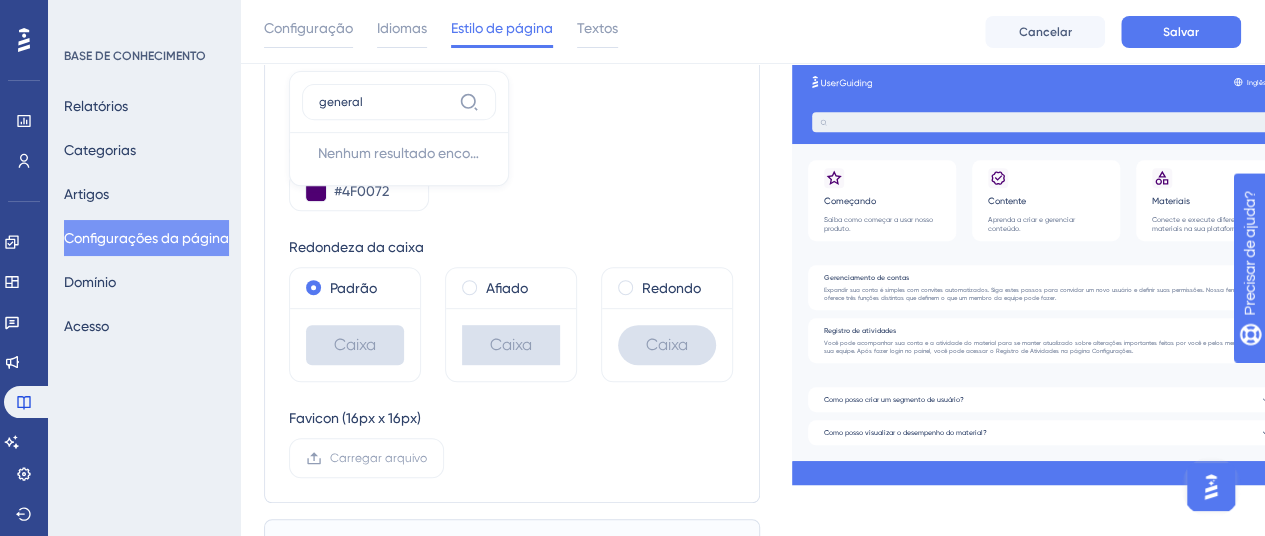 type on "general" 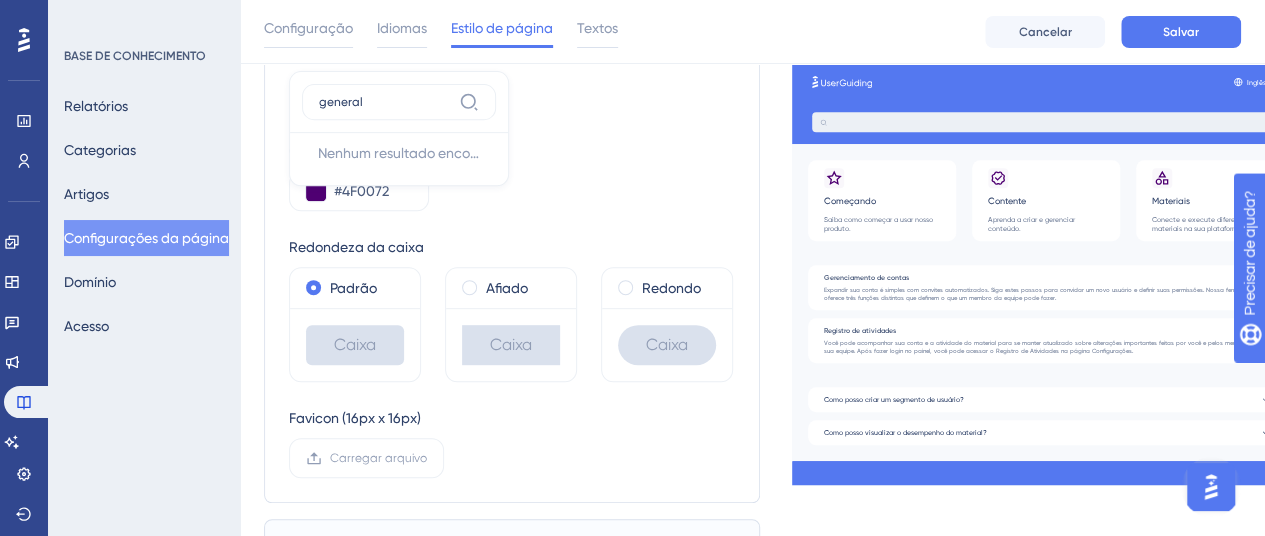 click on "Cor primária #4F0072" at bounding box center [512, 175] 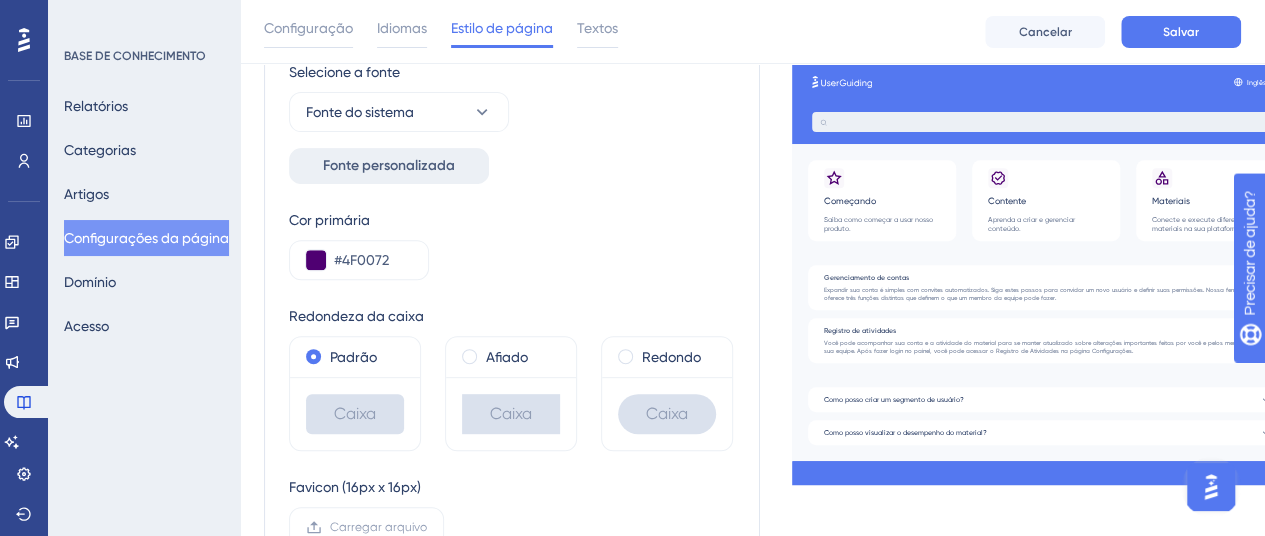scroll, scrollTop: 287, scrollLeft: 0, axis: vertical 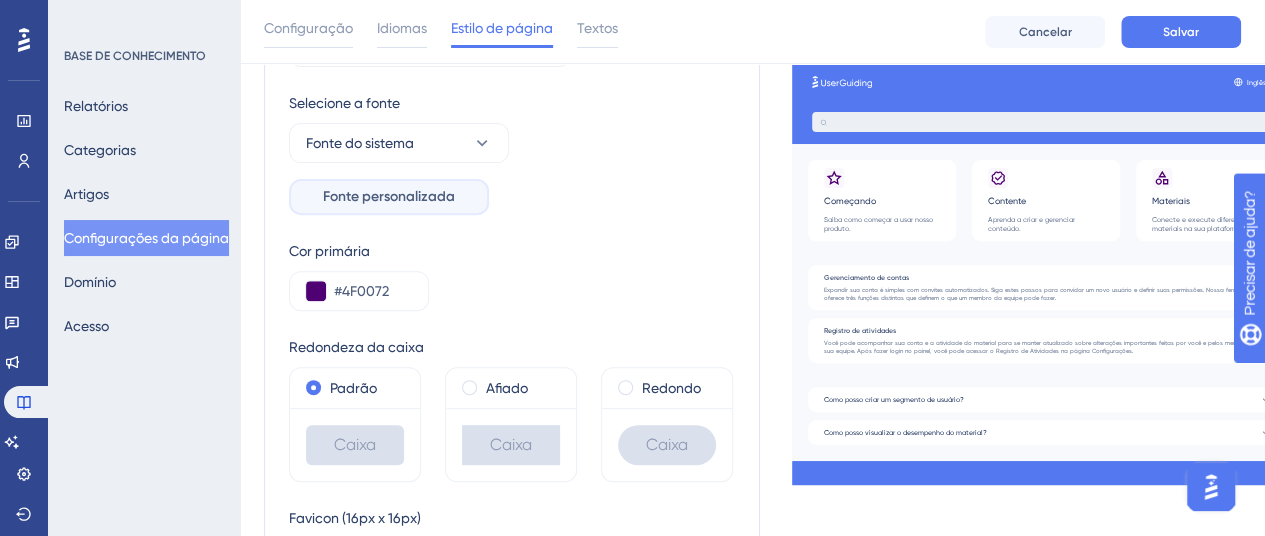 click on "Fonte personalizada" at bounding box center [389, 196] 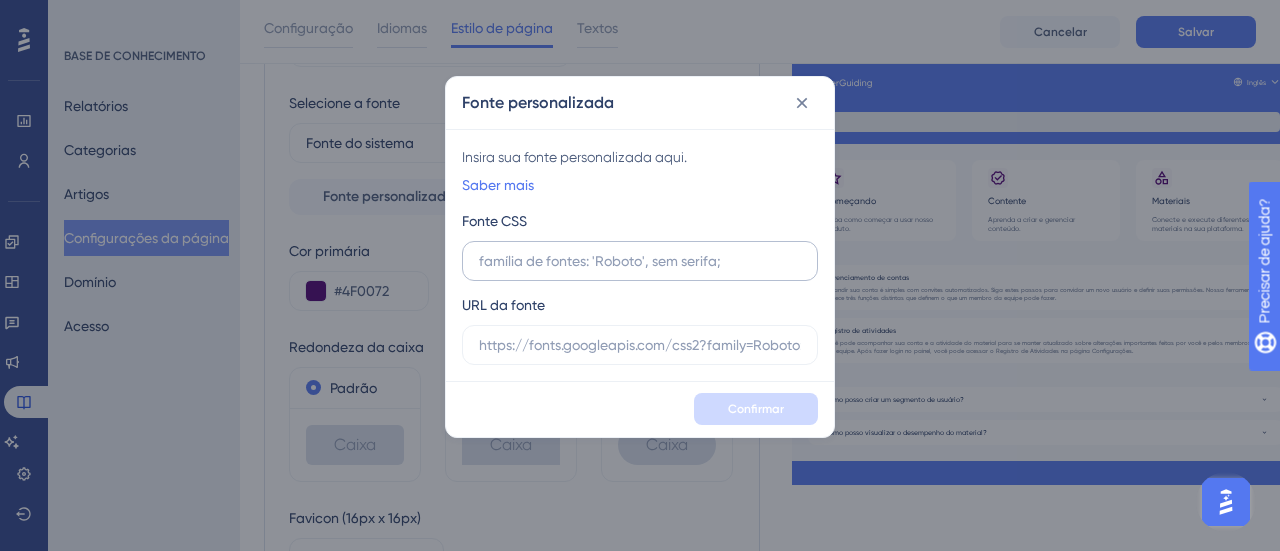 click at bounding box center (640, 261) 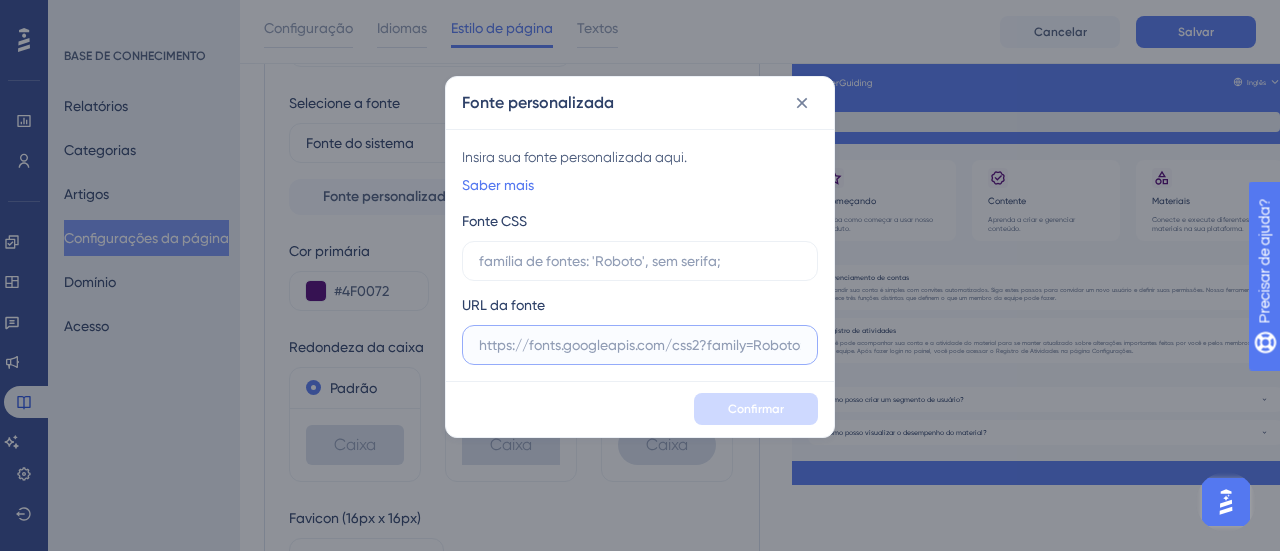click at bounding box center (640, 345) 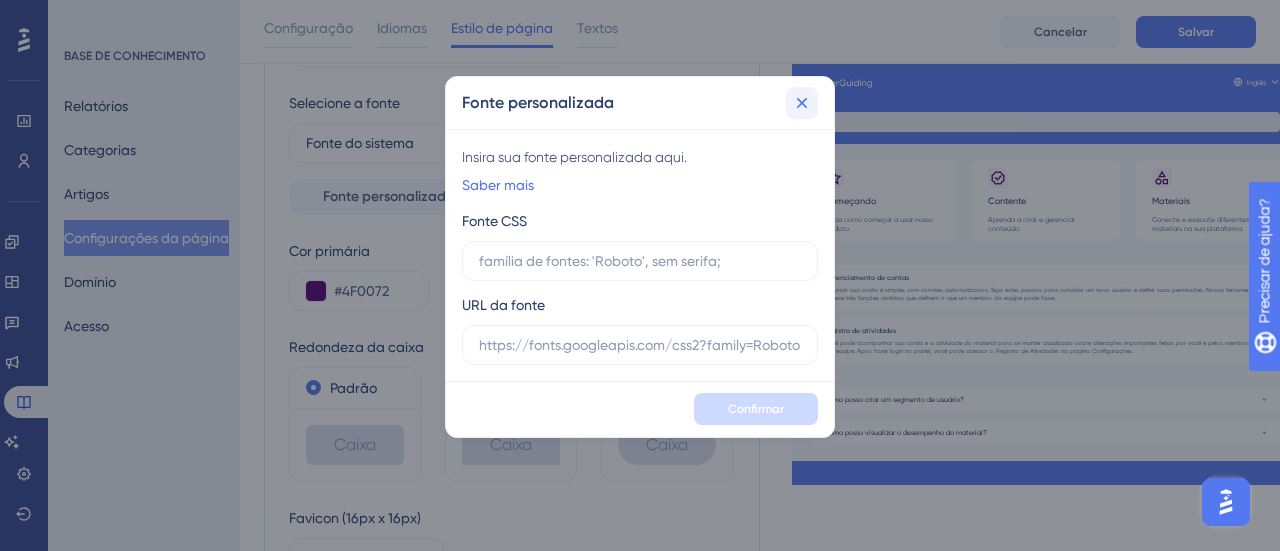 click 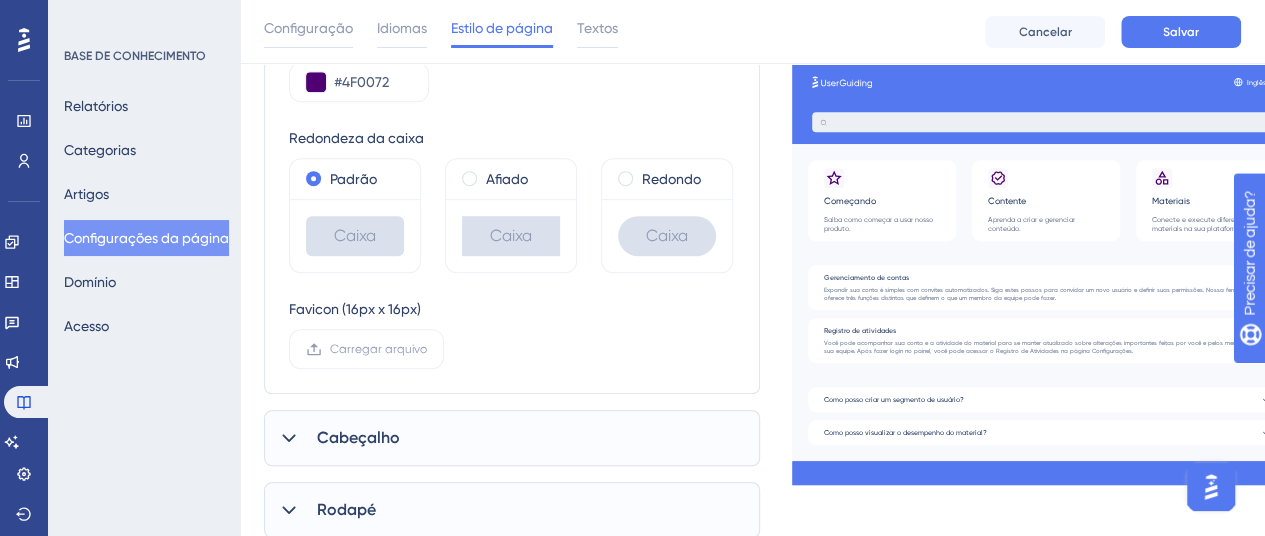 scroll, scrollTop: 560, scrollLeft: 0, axis: vertical 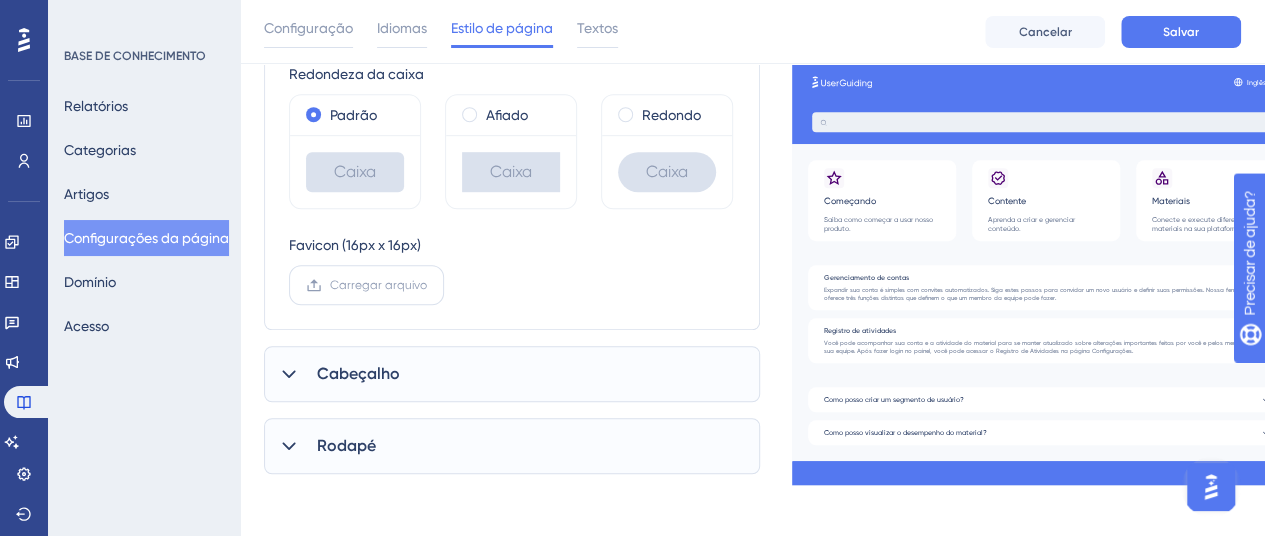 click on "Carregar arquivo" at bounding box center (378, 285) 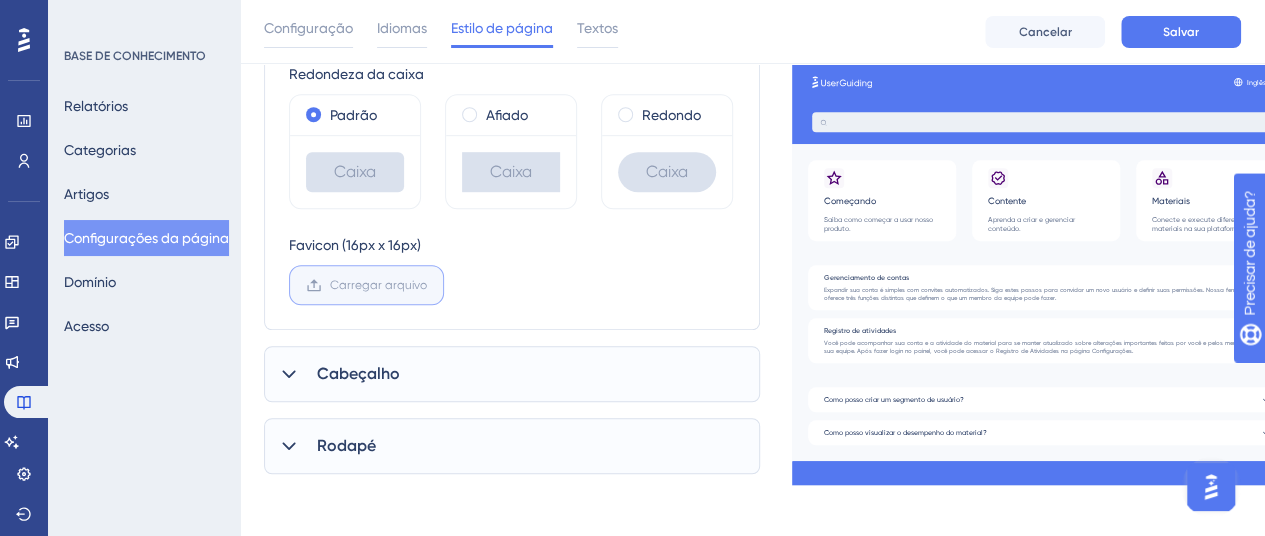 click on "Carregar arquivo" at bounding box center (427, 285) 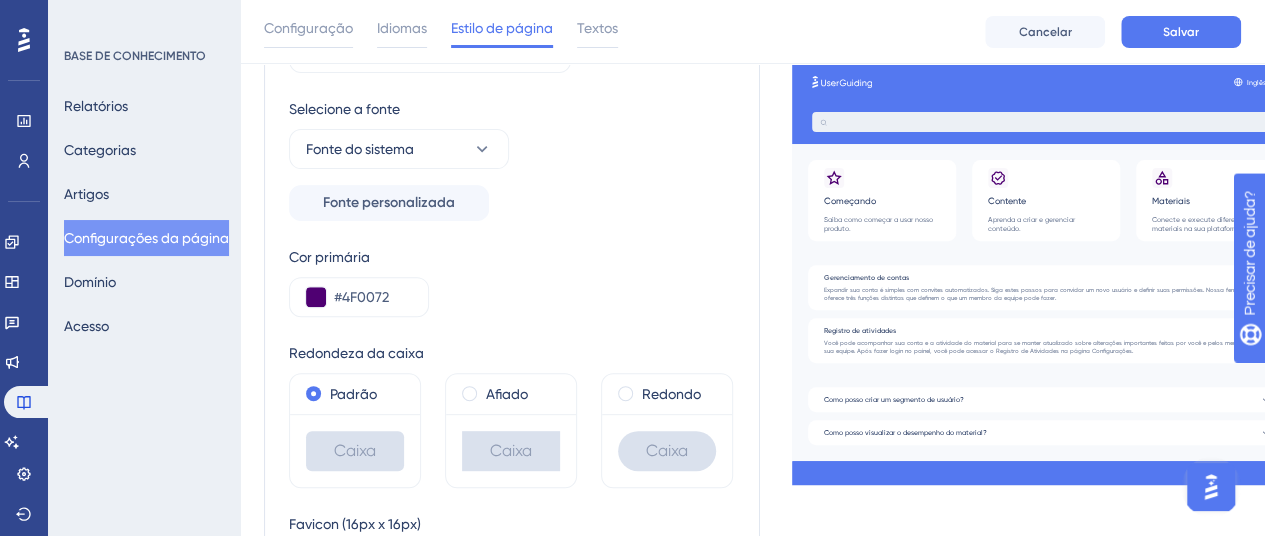 scroll, scrollTop: 460, scrollLeft: 0, axis: vertical 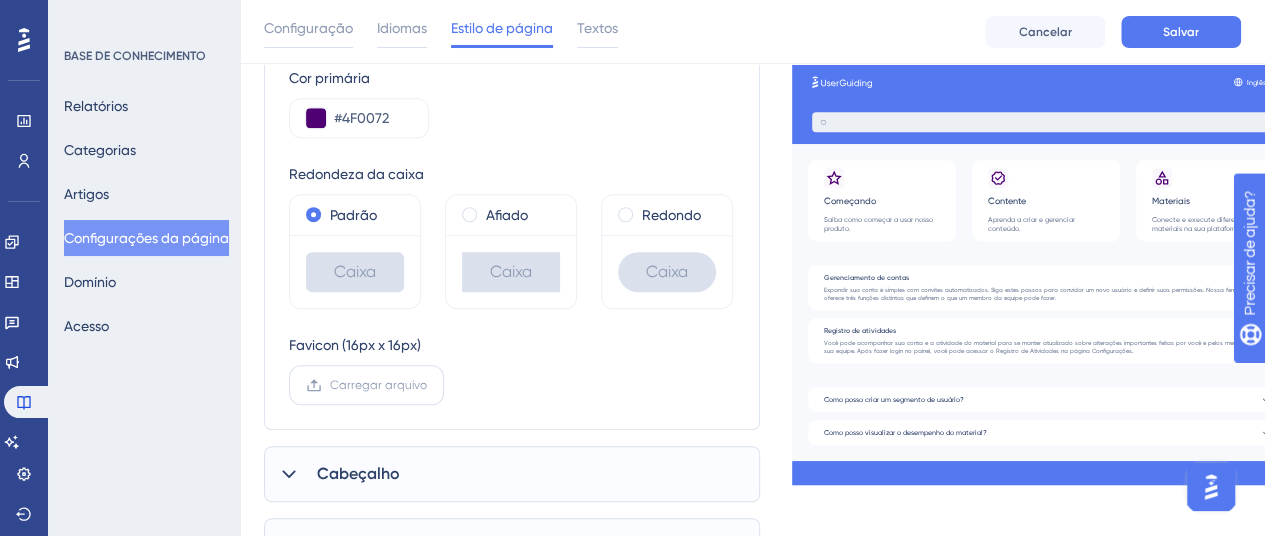 click on "Carregar arquivo" at bounding box center (378, 385) 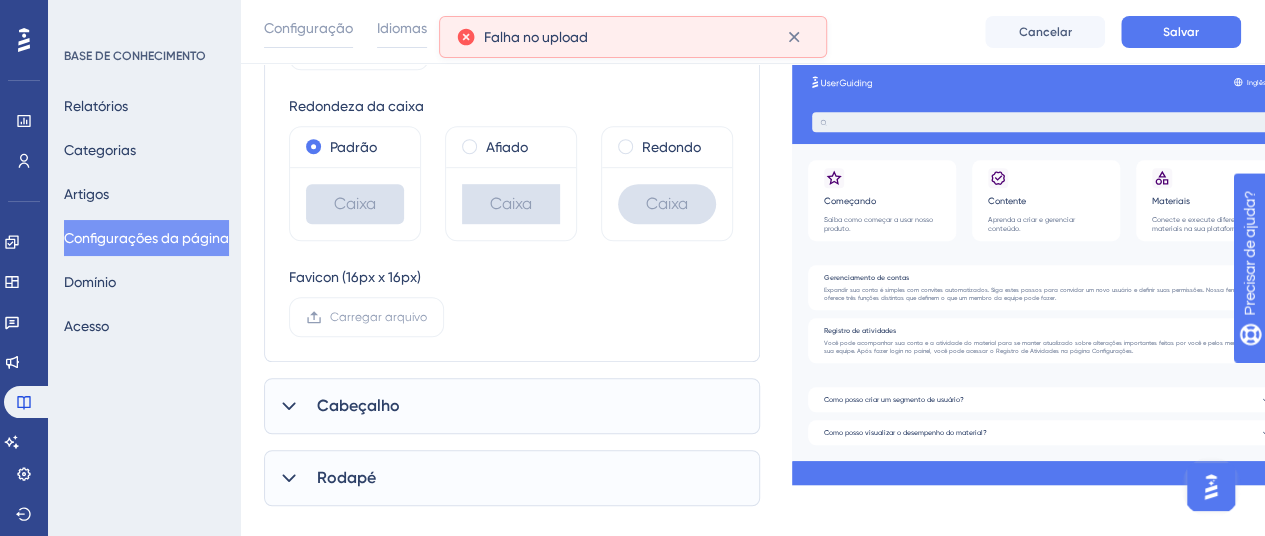 scroll, scrollTop: 560, scrollLeft: 0, axis: vertical 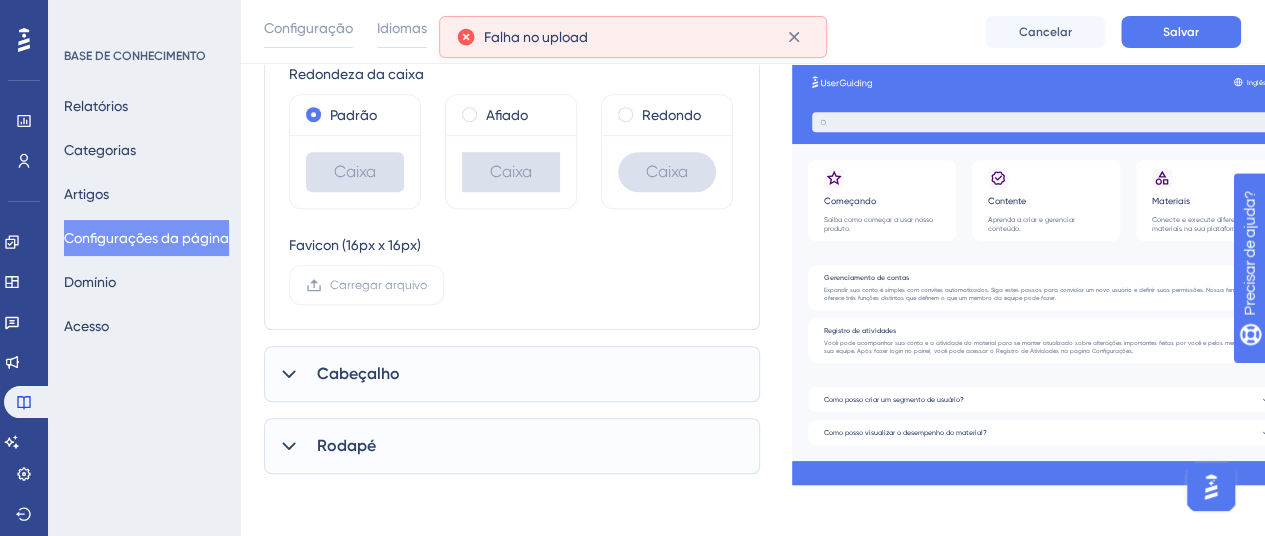 drag, startPoint x: 372, startPoint y: 373, endPoint x: 380, endPoint y: 361, distance: 14.422205 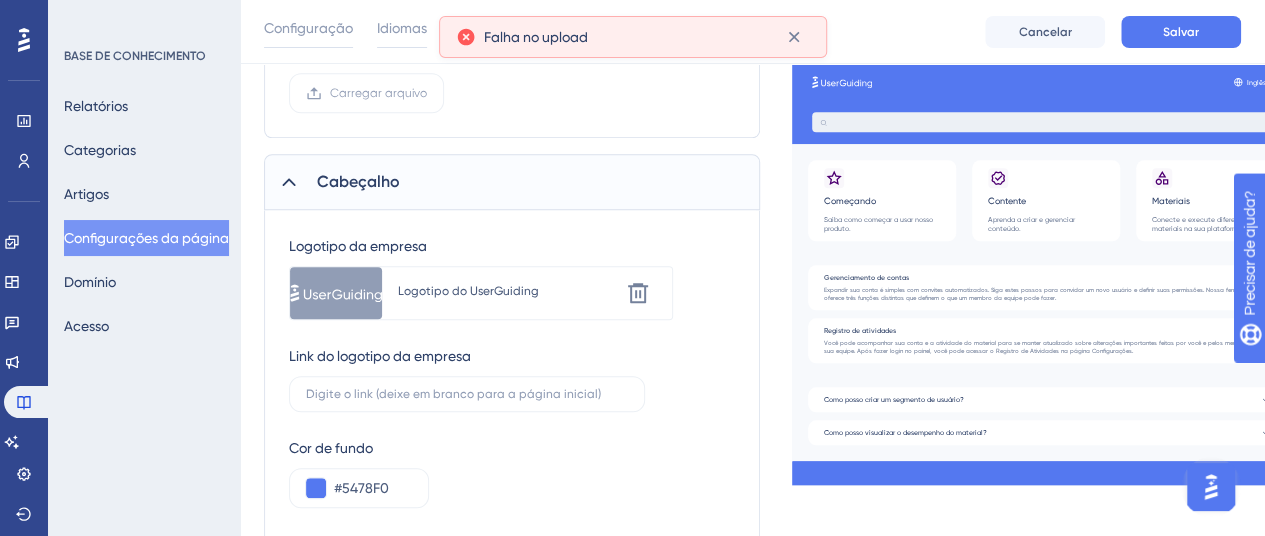scroll, scrollTop: 760, scrollLeft: 0, axis: vertical 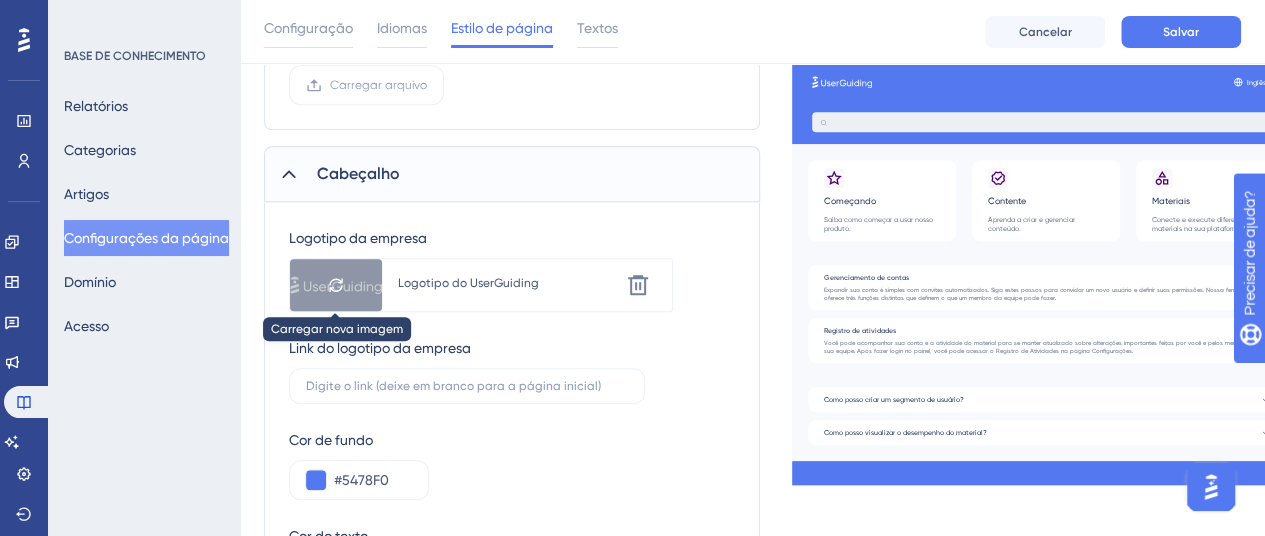 click at bounding box center [336, 285] 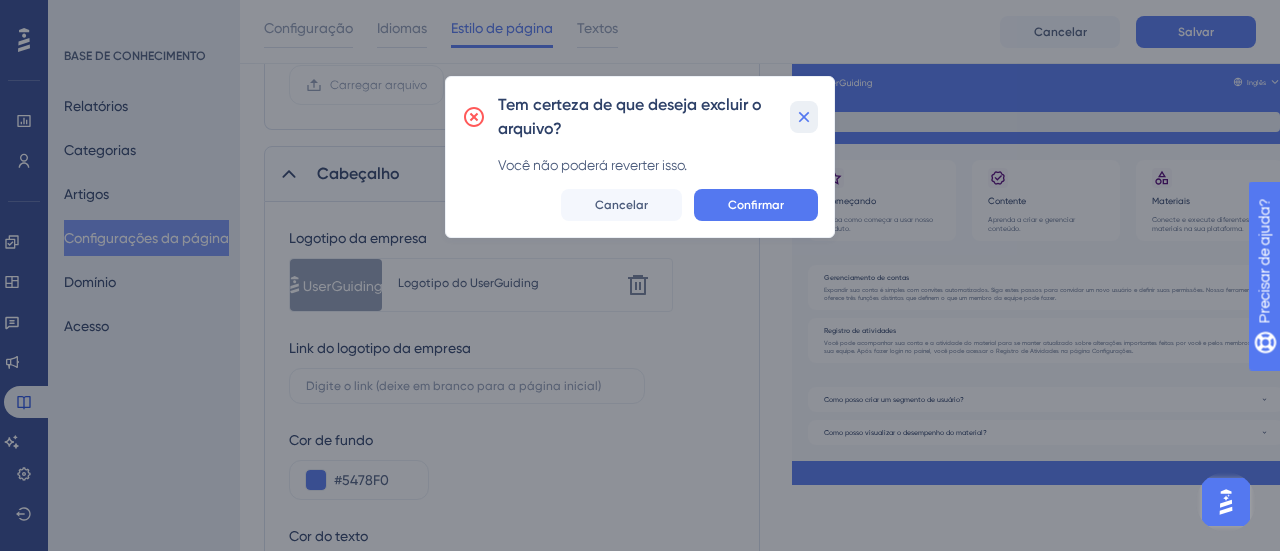 click 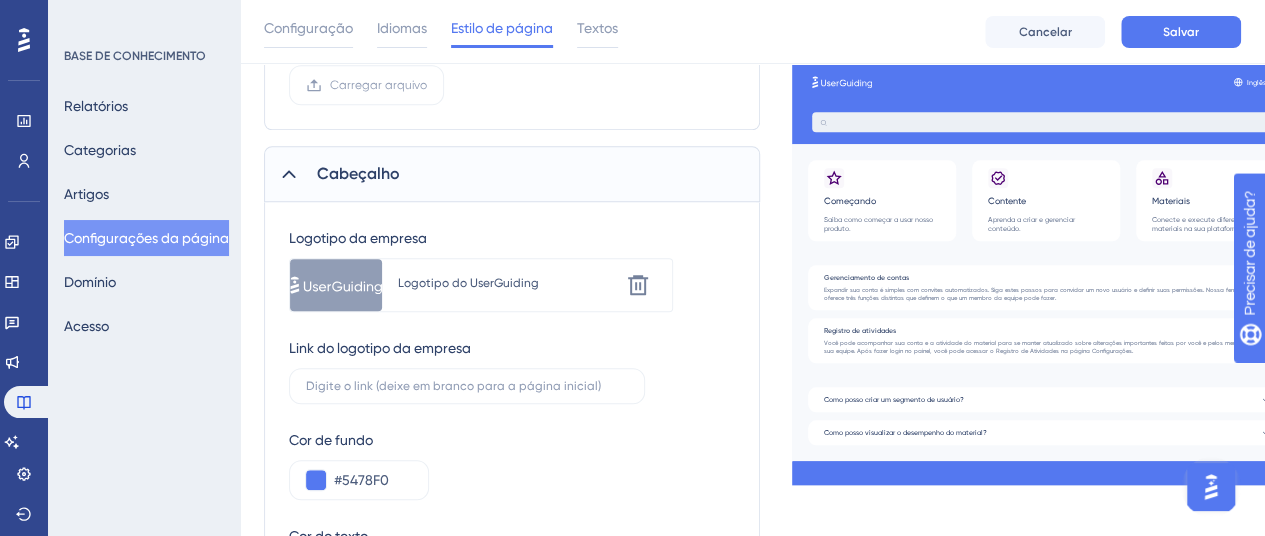 click on "Logotipo do UserGuiding" at bounding box center (468, 283) 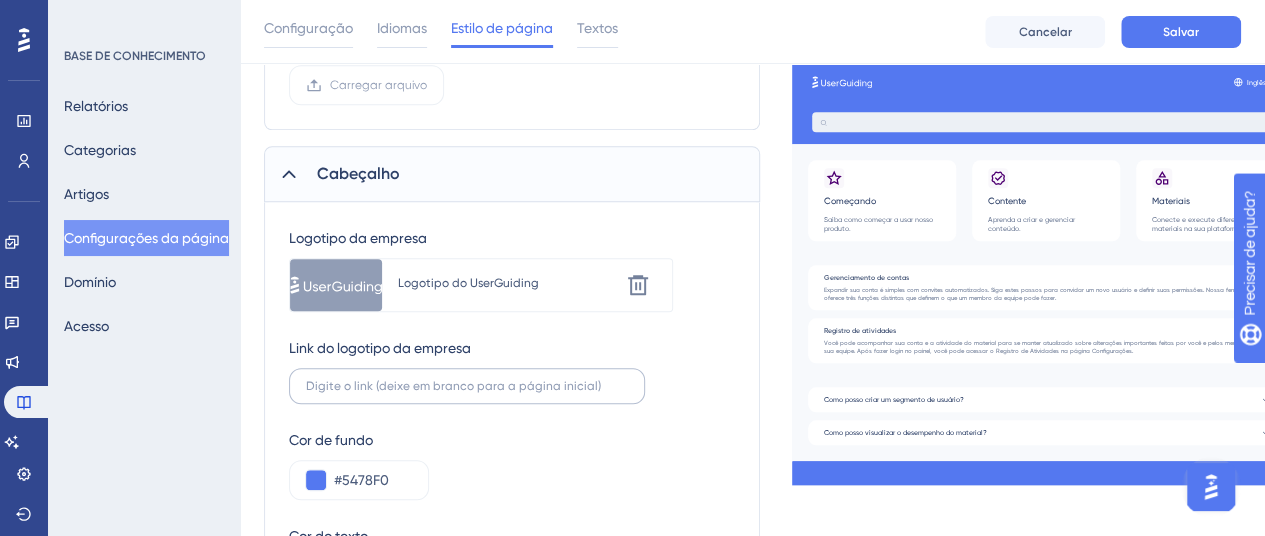 click at bounding box center [467, 386] 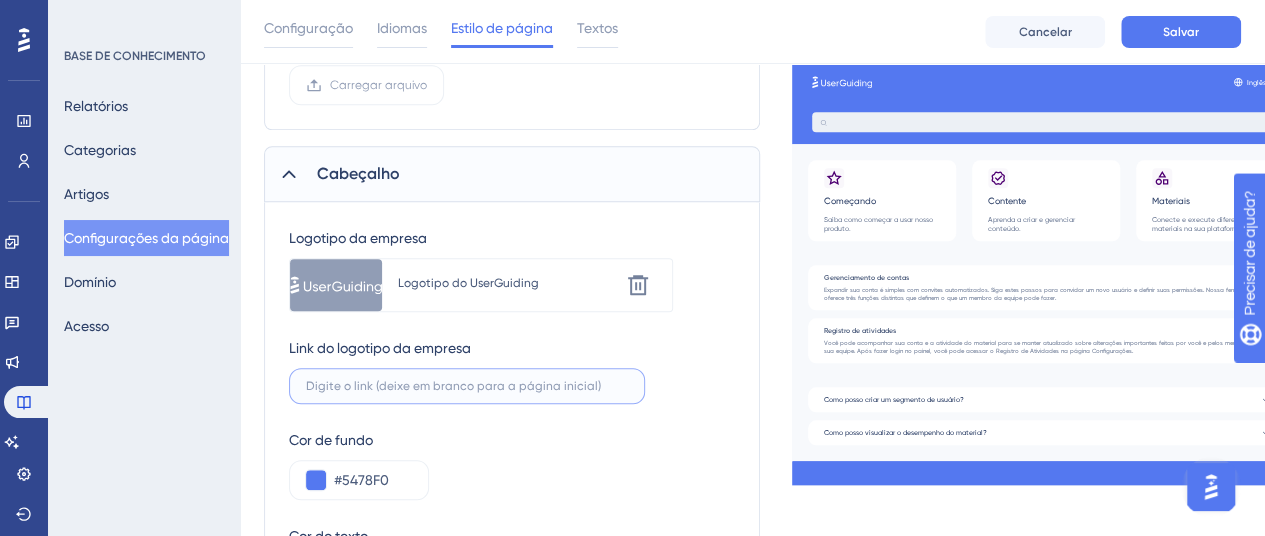 click at bounding box center (467, 386) 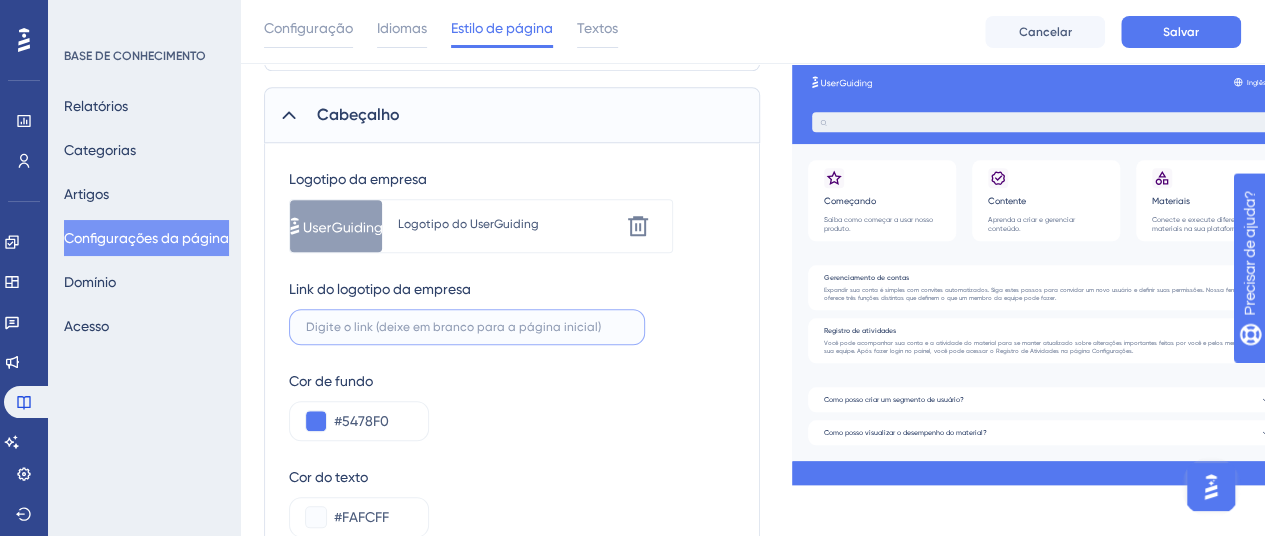 scroll, scrollTop: 778, scrollLeft: 0, axis: vertical 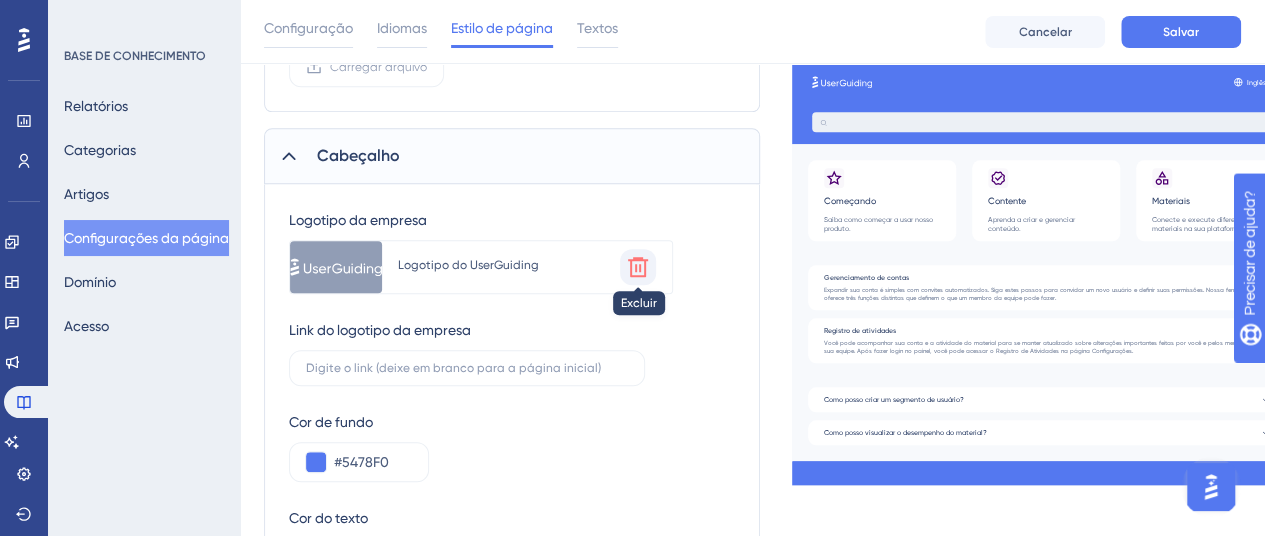 click 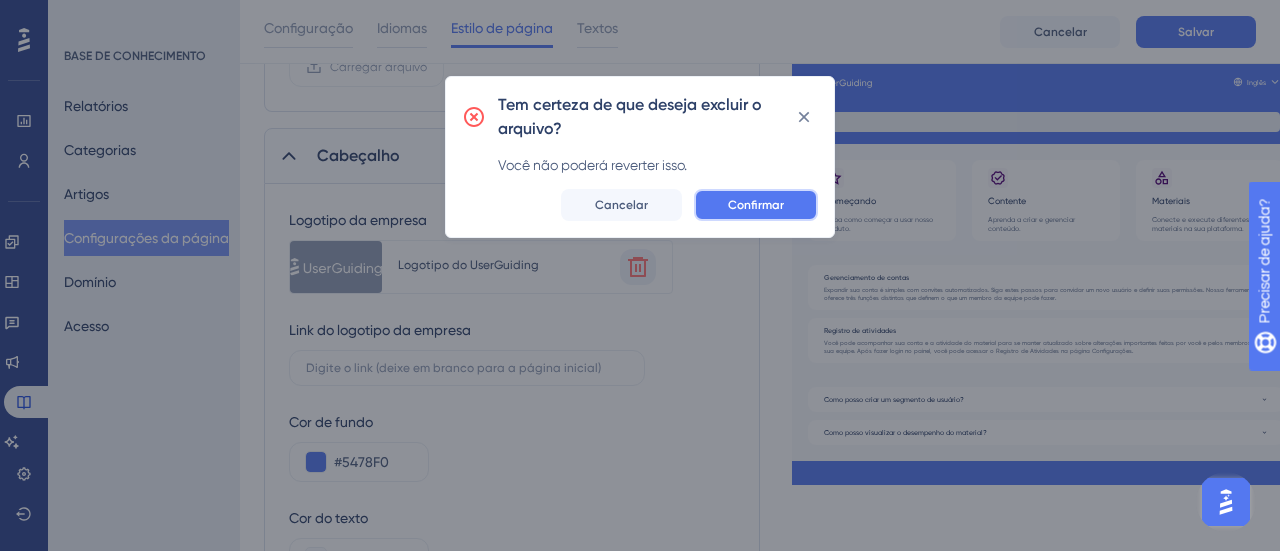 click on "Confirmar" at bounding box center [756, 205] 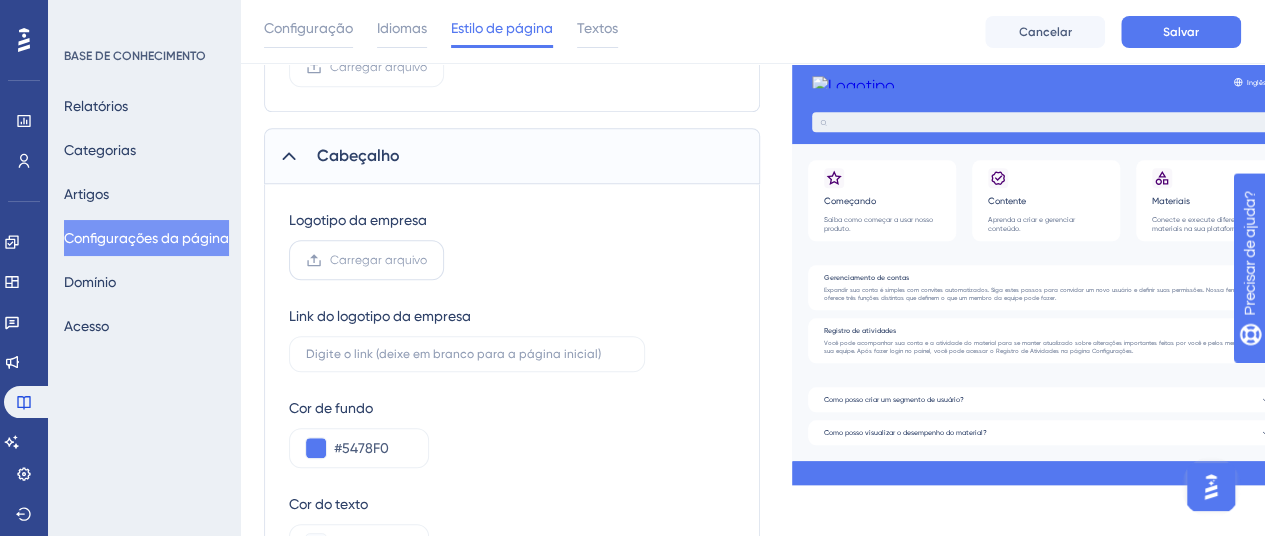 click on "Carregar arquivo" at bounding box center [366, 260] 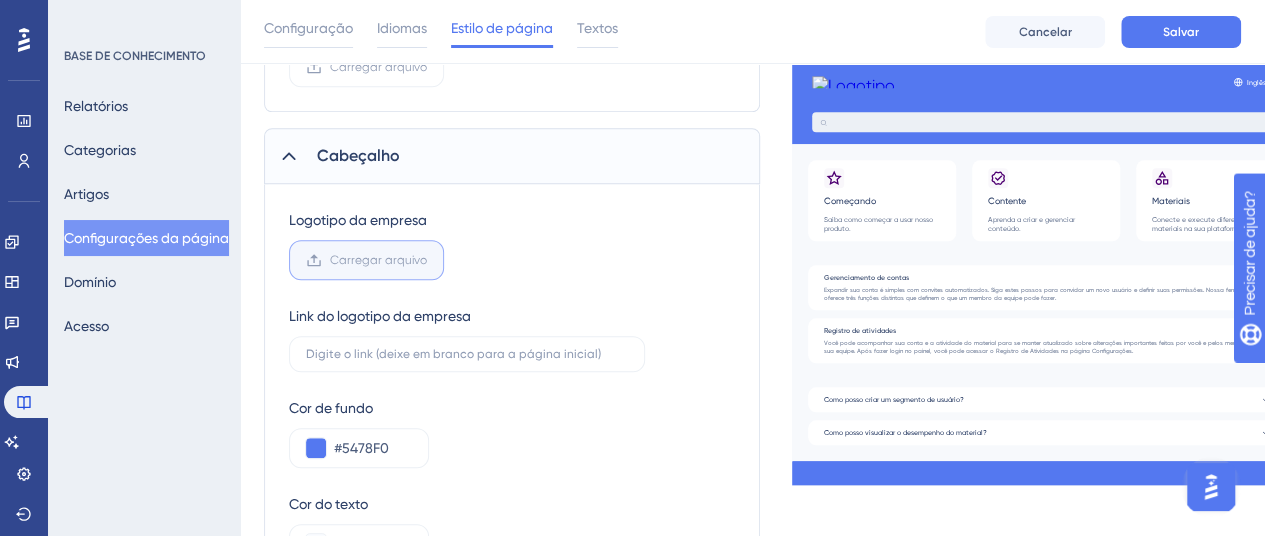 click on "Carregar arquivo" at bounding box center (427, 260) 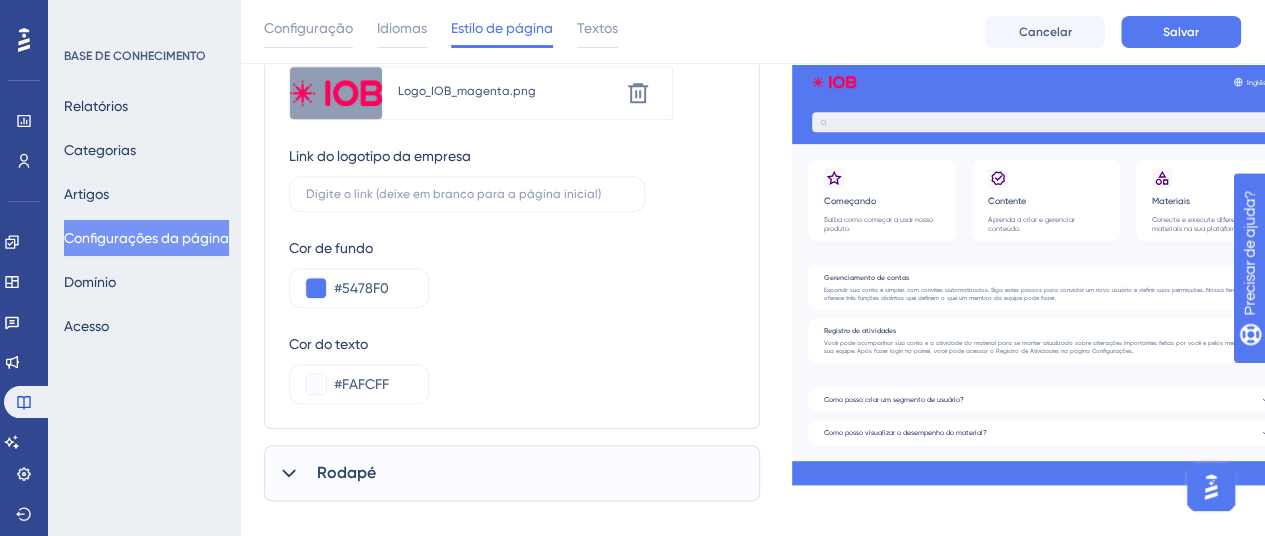 scroll, scrollTop: 978, scrollLeft: 0, axis: vertical 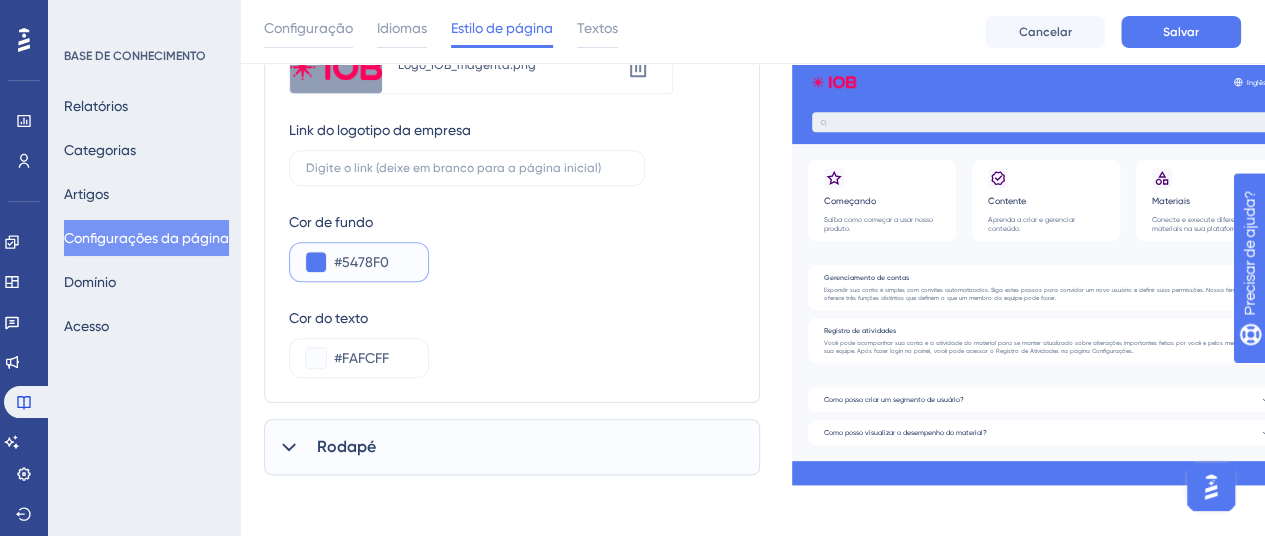 click at bounding box center [316, 262] 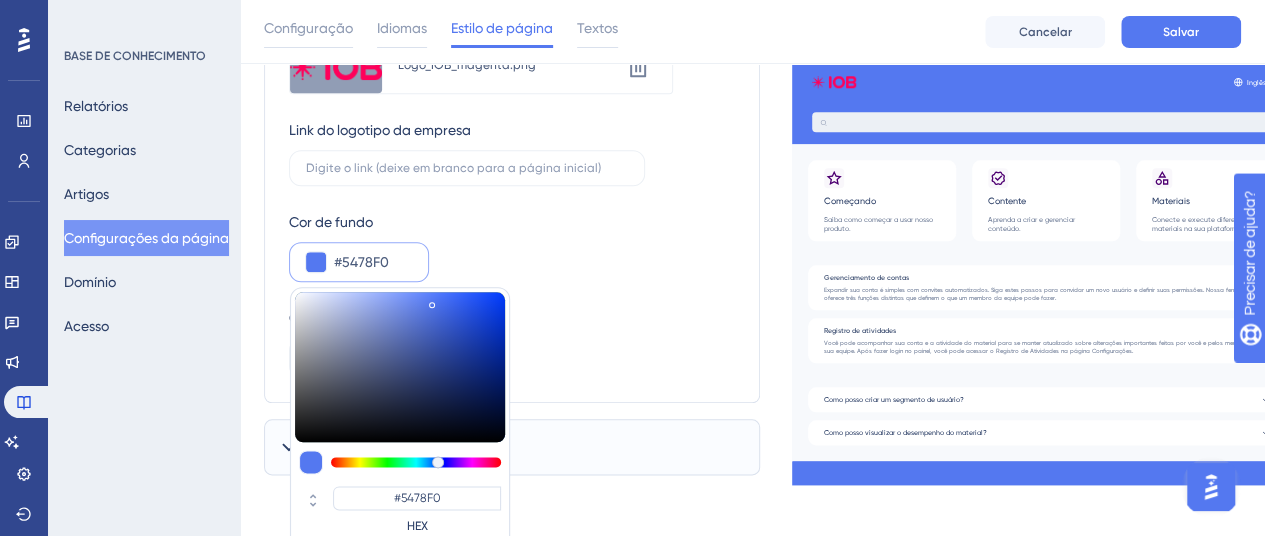 click on "#5478F0" at bounding box center (373, 262) 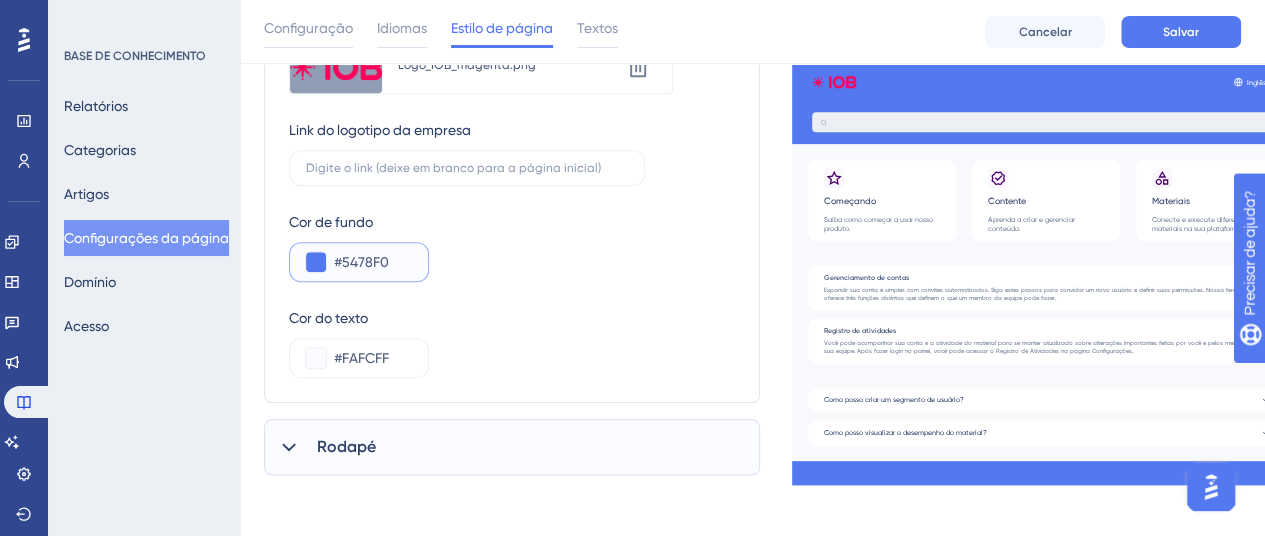 drag, startPoint x: 396, startPoint y: 254, endPoint x: 338, endPoint y: 255, distance: 58.00862 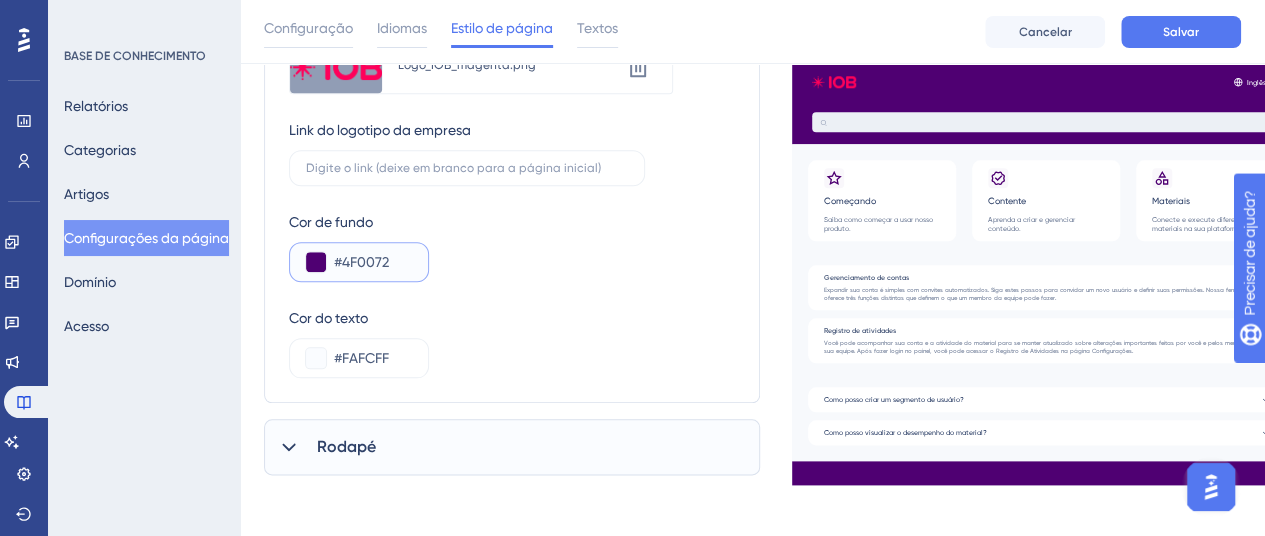 type on "#4F0072" 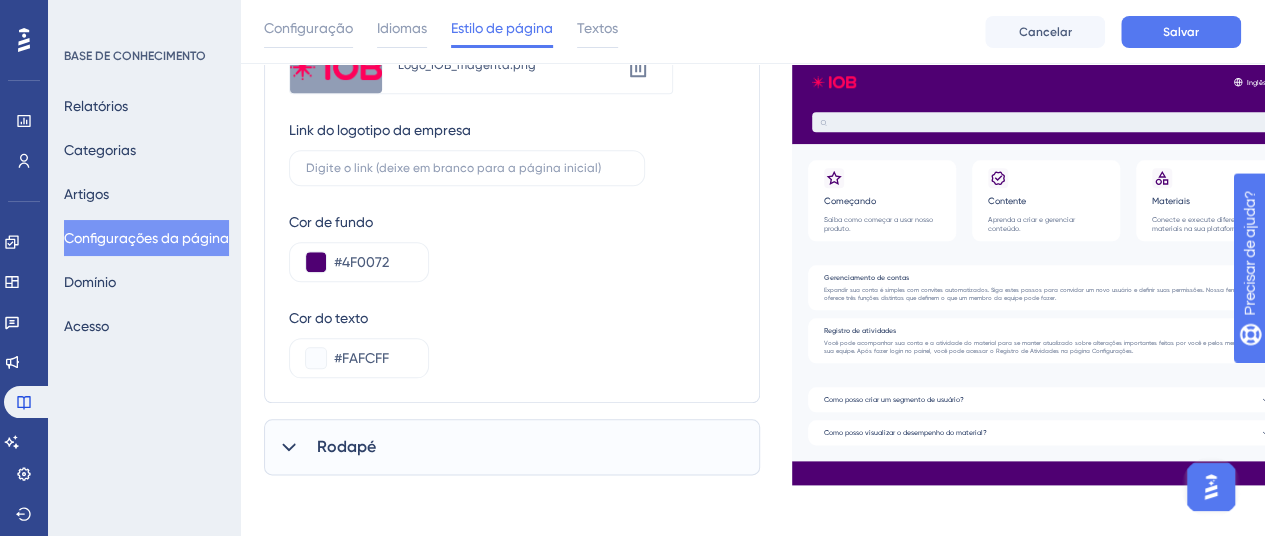 click on "Rodapé" at bounding box center [512, 447] 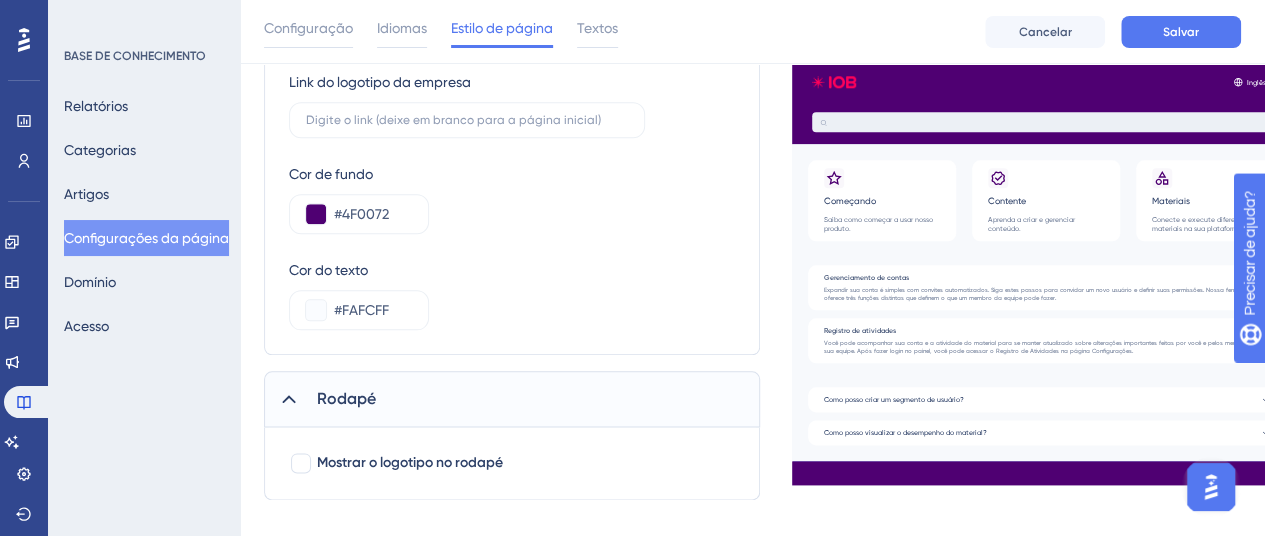 scroll, scrollTop: 1051, scrollLeft: 0, axis: vertical 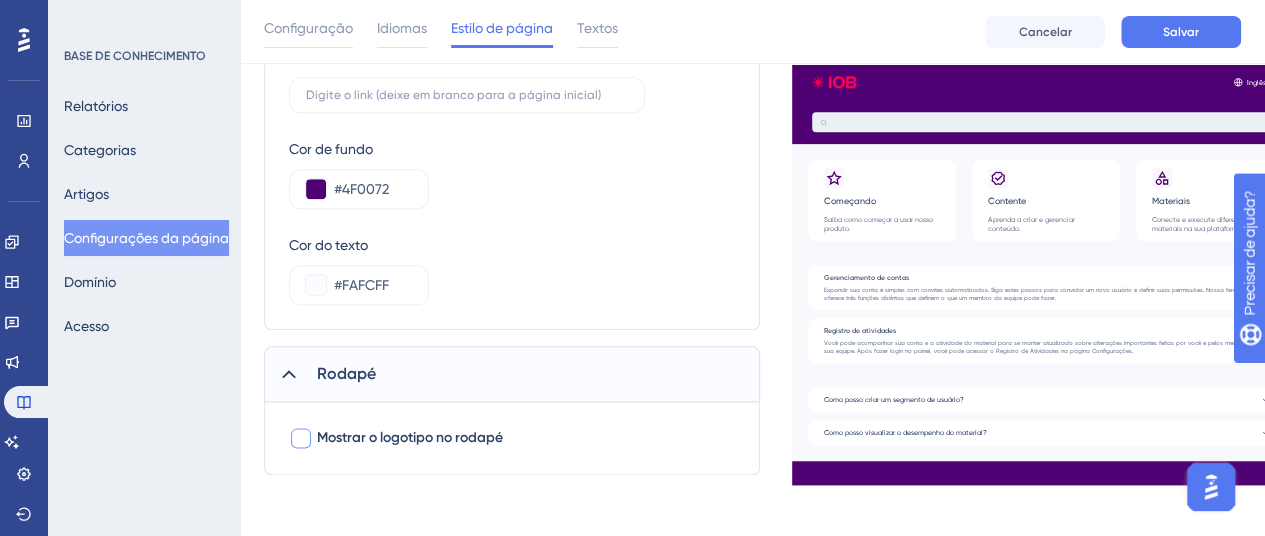 click at bounding box center (301, 438) 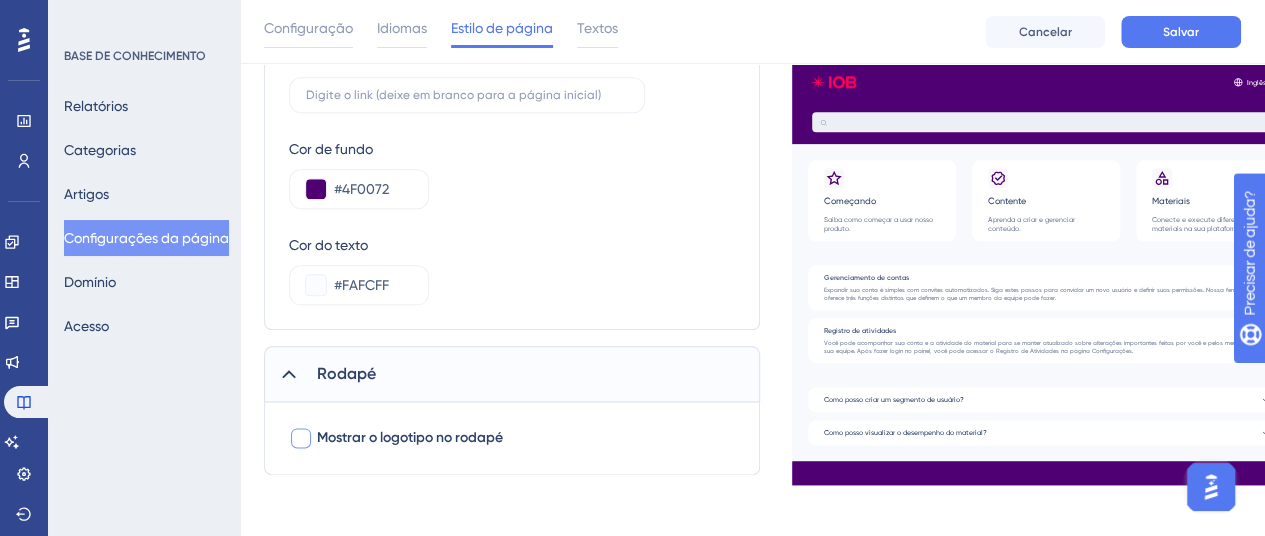 checkbox on "true" 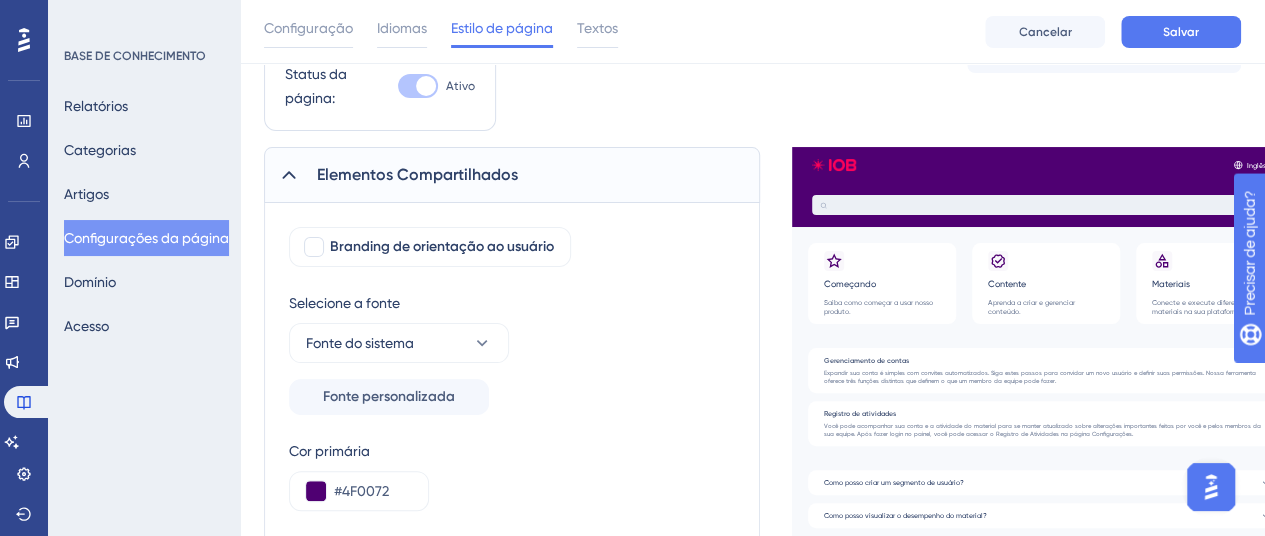 scroll, scrollTop: 0, scrollLeft: 0, axis: both 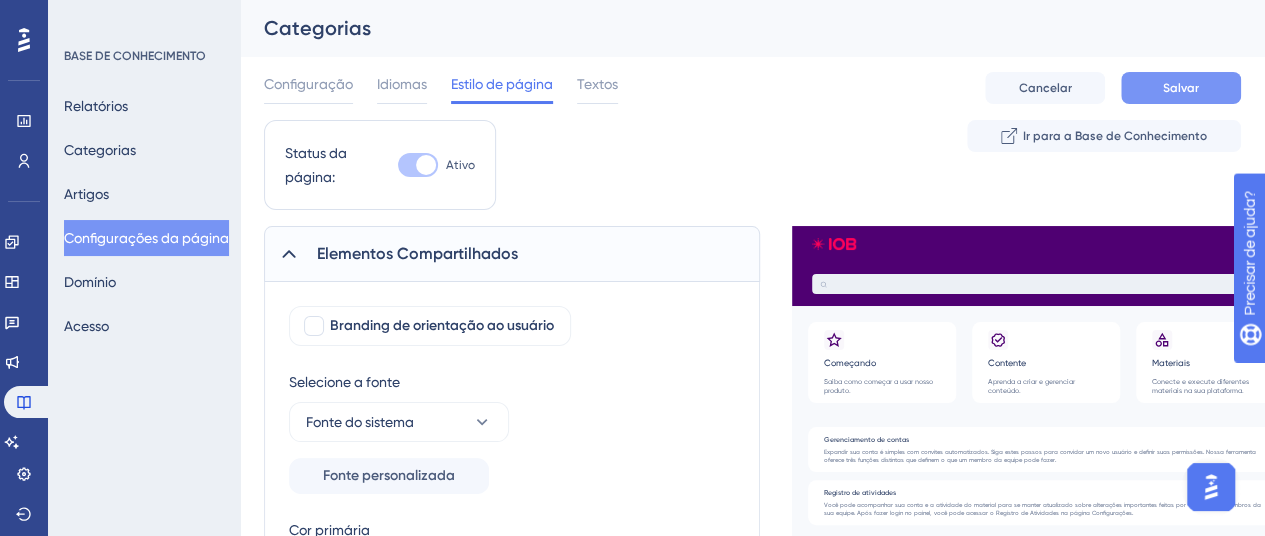 click on "Salvar" at bounding box center [1181, 88] 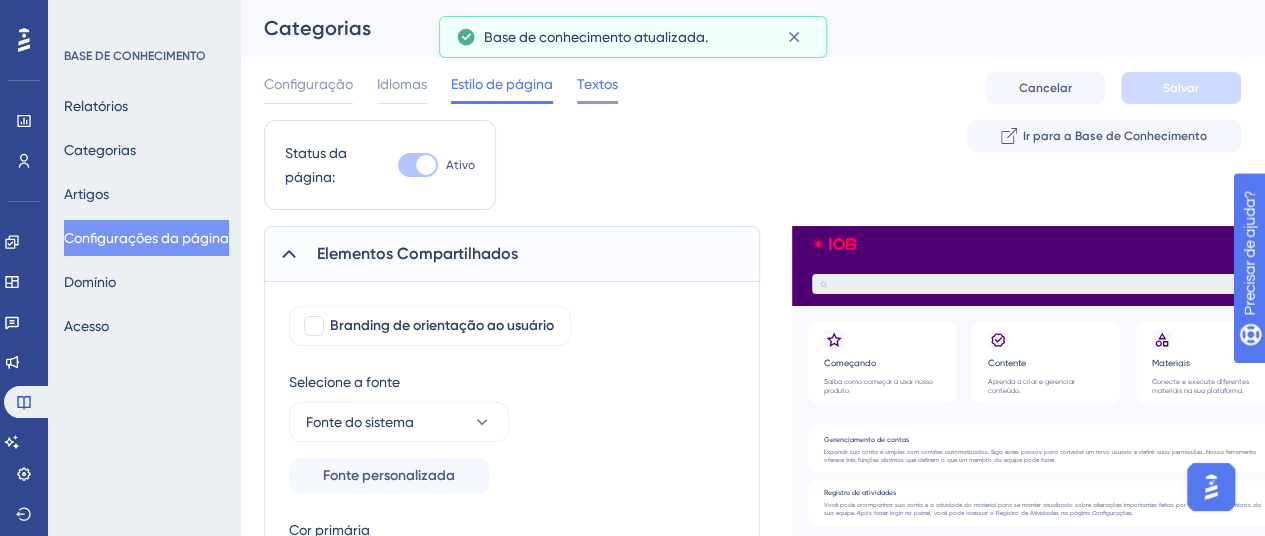 click on "Textos" at bounding box center (597, 84) 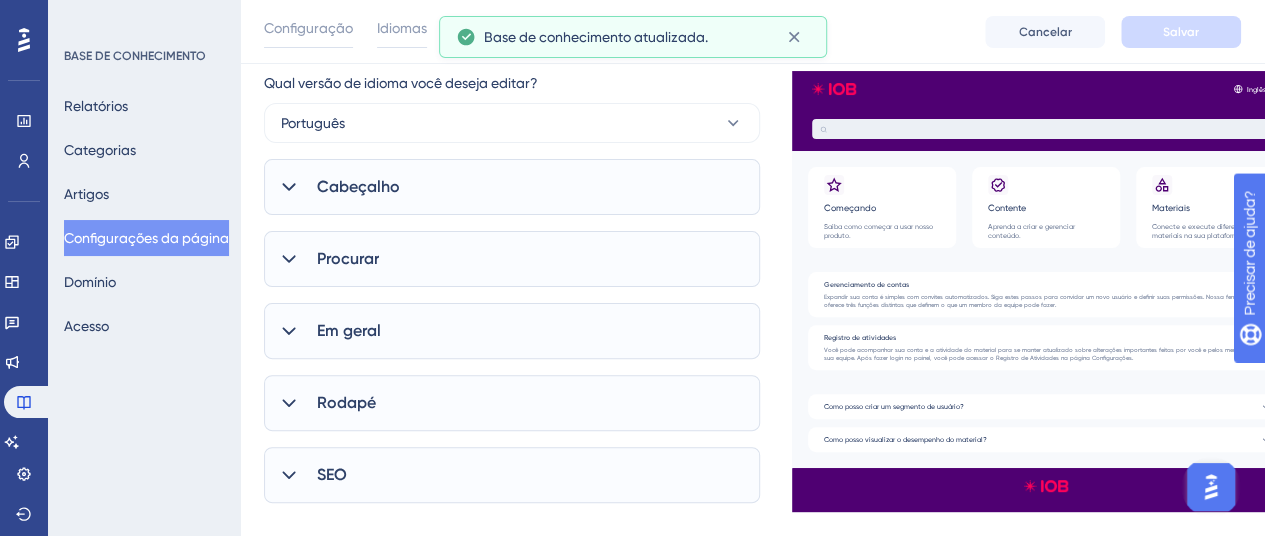 scroll, scrollTop: 185, scrollLeft: 0, axis: vertical 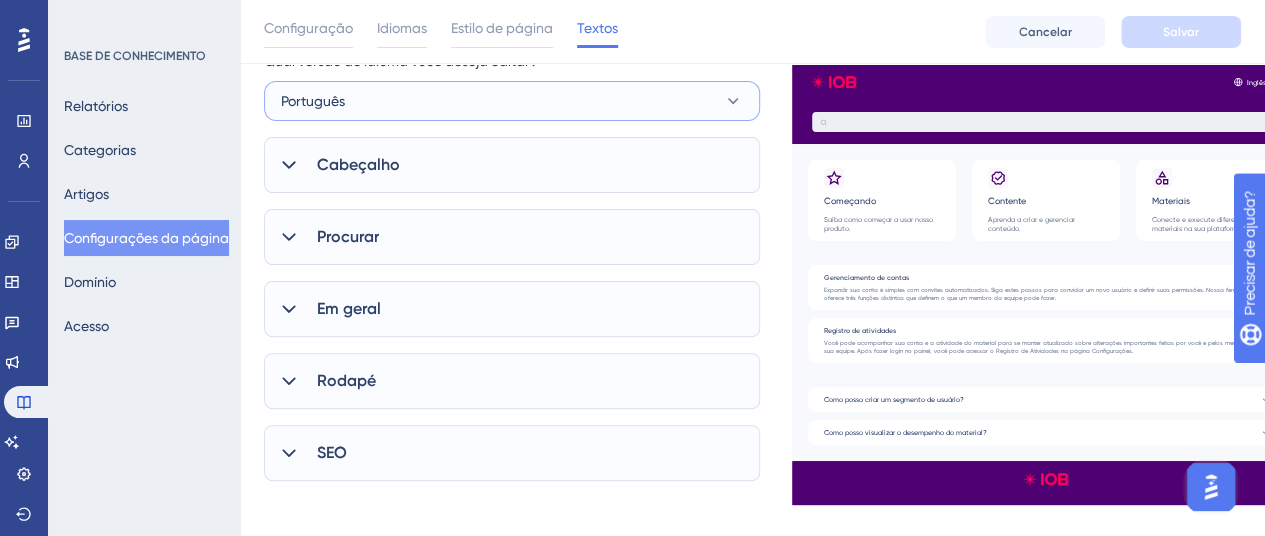 click on "Português" at bounding box center (512, 101) 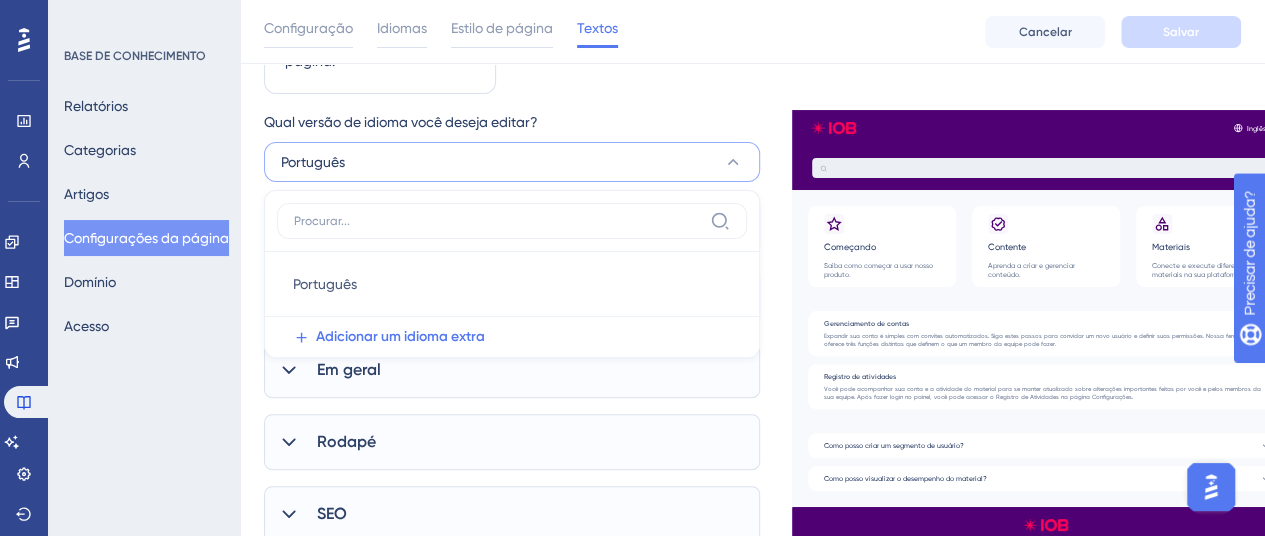 scroll, scrollTop: 85, scrollLeft: 0, axis: vertical 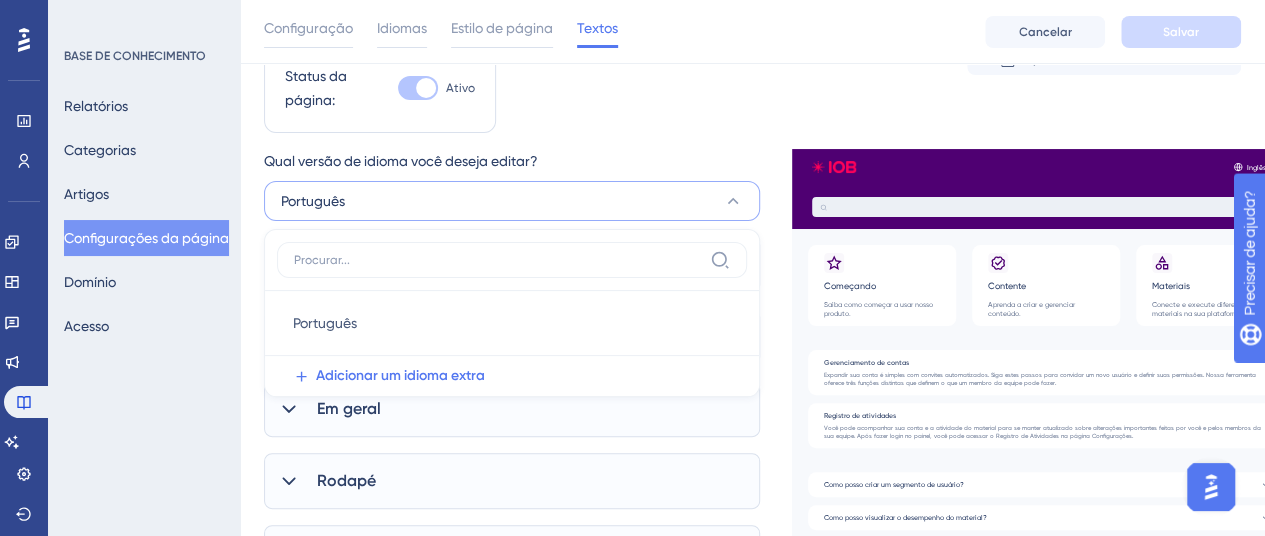 click on "Status da página: Ativo Ir para a Base de Conhecimento" at bounding box center [752, 96] 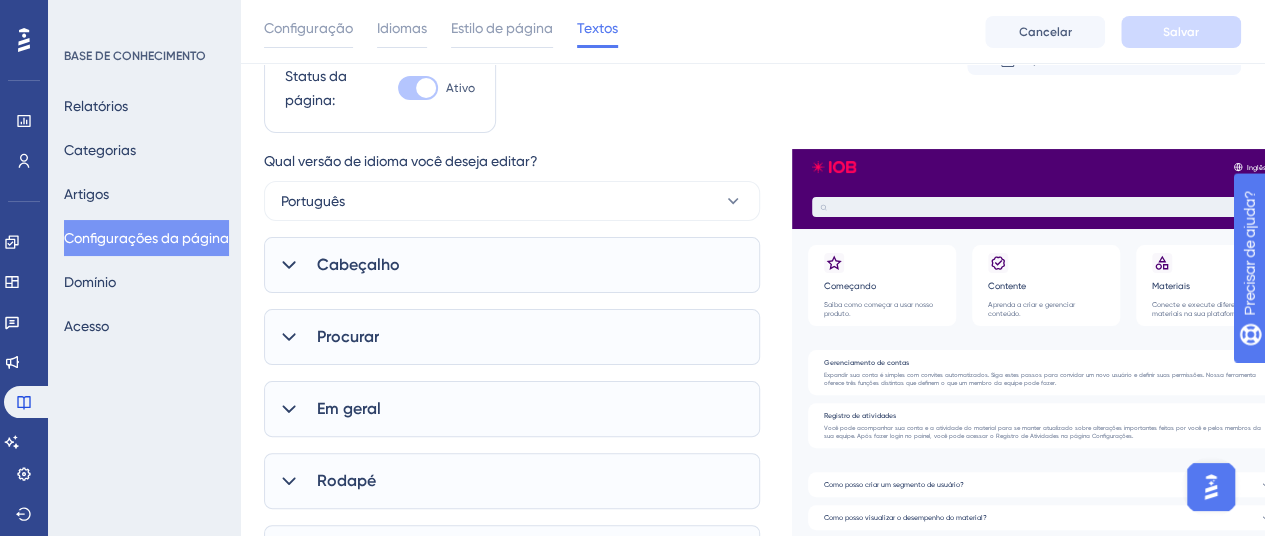 click on "Cabeçalho" at bounding box center (512, 265) 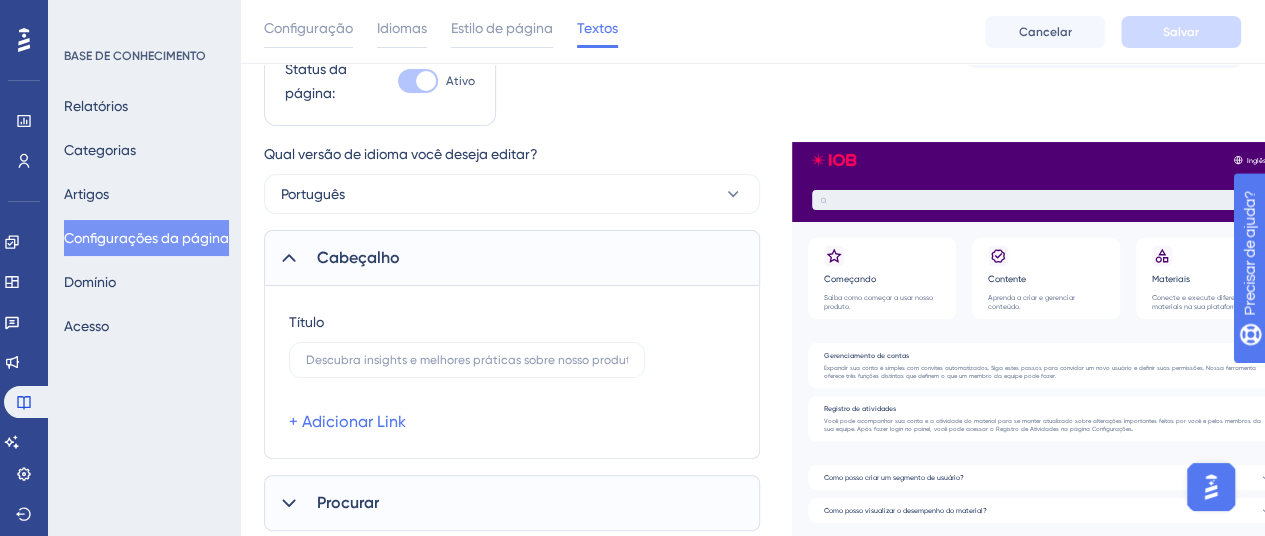 scroll, scrollTop: 185, scrollLeft: 0, axis: vertical 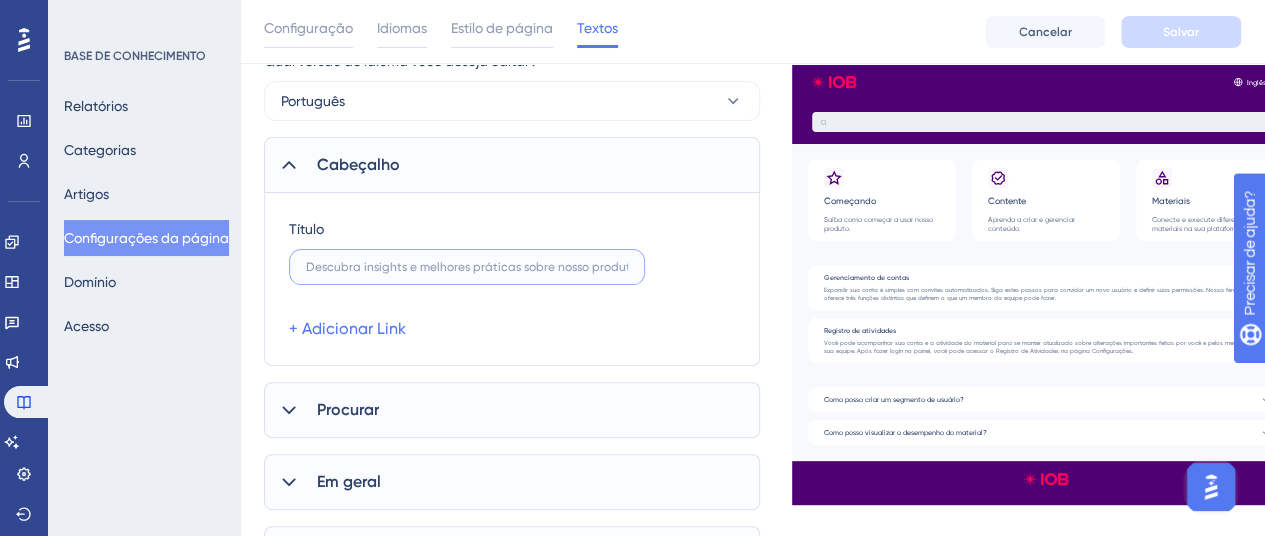 click at bounding box center [467, 267] 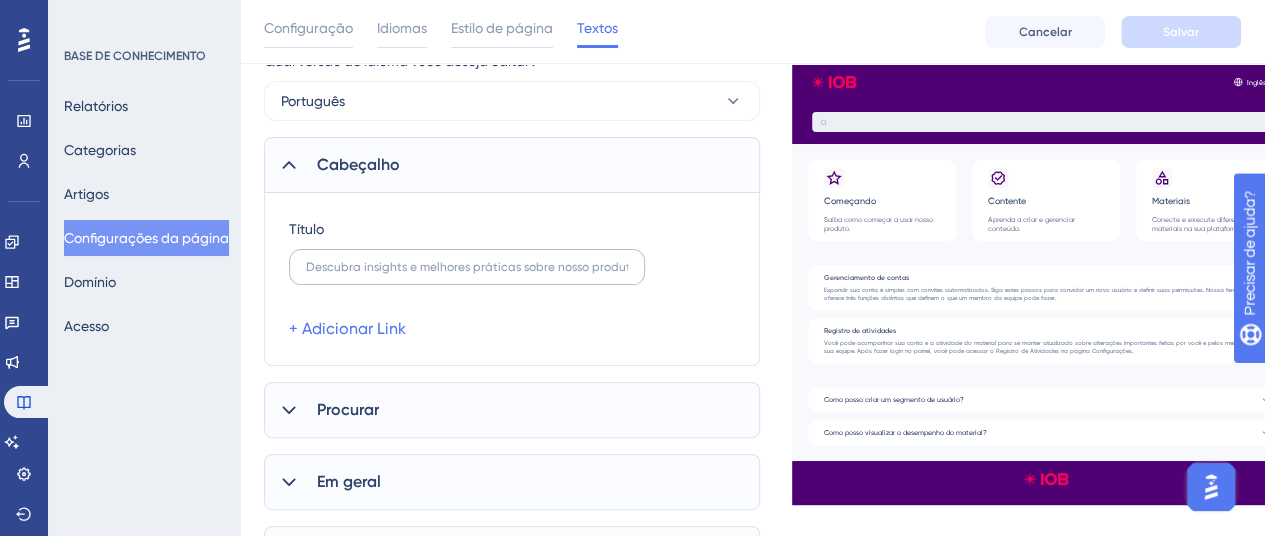 click at bounding box center (467, 267) 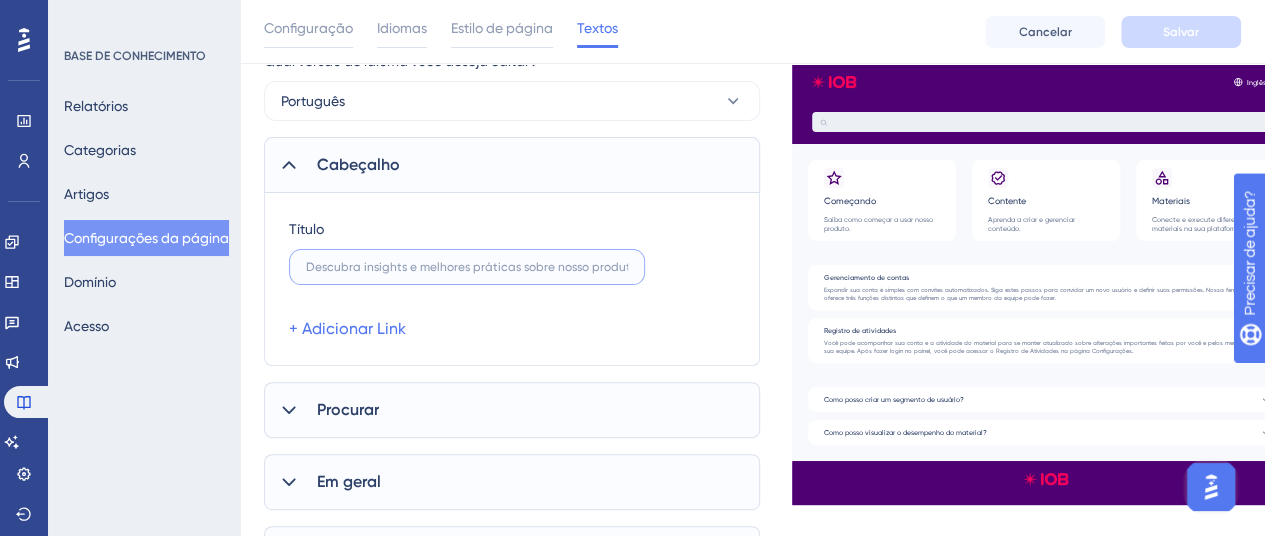 click at bounding box center [467, 267] 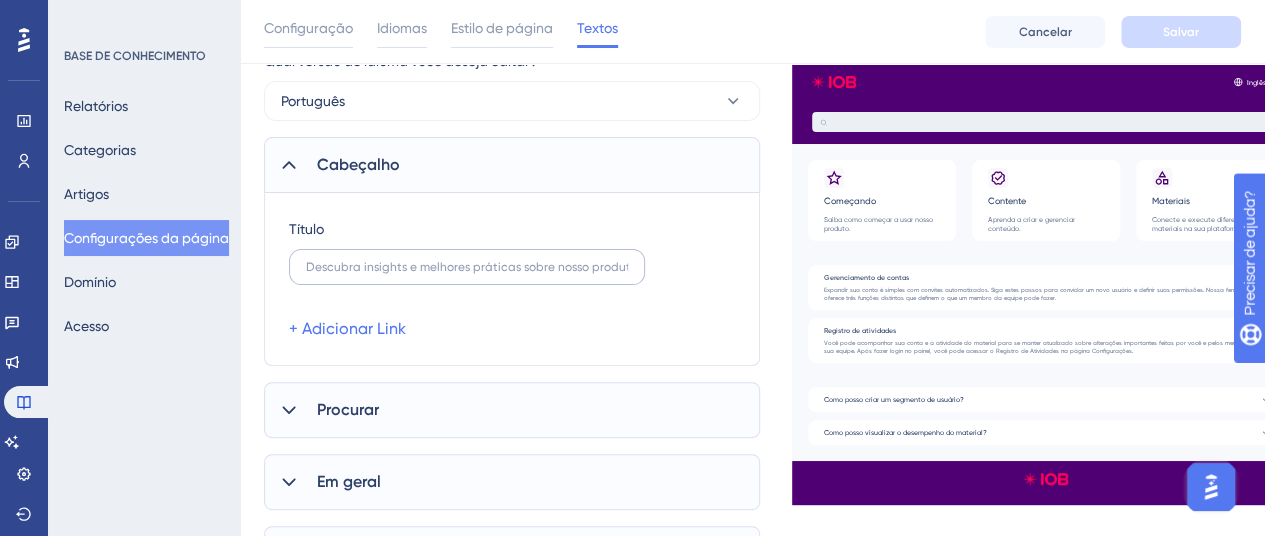 click at bounding box center (467, 267) 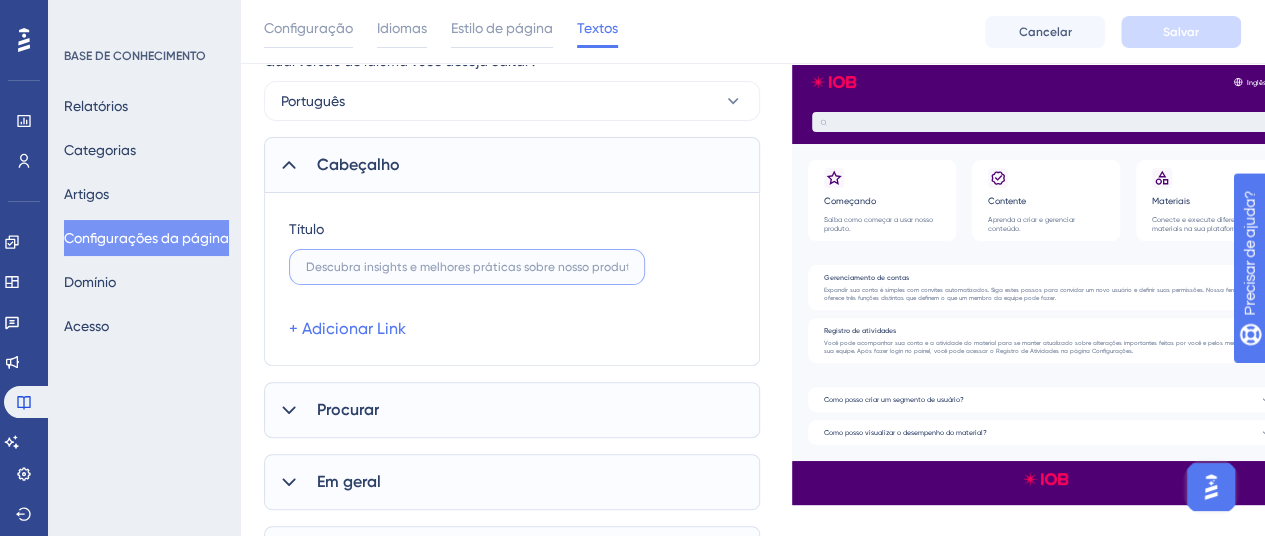 click at bounding box center (467, 267) 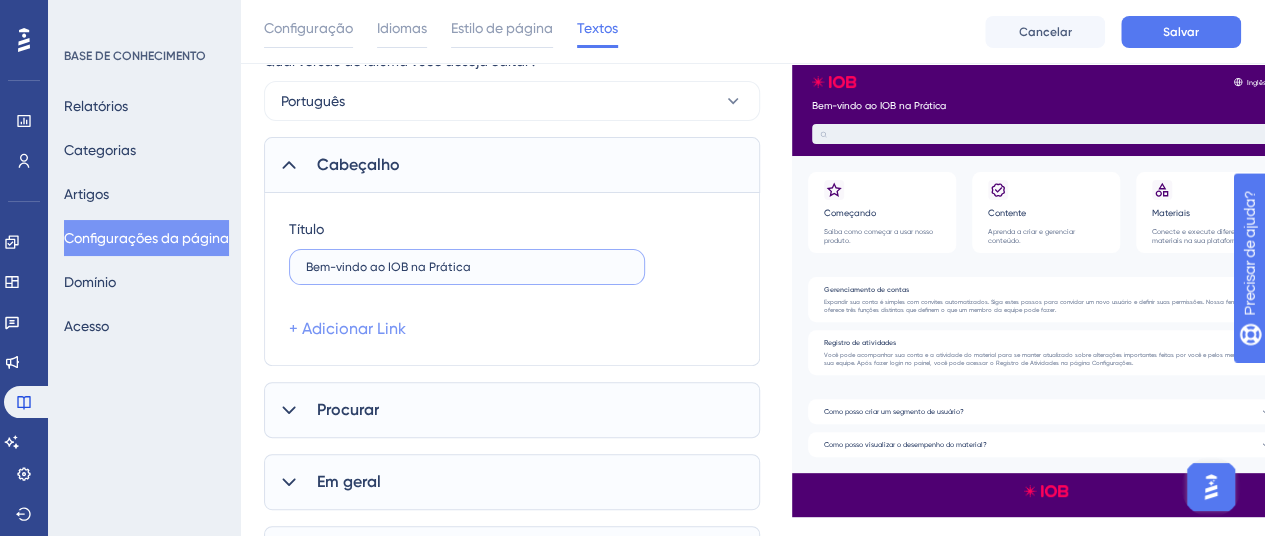 type on "Bem-vindo ao IOB na Prática" 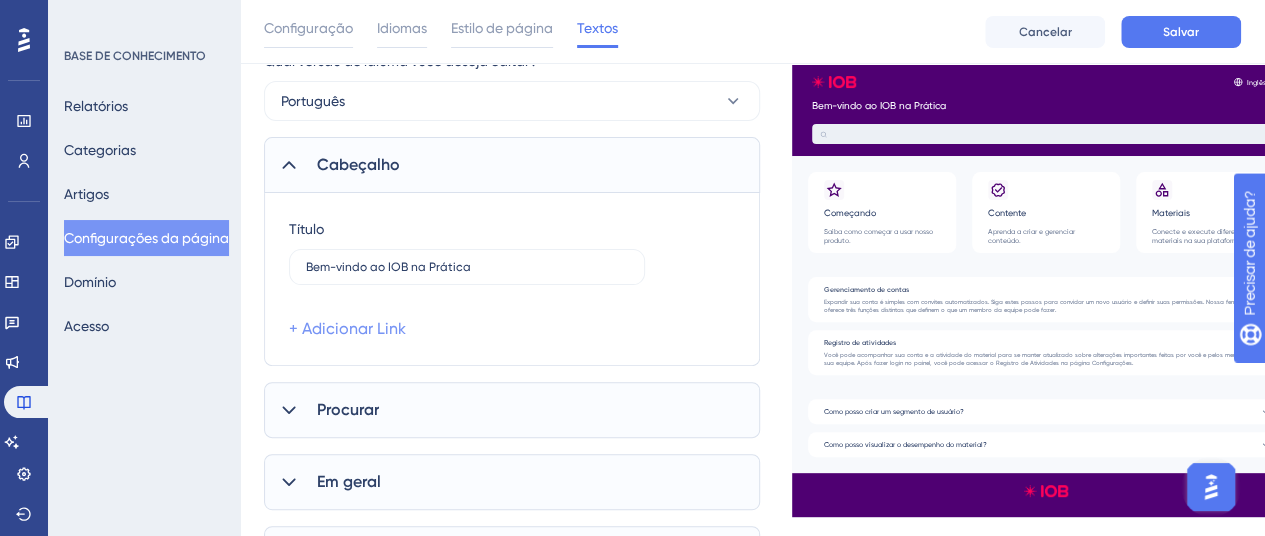 click on "+ Adicionar Link" at bounding box center [347, 328] 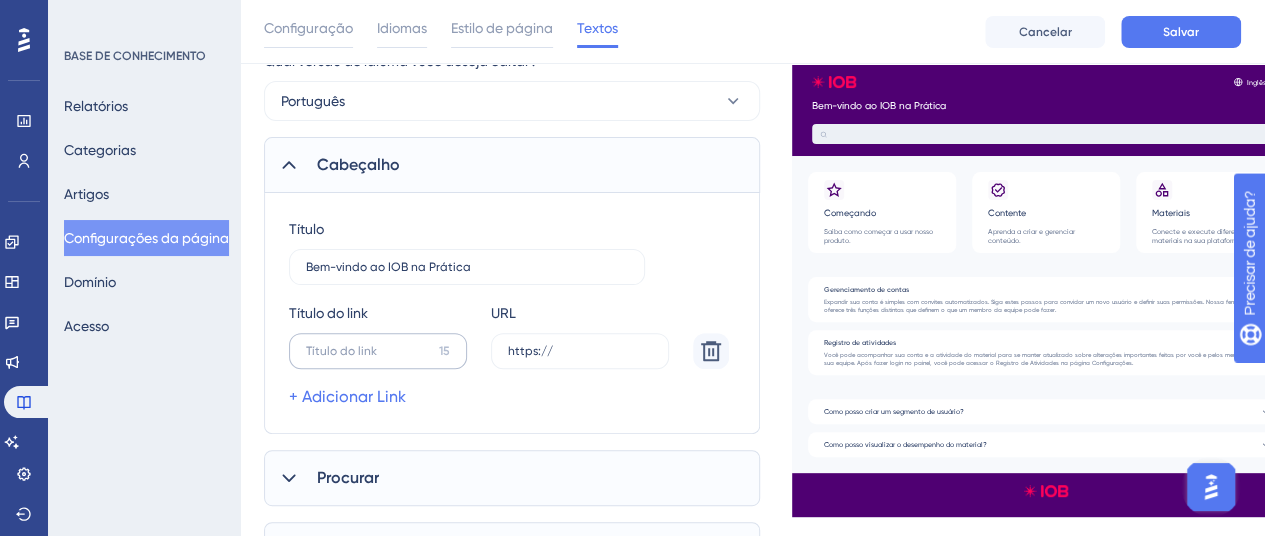 click on "15" at bounding box center [378, 351] 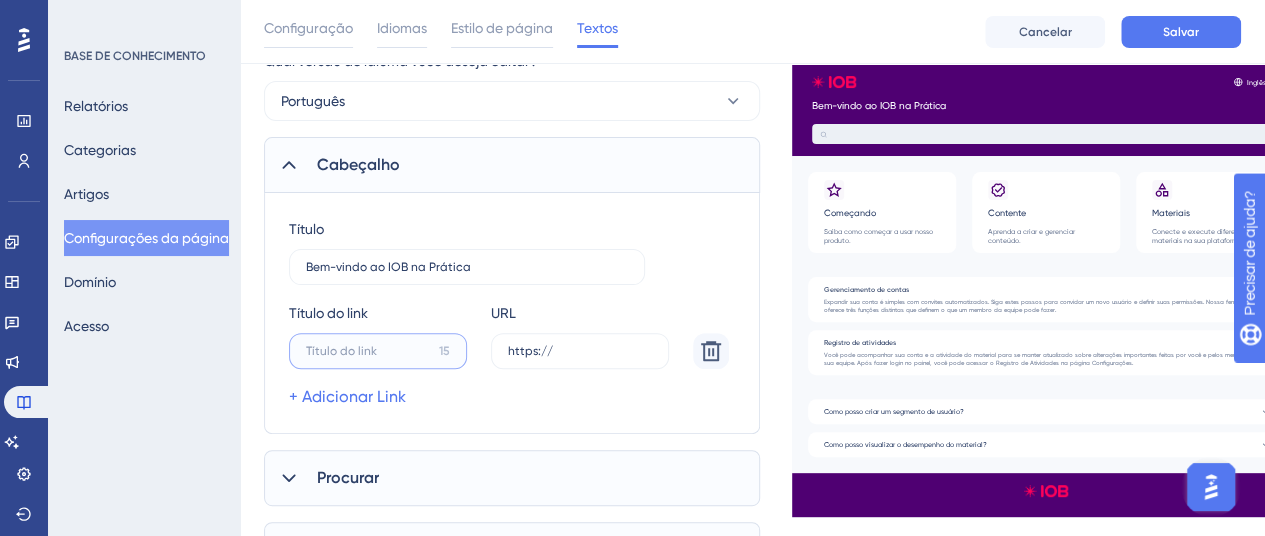 click on "15" at bounding box center (368, 351) 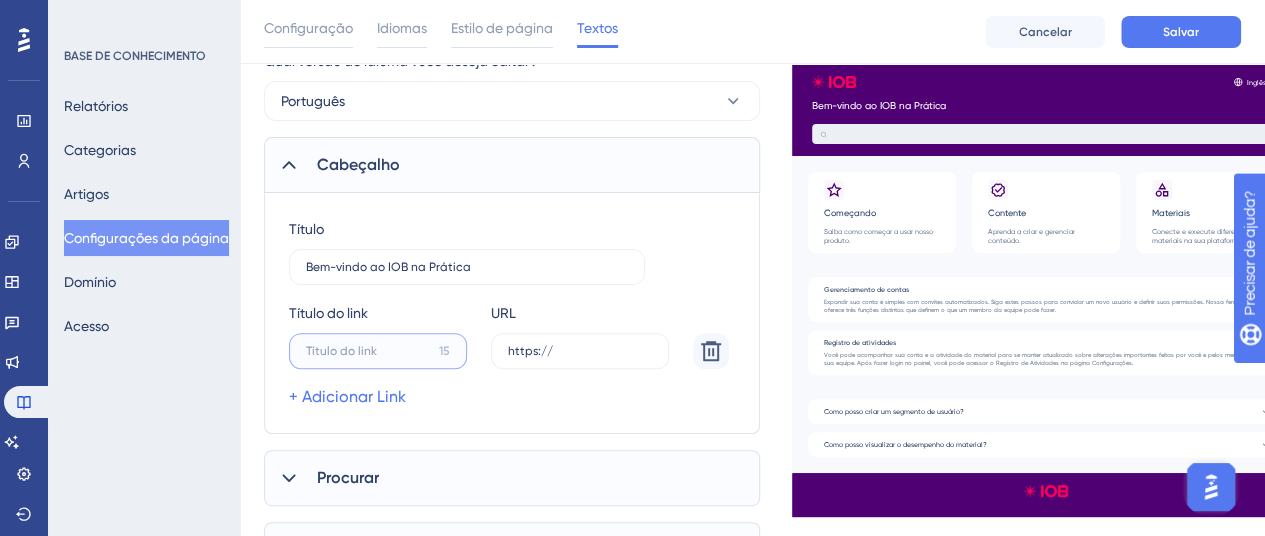 click on "15" at bounding box center [368, 351] 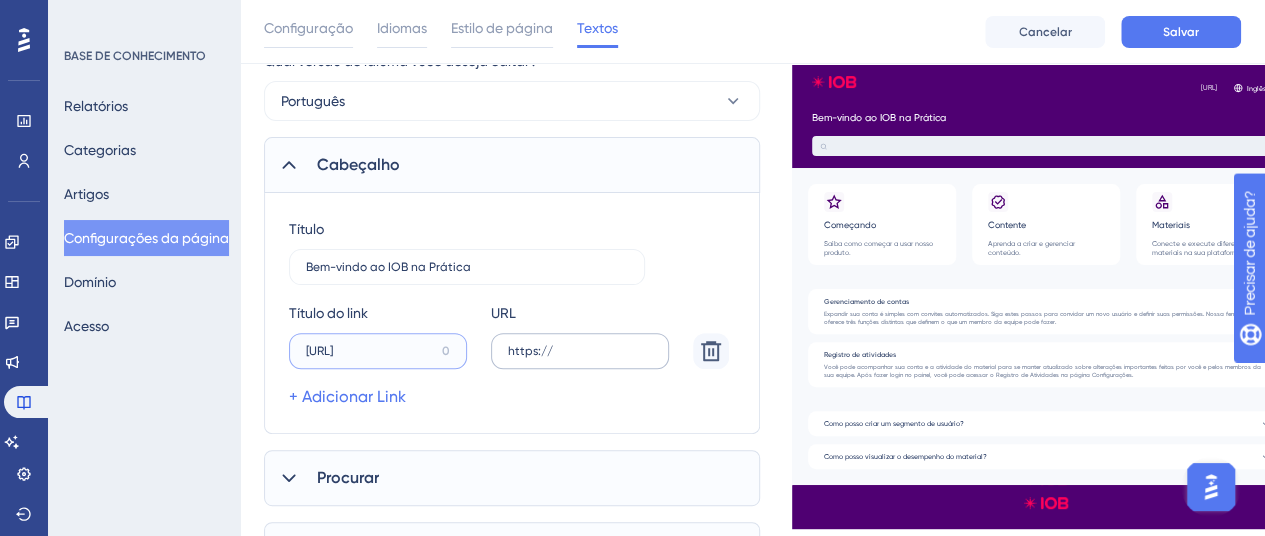 type on "https://www.ins" 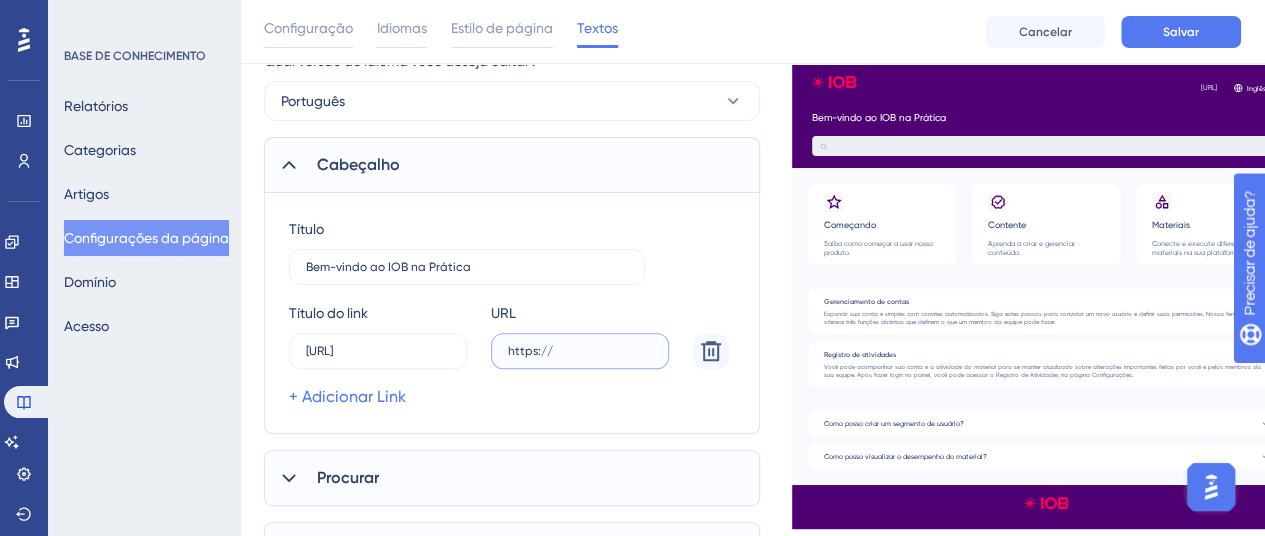 click on "https://" at bounding box center (580, 351) 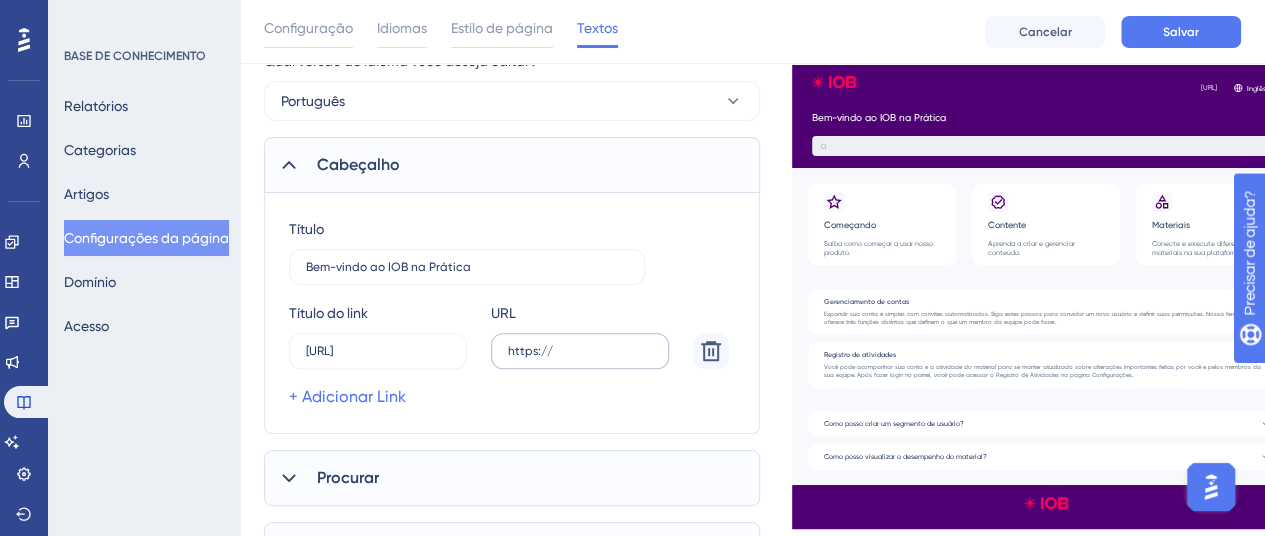 drag, startPoint x: 490, startPoint y: 345, endPoint x: 503, endPoint y: 349, distance: 13.601471 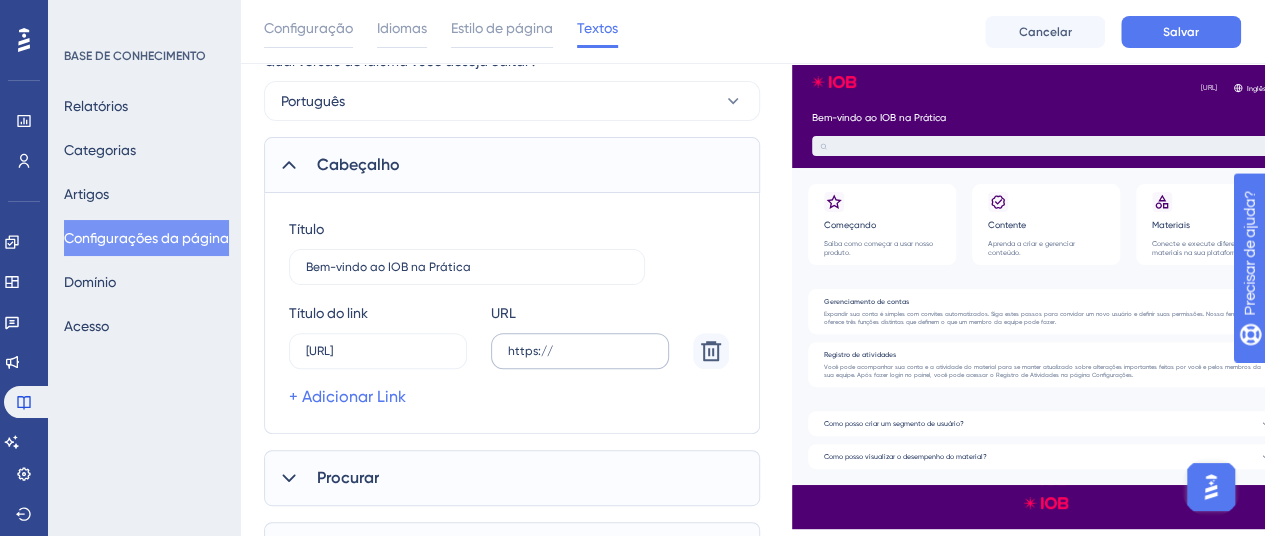 click on "https://" at bounding box center (580, 351) 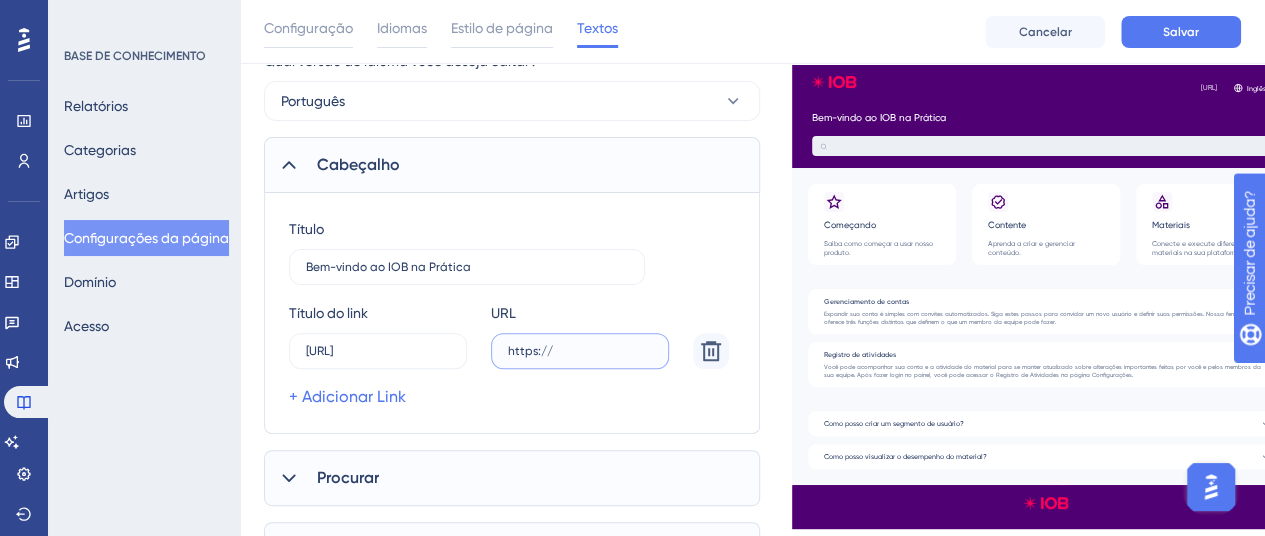 click on "https://" at bounding box center (580, 351) 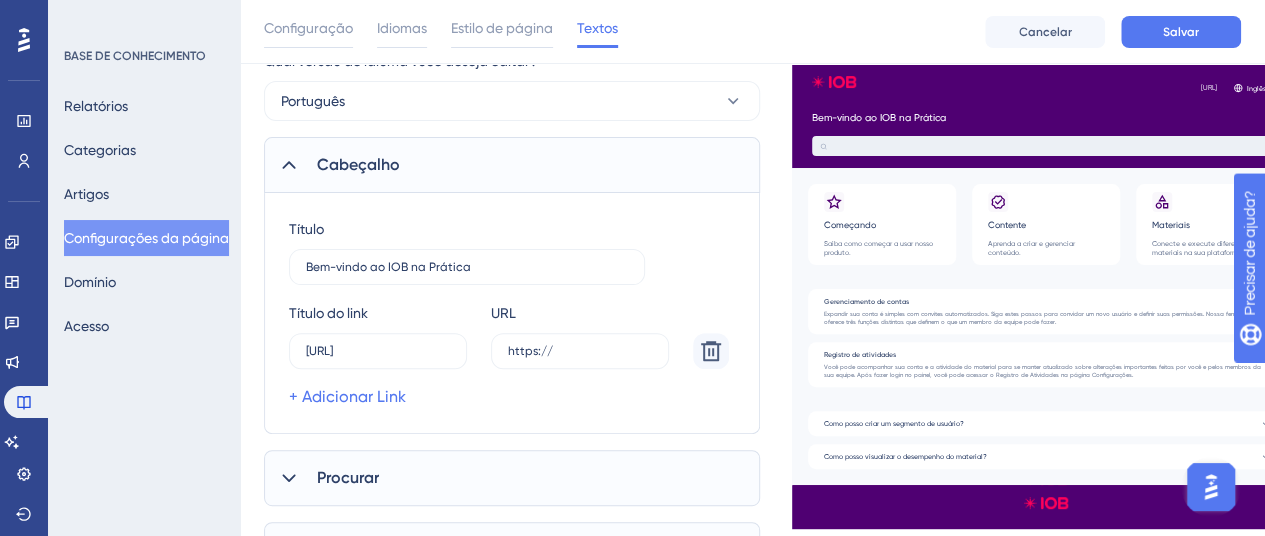 drag, startPoint x: 505, startPoint y: 349, endPoint x: 680, endPoint y: 351, distance: 175.01143 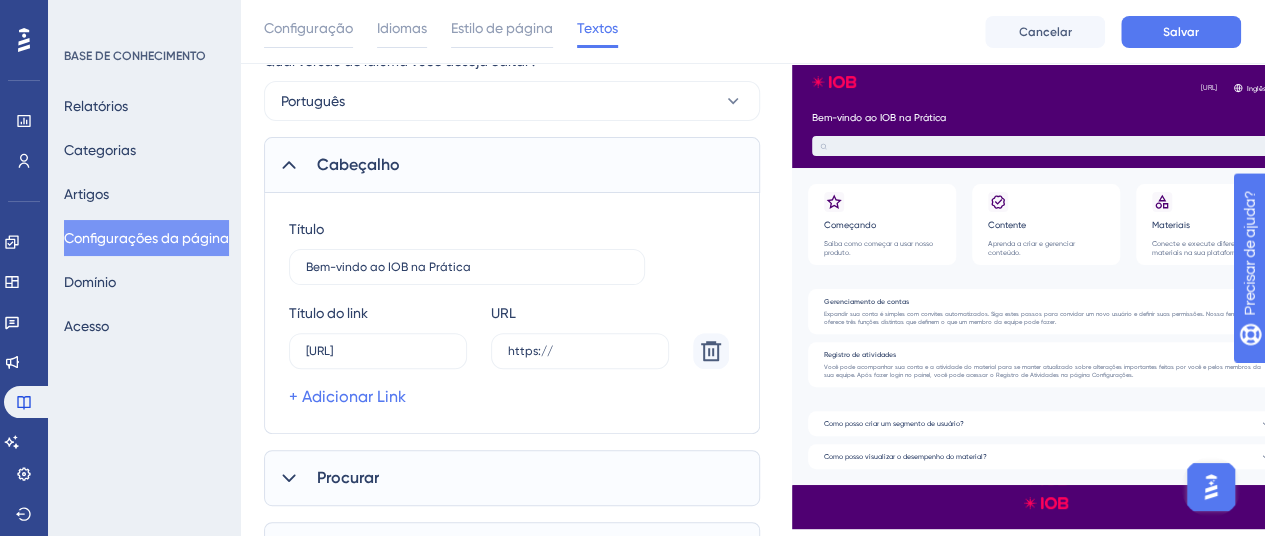 click on "Título do link https://www.ins 0 URL https://" at bounding box center (509, 335) 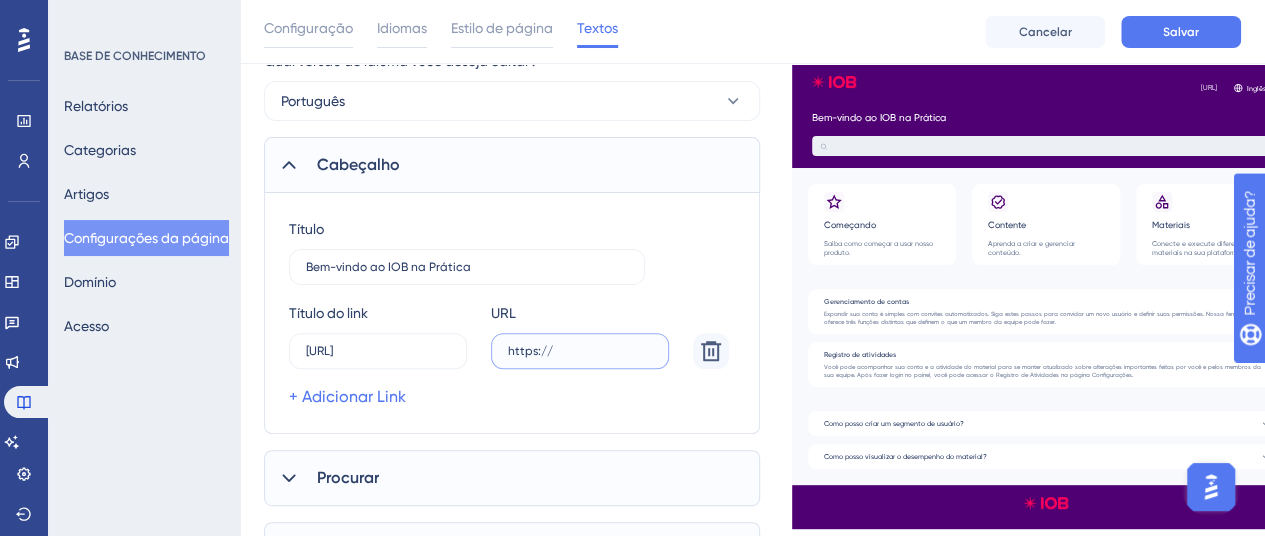 click on "https://" at bounding box center [580, 351] 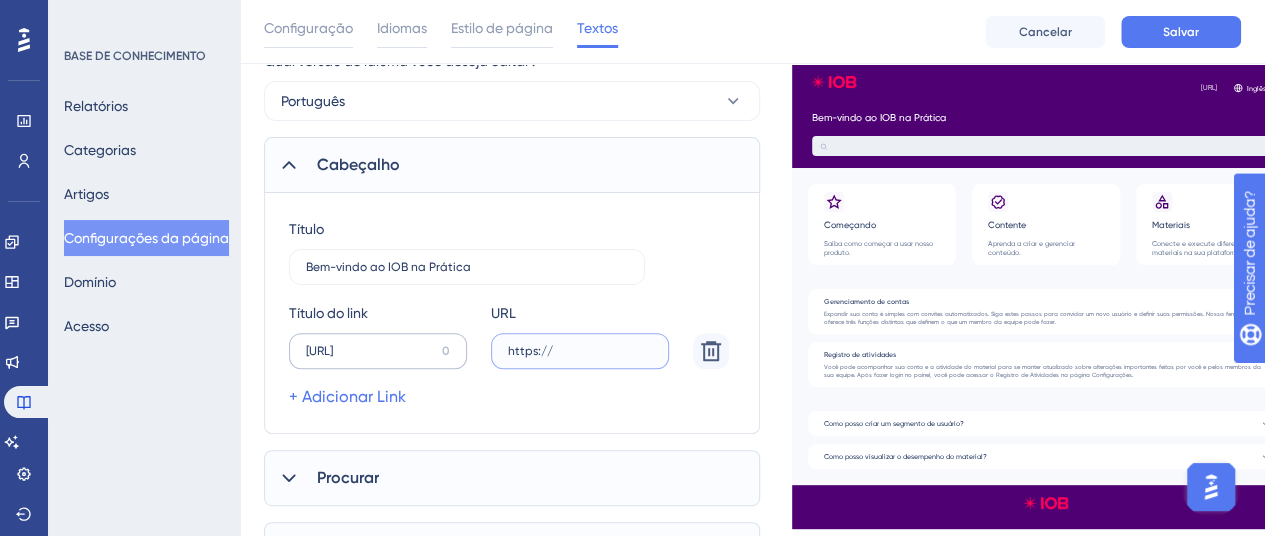 drag, startPoint x: 564, startPoint y: 345, endPoint x: 453, endPoint y: 344, distance: 111.0045 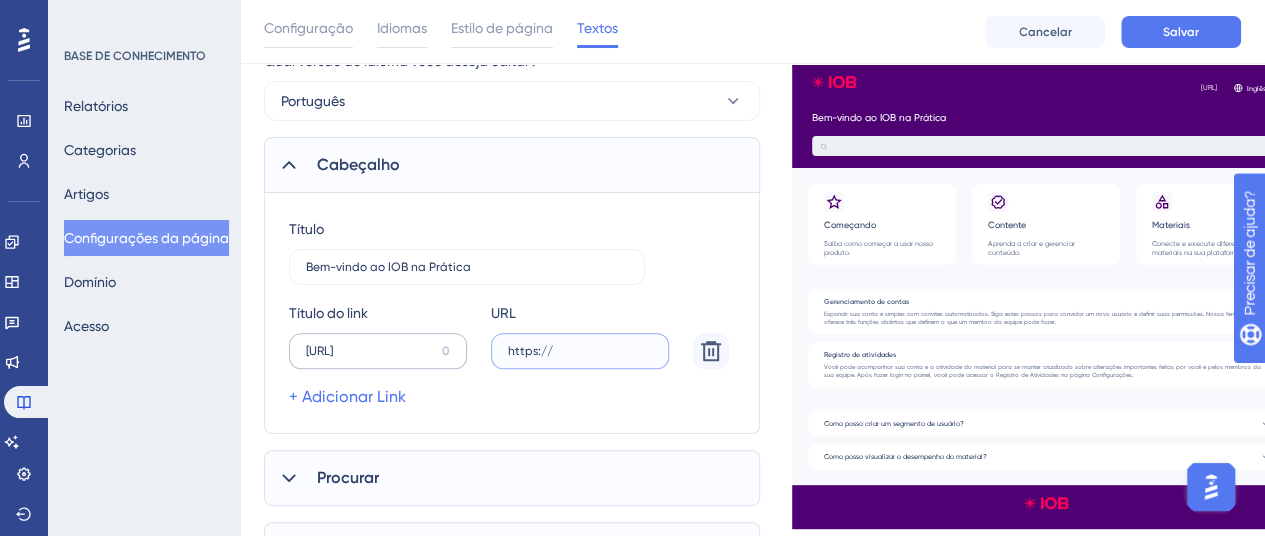 click on "Título do link https://www.ins 0 URL https://" at bounding box center (509, 335) 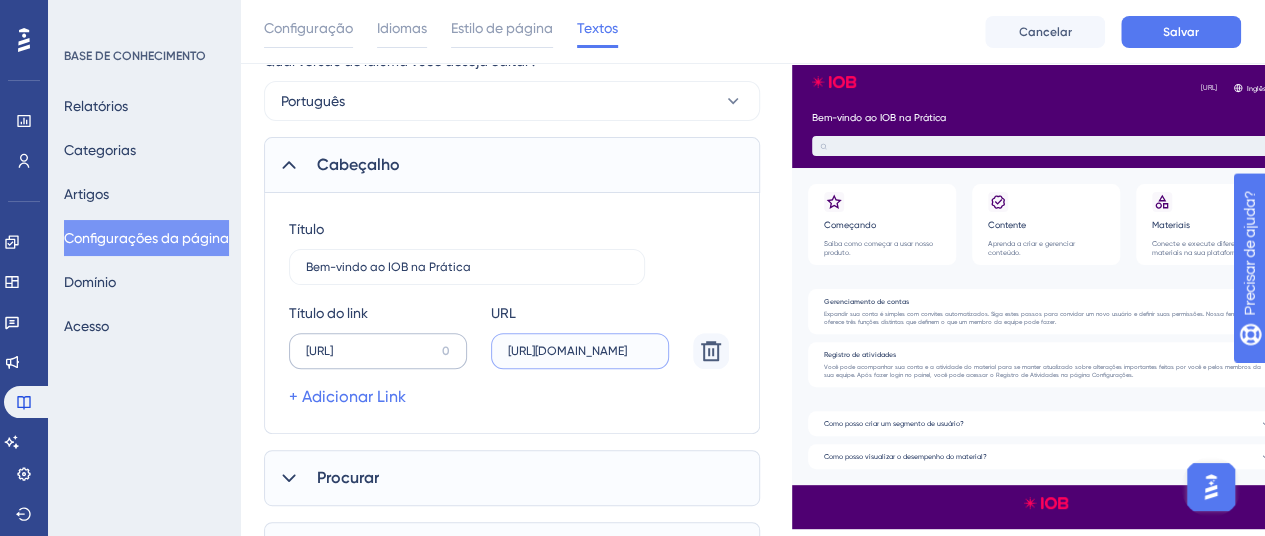 type on "[URL][DOMAIN_NAME]" 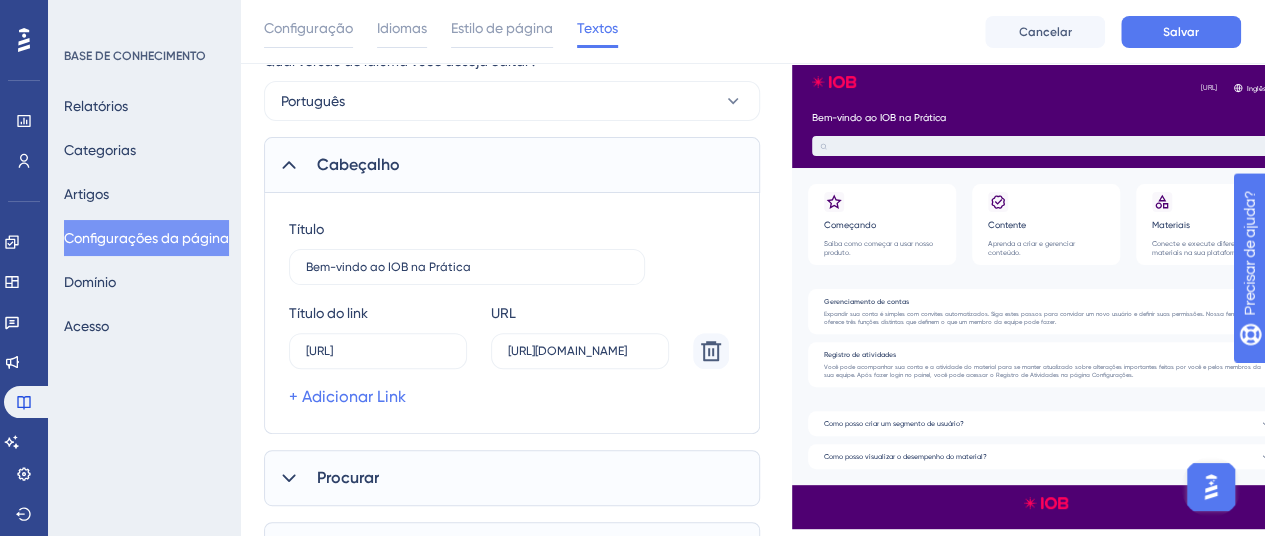 drag, startPoint x: 296, startPoint y: 353, endPoint x: 468, endPoint y: 340, distance: 172.49059 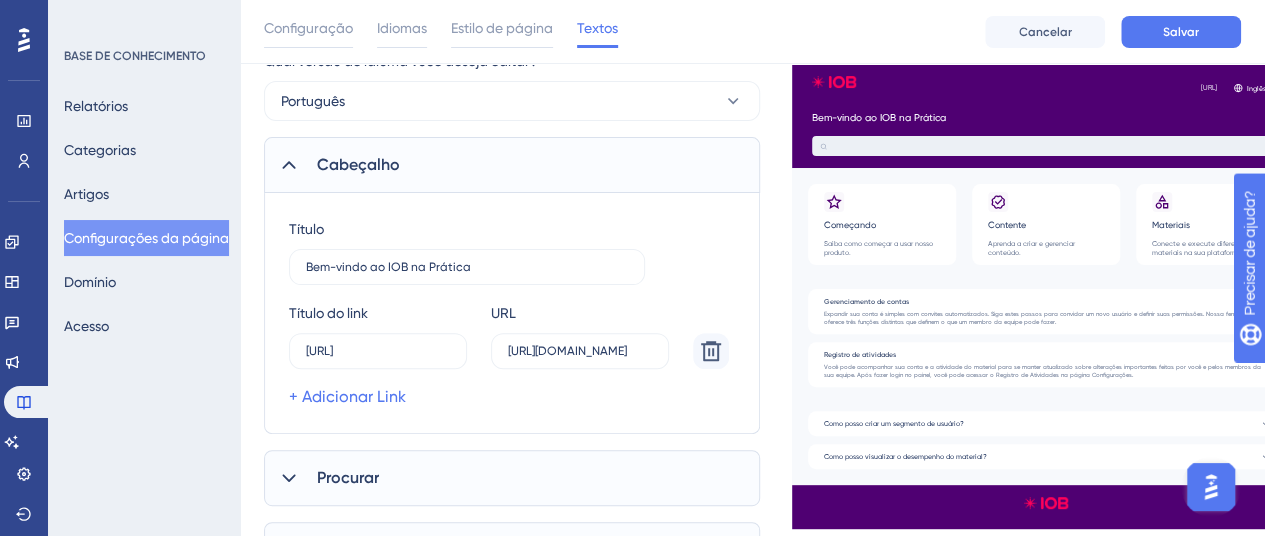 click on "Título do link https://www.ins 0 URL https://www.instagram.com/iob_na_pratica/" at bounding box center (509, 335) 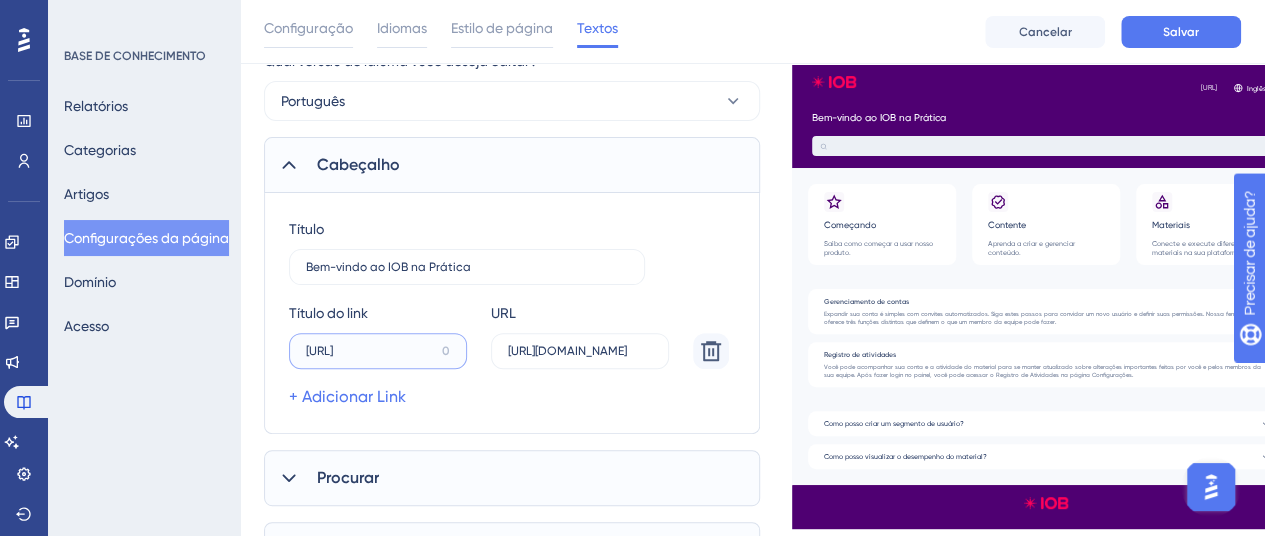 click on "https://www.ins" at bounding box center [370, 351] 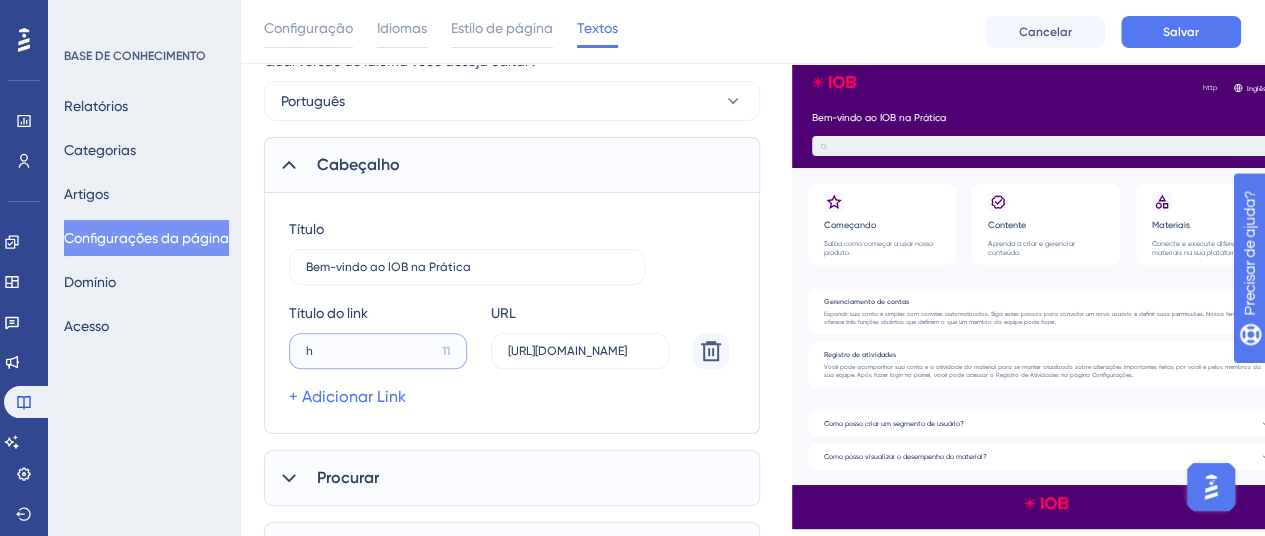 type on "h" 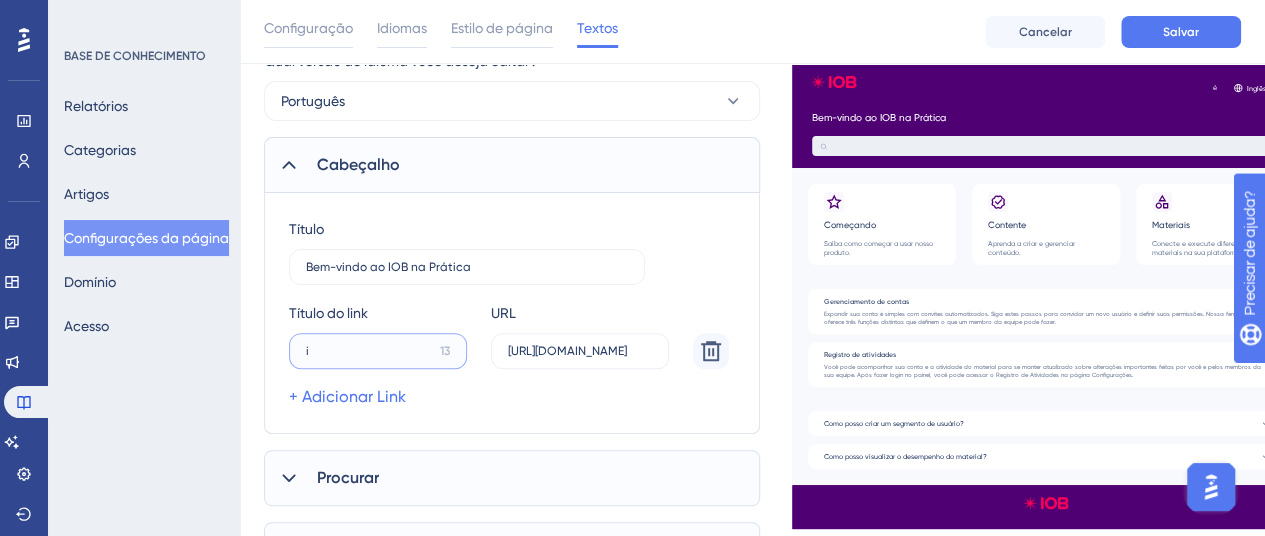 type on "i" 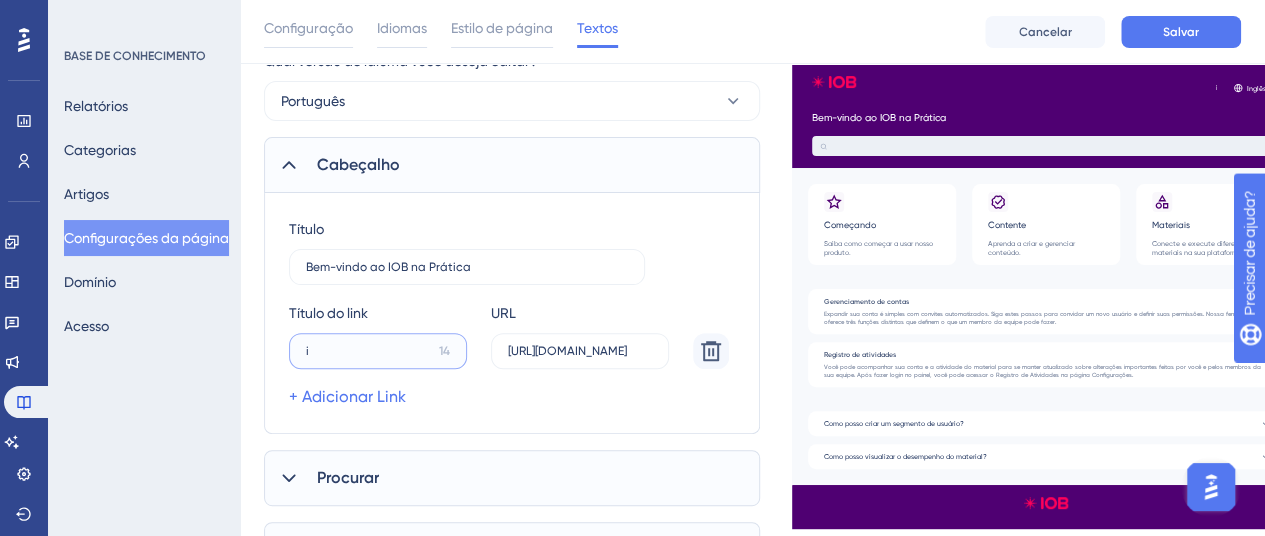type on "i" 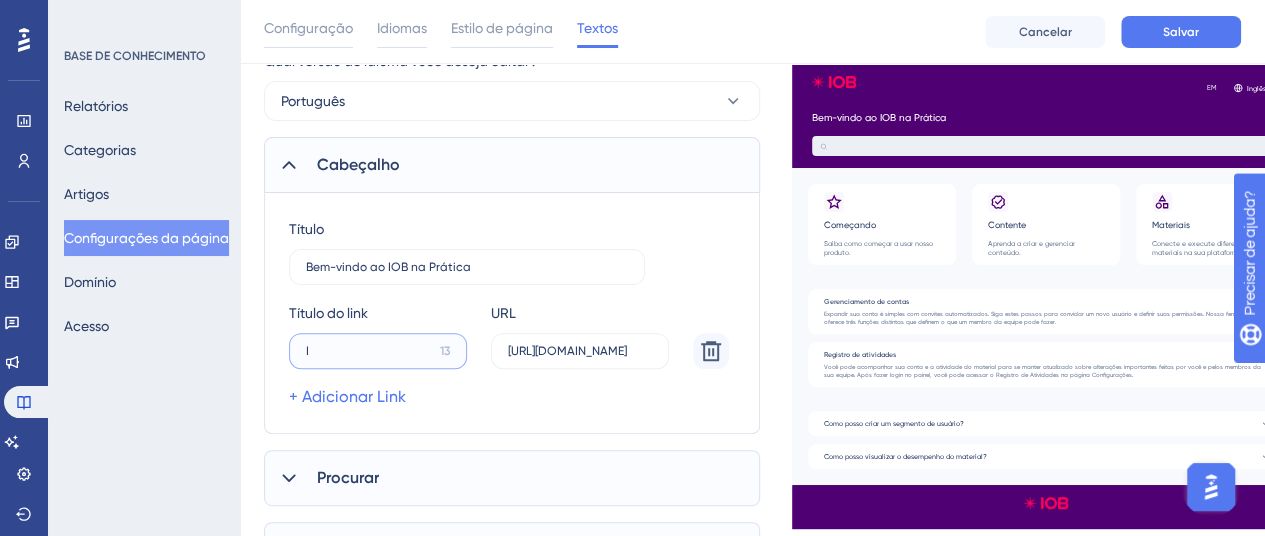 type on "I" 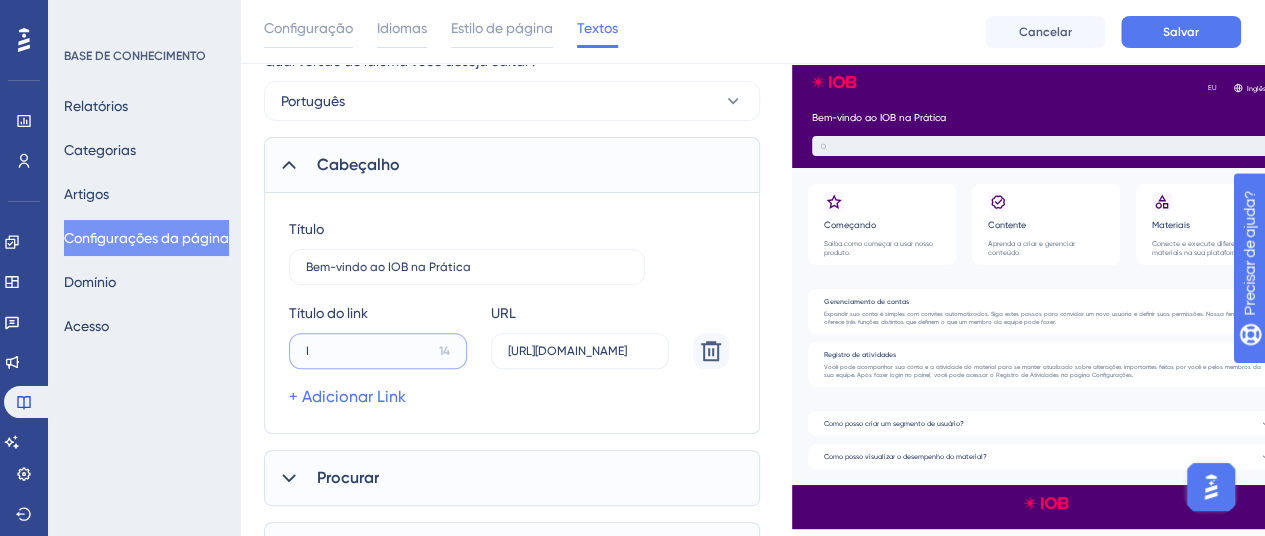 type on "I" 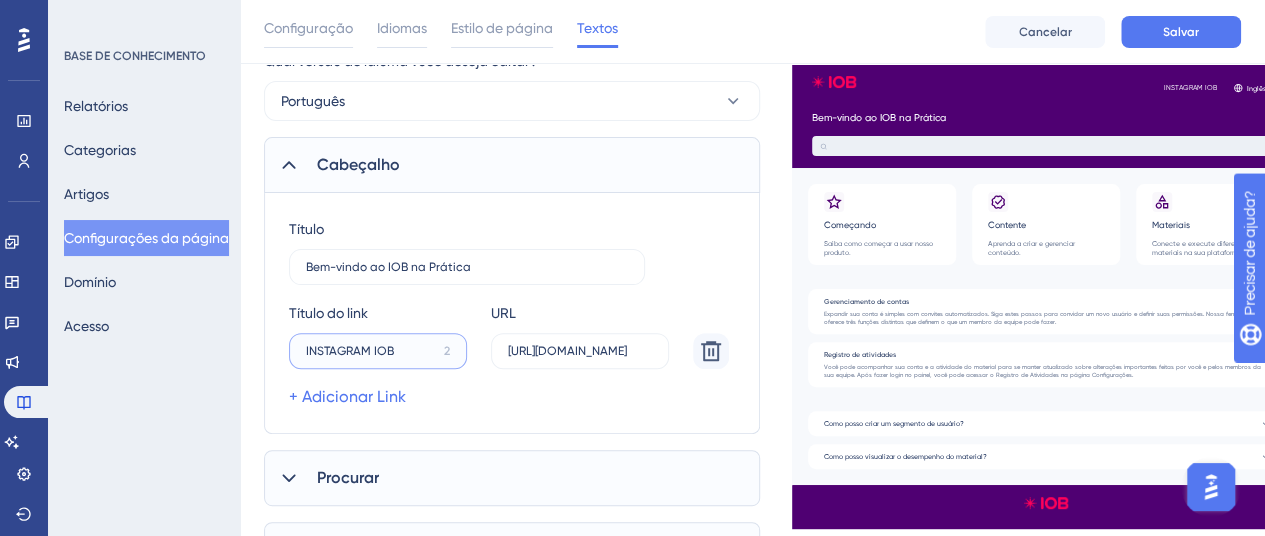 type on "INSTAGRAM IOB" 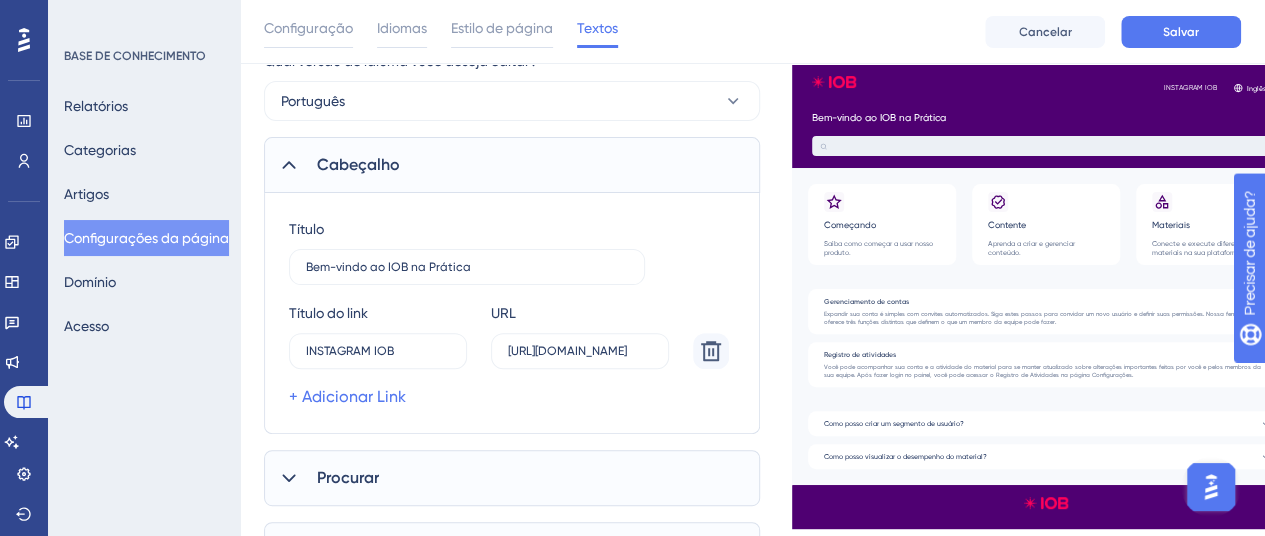 click on "Qual versão de idioma você deseja editar? Português Cabeçalho Título Bem-vindo ao IOB na Prática Título do link INSTAGRAM IOB 2 URL https://www.instagram.com/iob_na_pratica/ + Adicionar Link Procurar Espaço reservado para barra de pesquisa Ver todos os textos de resultados Nenhum resultado de pesquisa encontrado texto Texto do botão Voltar Em geral Texto da página inicial Artigos em destaque Texto Perguntas Frequentes Texto Artigos relacionados Texto Texto de reação Rodapé + Adicionar Link SEO Título da página Descrição INSTAGRAM IOB Inglês Bem-vindo ao IOB na Prática Começando Saiba como começar a usar nosso produto. Contente Aprenda a criar e gerenciar conteúdo. Materiais Conecte e execute diferentes materiais na sua plataforma. Gerenciamento de contas Registro de atividades Como posso criar um segmento de usuário? Como posso visualizar o desempenho do material?" at bounding box center [752, 385] 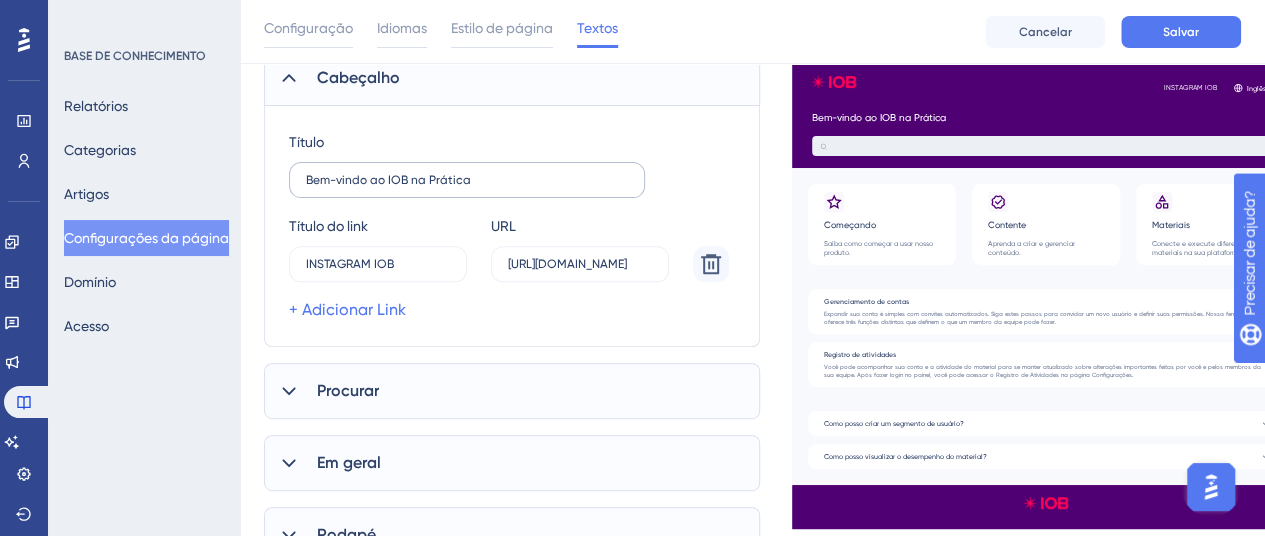 scroll, scrollTop: 385, scrollLeft: 0, axis: vertical 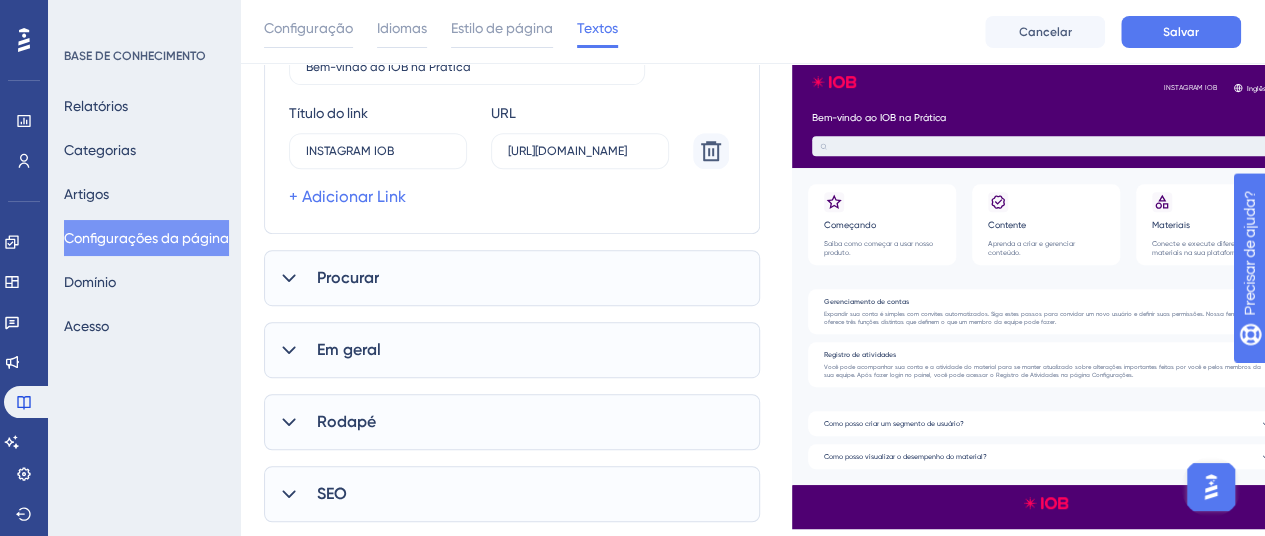click on "Procurar" at bounding box center (348, 277) 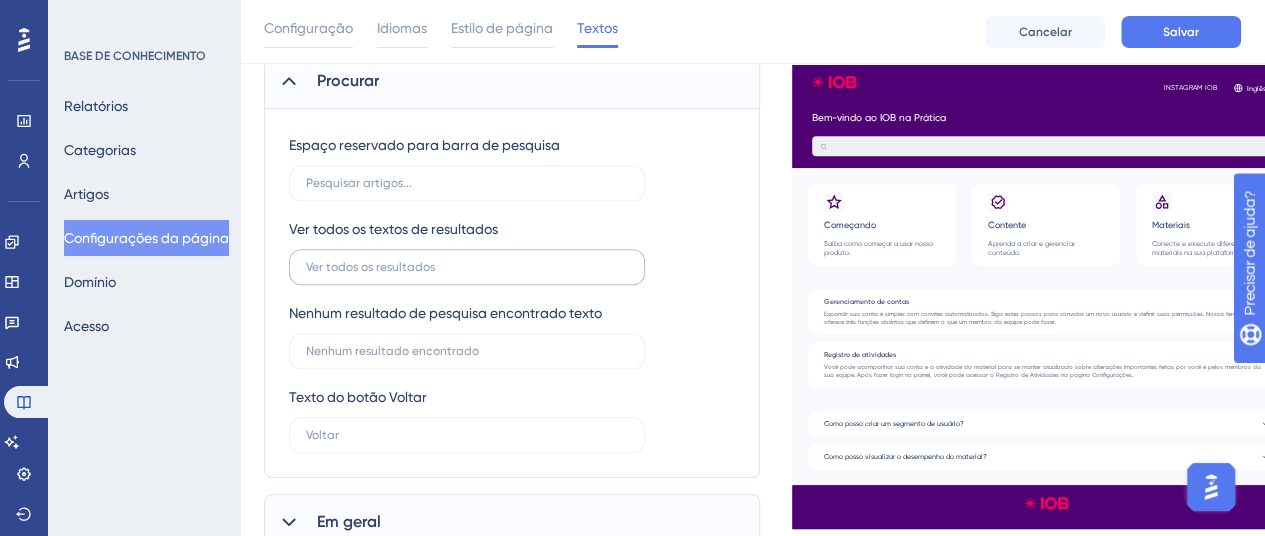 scroll, scrollTop: 585, scrollLeft: 0, axis: vertical 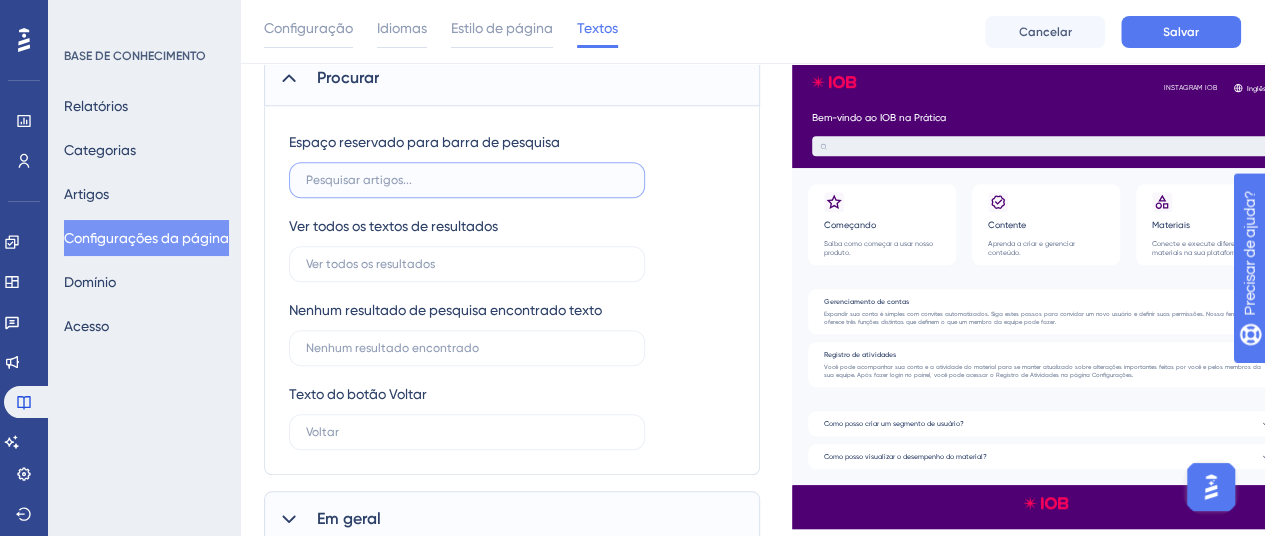 click at bounding box center [467, 180] 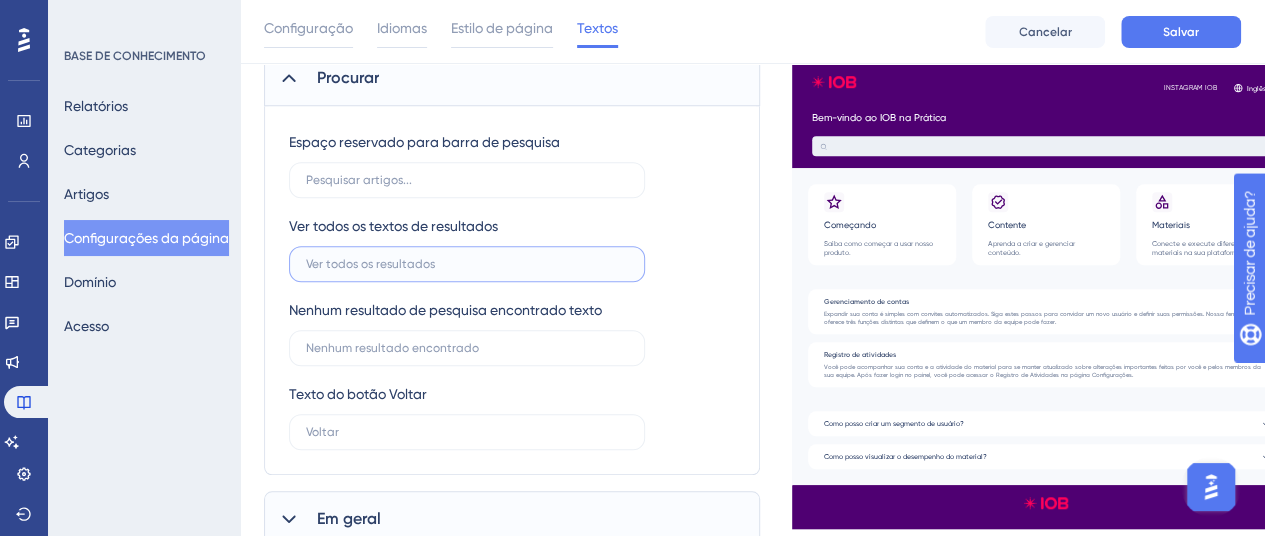 click at bounding box center (467, 264) 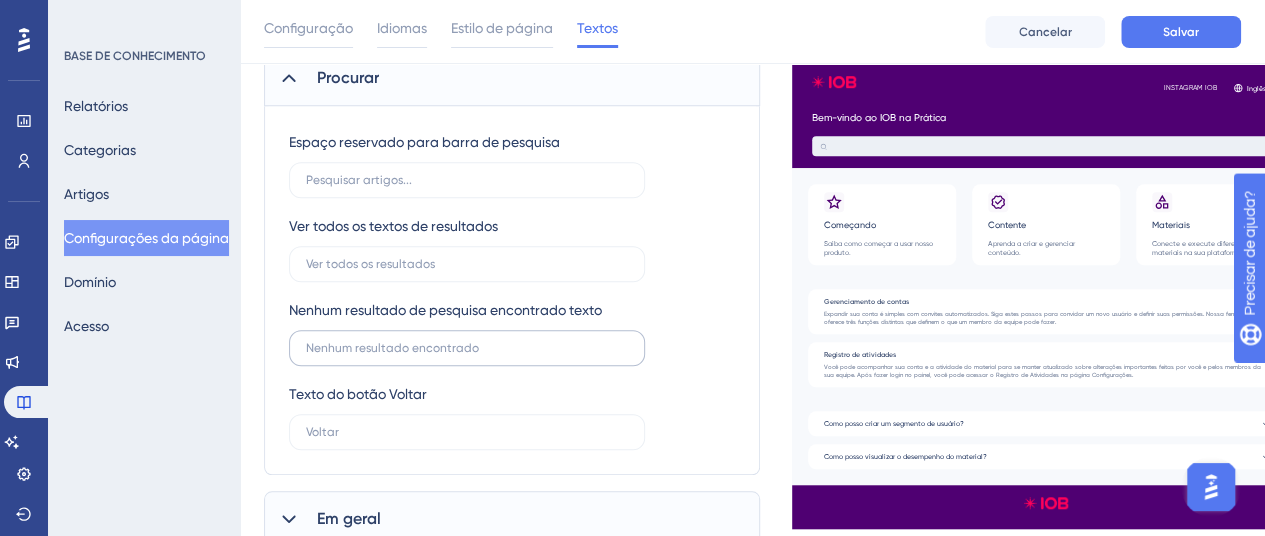 click at bounding box center [467, 348] 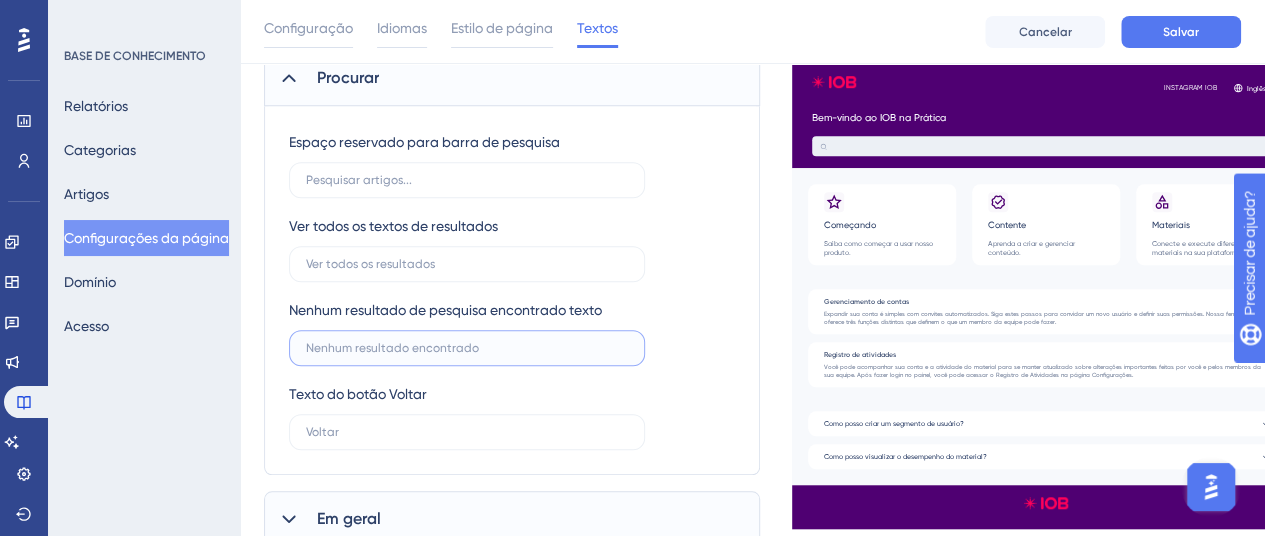 click at bounding box center [467, 348] 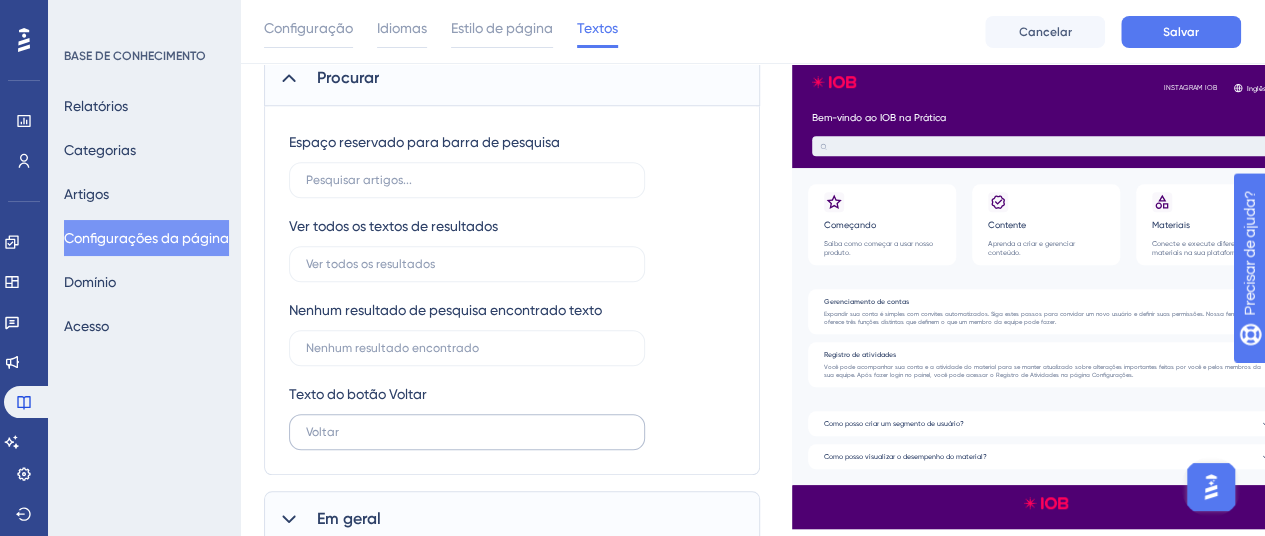 click at bounding box center [467, 432] 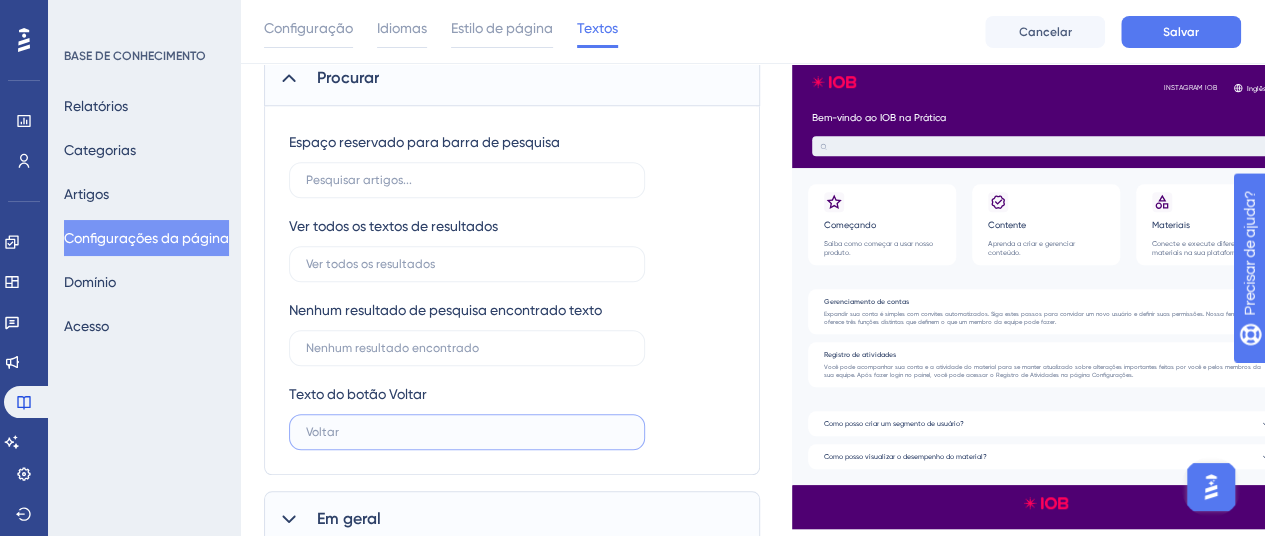 click at bounding box center [467, 432] 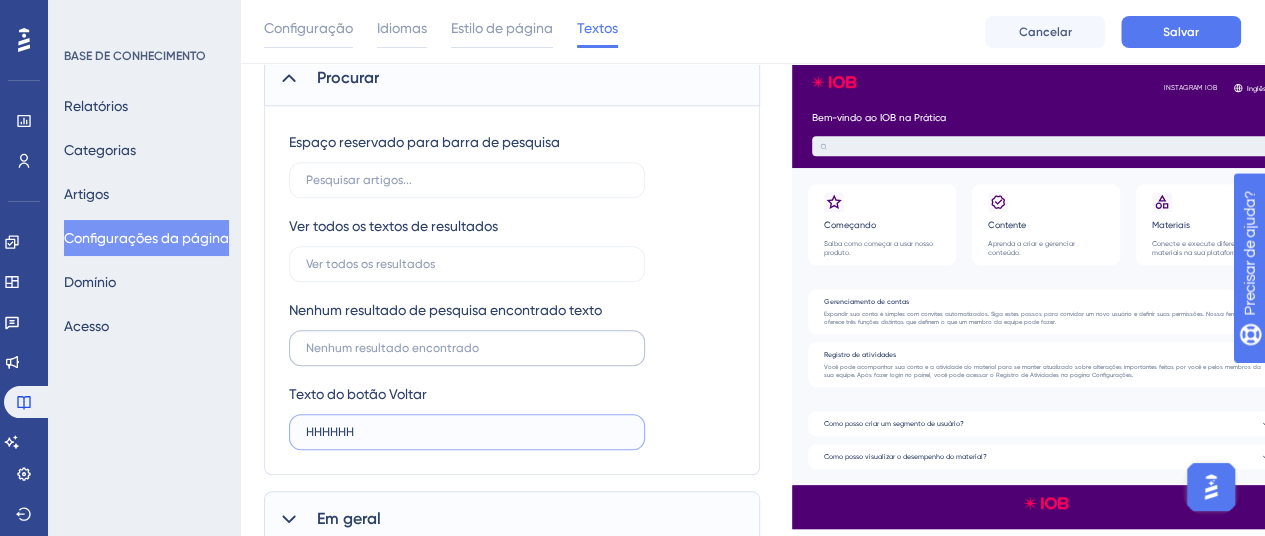 type on "HHHHHH" 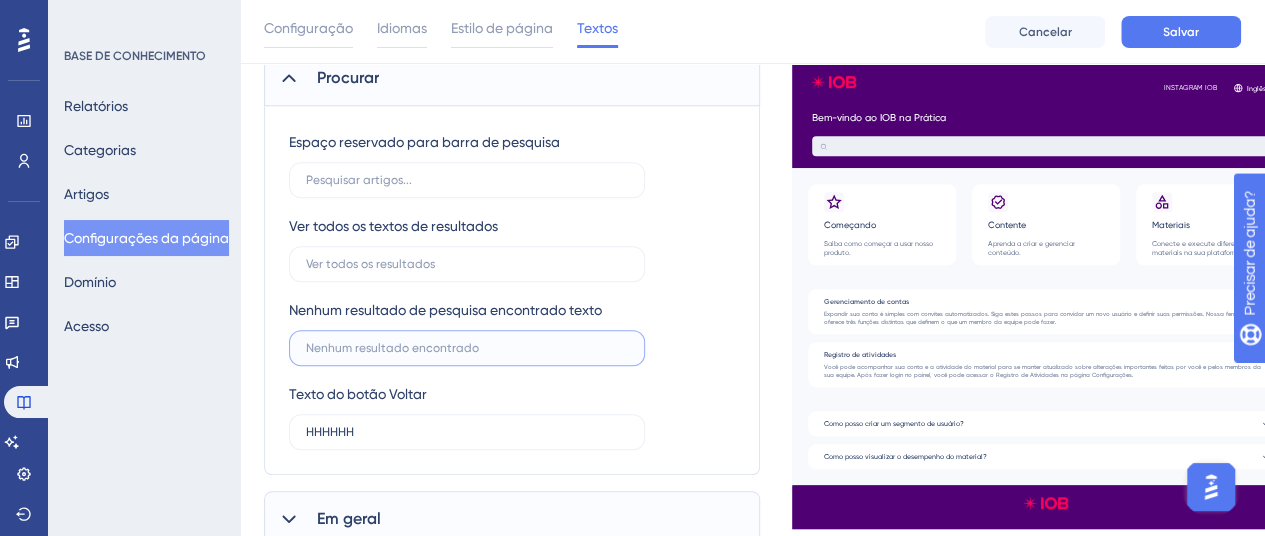 click at bounding box center [467, 348] 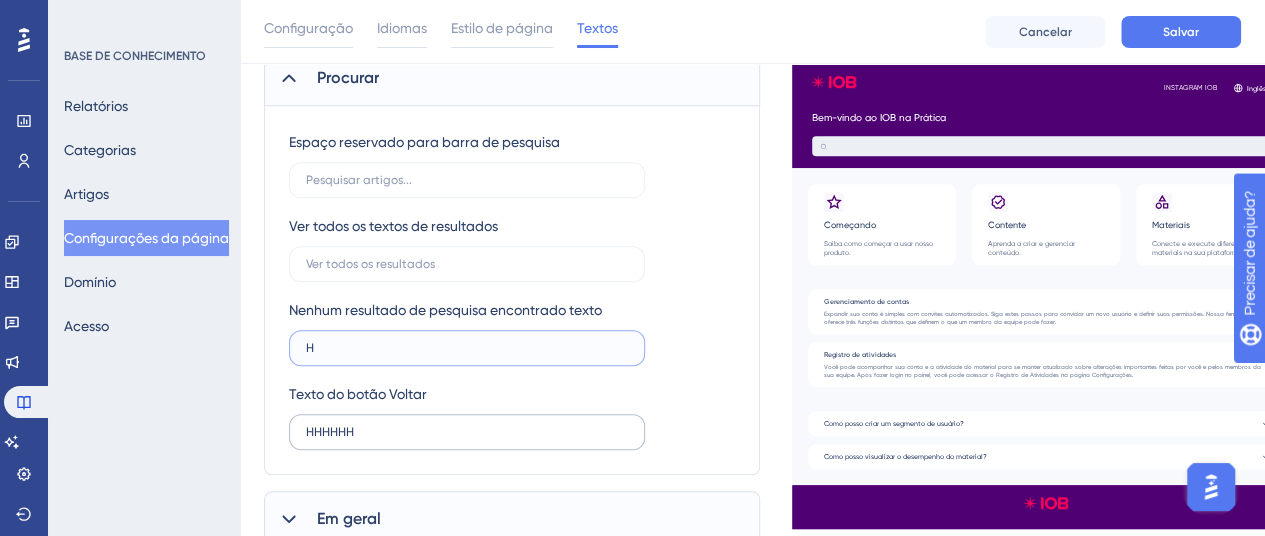 type on "H" 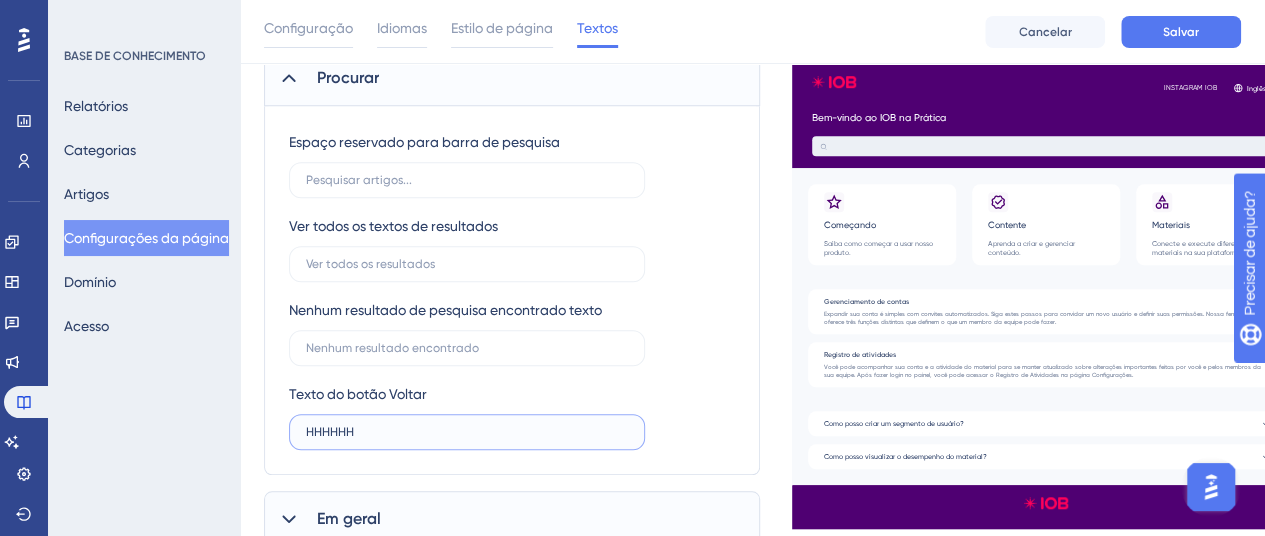 drag, startPoint x: 373, startPoint y: 435, endPoint x: 283, endPoint y: 439, distance: 90.088844 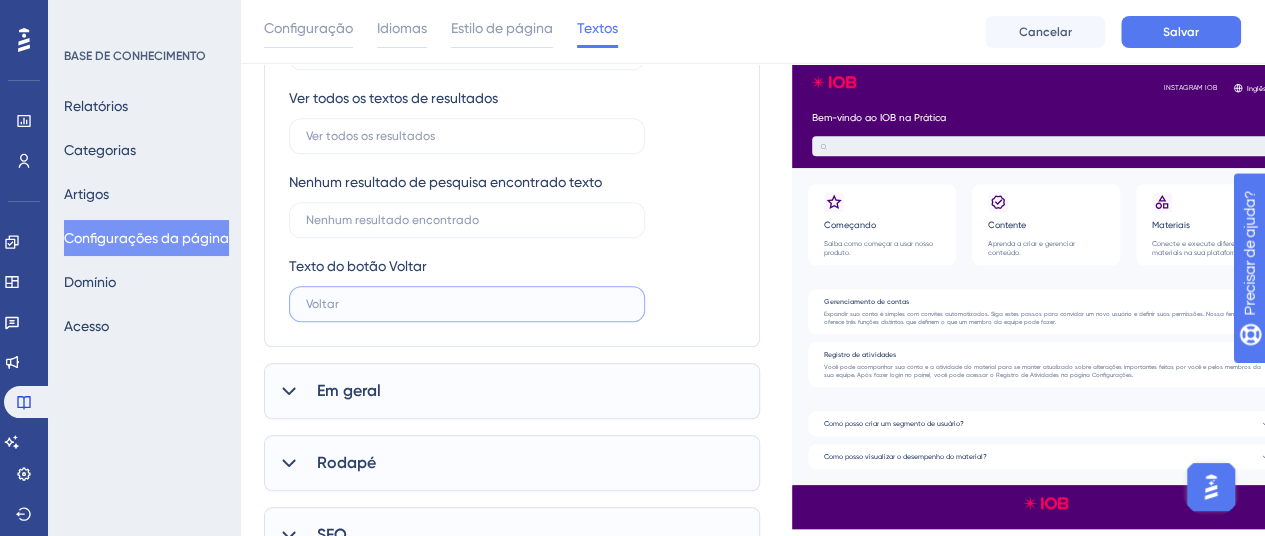 scroll, scrollTop: 785, scrollLeft: 0, axis: vertical 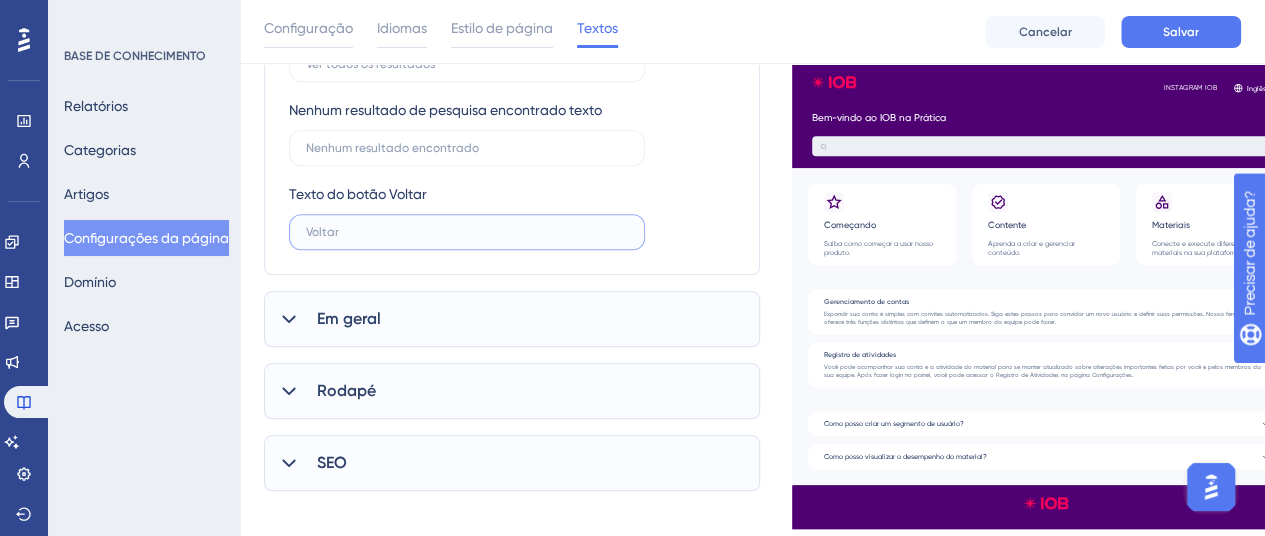 type 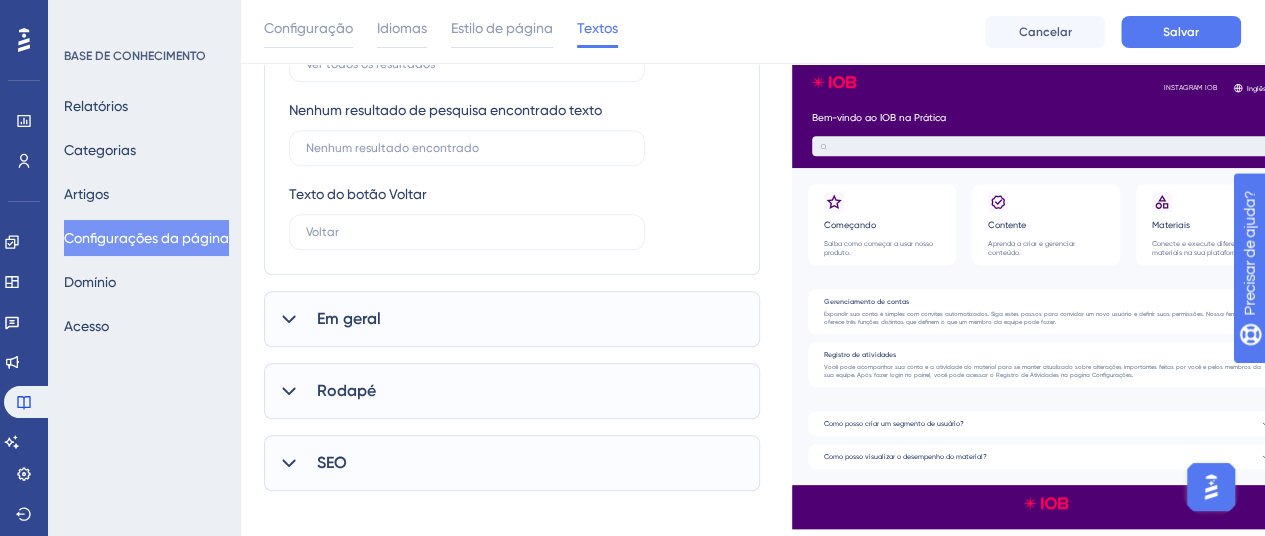 click on "Em geral" at bounding box center (512, 319) 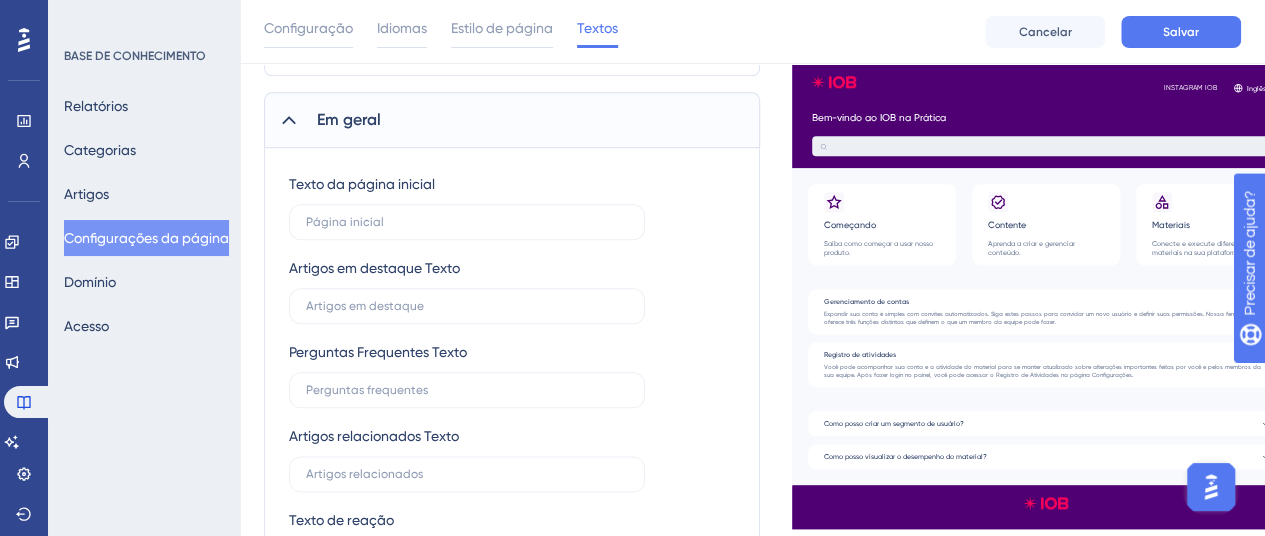scroll, scrollTop: 985, scrollLeft: 0, axis: vertical 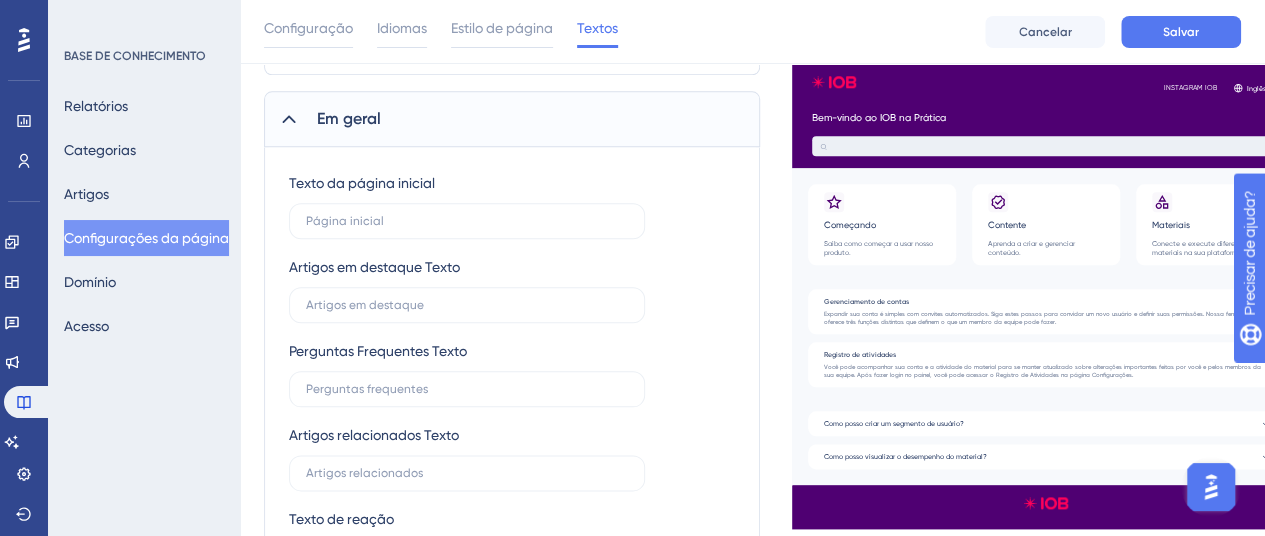 click on "Texto da página inicial" at bounding box center (362, 183) 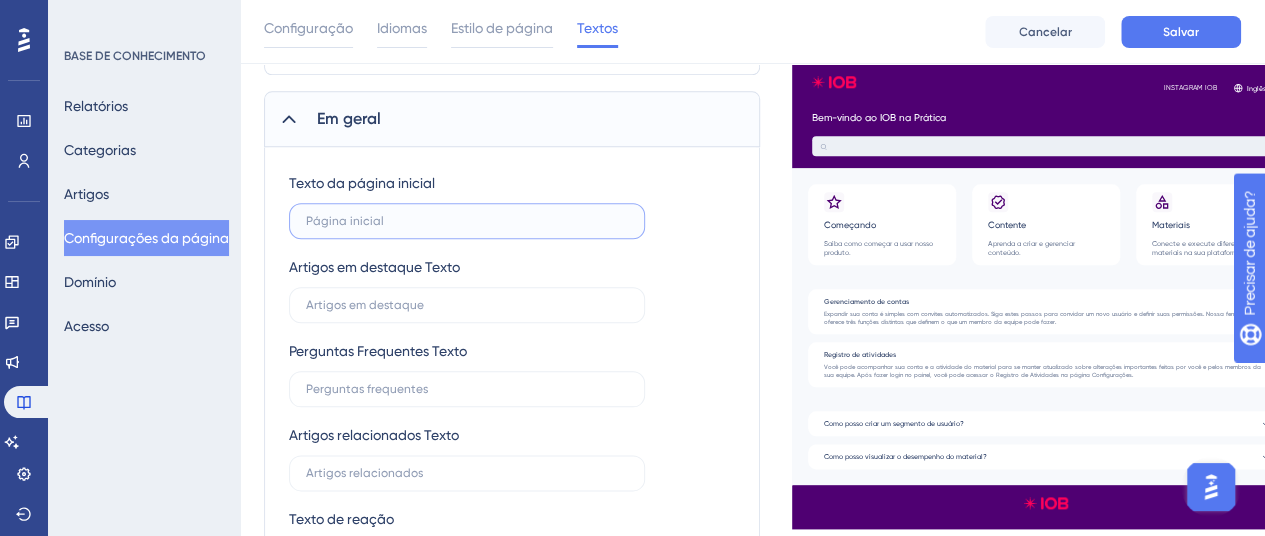 click at bounding box center [467, 221] 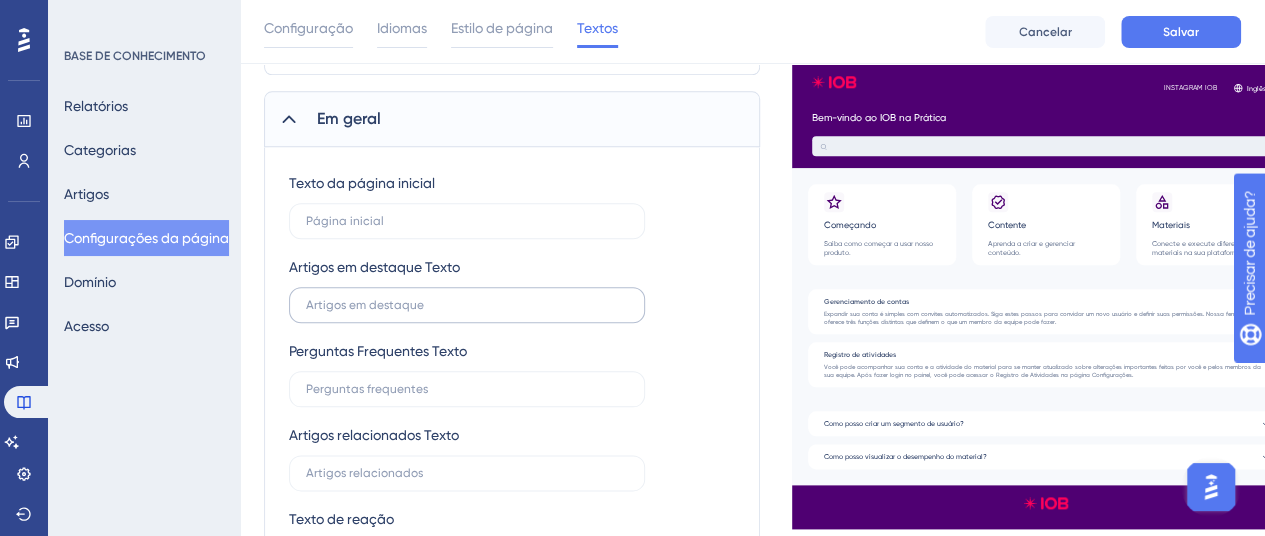 click at bounding box center (467, 305) 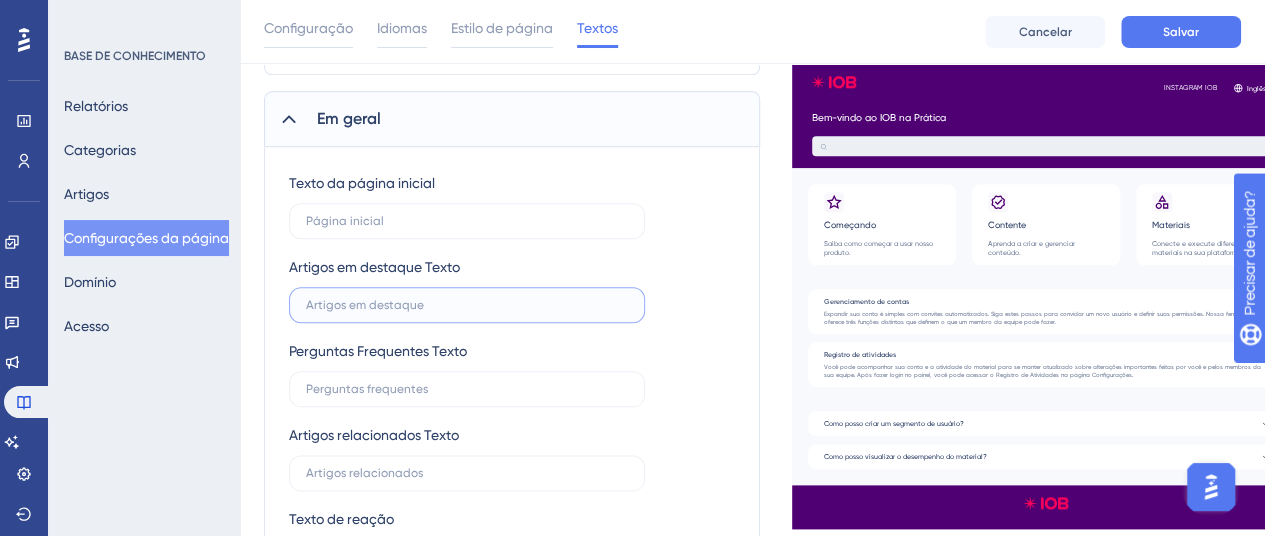 click at bounding box center (467, 305) 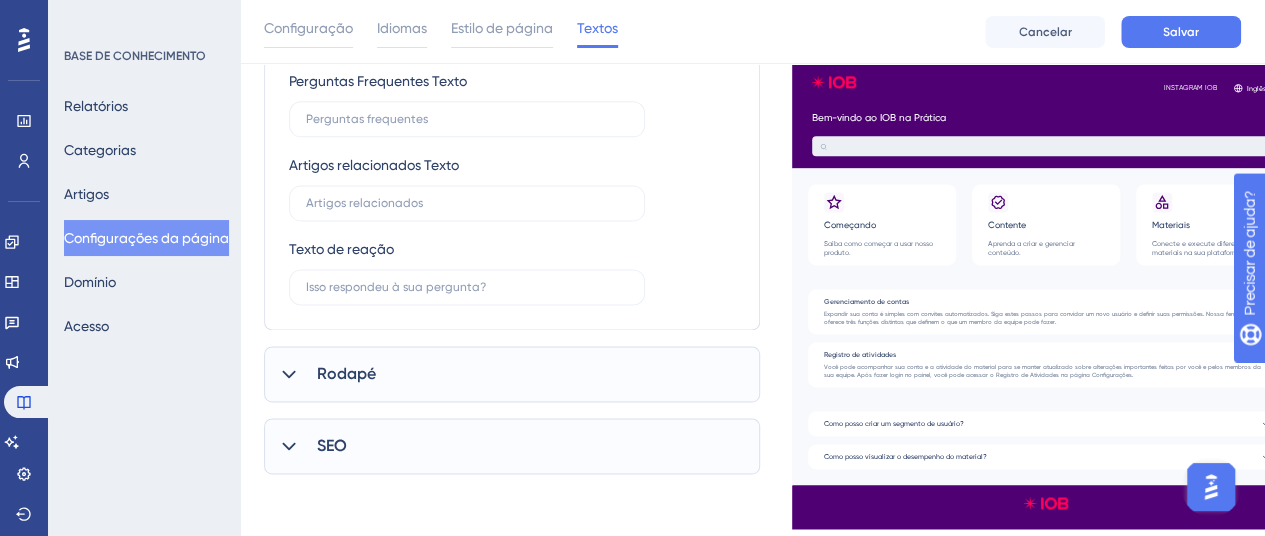 click on "Rodapé" at bounding box center (512, 374) 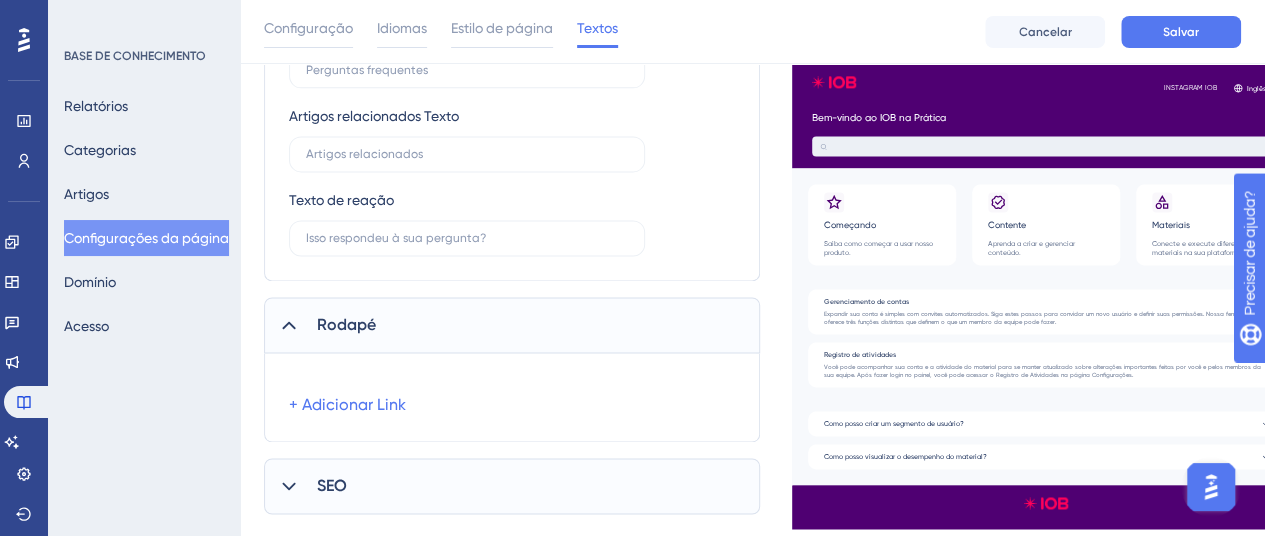 scroll, scrollTop: 1344, scrollLeft: 0, axis: vertical 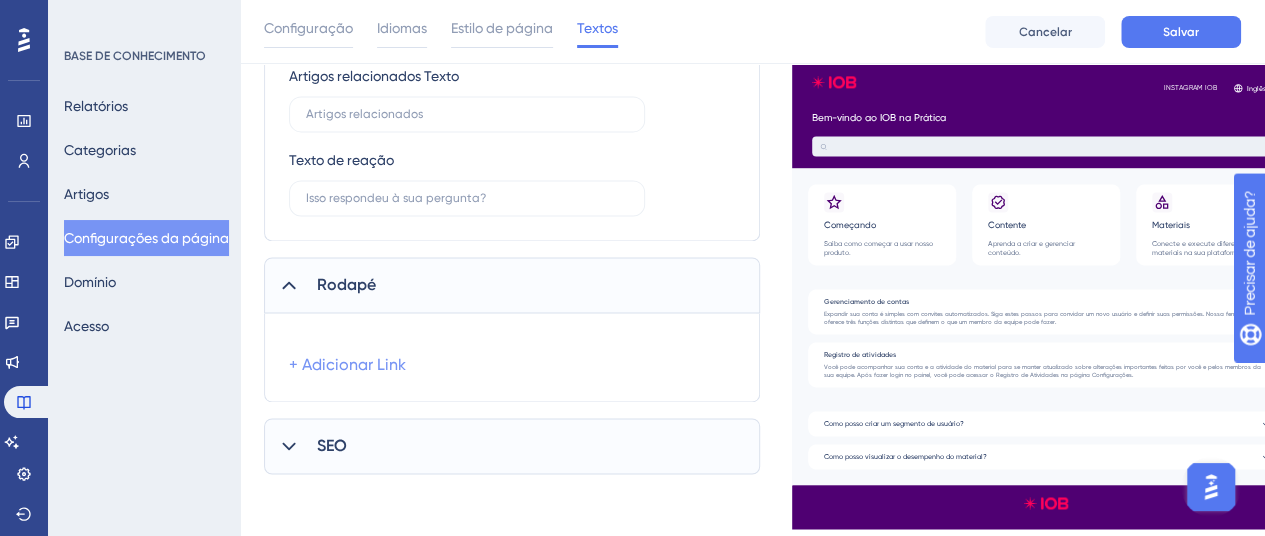 click on "+ Adicionar Link" at bounding box center [347, 365] 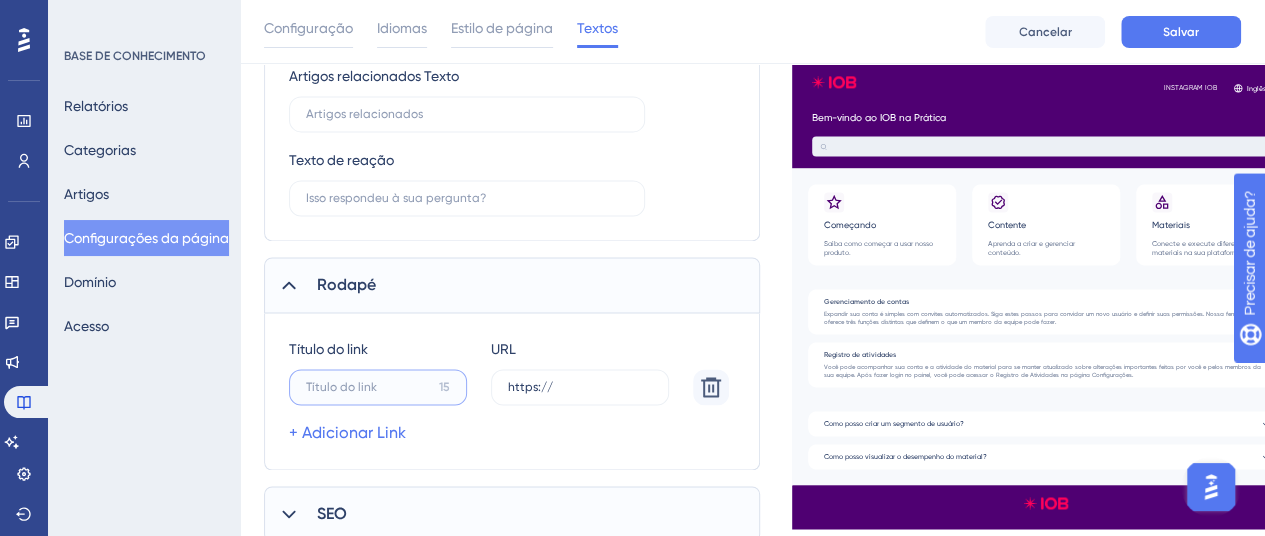 click on "15" at bounding box center [378, -808] 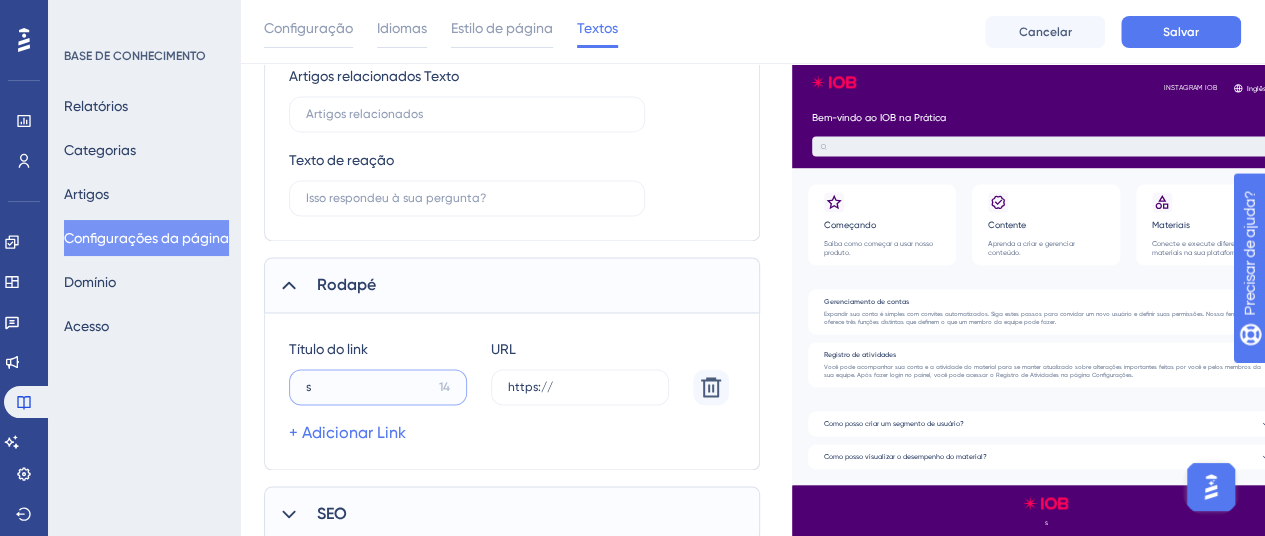 type on "s" 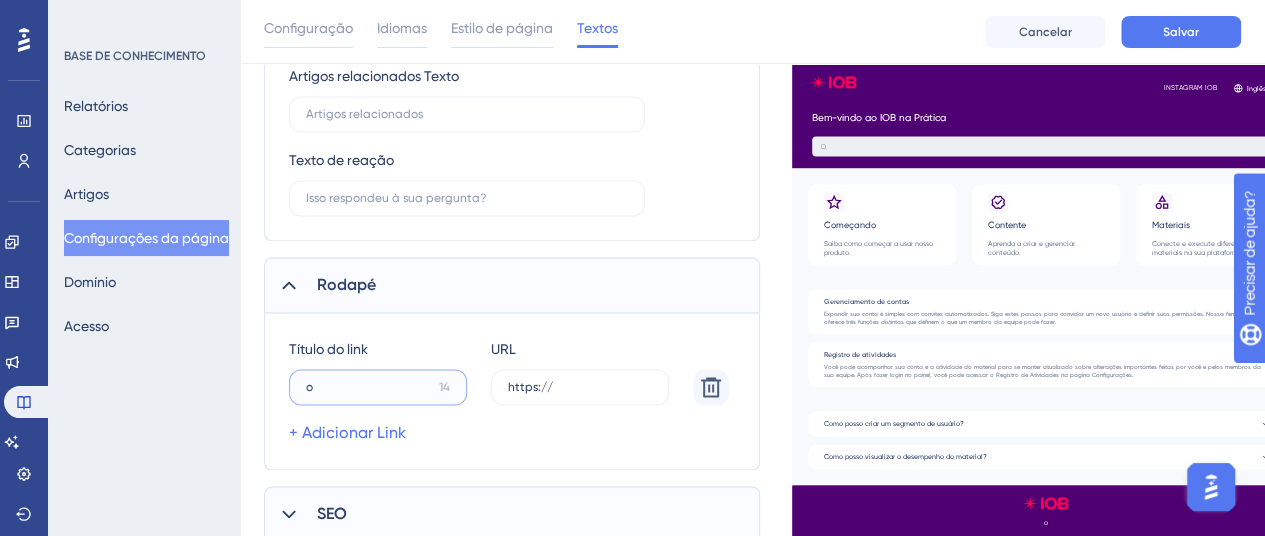type on "o" 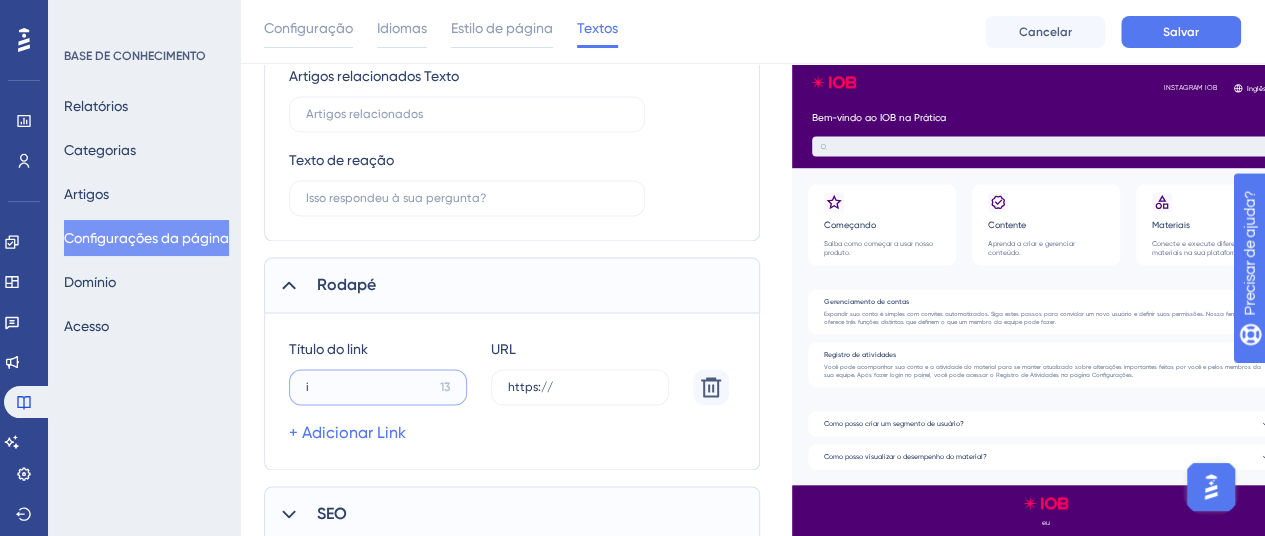 type on "i" 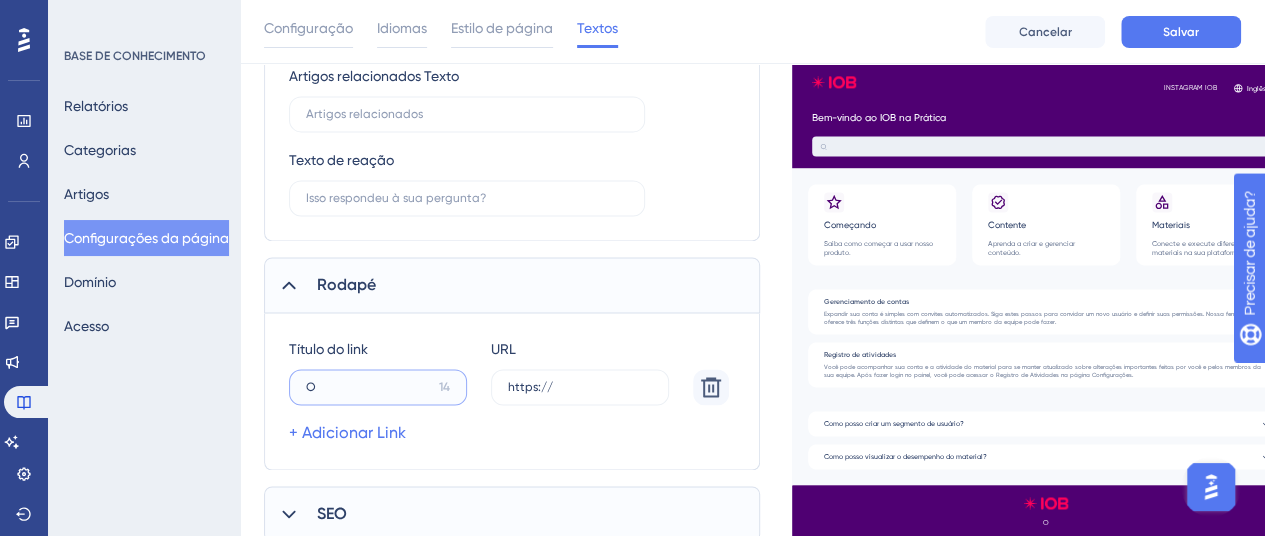type on "O" 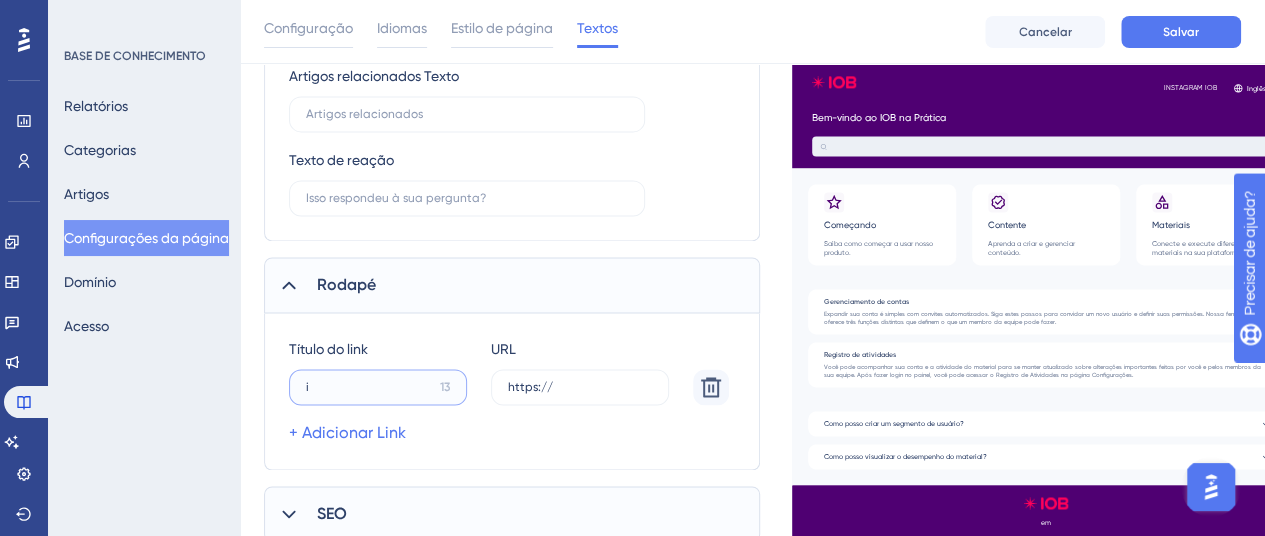 type on "i" 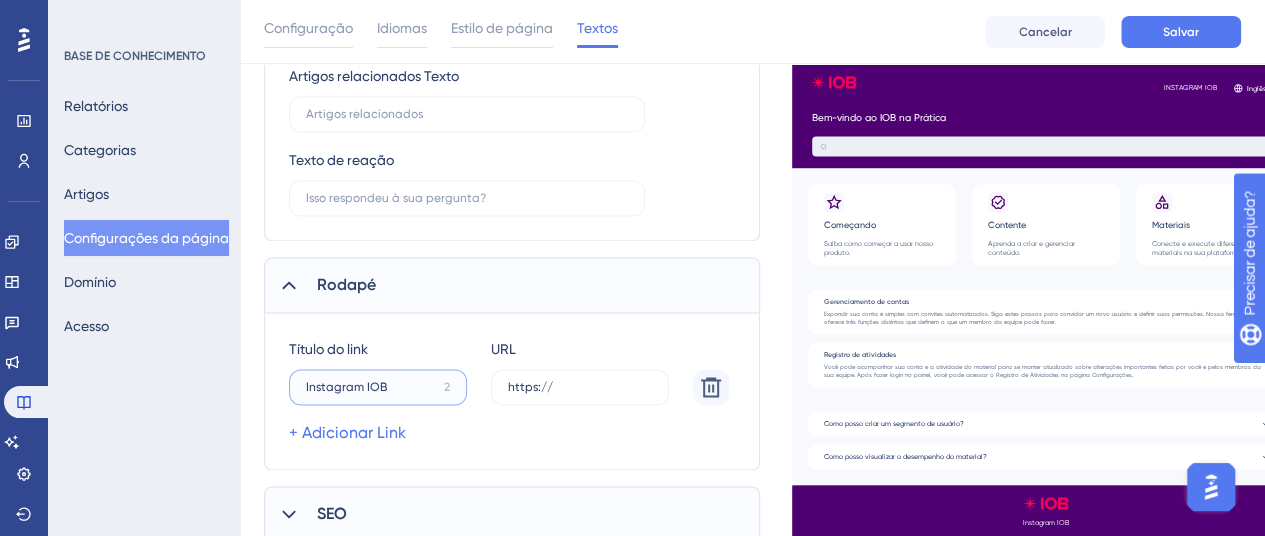 type on "Instagram IOB" 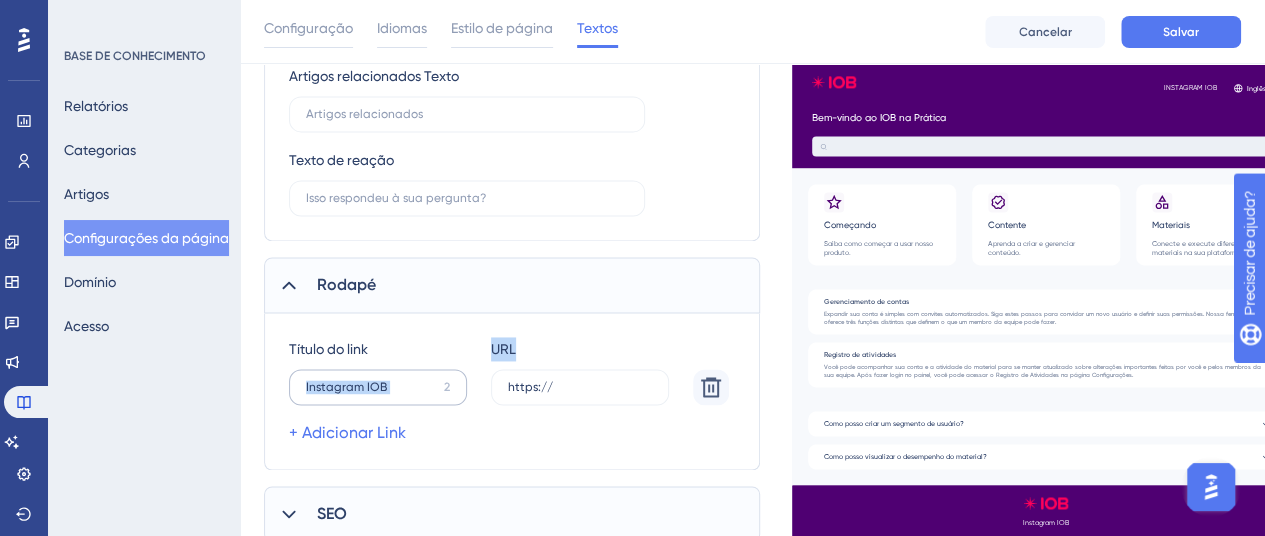 drag, startPoint x: 561, startPoint y: 365, endPoint x: 424, endPoint y: 371, distance: 137.13132 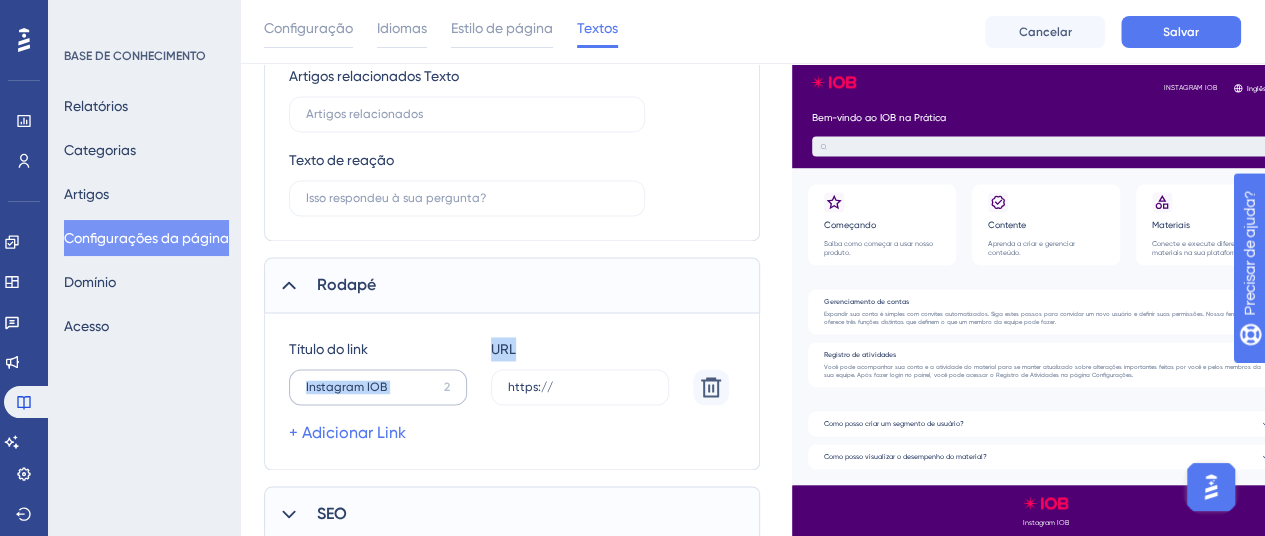 click on "Título do link Instagram IOB 2 URL https://" at bounding box center [509, 371] 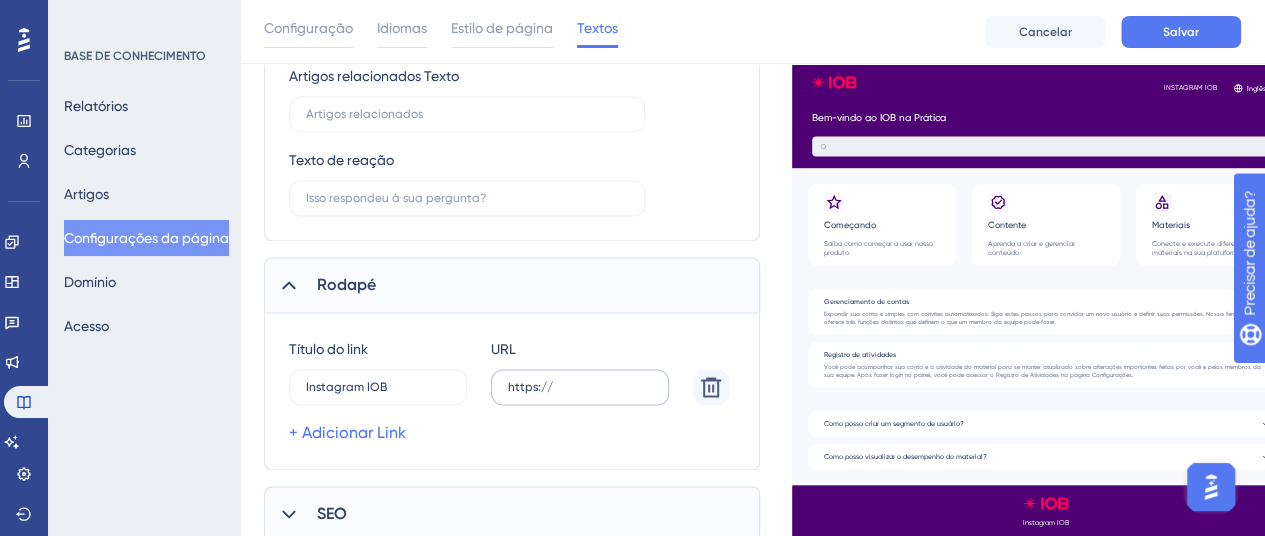 drag, startPoint x: 560, startPoint y: 363, endPoint x: 572, endPoint y: 381, distance: 21.633308 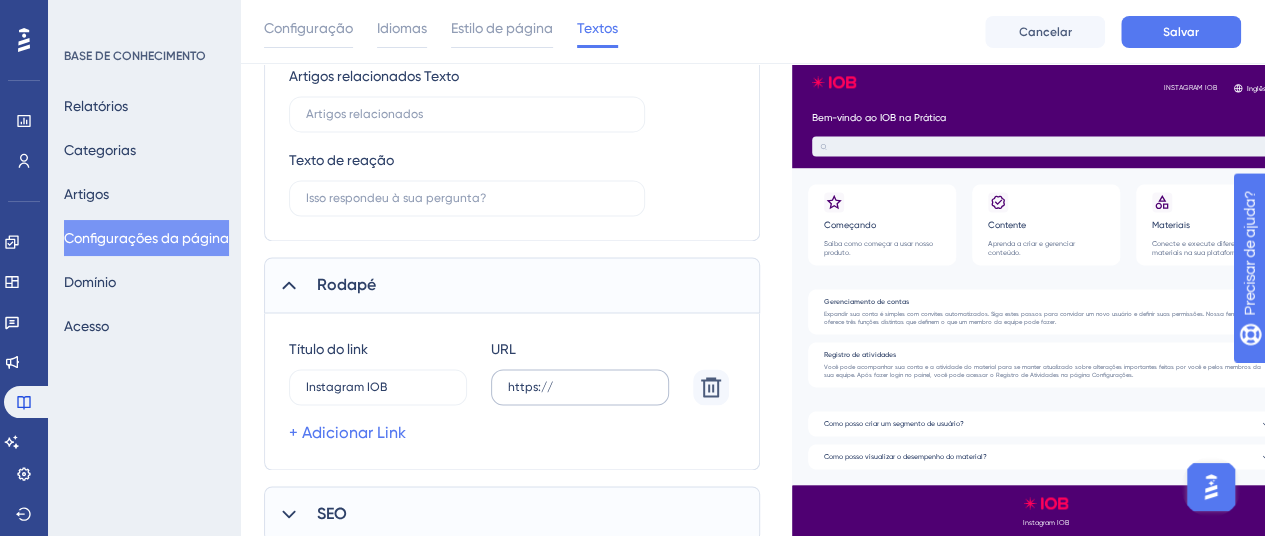 click on "URL https://" at bounding box center (580, -824) 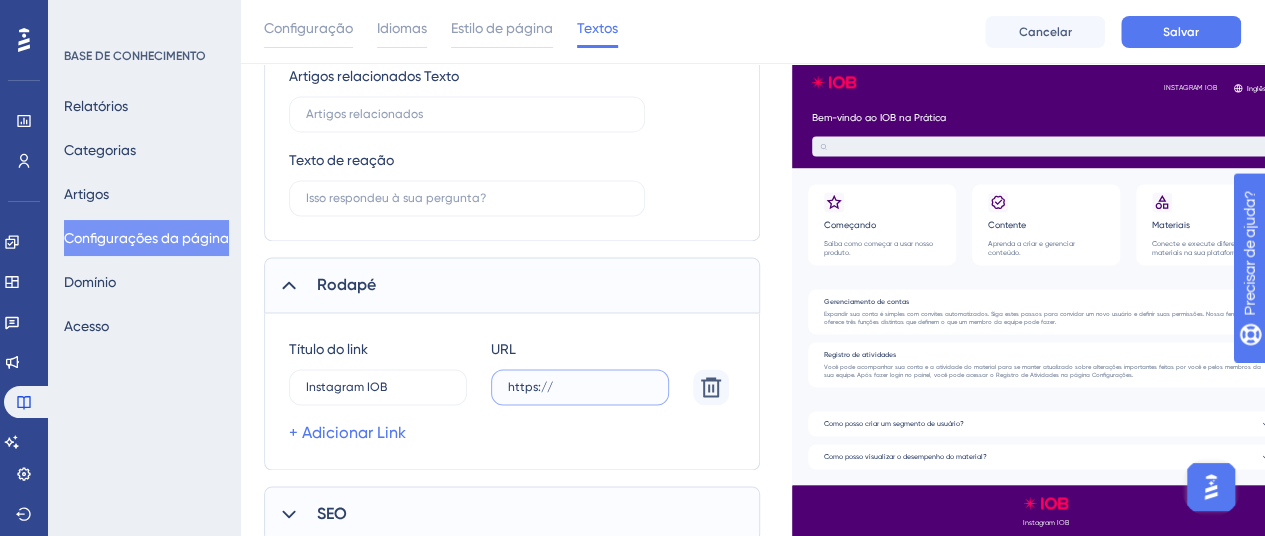 drag, startPoint x: 572, startPoint y: 383, endPoint x: 489, endPoint y: 387, distance: 83.09633 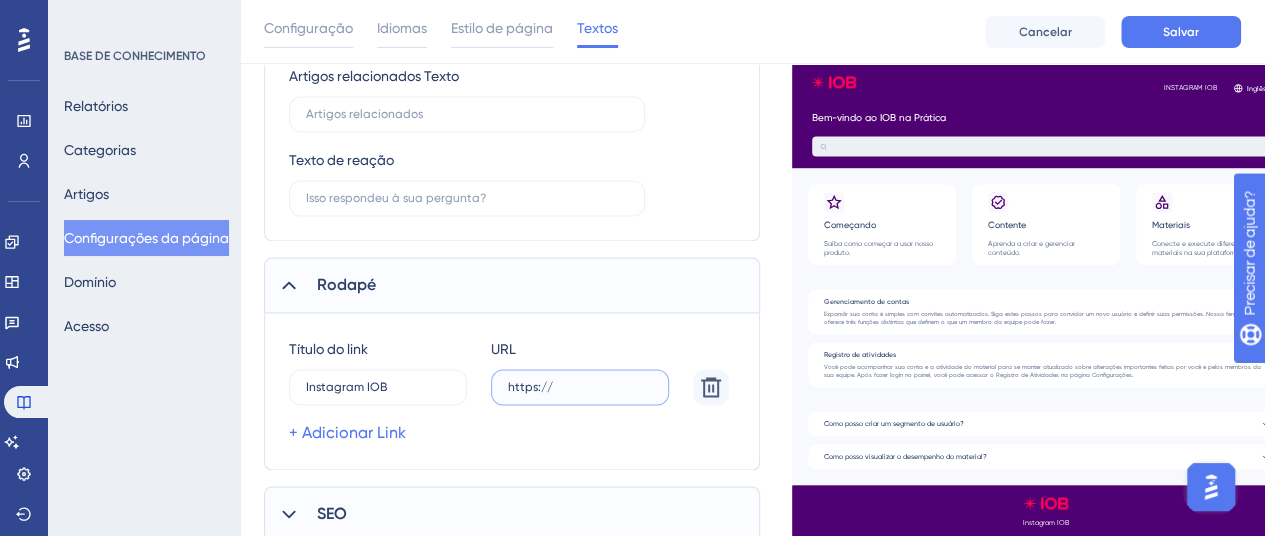 click on "Título do link Instagram IOB 2 URL https://" at bounding box center [509, 371] 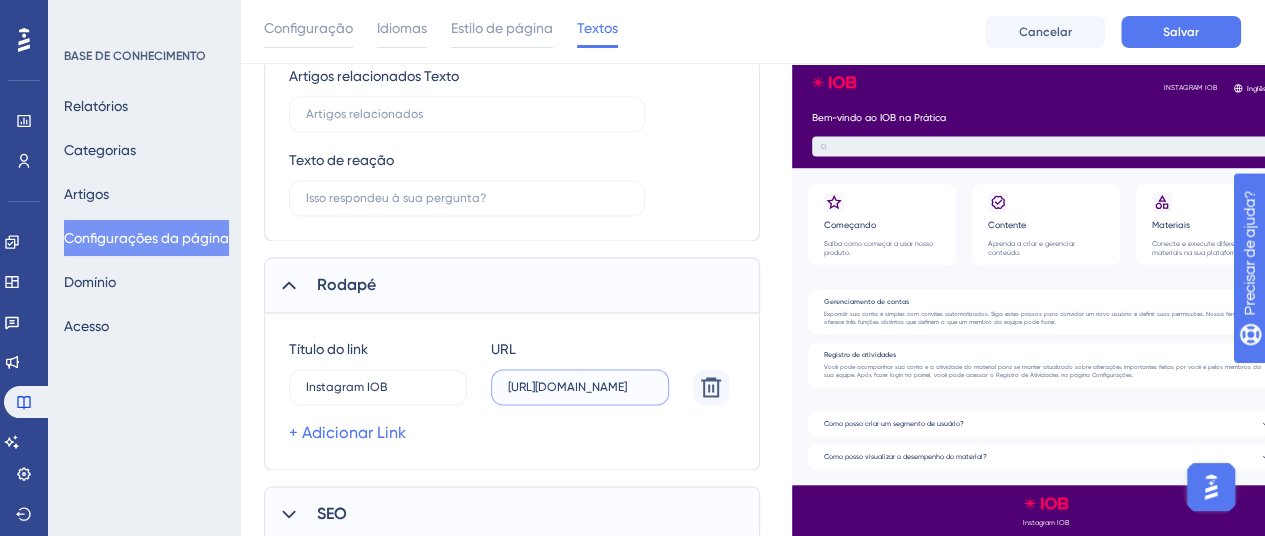type on "[URL][DOMAIN_NAME]" 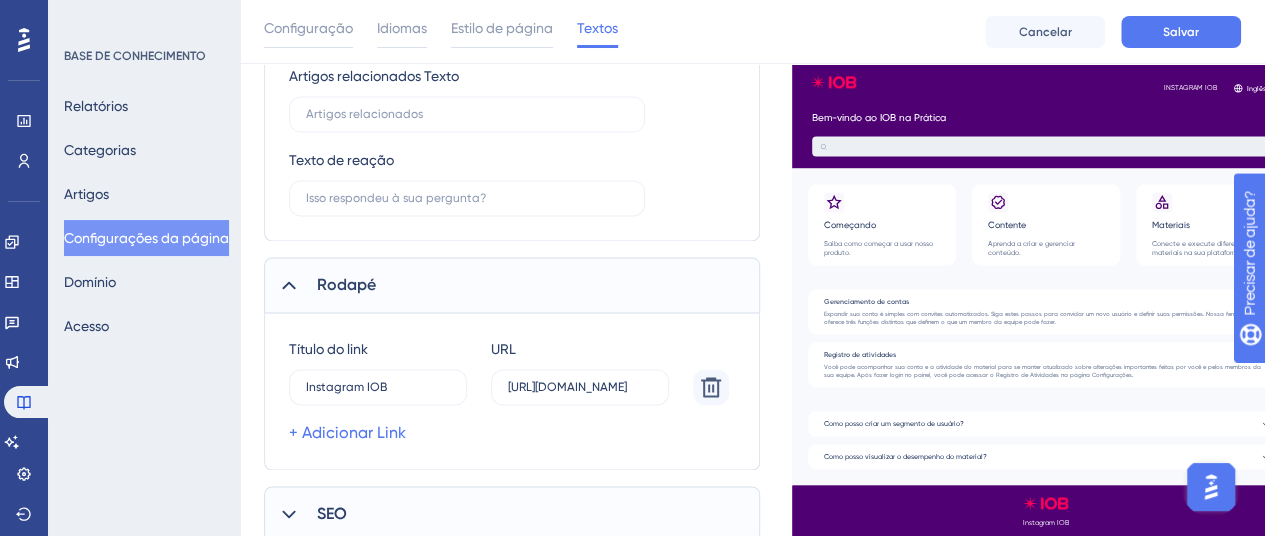 click on "+ Adicionar Link" at bounding box center (509, 433) 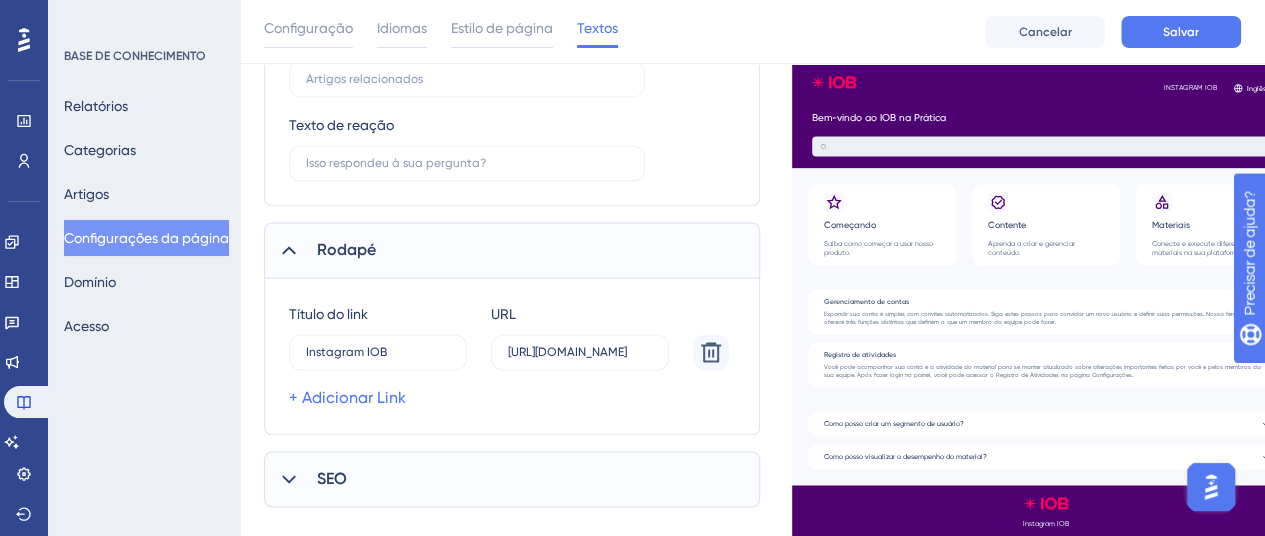 scroll, scrollTop: 1412, scrollLeft: 0, axis: vertical 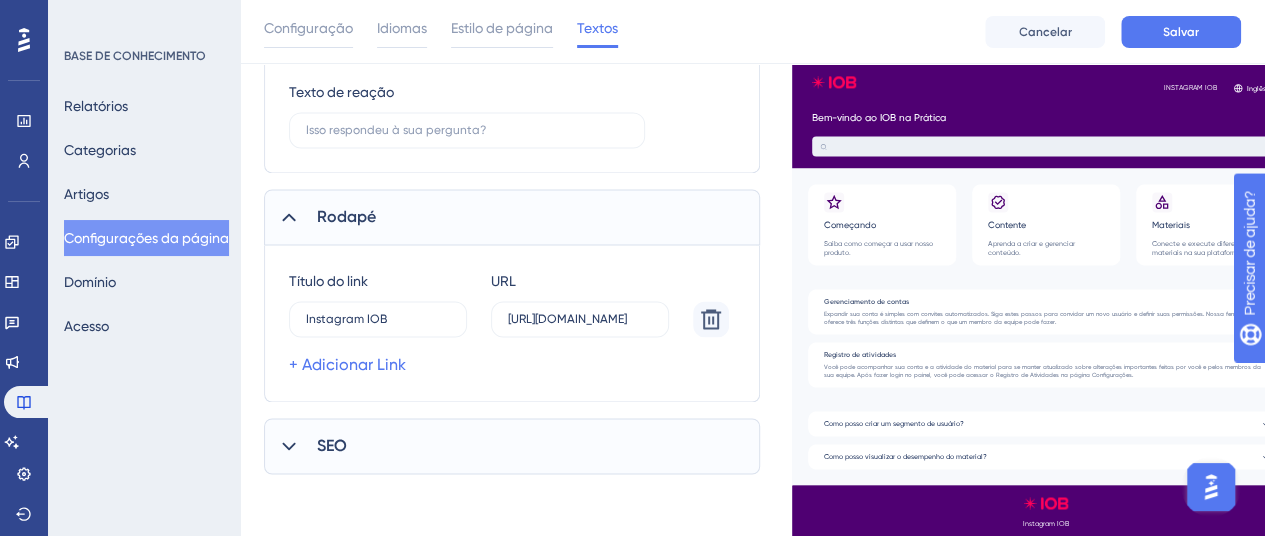 click on "SEO" at bounding box center (332, 445) 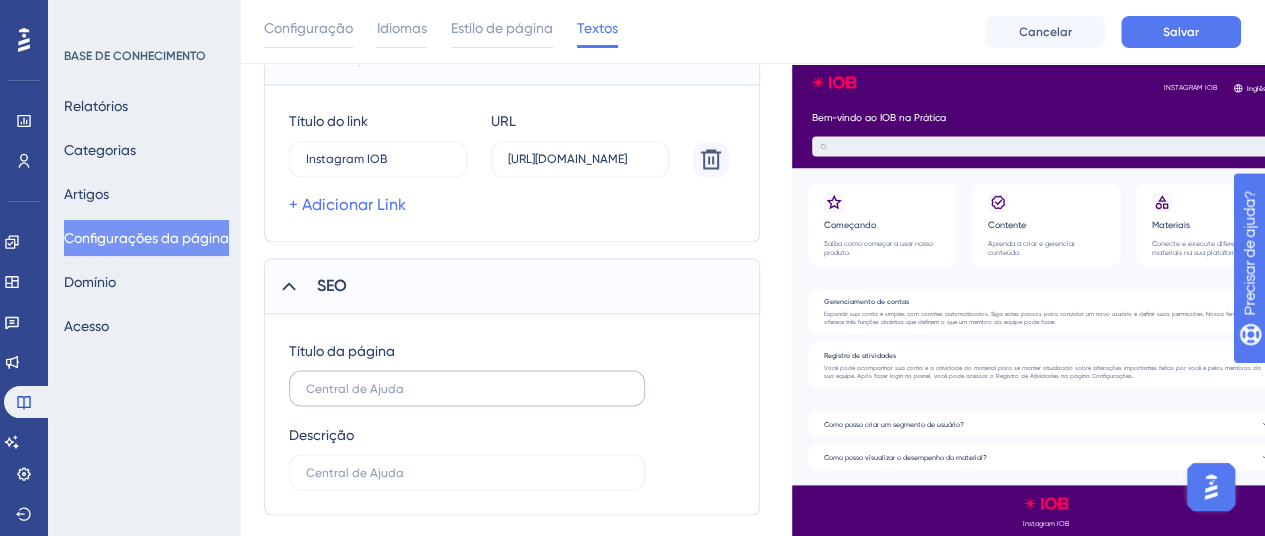 scroll, scrollTop: 1612, scrollLeft: 0, axis: vertical 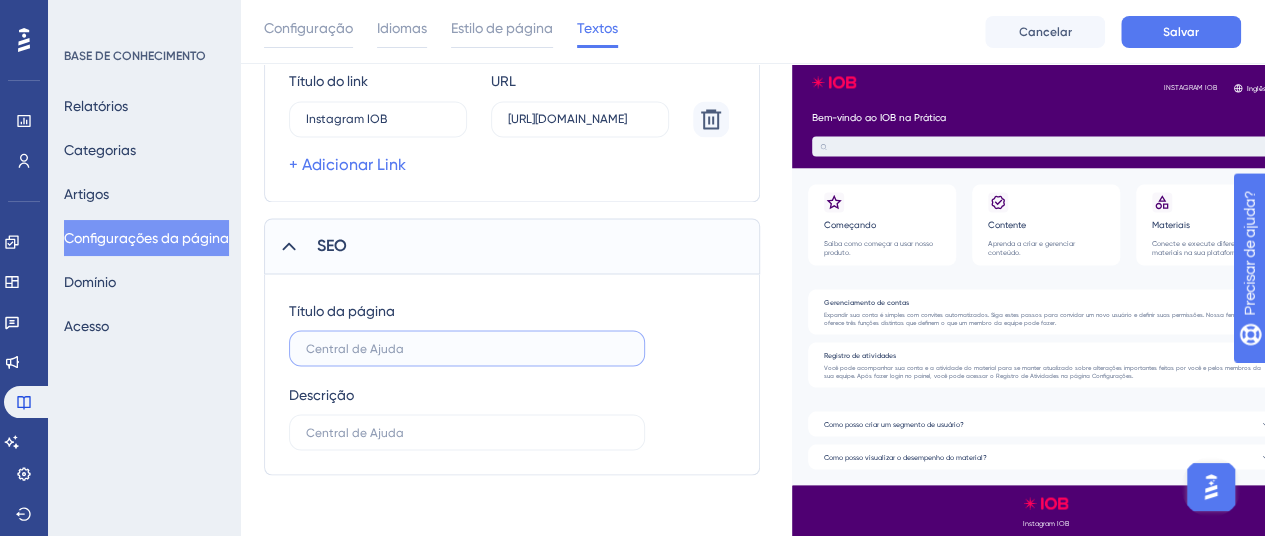 click at bounding box center [467, 348] 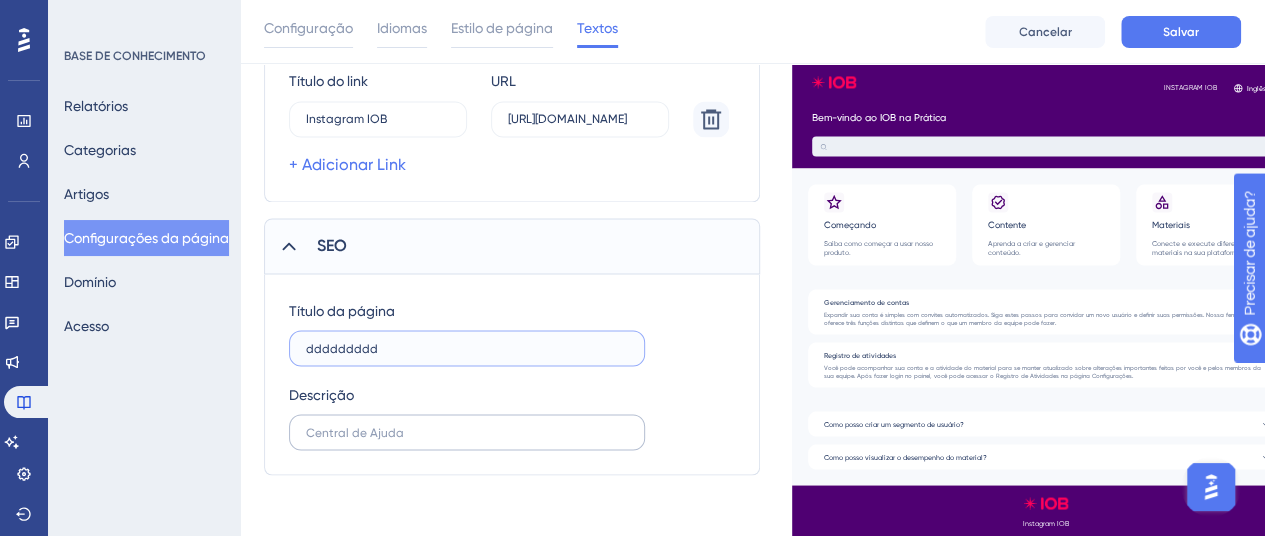 type on "ddddddddd" 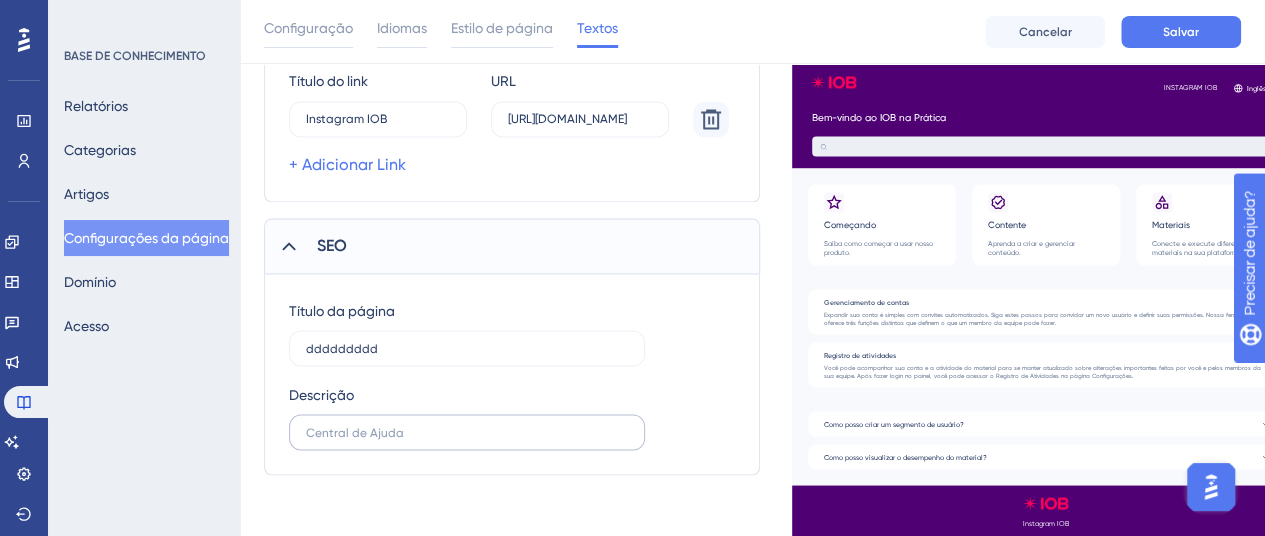 click at bounding box center (467, 432) 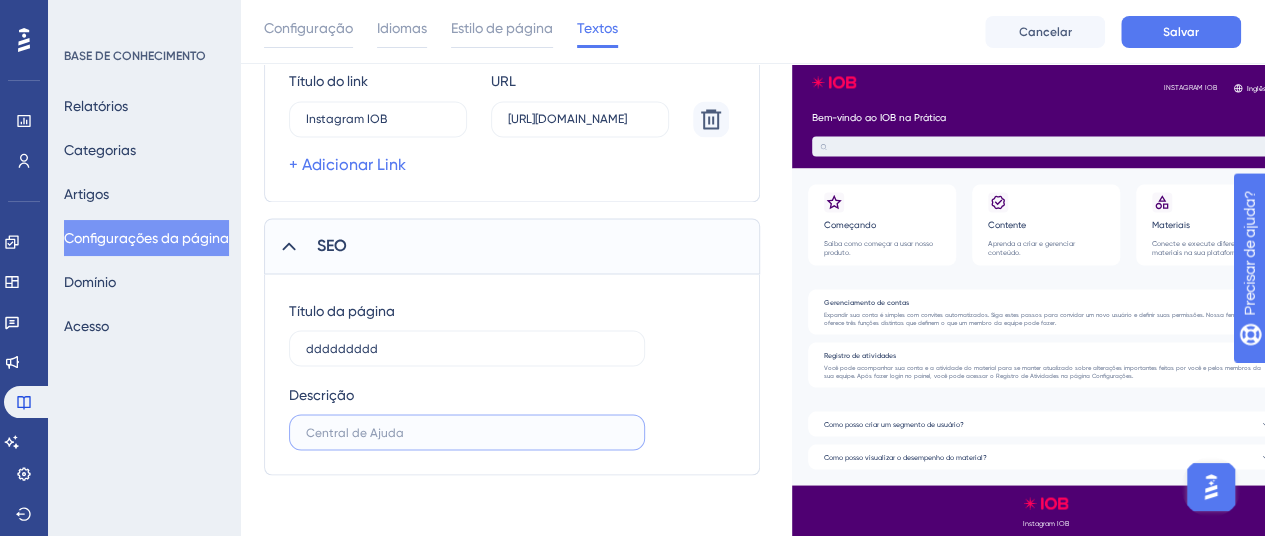 click at bounding box center [467, 432] 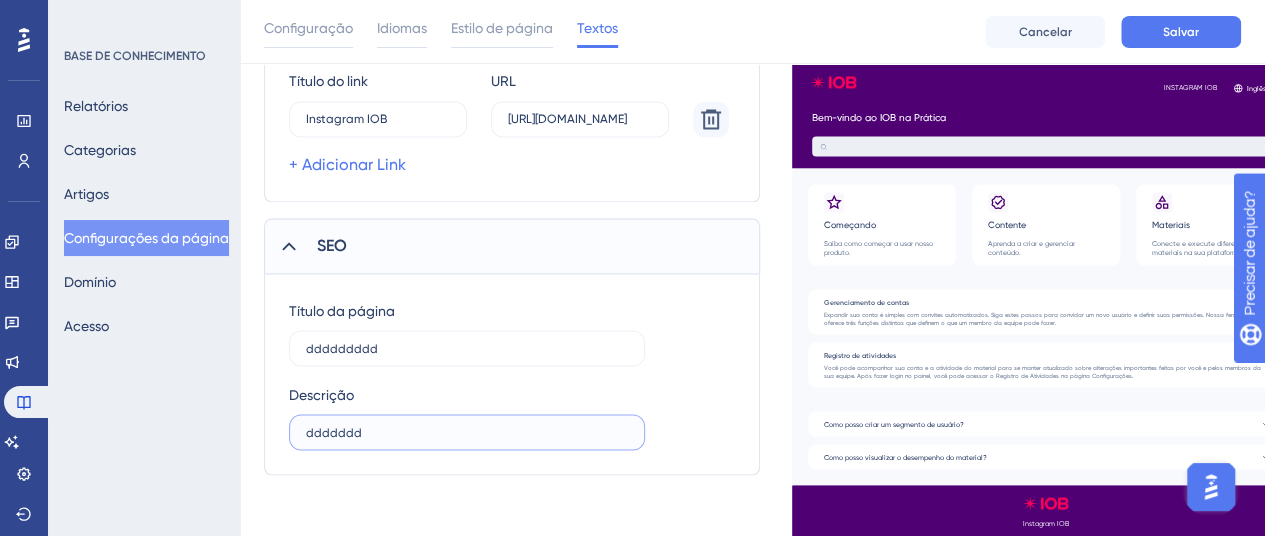 type on "ddddddd" 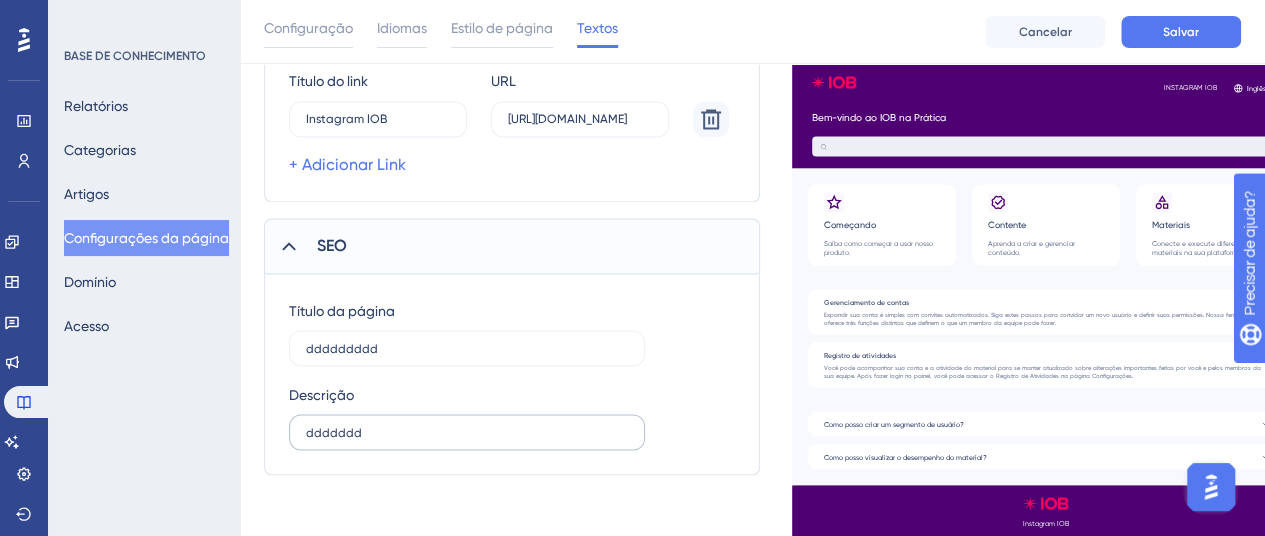 click on "ddddddd" at bounding box center (467, 432) 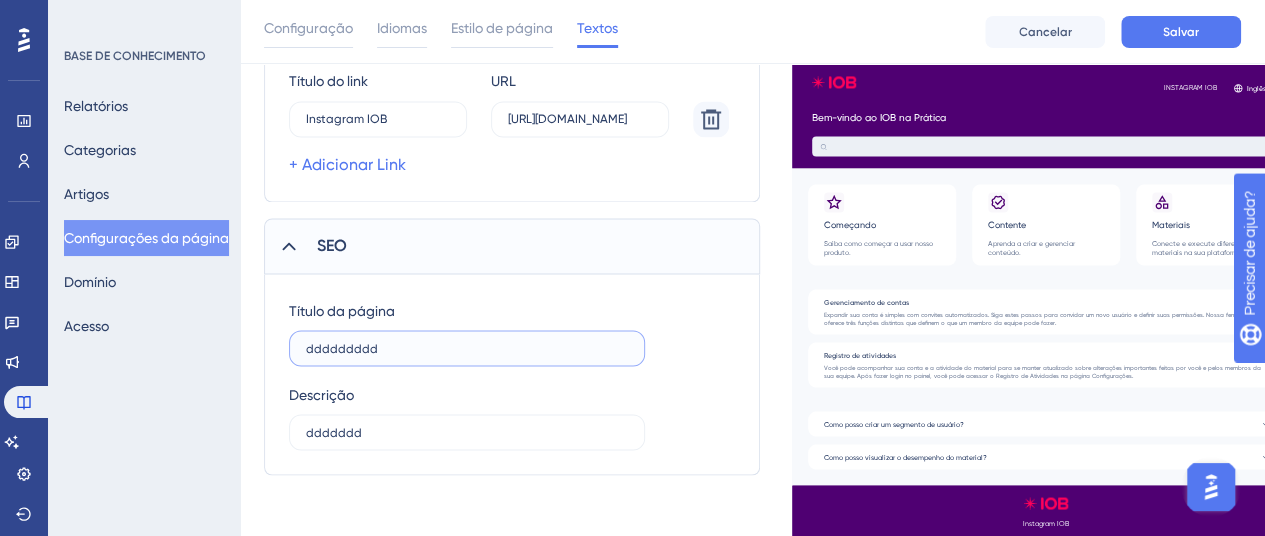 click on "ddddddddd" at bounding box center [467, 348] 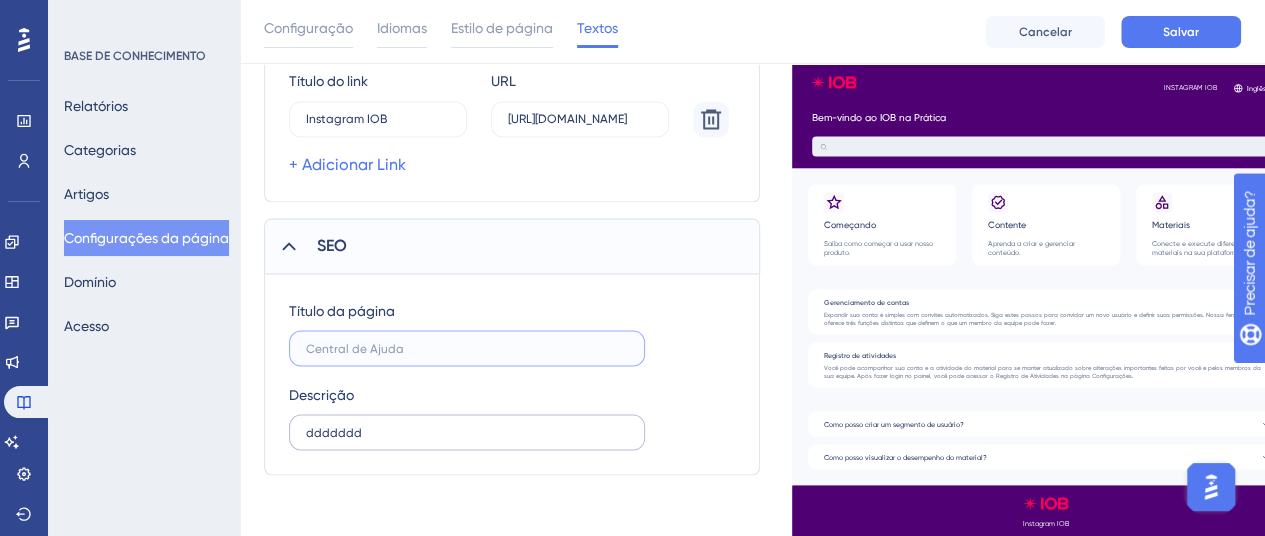 type 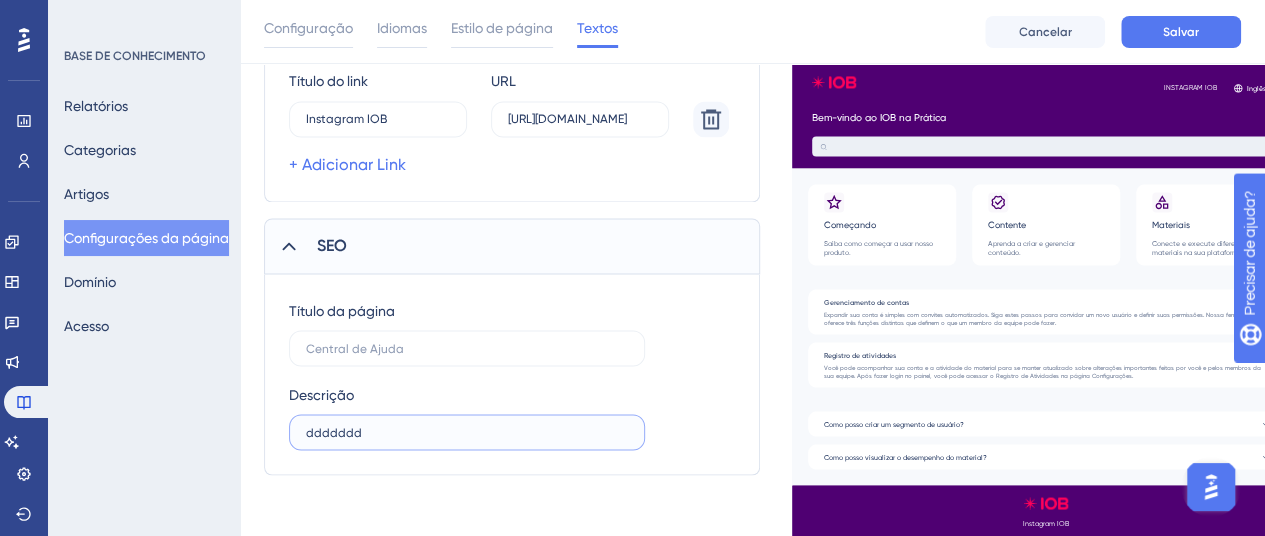 drag, startPoint x: 383, startPoint y: 430, endPoint x: 304, endPoint y: 421, distance: 79.51101 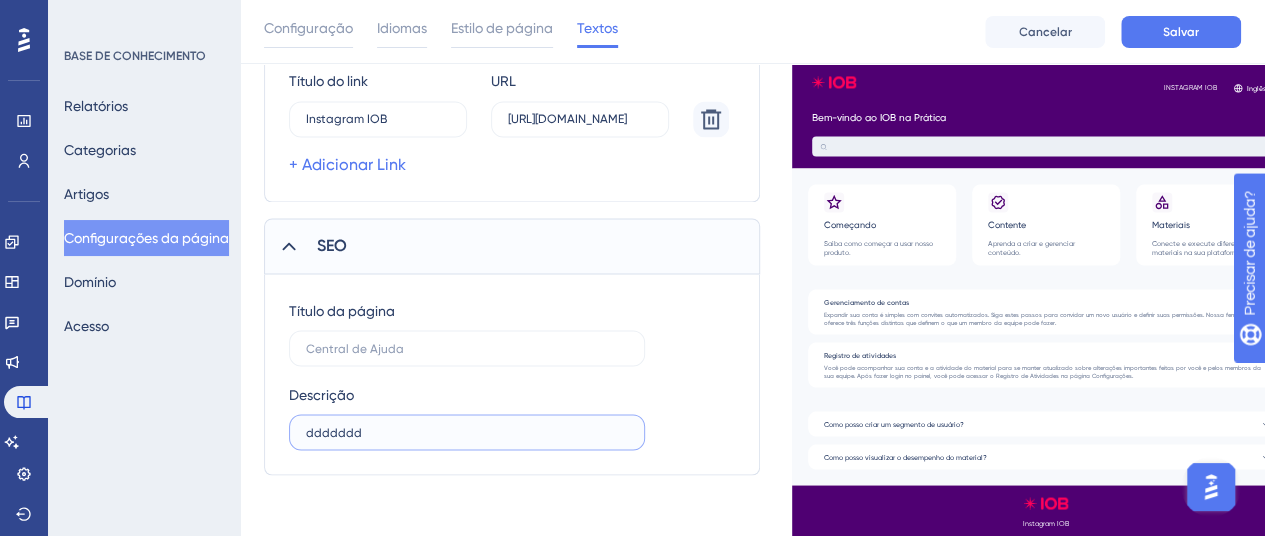 type on "ddddddd" 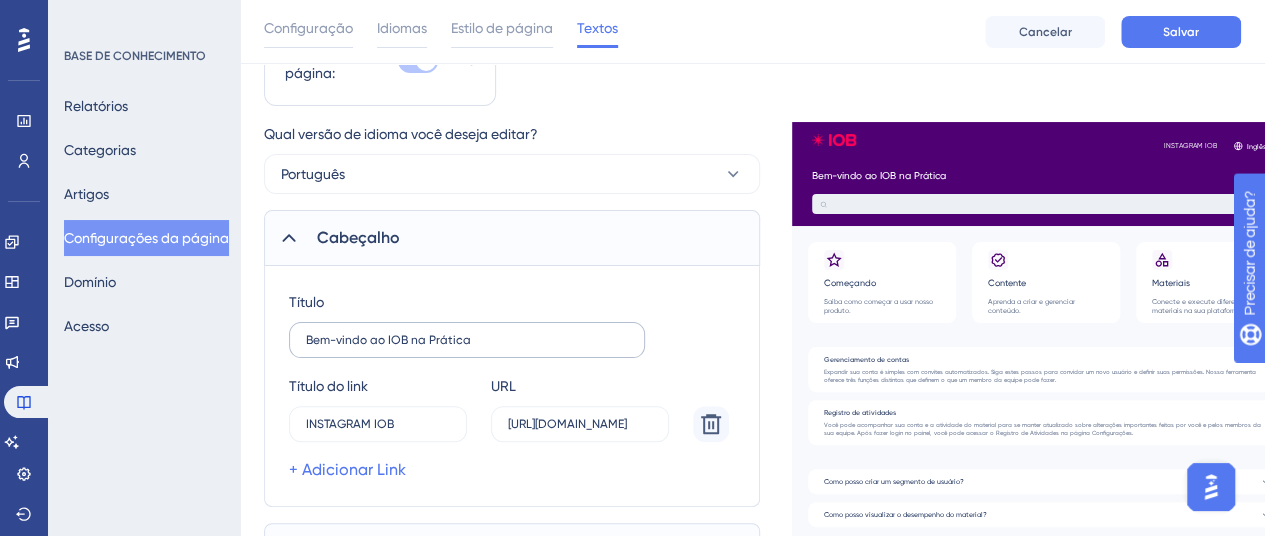scroll, scrollTop: 312, scrollLeft: 0, axis: vertical 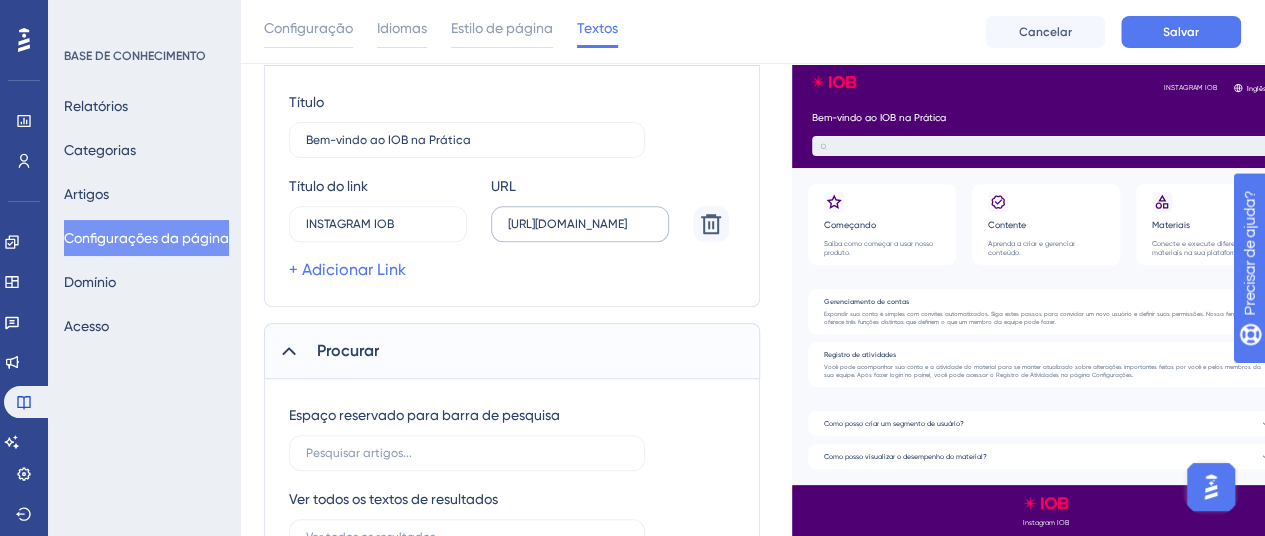 type 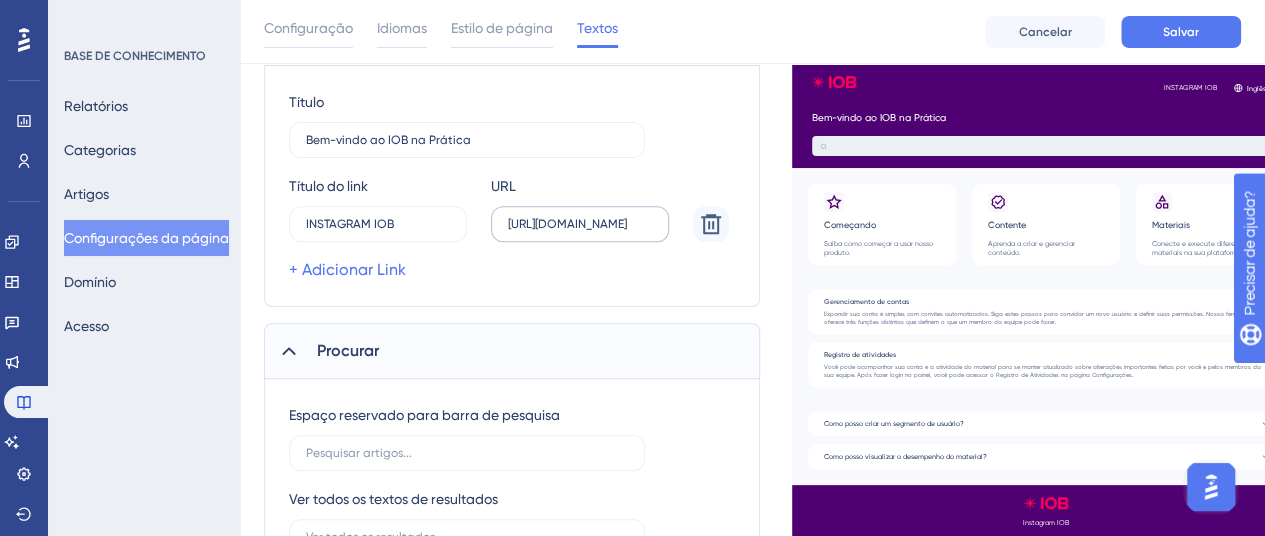 drag, startPoint x: 556, startPoint y: 225, endPoint x: 650, endPoint y: 223, distance: 94.02127 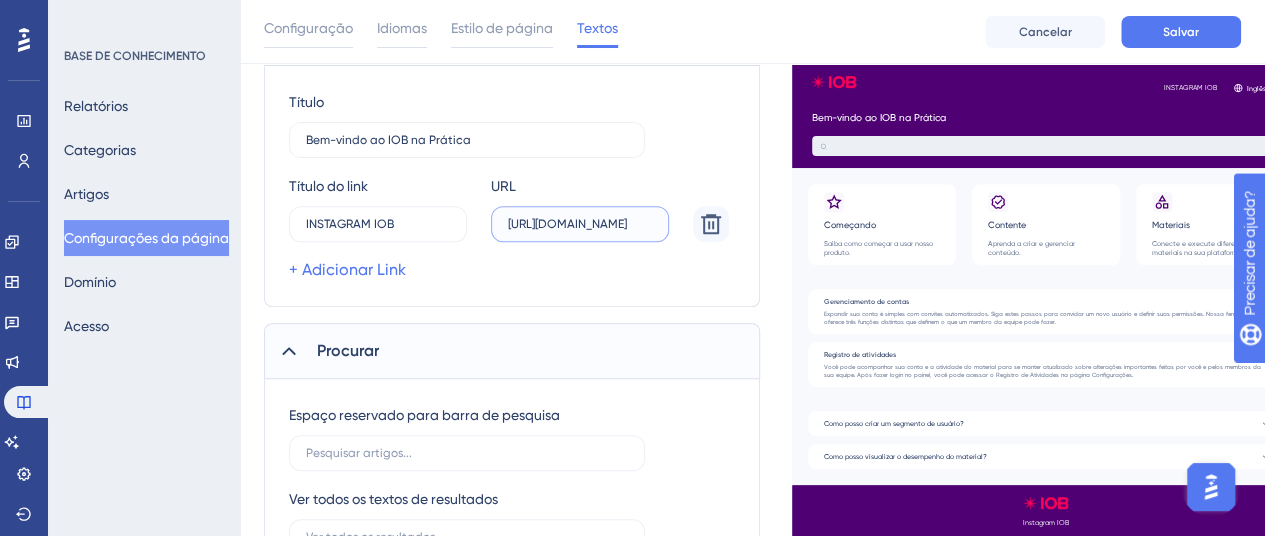 click on "[URL][DOMAIN_NAME]" at bounding box center [580, 224] 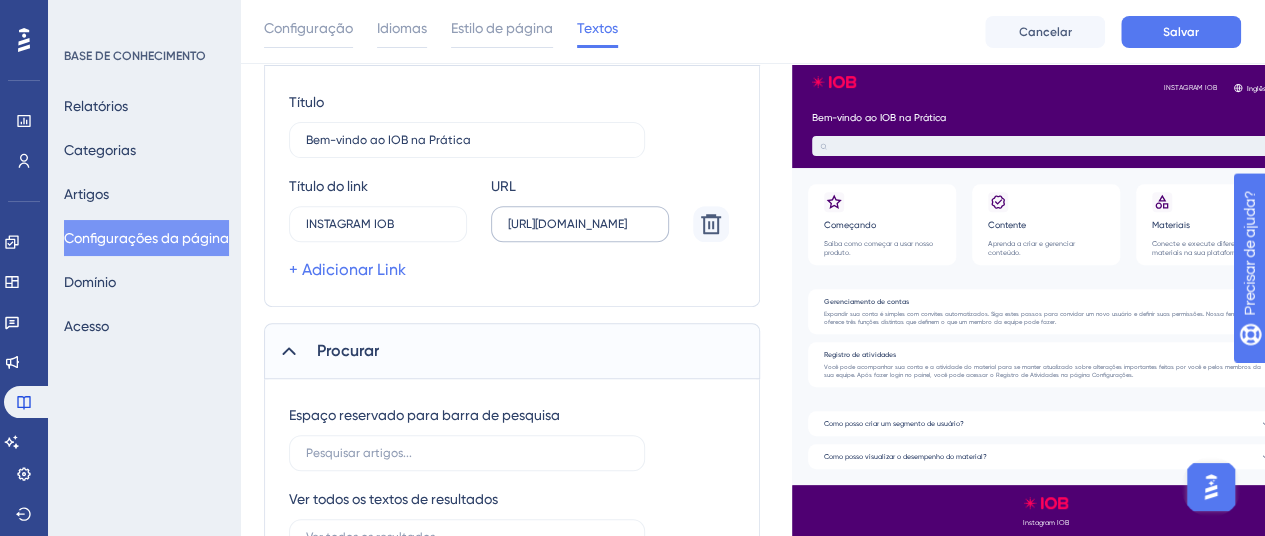 scroll, scrollTop: 0, scrollLeft: 0, axis: both 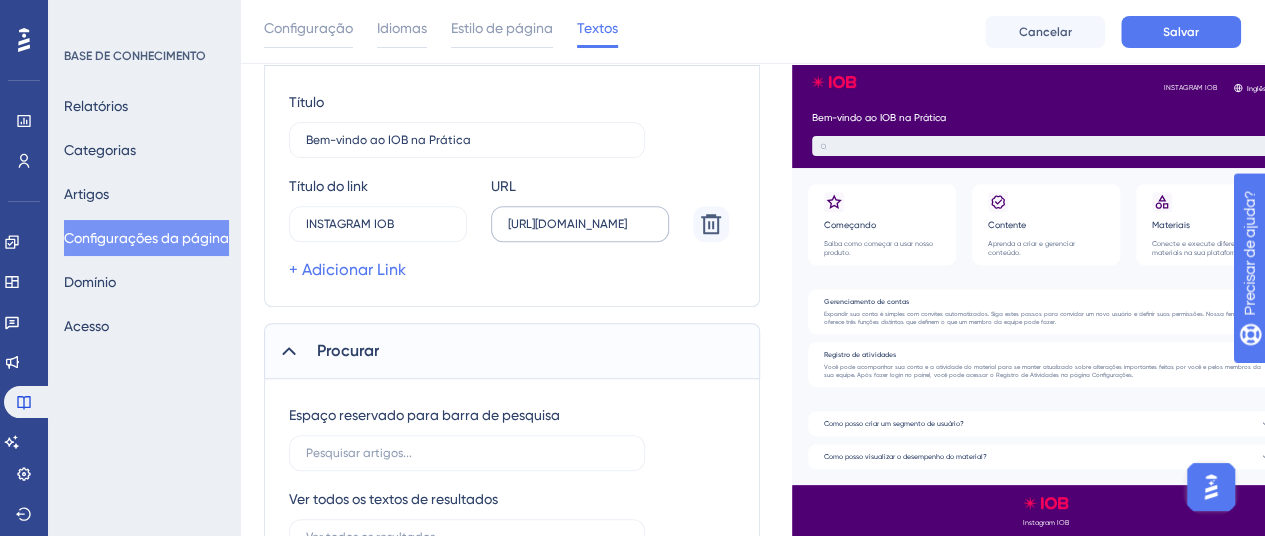 drag, startPoint x: 658, startPoint y: 224, endPoint x: 512, endPoint y: 220, distance: 146.05478 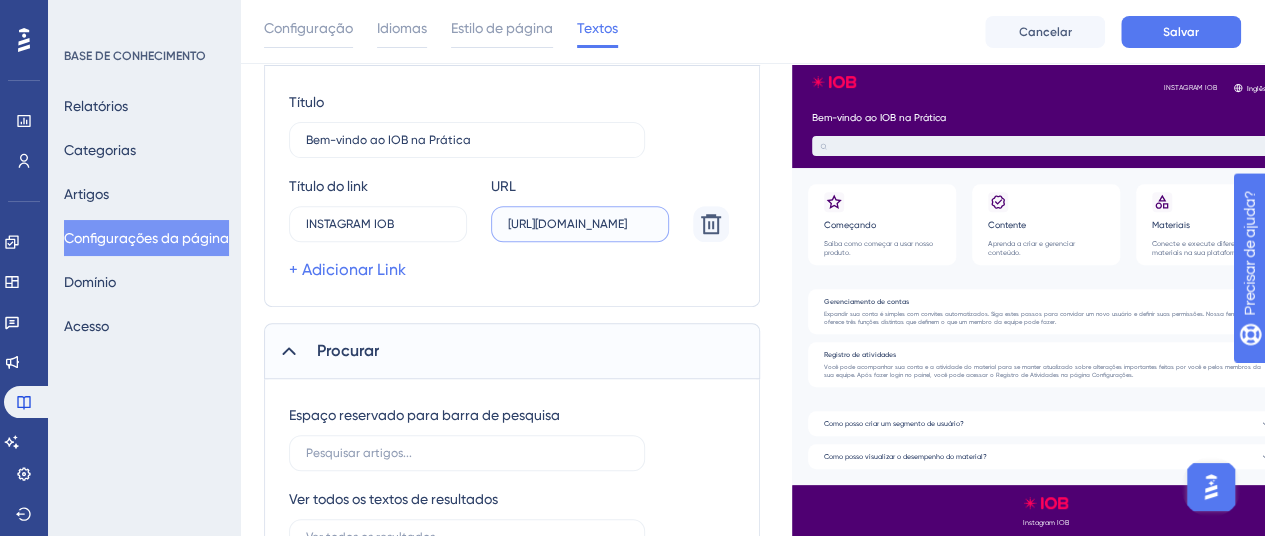 click on "[URL][DOMAIN_NAME]" at bounding box center [580, 224] 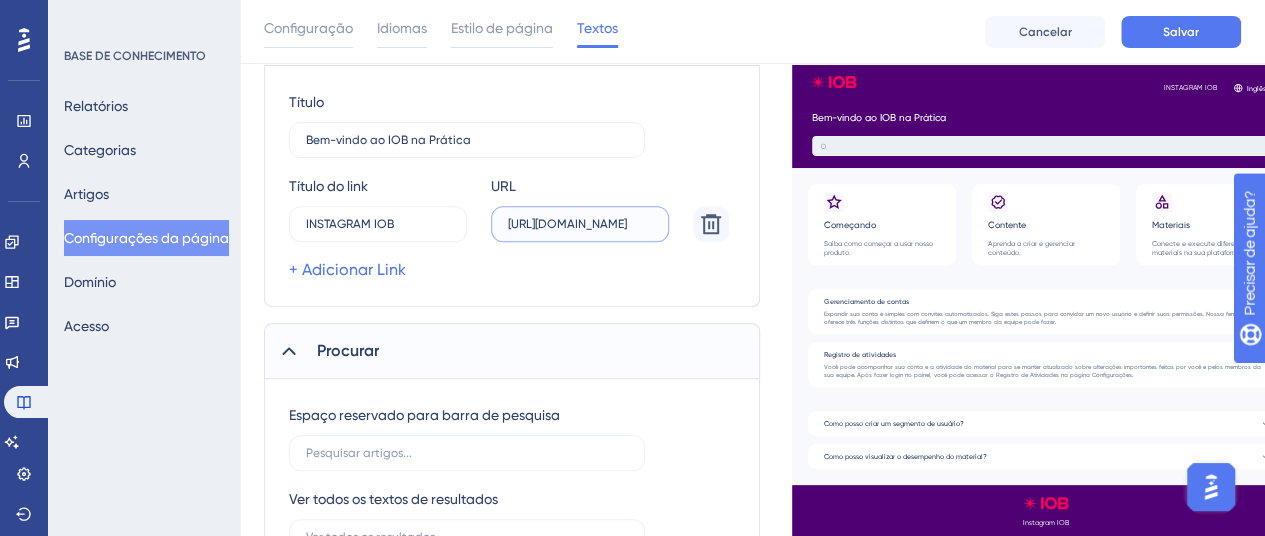 scroll, scrollTop: 0, scrollLeft: 106, axis: horizontal 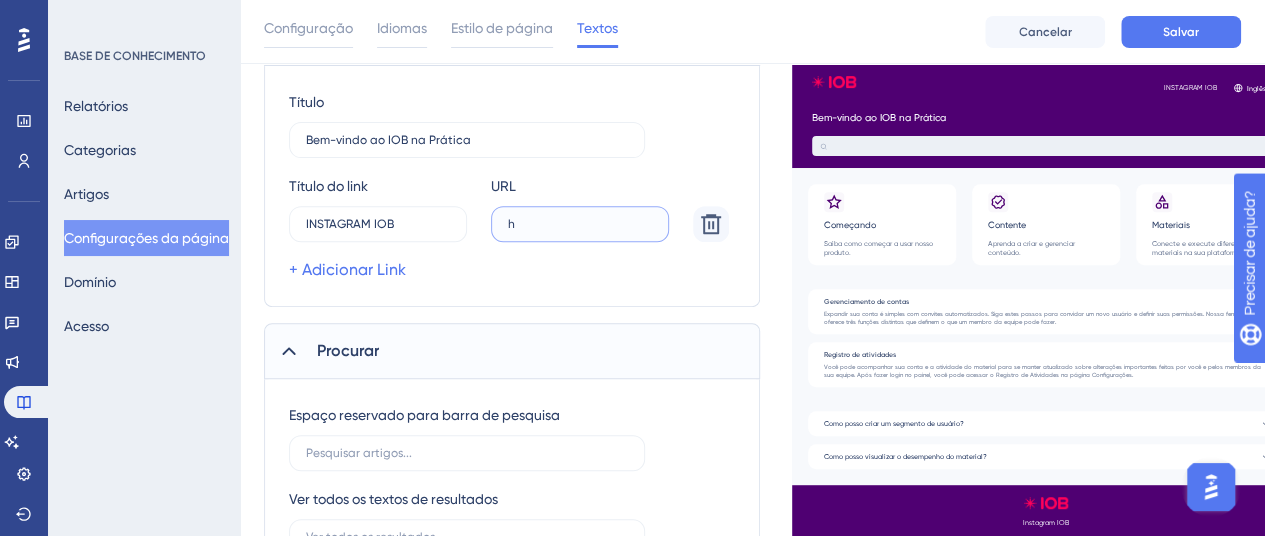 type on "h" 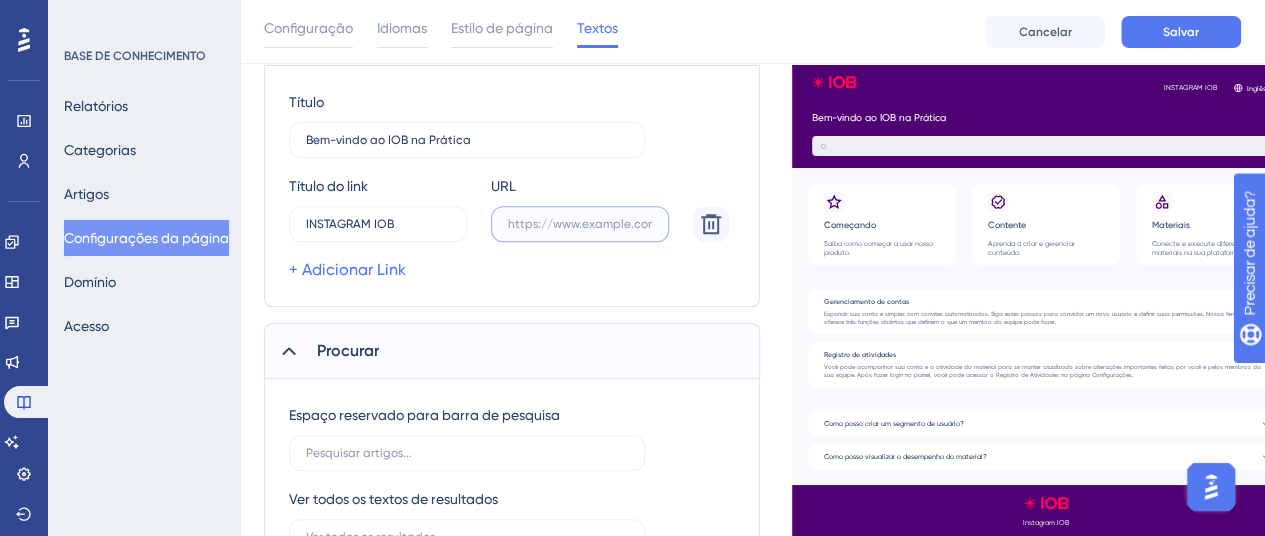 type 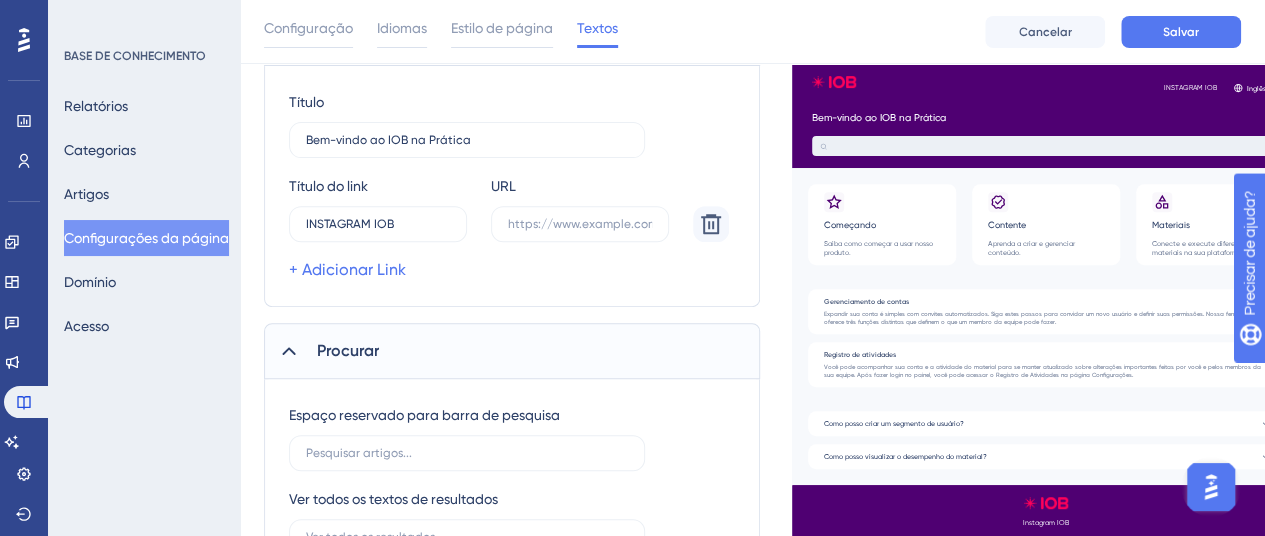 click on "+ Adicionar Link" at bounding box center (509, 270) 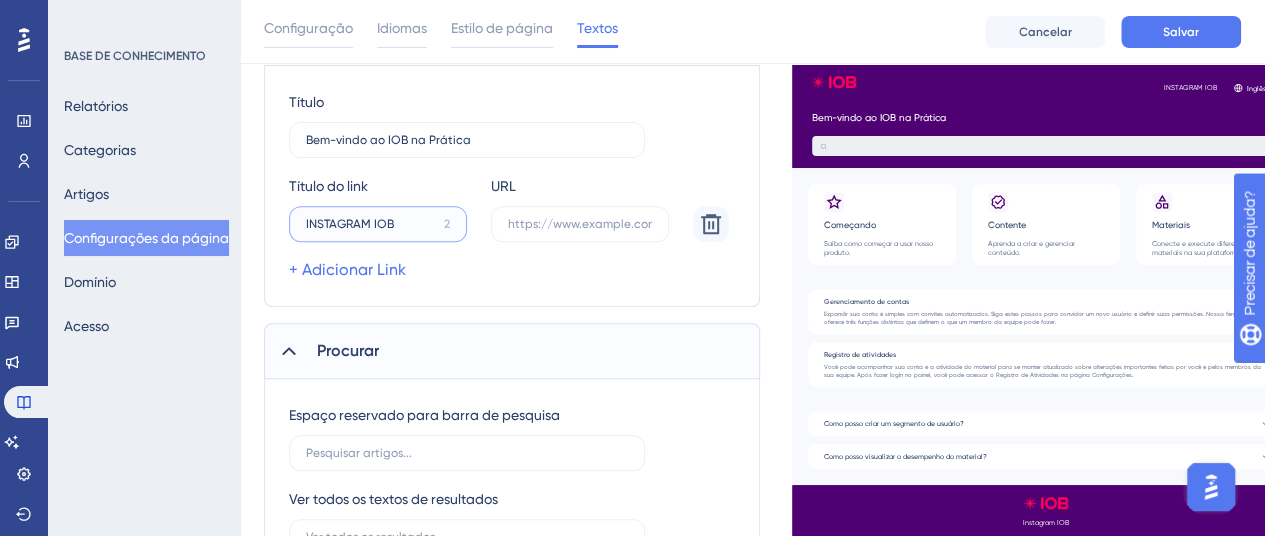 drag, startPoint x: 424, startPoint y: 221, endPoint x: 338, endPoint y: 221, distance: 86 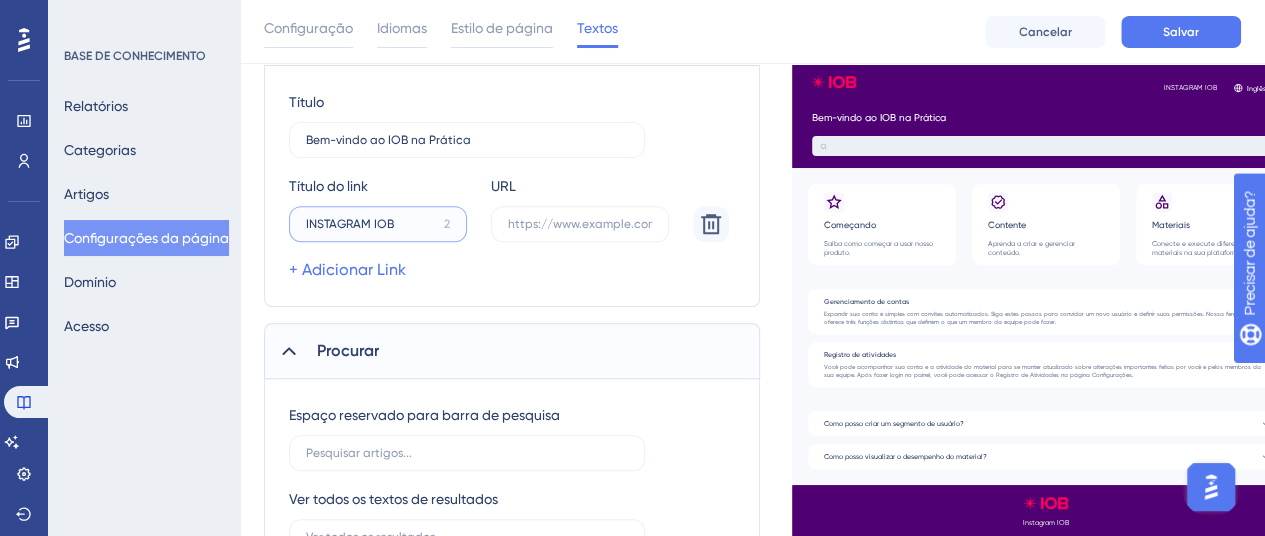 click on "Desempenho Usuários Noivado Widgets Opinião Atualizações de produtos Base de conhecimento Assistente de IA Configurações Sair BASE DE CONHECIMENTO Relatórios Categorias Artigos Configurações da página Domínio Acesso Categorias Configuração Idiomas Estilo de página Textos Cancelar Salvar Status da página: Ativo Ir para a Base de Conhecimento Qual versão de idioma você deseja editar? Português Cabeçalho Título Bem-vindo ao IOB na Prática Título do link INSTAGRAM IOB 2 URL + Adicionar Link Procurar Espaço reservado para barra de pesquisa Ver todos os textos de resultados Nenhum resultado de pesquisa encontrado texto Texto do botão Voltar Em geral Texto da página inicial Artigos em destaque Texto Perguntas Frequentes Texto Artigos relacionados Texto Texto de reação Rodapé Título do link Instagram IOB 2 URL https://www.instagram.com/iob_na_pratica/ + Adicionar Link SEO Título da página Descrição INSTAGRAM IOB Inglês Bem-vindo ao IOB na Prática Começando Contente Materiais" at bounding box center [752, 747] 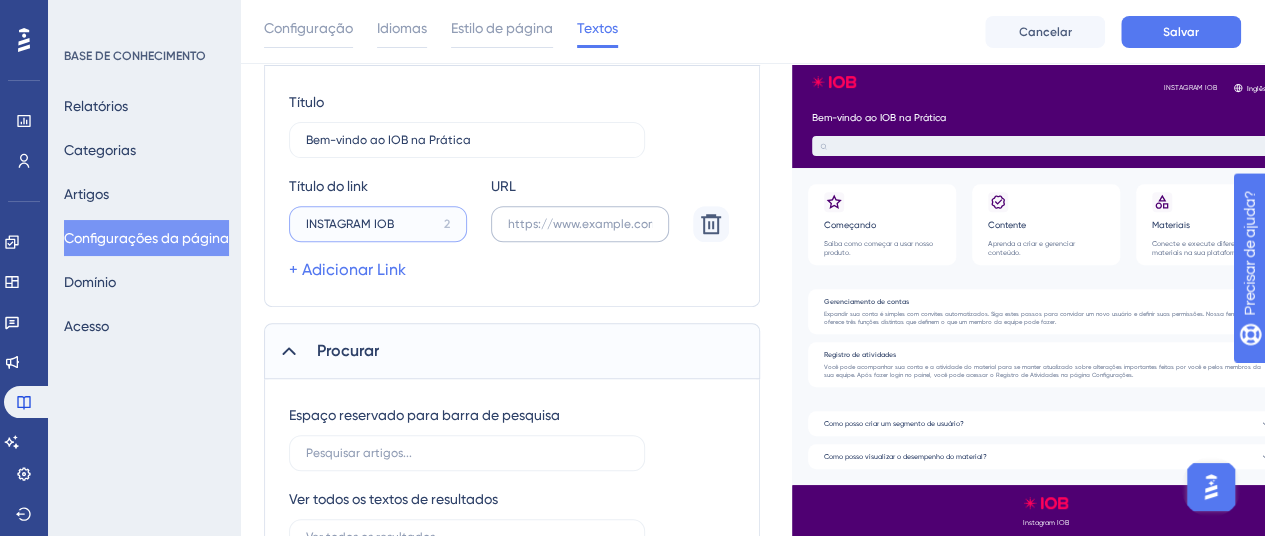 type on "INSTAGRAM IOB" 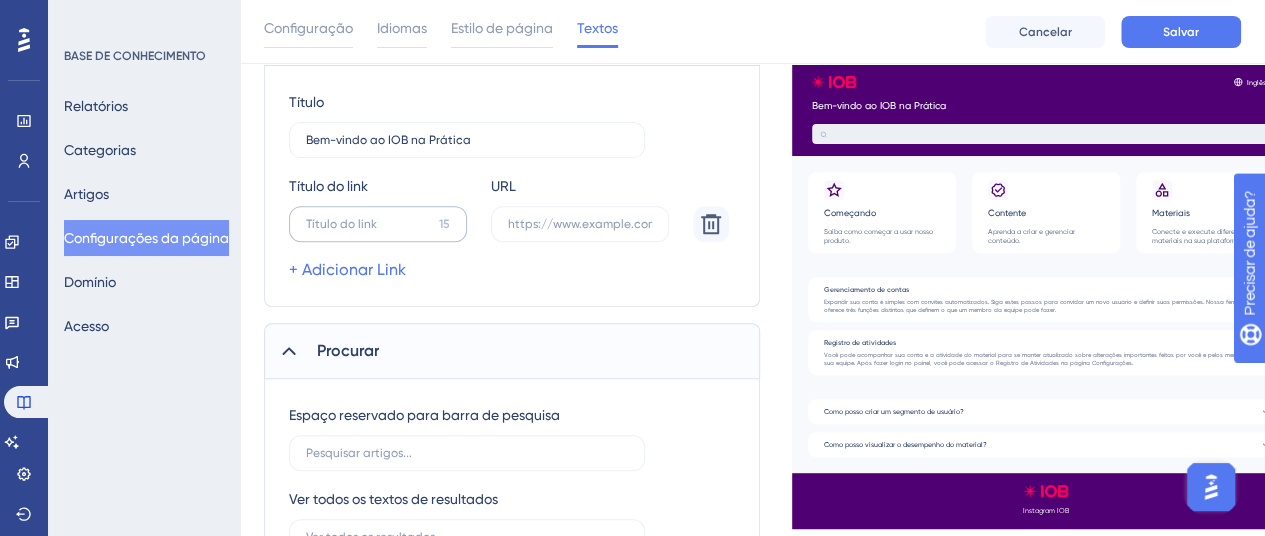 click on "15" at bounding box center (378, 224) 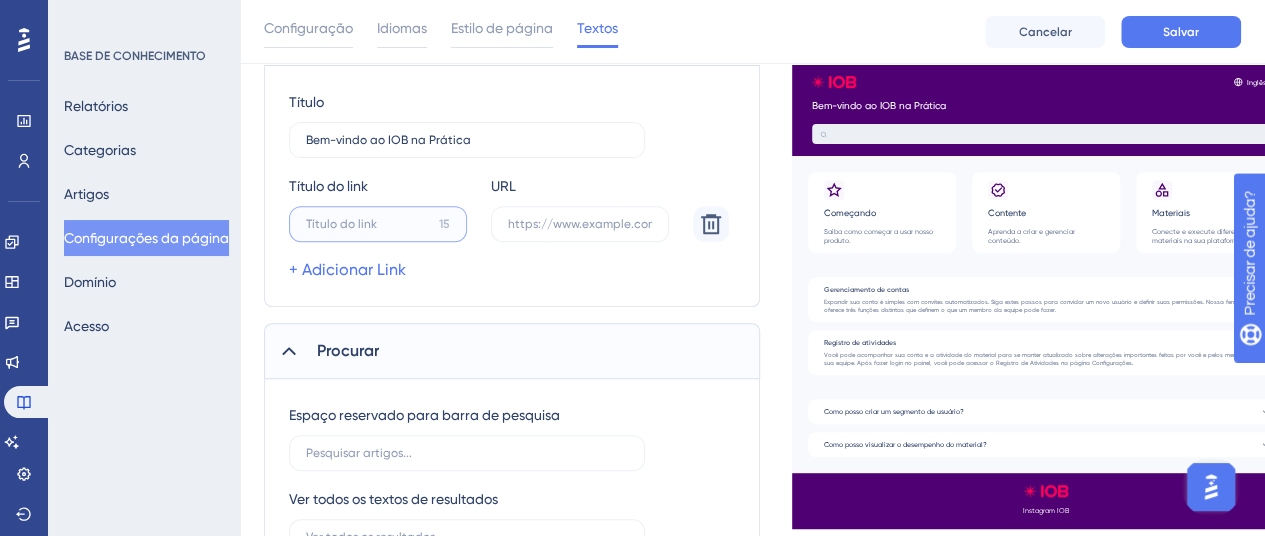 click on "15" at bounding box center (368, 224) 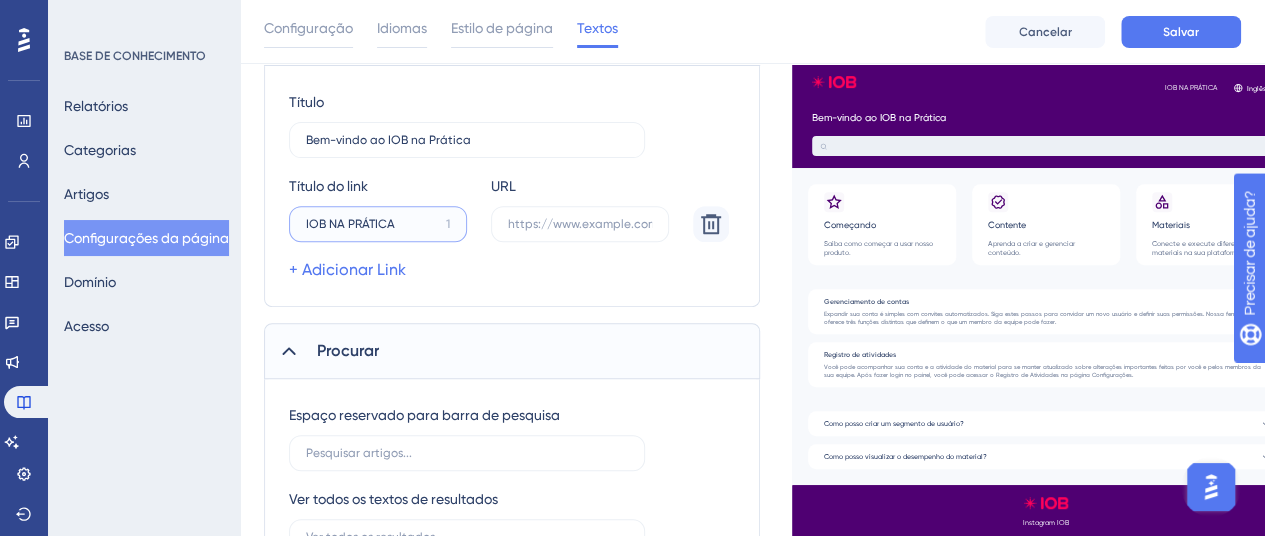 type on "IOB NA PRÁTICA" 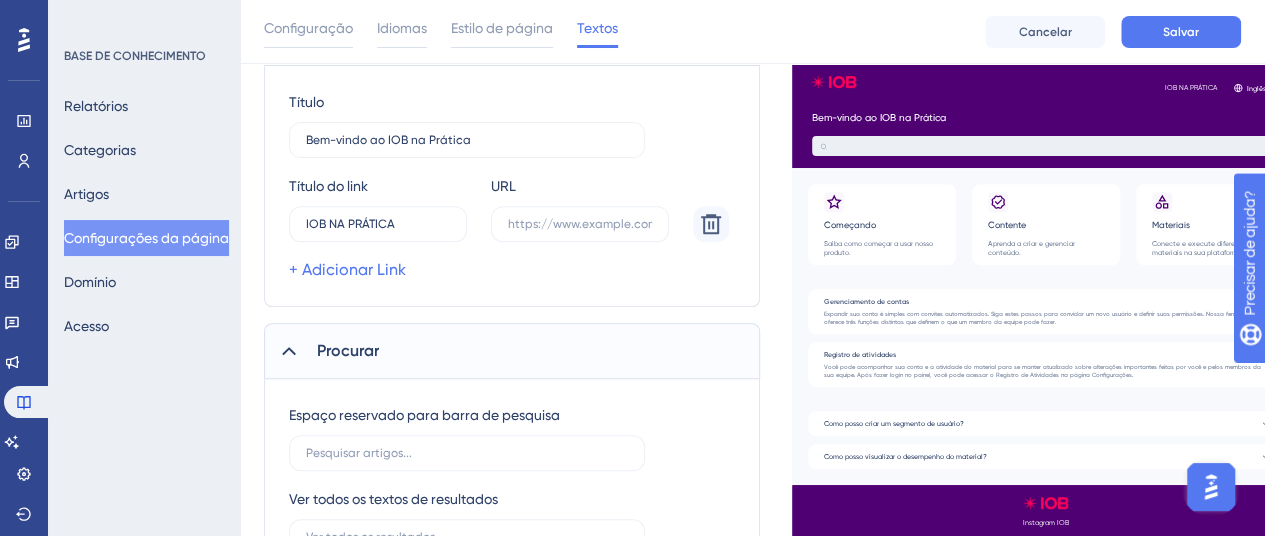 click on "Título do link IOB NA PRÁTICA 1 URL + Adicionar Link" at bounding box center [509, 228] 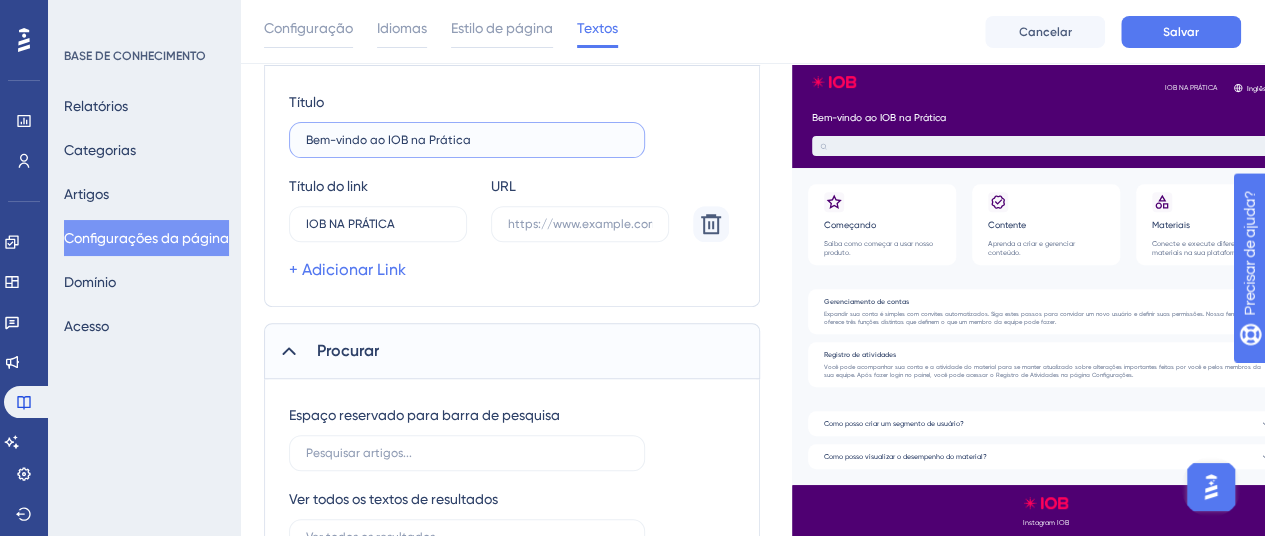 click on "Bem-vindo ao IOB na Prática" at bounding box center [467, 140] 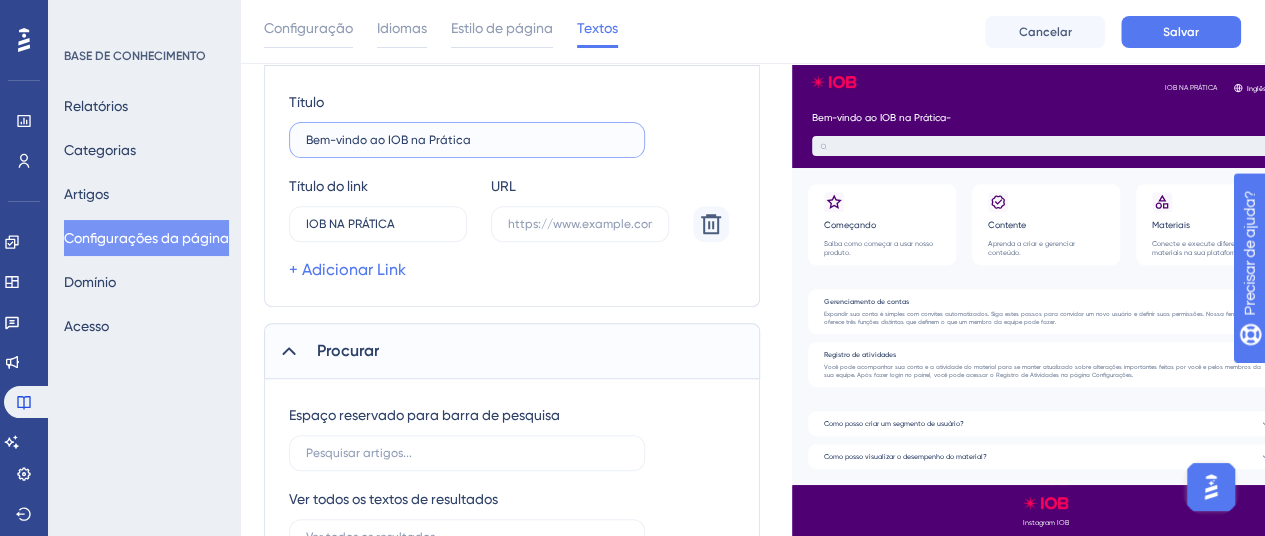 click on "Bem-vindo ao IOB na Prática" at bounding box center (467, 140) 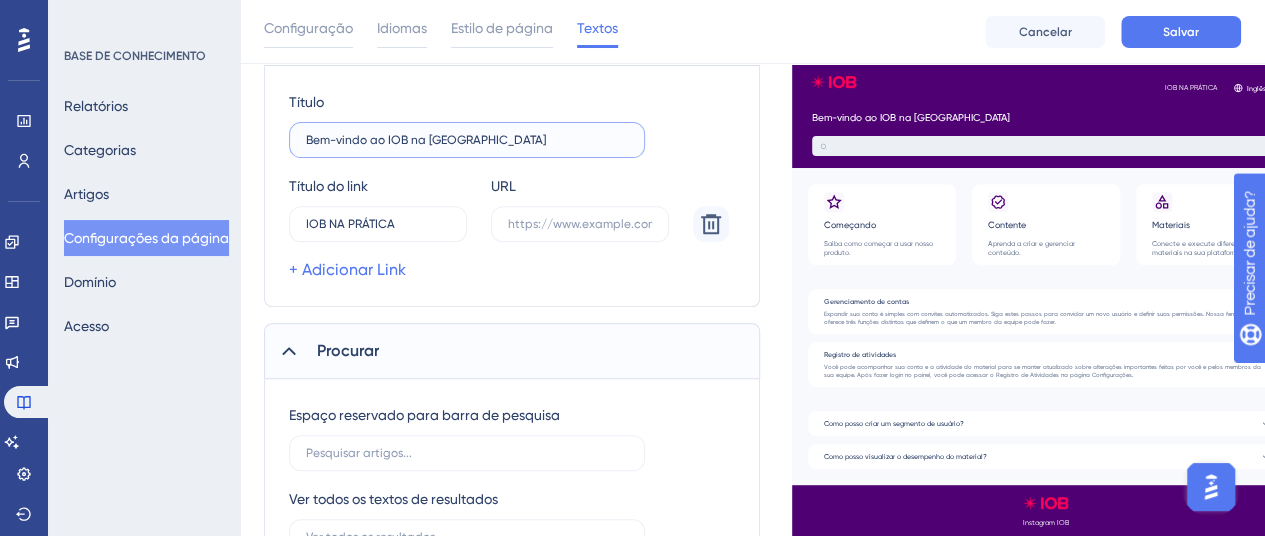 type on "Bem-vindo ao IOB na Prática" 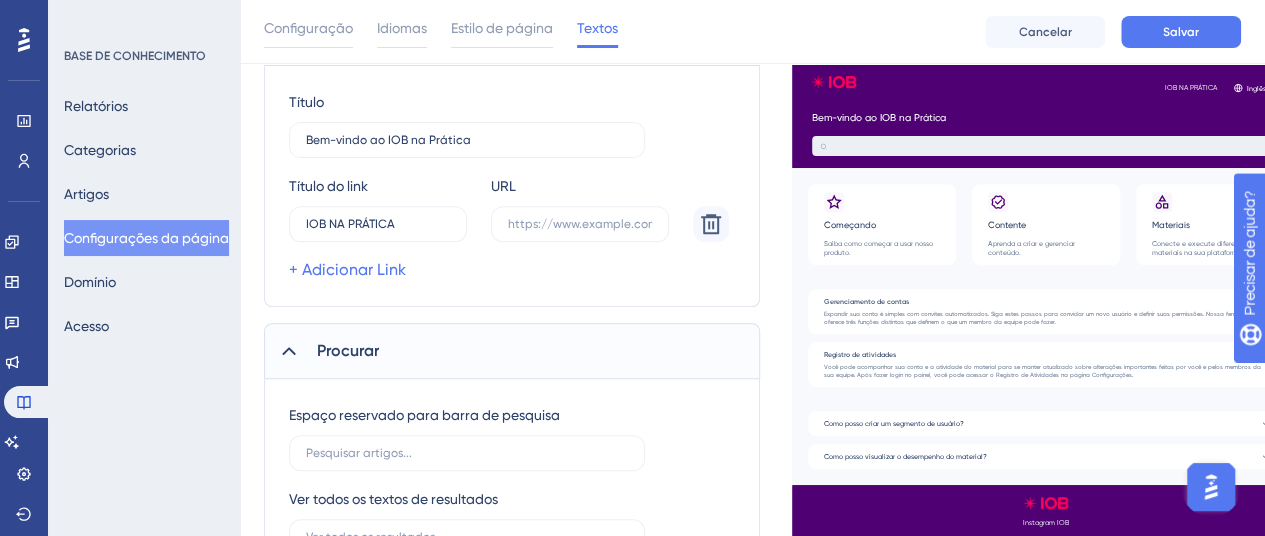 click on "Qual versão de idioma você deseja editar? Português Cabeçalho Título Bem-vindo ao IOB na Prática Título do link IOB NA PRÁTICA 1 URL + Adicionar Link Procurar Espaço reservado para barra de pesquisa Ver todos os textos de resultados Nenhum resultado de pesquisa encontrado texto Texto do botão Voltar Em geral Texto da página inicial Artigos em destaque Texto Perguntas Frequentes Texto Artigos relacionados Texto Texto de reação Rodapé Título do link Instagram IOB 2 URL https://www.instagram.com/iob_na_pratica/ + Adicionar Link SEO Título da página Descrição IOB NA PRÁTICA Inglês Bem-vindo ao IOB na Prática Começando Saiba como começar a usar nosso produto. Contente Aprenda a criar e gerenciar conteúdo. Materiais Conecte e execute diferentes materiais na sua plataforma. Gerenciamento de contas Registro de atividades Como posso criar um segmento de usuário? Como posso visualizar o desempenho do material? Instagram IOB" at bounding box center [752, 848] 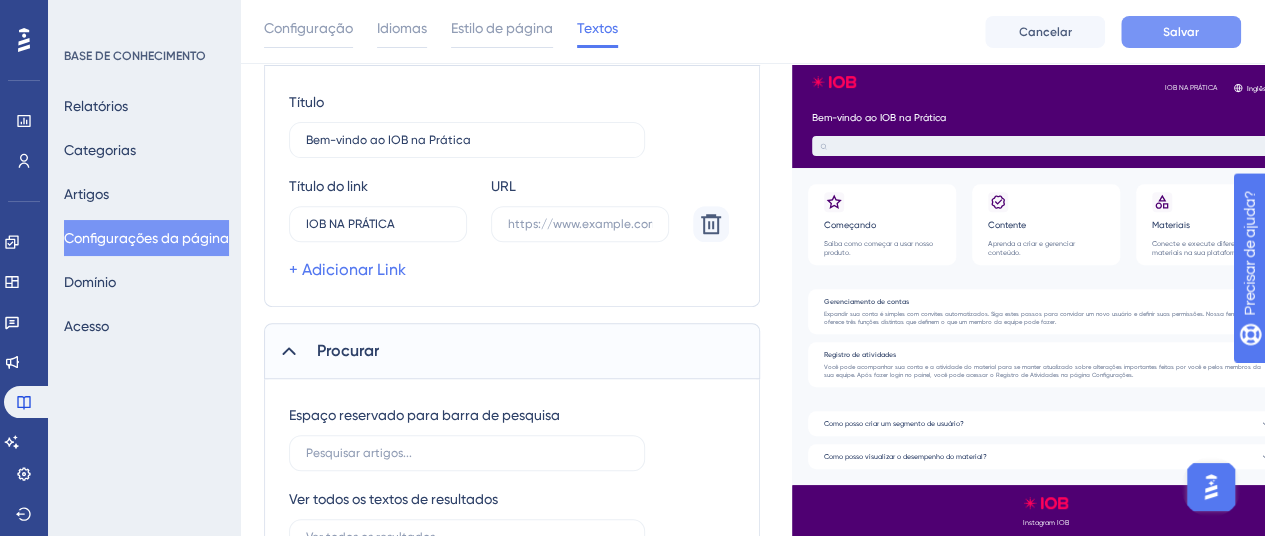 click on "Salvar" at bounding box center (1181, 32) 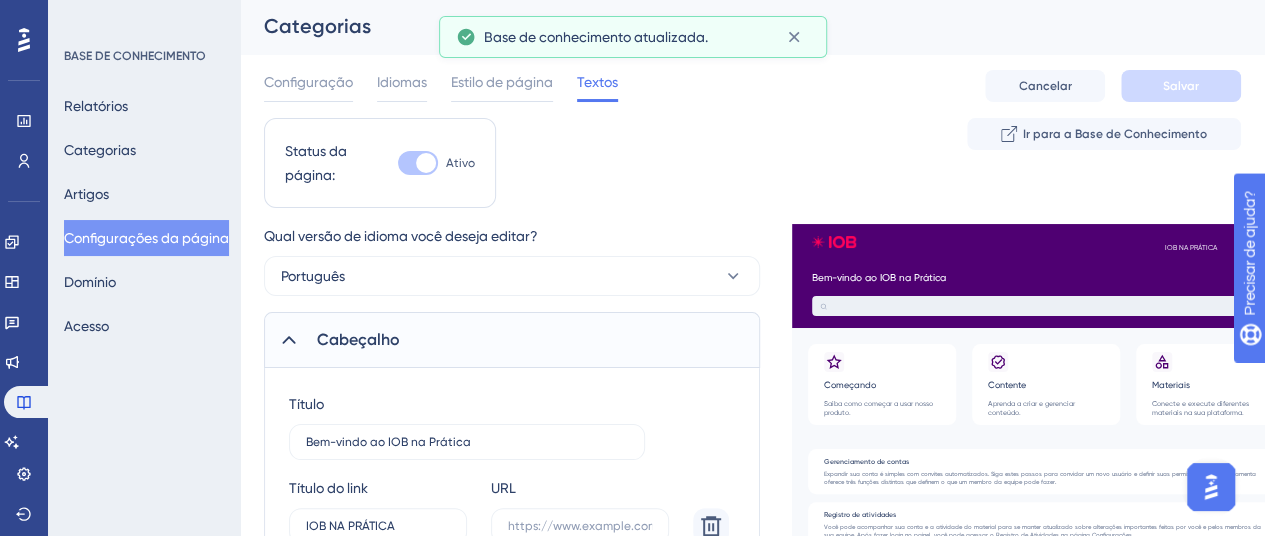 scroll, scrollTop: 0, scrollLeft: 0, axis: both 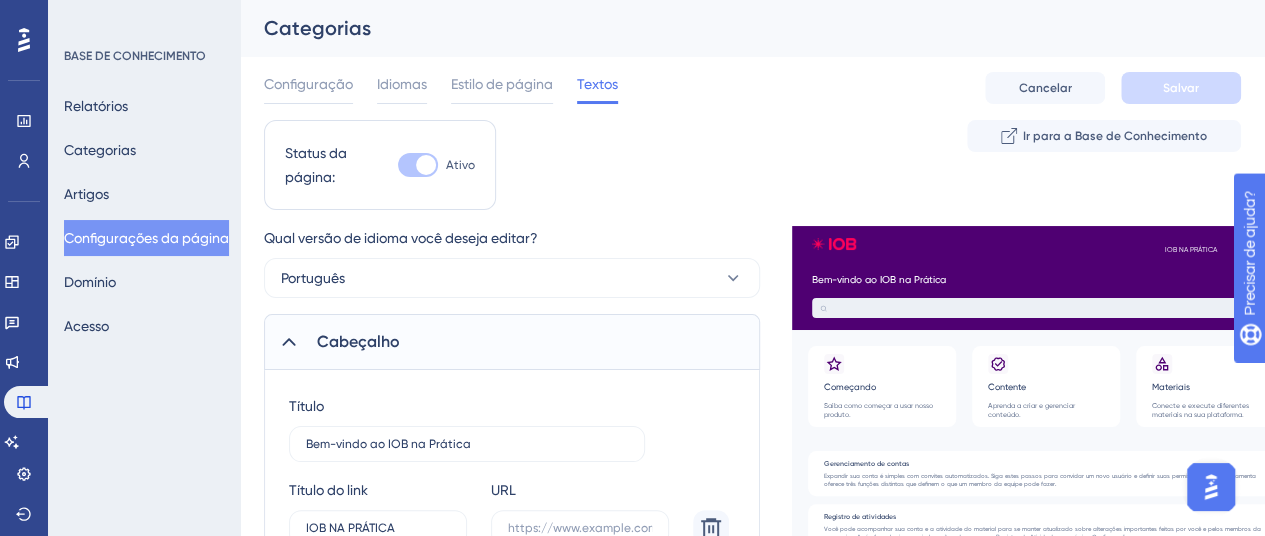 drag, startPoint x: 505, startPoint y: 79, endPoint x: 552, endPoint y: 167, distance: 99.764725 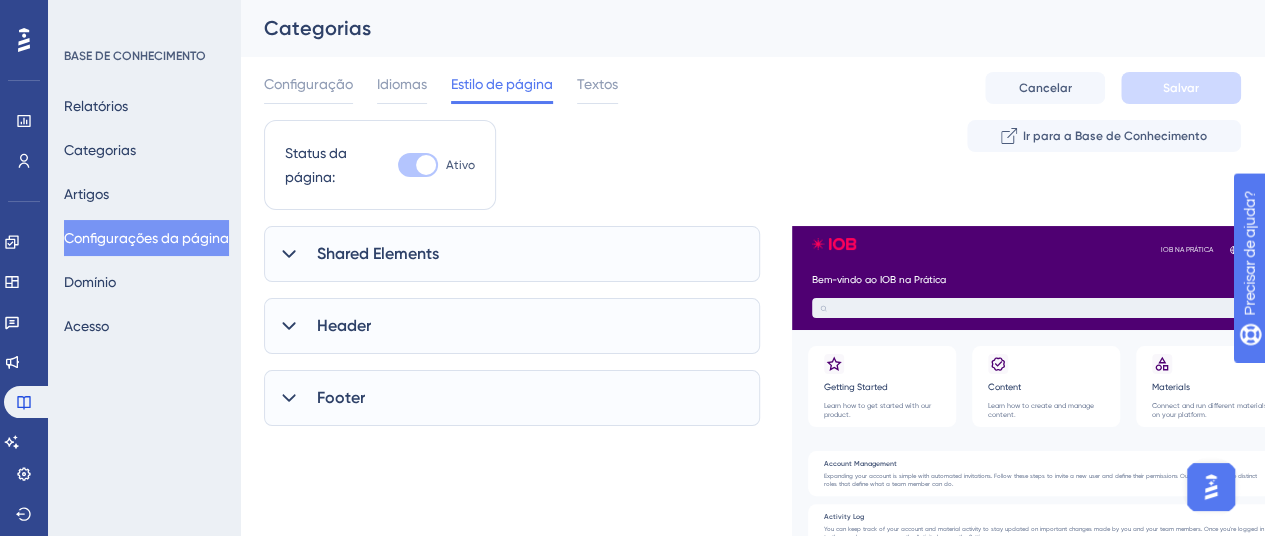 click on "Shared Elements" at bounding box center [512, 254] 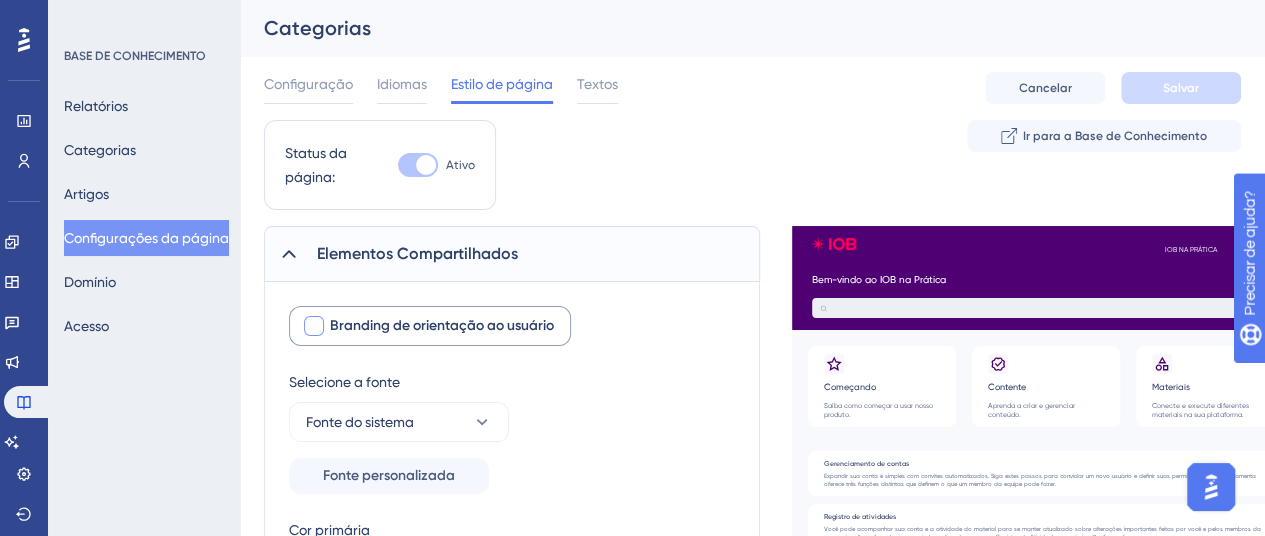 scroll, scrollTop: 100, scrollLeft: 0, axis: vertical 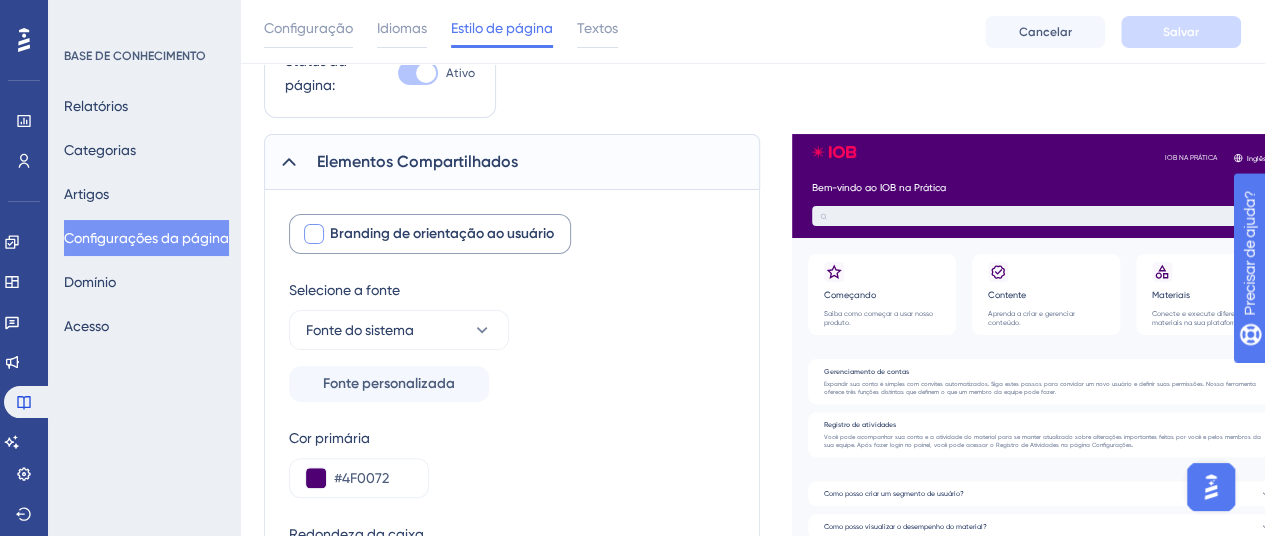click at bounding box center (314, 234) 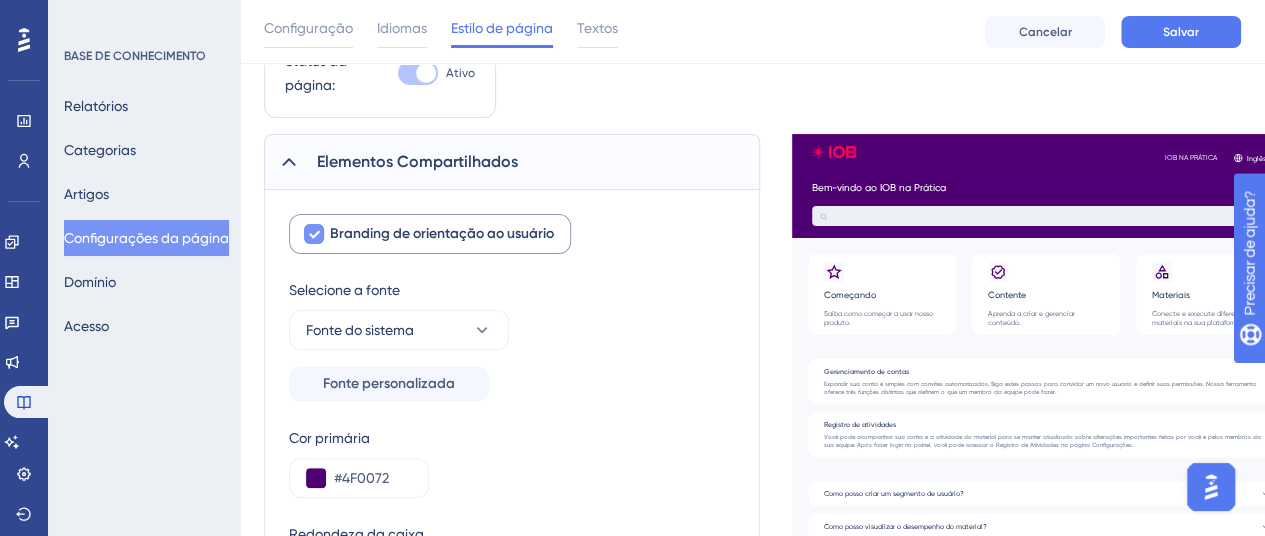 click 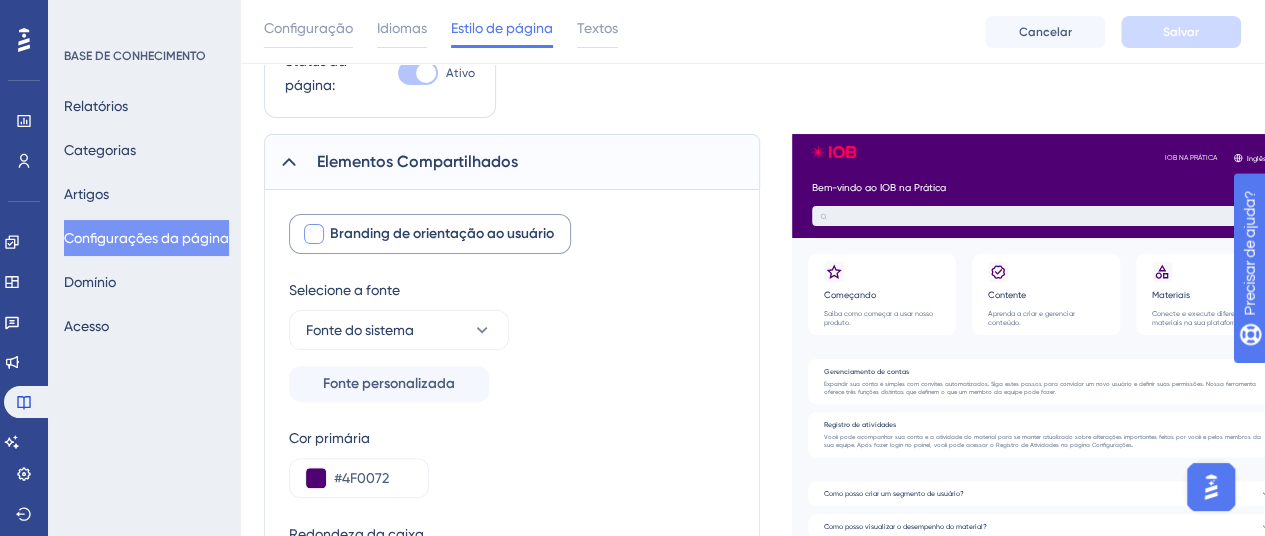 click at bounding box center (314, 234) 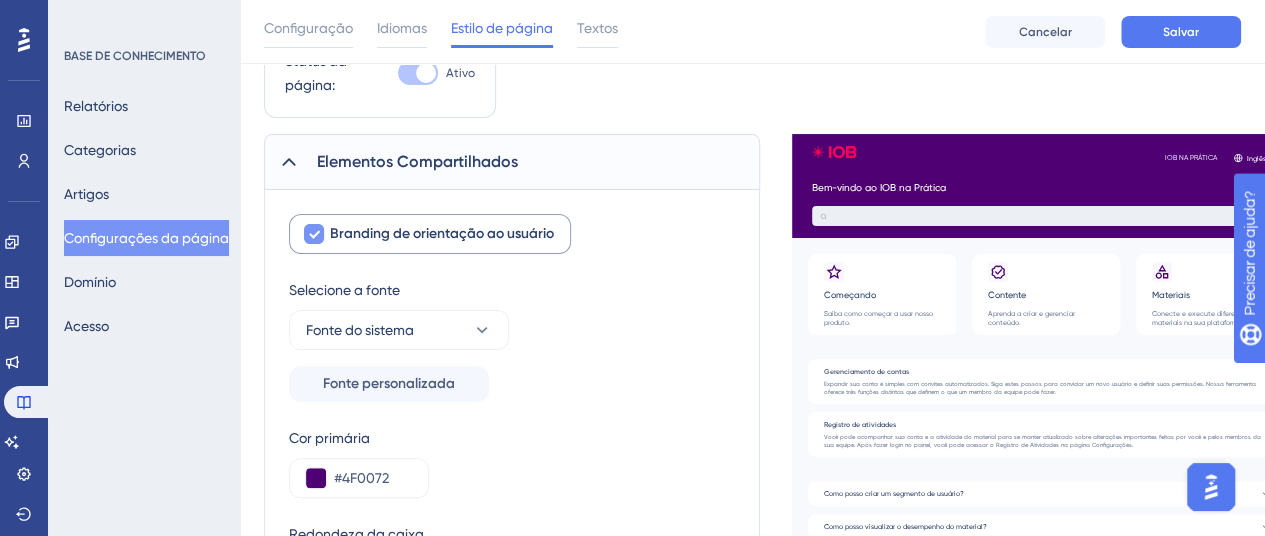 click 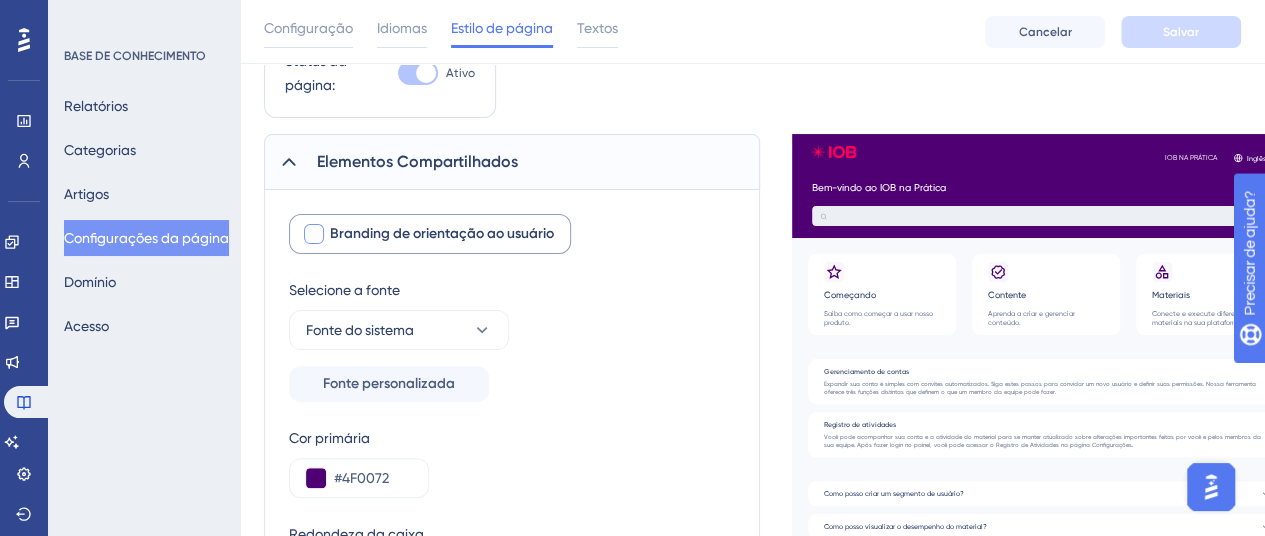 click at bounding box center [314, 234] 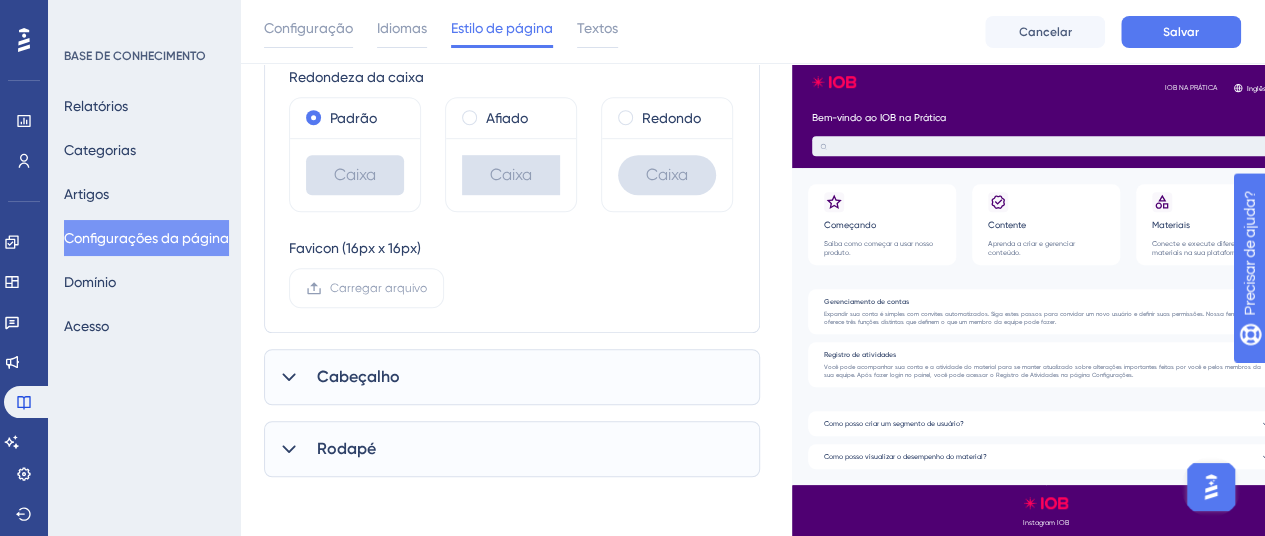 scroll, scrollTop: 560, scrollLeft: 0, axis: vertical 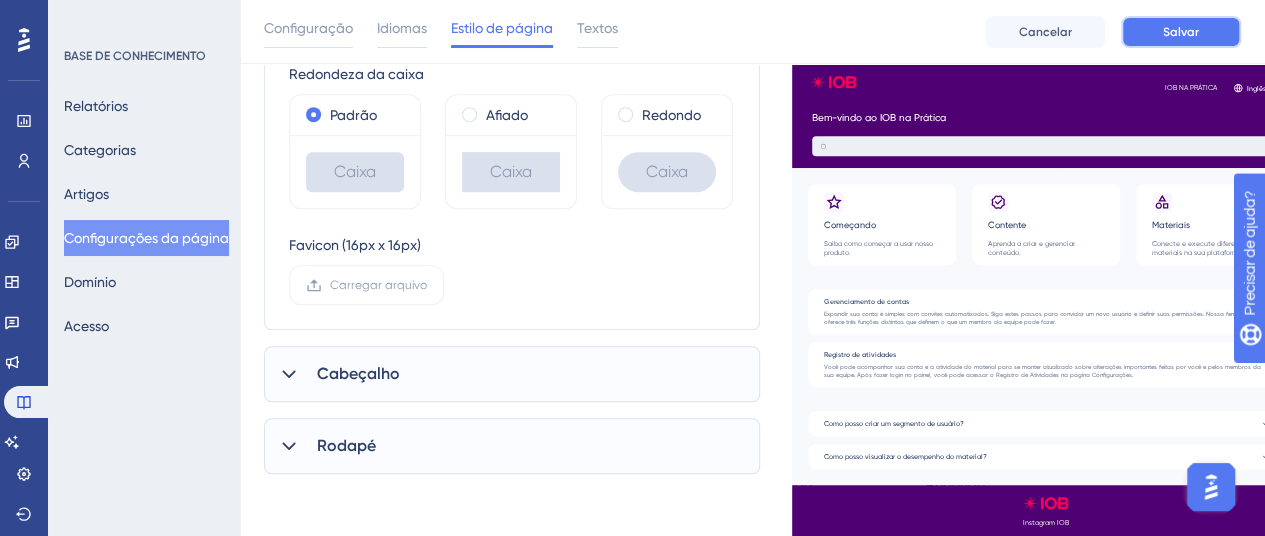 click on "Salvar" at bounding box center [1181, 32] 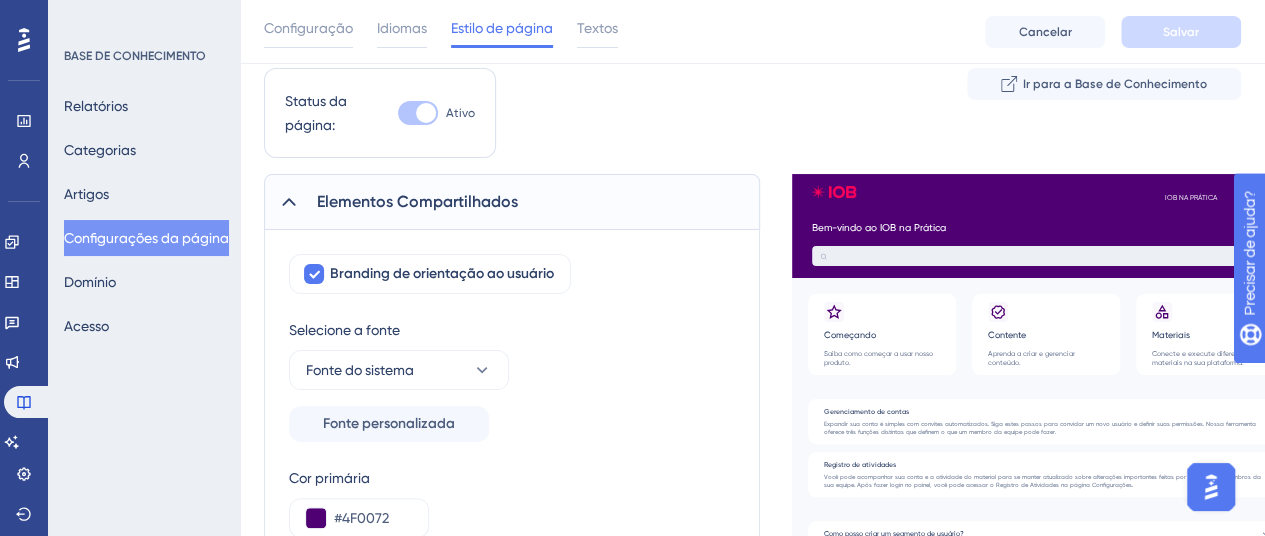 scroll, scrollTop: 0, scrollLeft: 0, axis: both 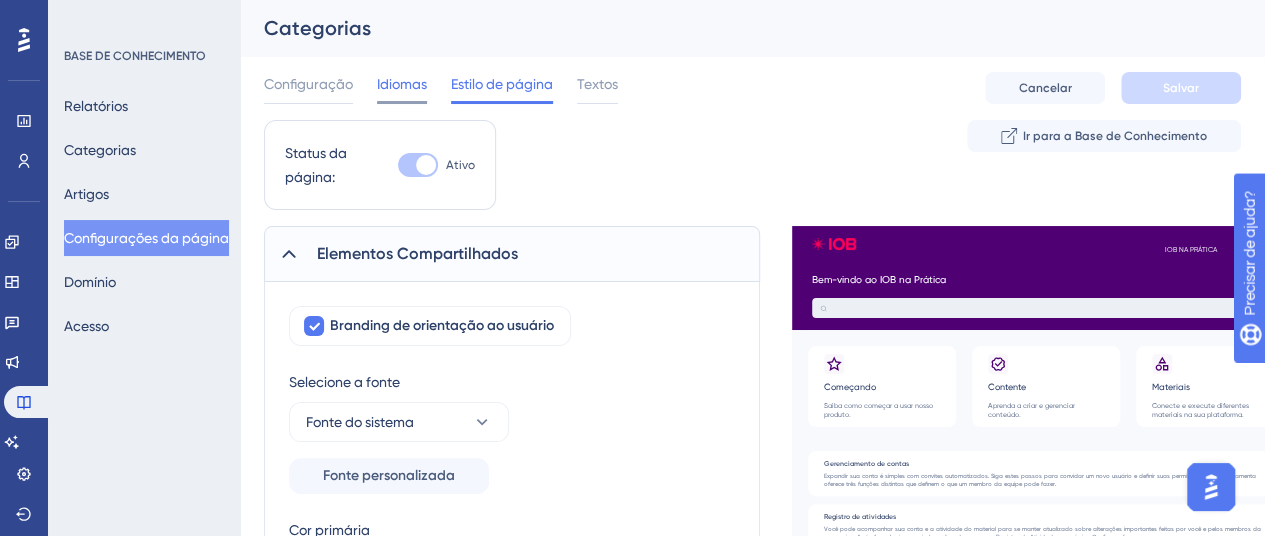click on "Idiomas" at bounding box center [402, 84] 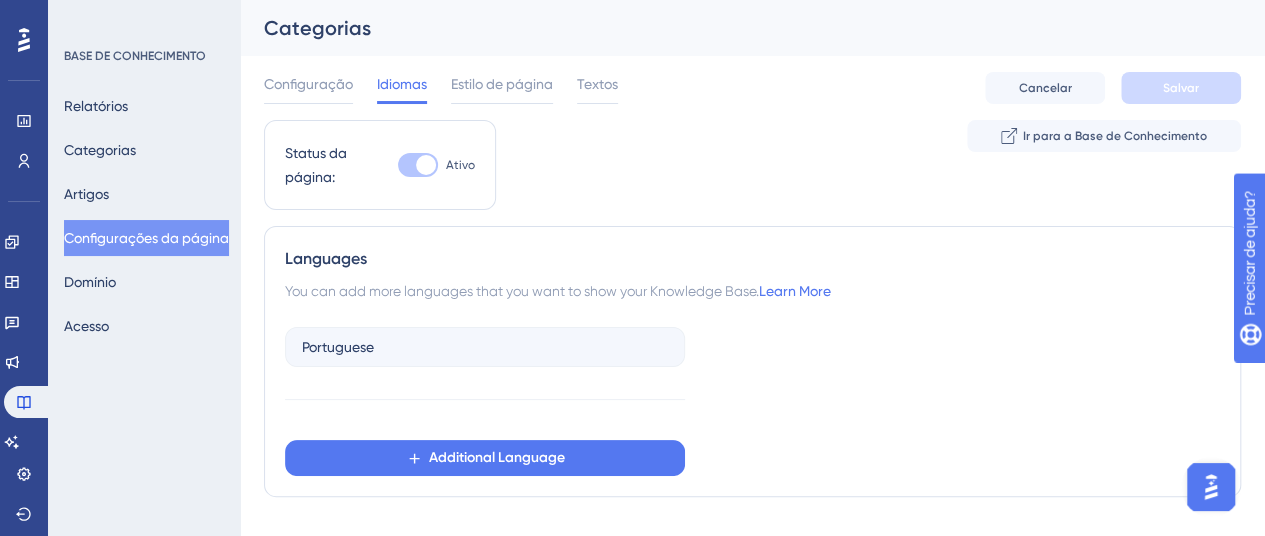 click on "Configuração" at bounding box center [308, 84] 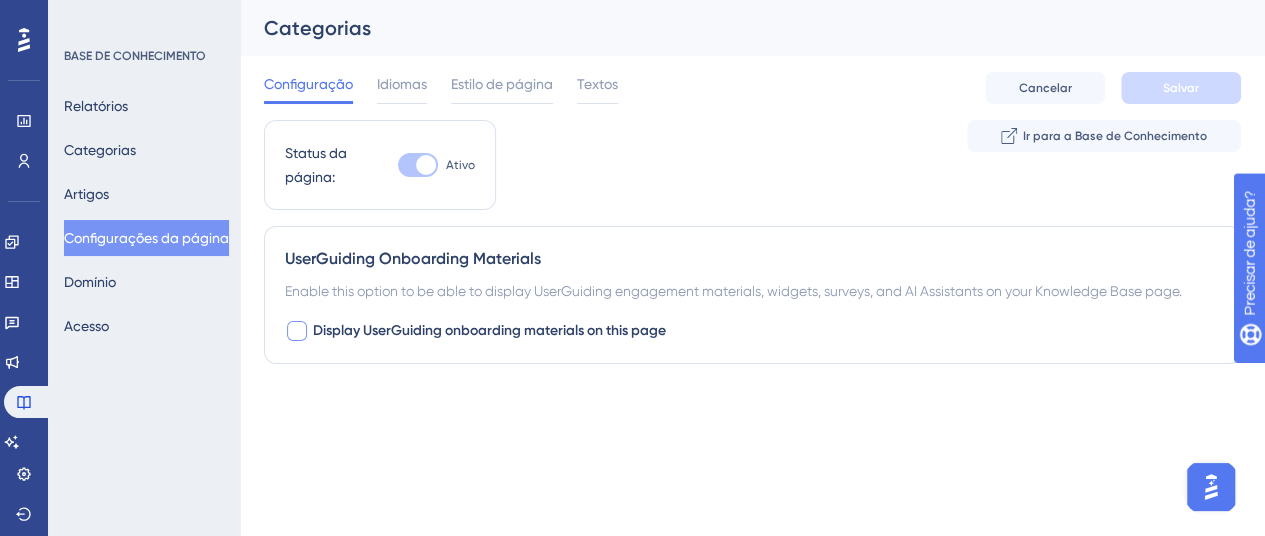click at bounding box center (297, 331) 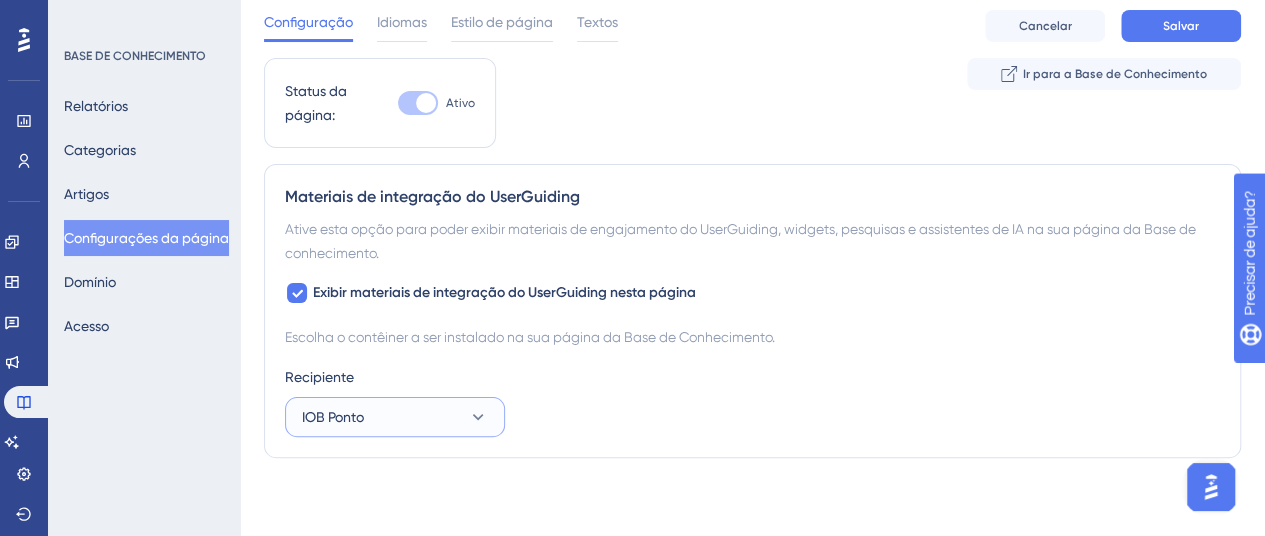 click on "IOB Ponto" at bounding box center (395, 417) 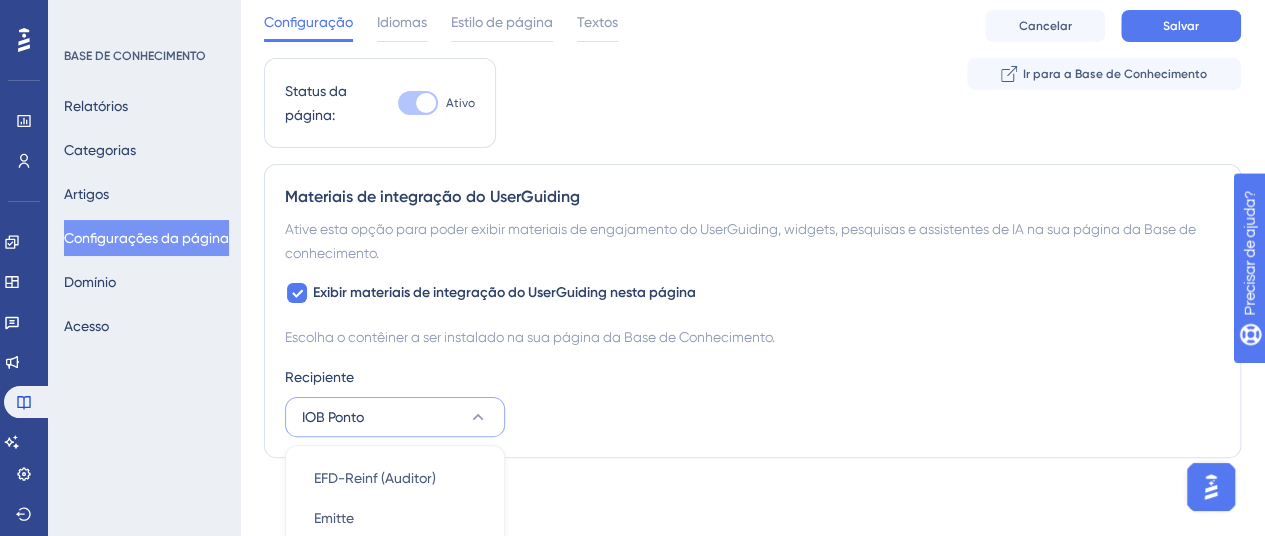 scroll, scrollTop: 439, scrollLeft: 0, axis: vertical 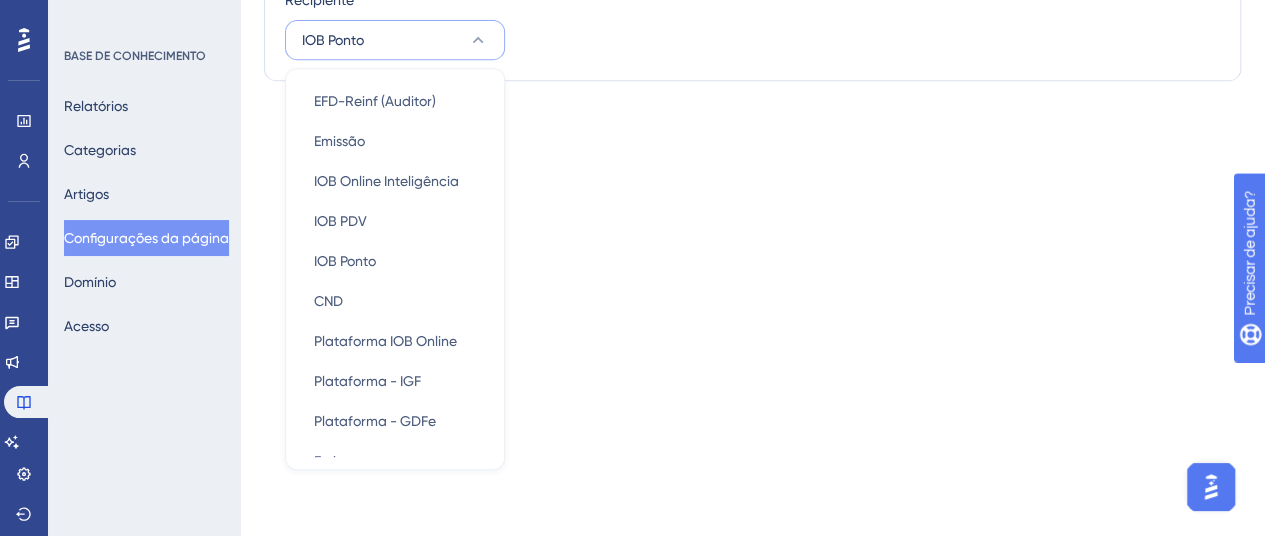 click on "Desempenho Usuários Noivado Widgets Opinião Atualizações de produtos Base de conhecimento Assistente de IA Configurações Sair BASE DE CONHECIMENTO Relatórios Categorias Artigos Configurações da página Domínio Acesso Categorias Configuração Idiomas Estilo de página Textos Cancelar Salvar Status da página: Ativo Ir para a Base de Conhecimento Materiais de integração do UserGuiding Ative esta opção para poder exibir materiais de engajamento do UserGuiding, widgets, pesquisas e assistentes de IA na sua página da Base de conhecimento. Exibir materiais de integração do UserGuiding nesta página Escolha o contêiner a ser instalado na sua página da Base de Conhecimento.   Recipiente IOB Ponto EFD-Reinf (Auditor) EFD-Reinf (Auditor) Emissão Emissão IOB Online Inteligência IOB Online Inteligência IOB PDV IOB PDV IOB Ponto IOB Ponto CND CND Plataforma IOB Online Plataforma IOB Online Plataforma - IGF Plataforma - IGF Plataforma - GDFe PME" at bounding box center (632, -439) 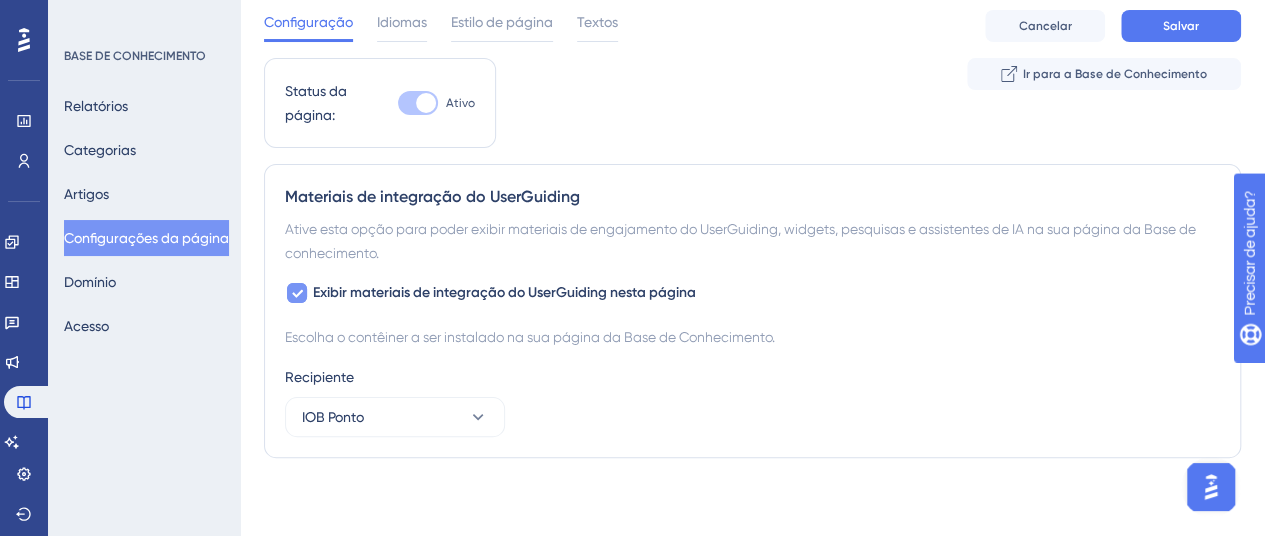 click 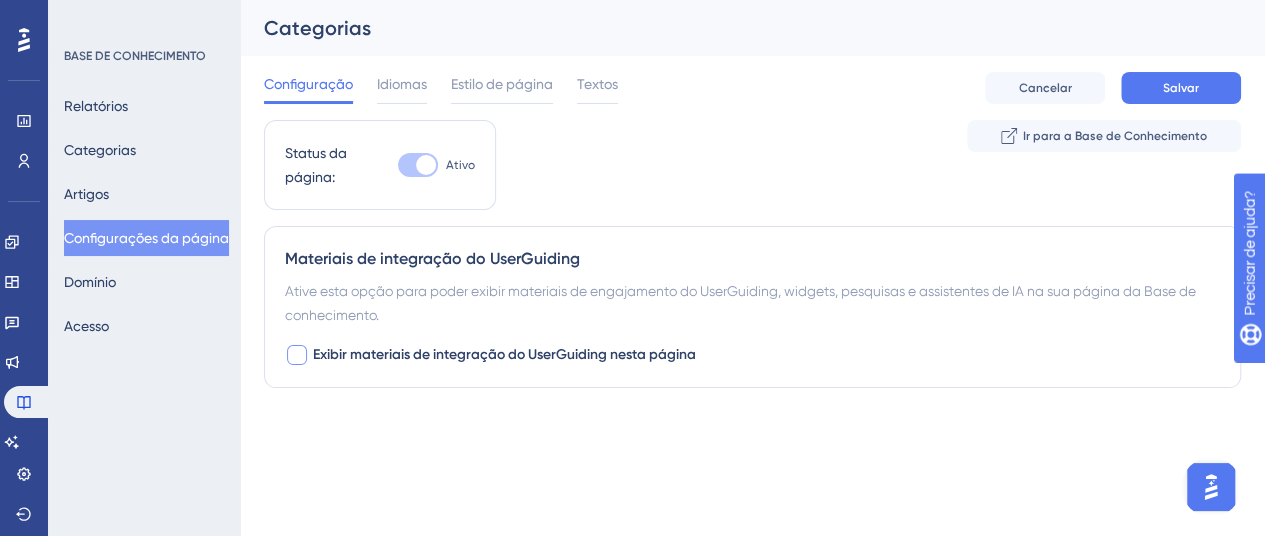 scroll, scrollTop: 0, scrollLeft: 0, axis: both 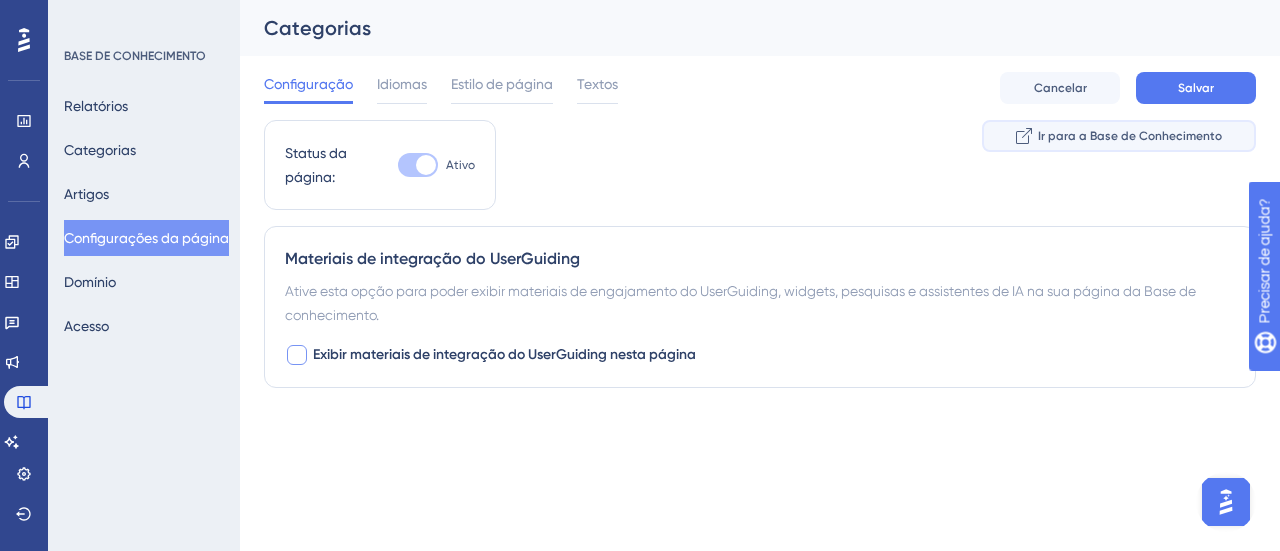 click on "Ir para a Base de Conhecimento" at bounding box center [1130, 136] 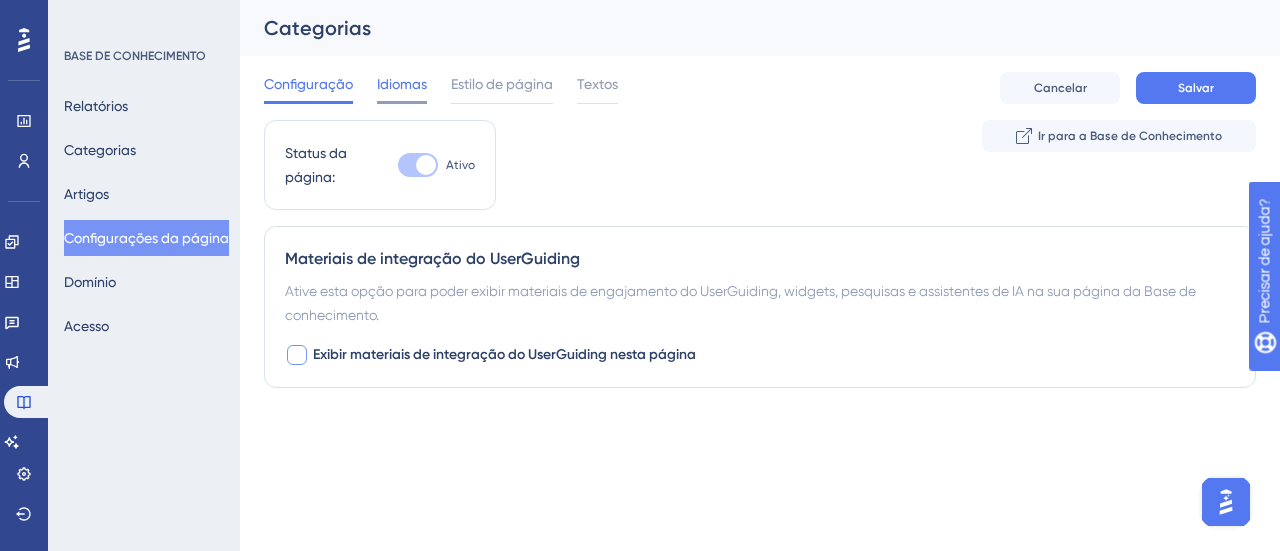 click on "Configuração Idiomas Estilo de página Textos" at bounding box center [441, 88] 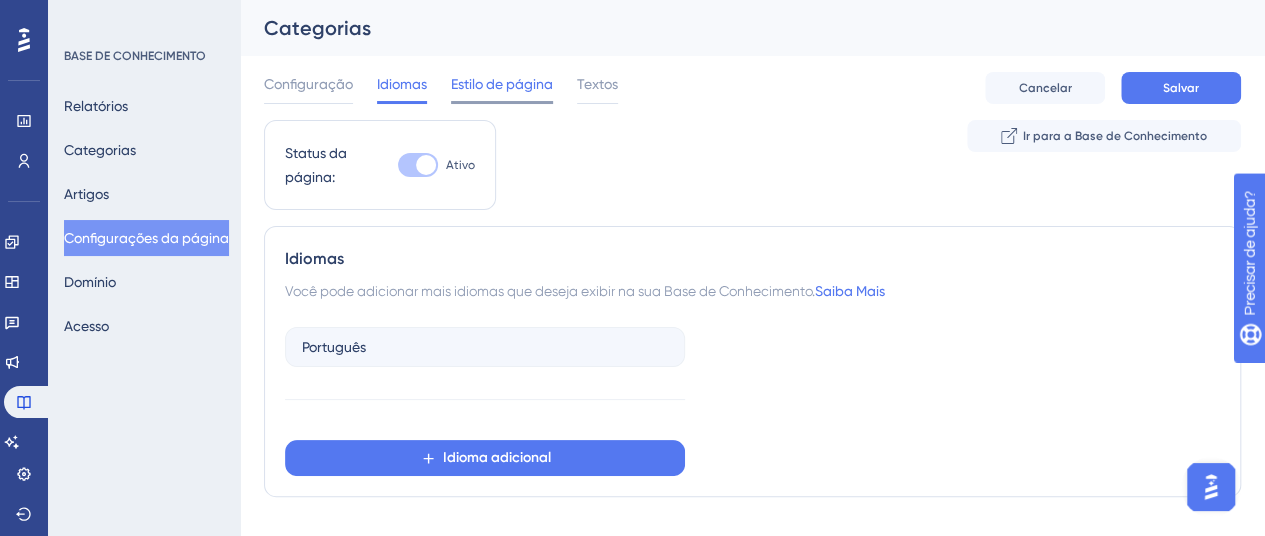 click on "Estilo de página" at bounding box center (502, 84) 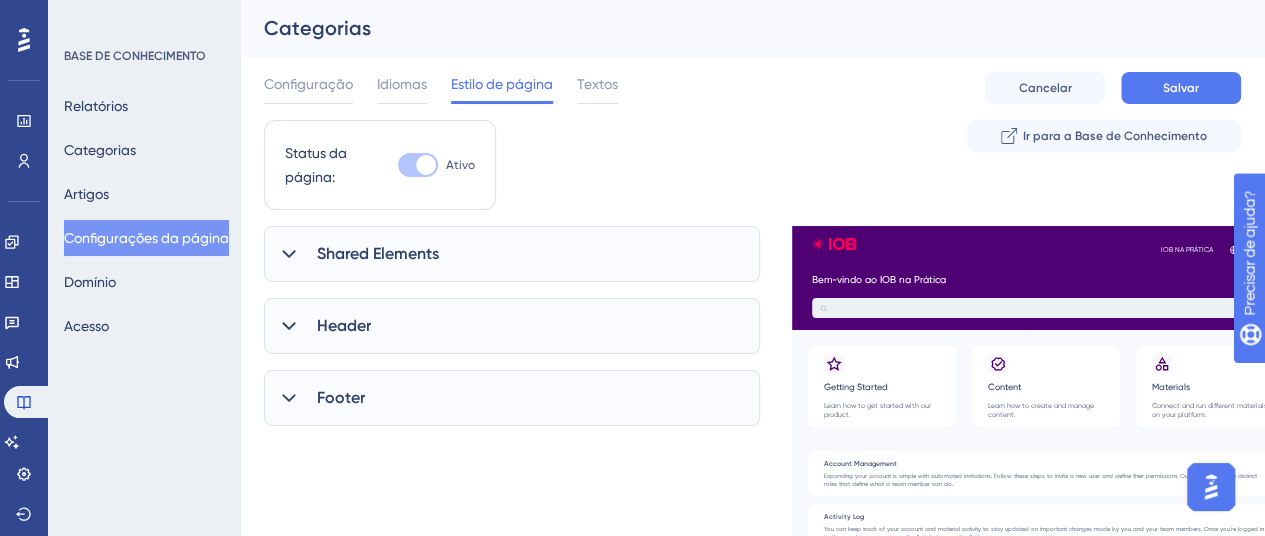 click on "Shared Elements" at bounding box center (512, 254) 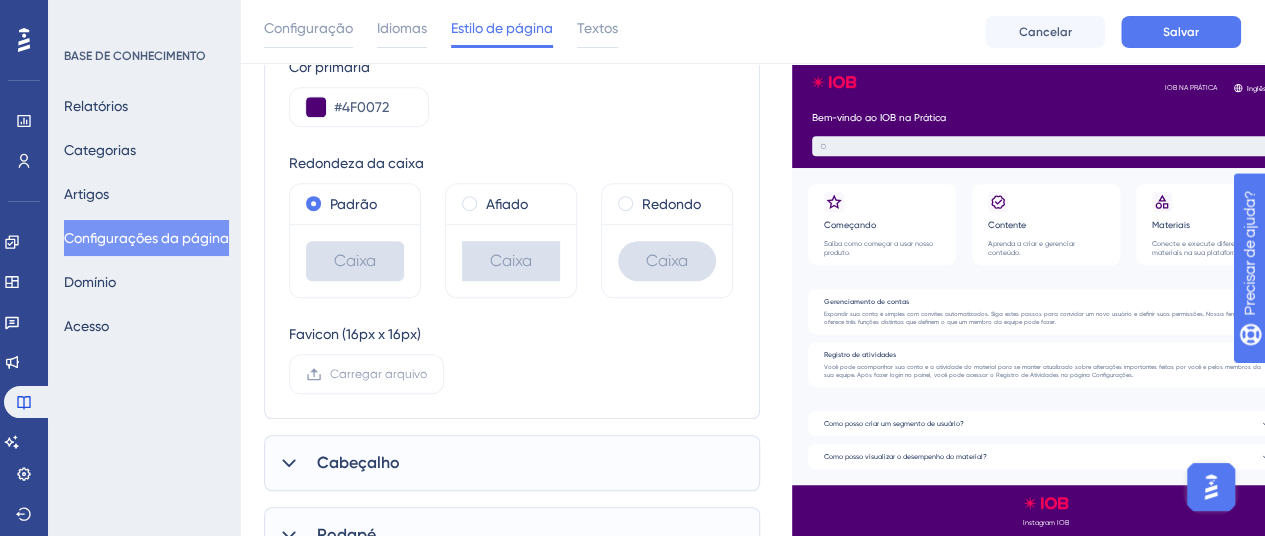 scroll, scrollTop: 500, scrollLeft: 0, axis: vertical 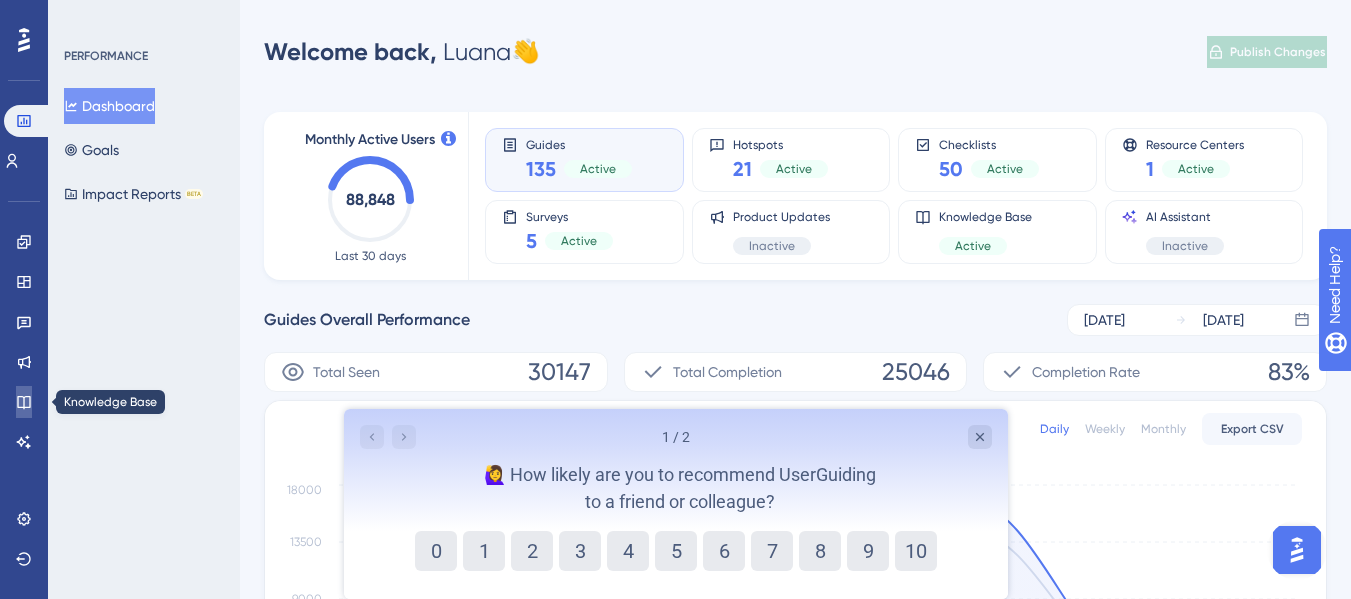 click 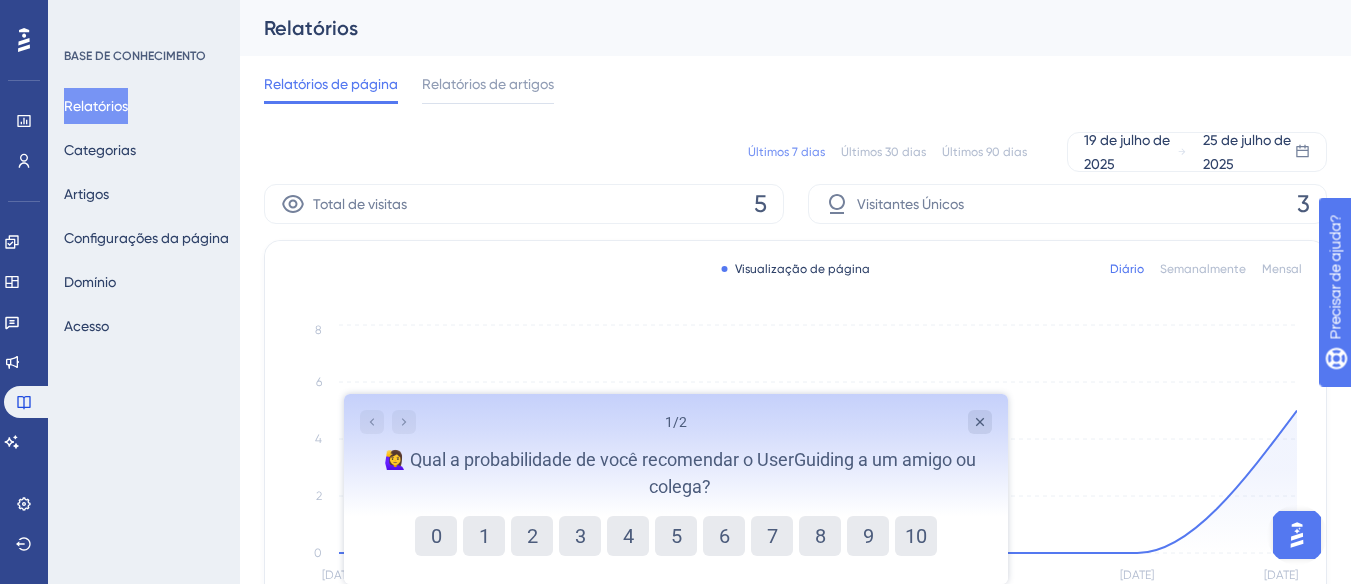 click on "Últimos 7 dias Últimos 30 dias Últimos 90 dias [DATE] [DATE]" at bounding box center [795, 152] 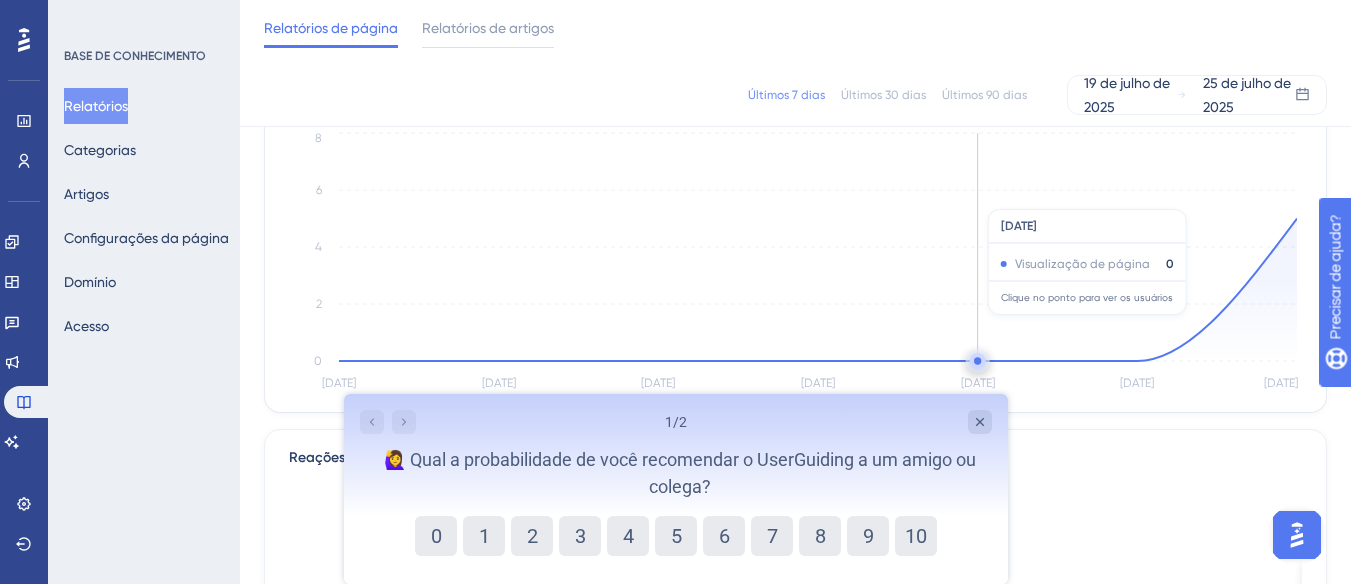 scroll, scrollTop: 200, scrollLeft: 0, axis: vertical 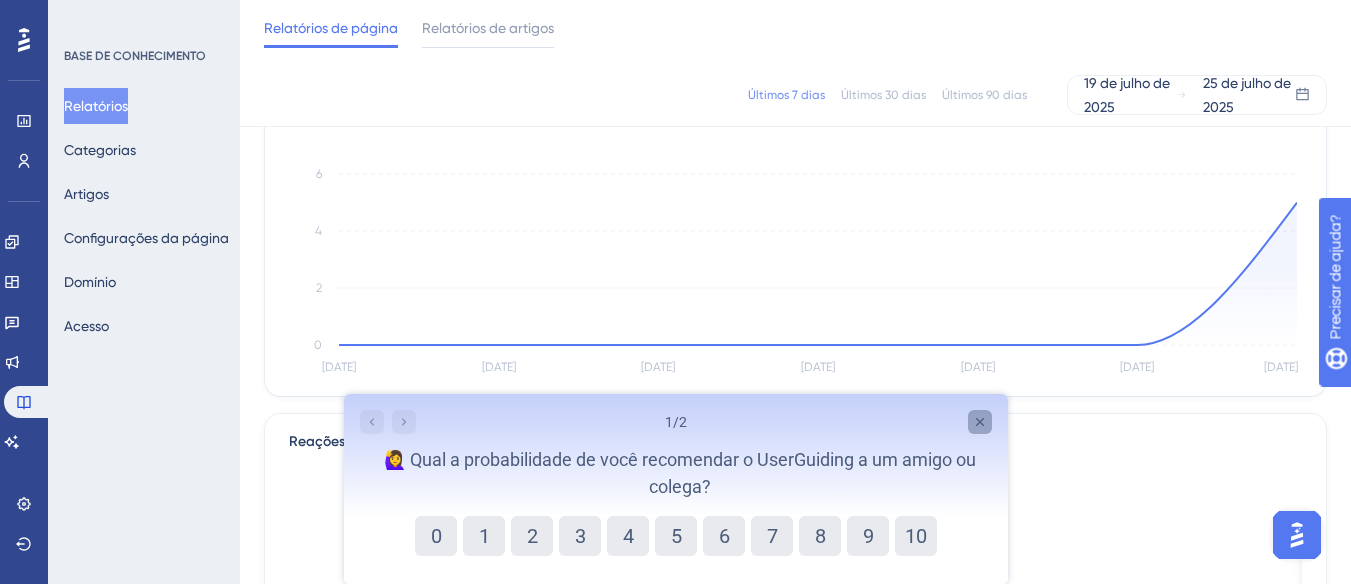 click 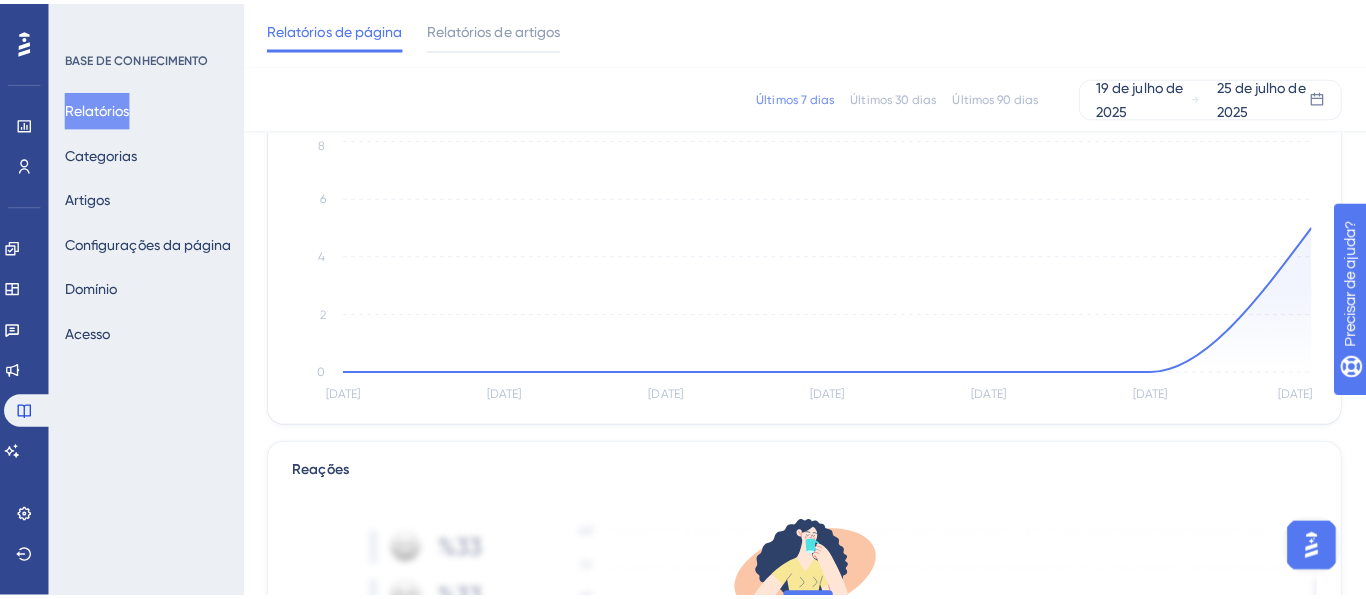 scroll, scrollTop: 0, scrollLeft: 0, axis: both 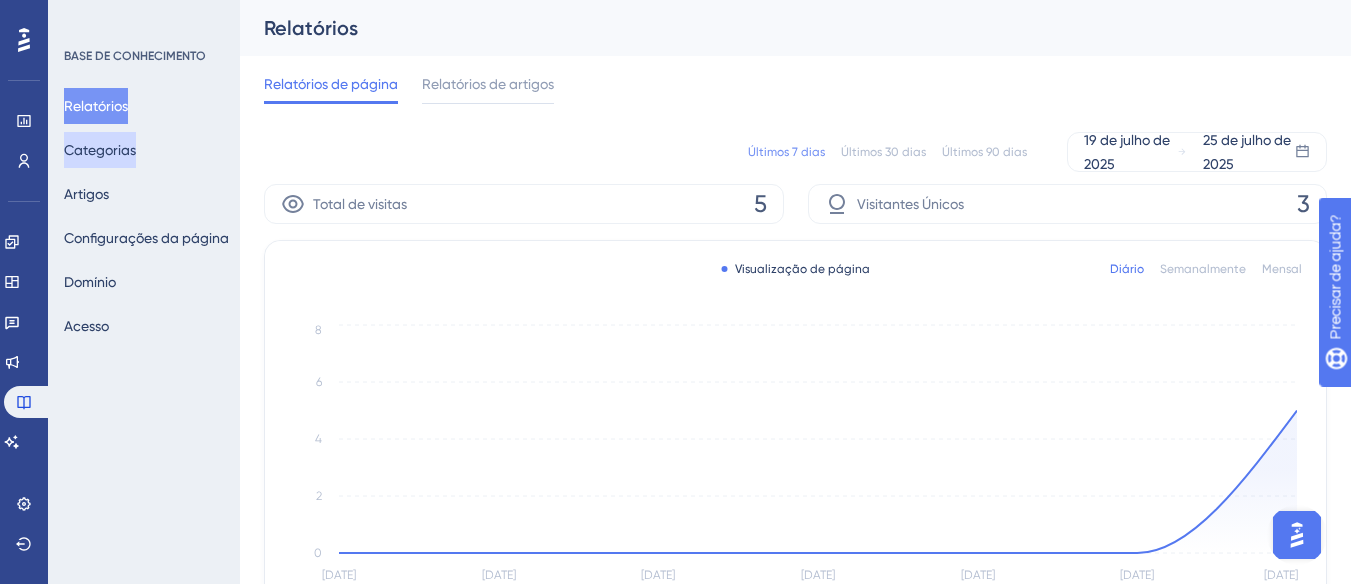 click on "Categorias" at bounding box center [100, 150] 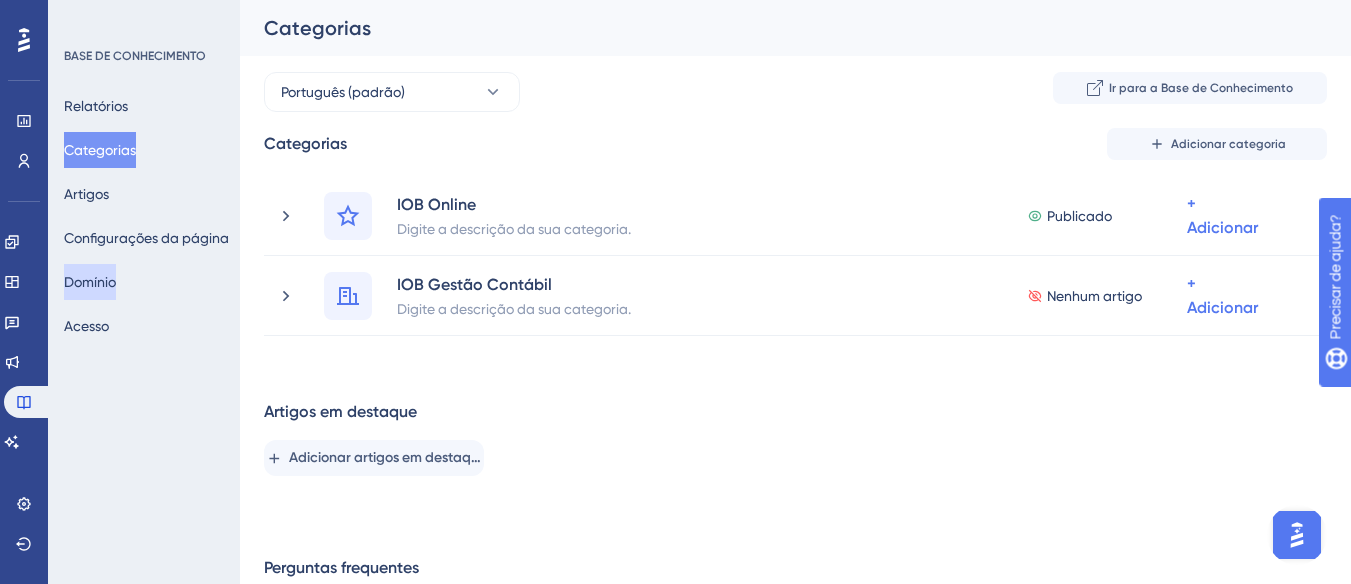 click on "Domínio" at bounding box center [90, 282] 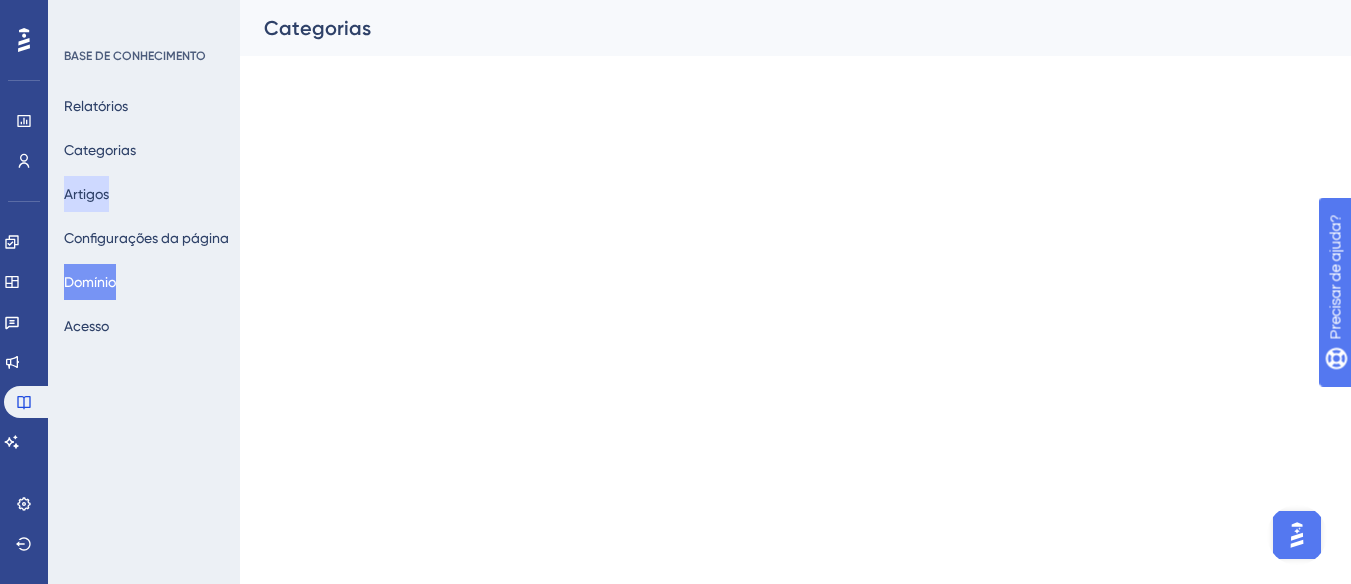 drag, startPoint x: 90, startPoint y: 194, endPoint x: 158, endPoint y: 321, distance: 144.05902 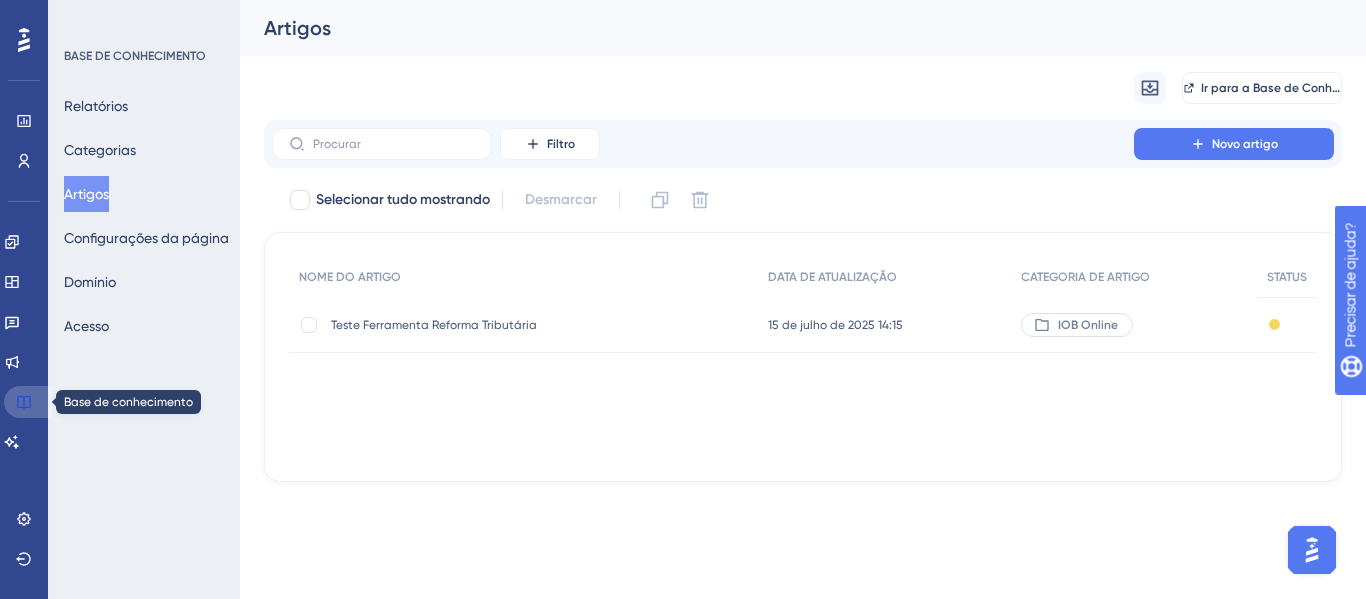 click at bounding box center [28, 402] 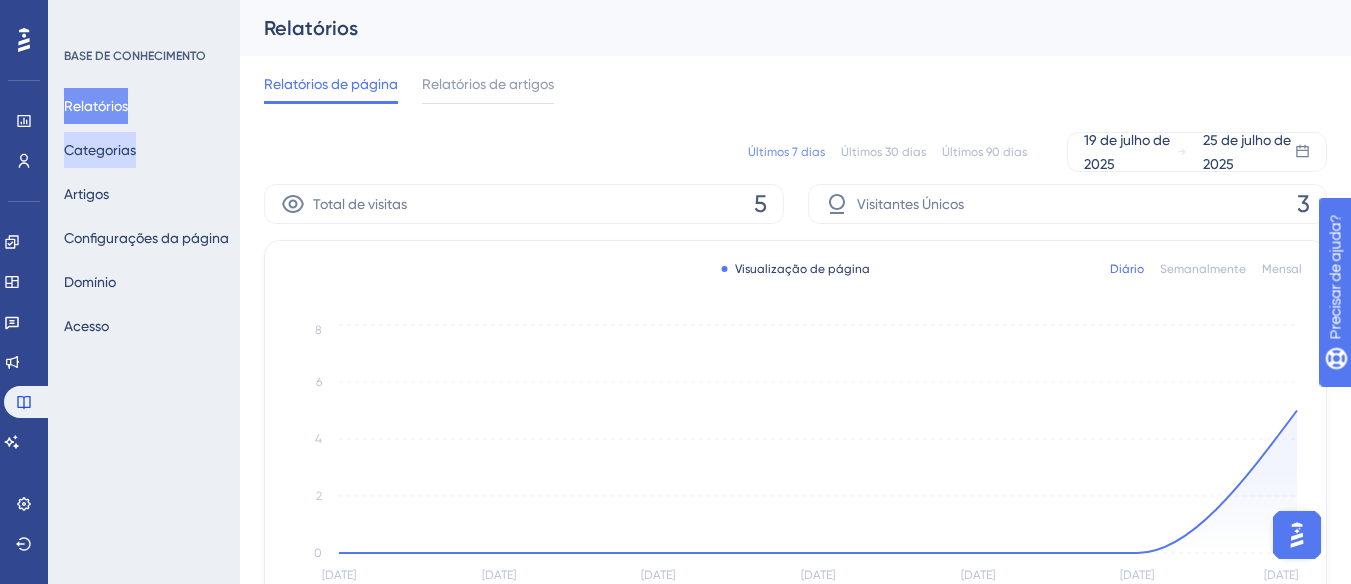 click on "Categorias" at bounding box center [100, 150] 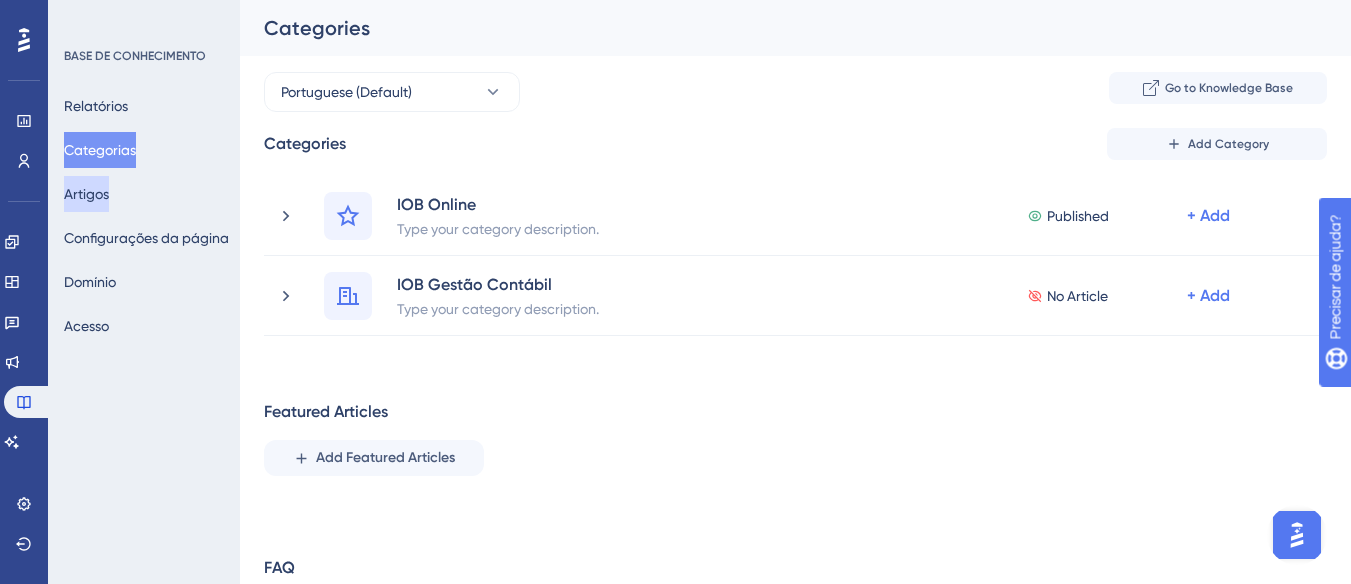 click on "Artigos" at bounding box center [86, 194] 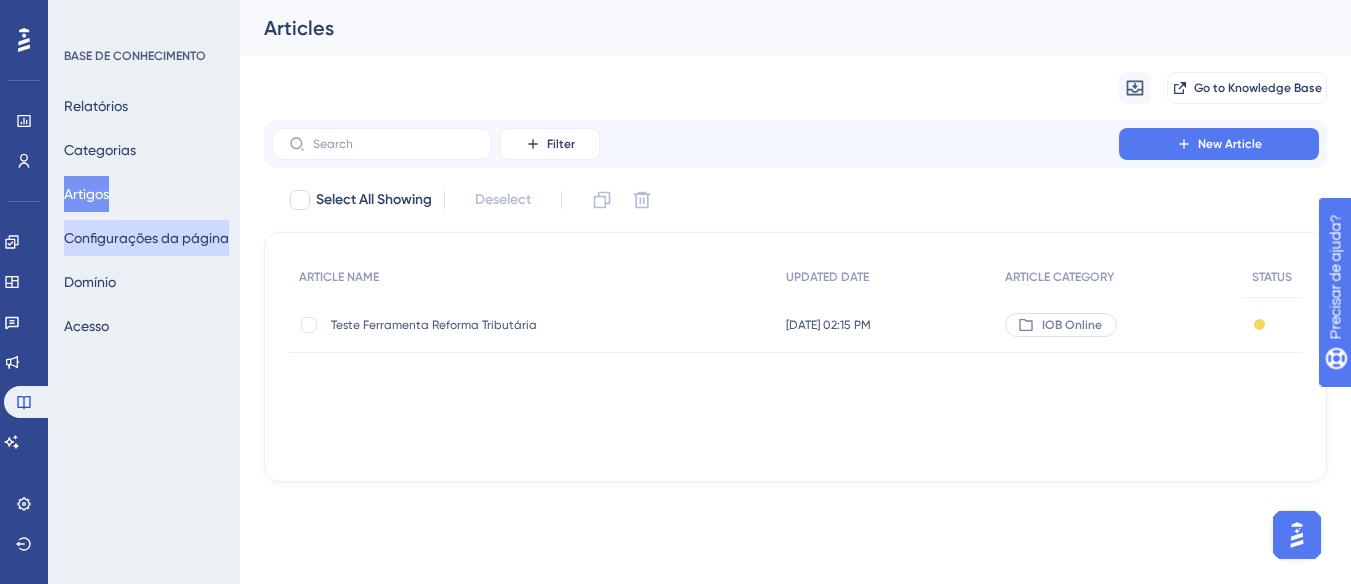 click on "Configurações da página" at bounding box center (146, 238) 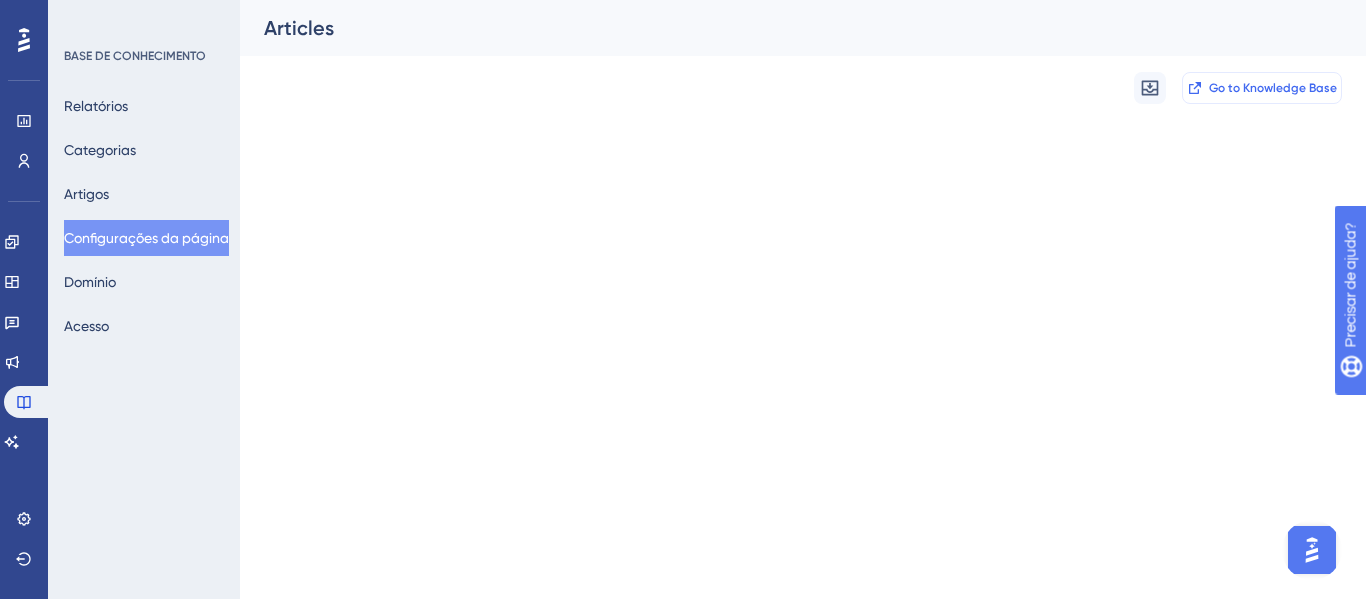 click on "Go to Knowledge Base" at bounding box center [1273, 88] 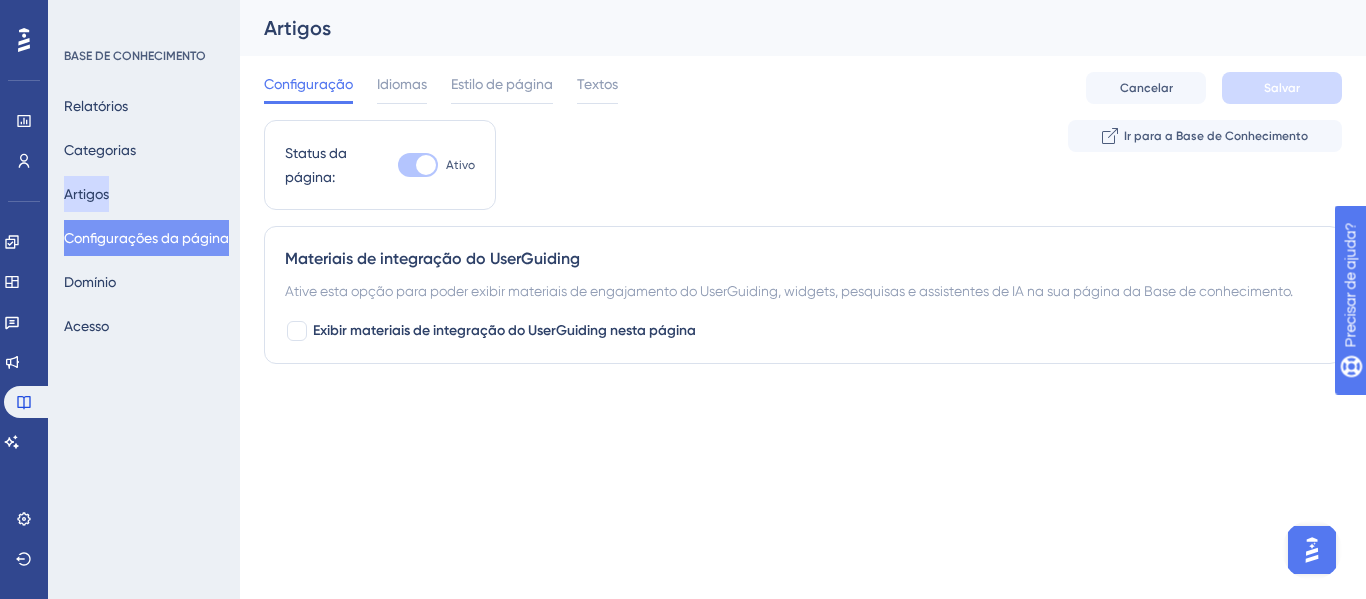 drag, startPoint x: 104, startPoint y: 204, endPoint x: 128, endPoint y: 198, distance: 24.738634 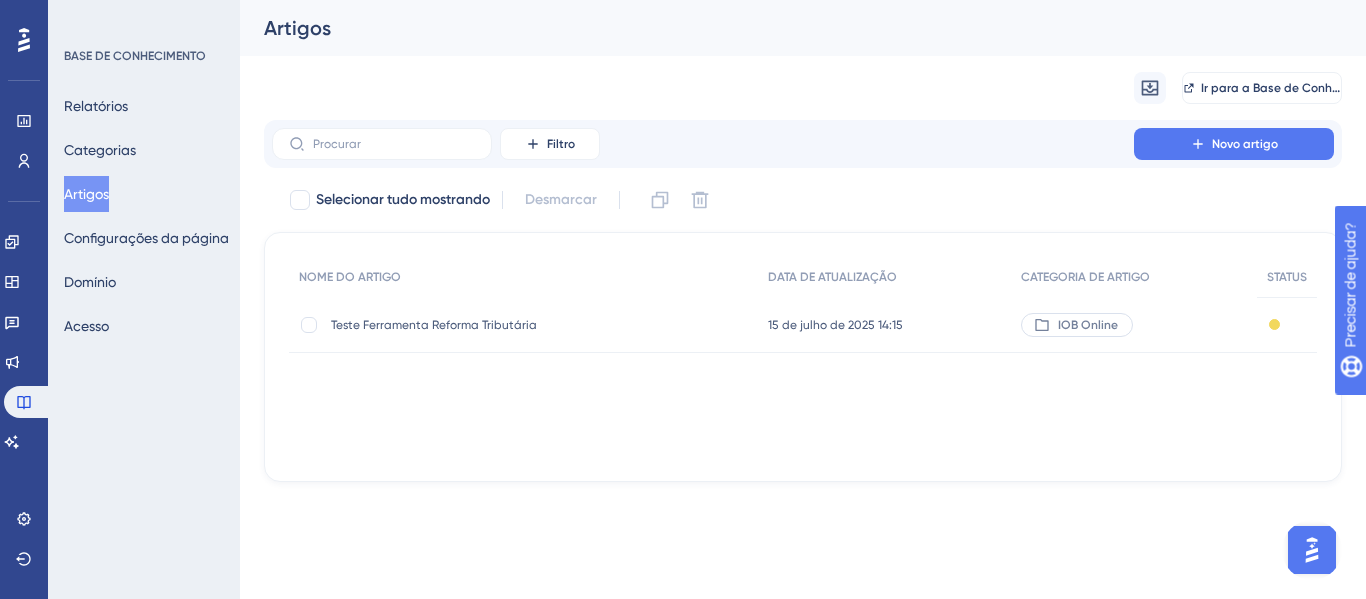 click on "Teste Ferramenta Reforma Tributária" at bounding box center (434, 325) 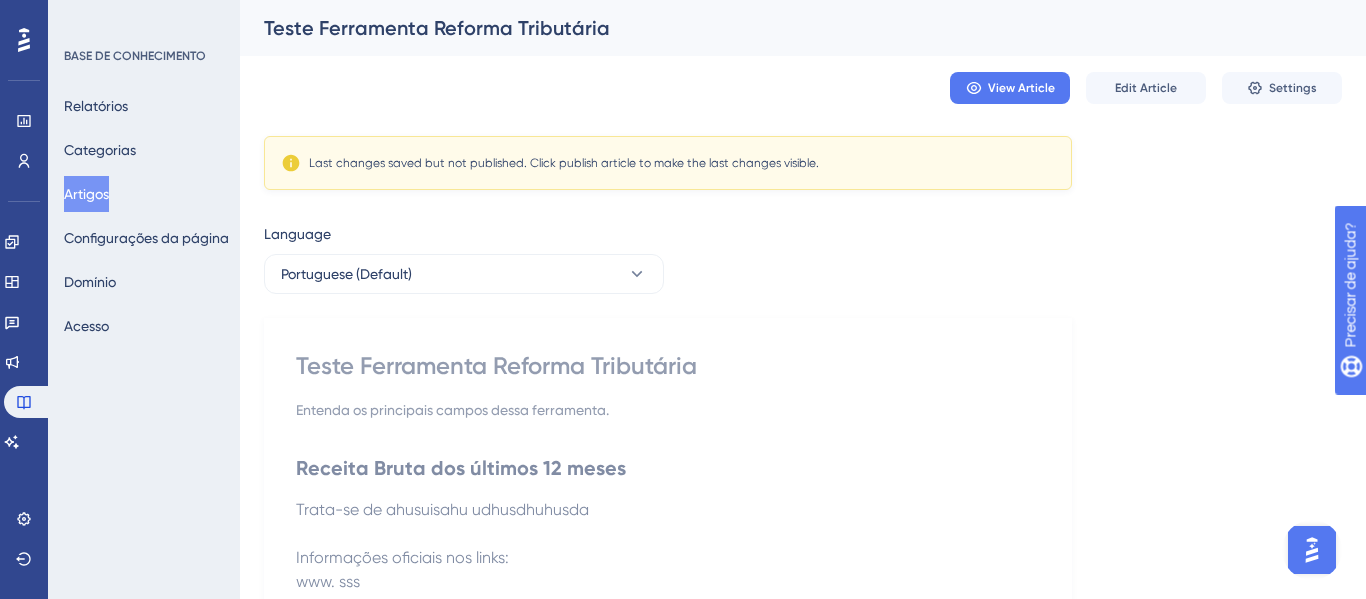 click on "Artigos" at bounding box center (86, 194) 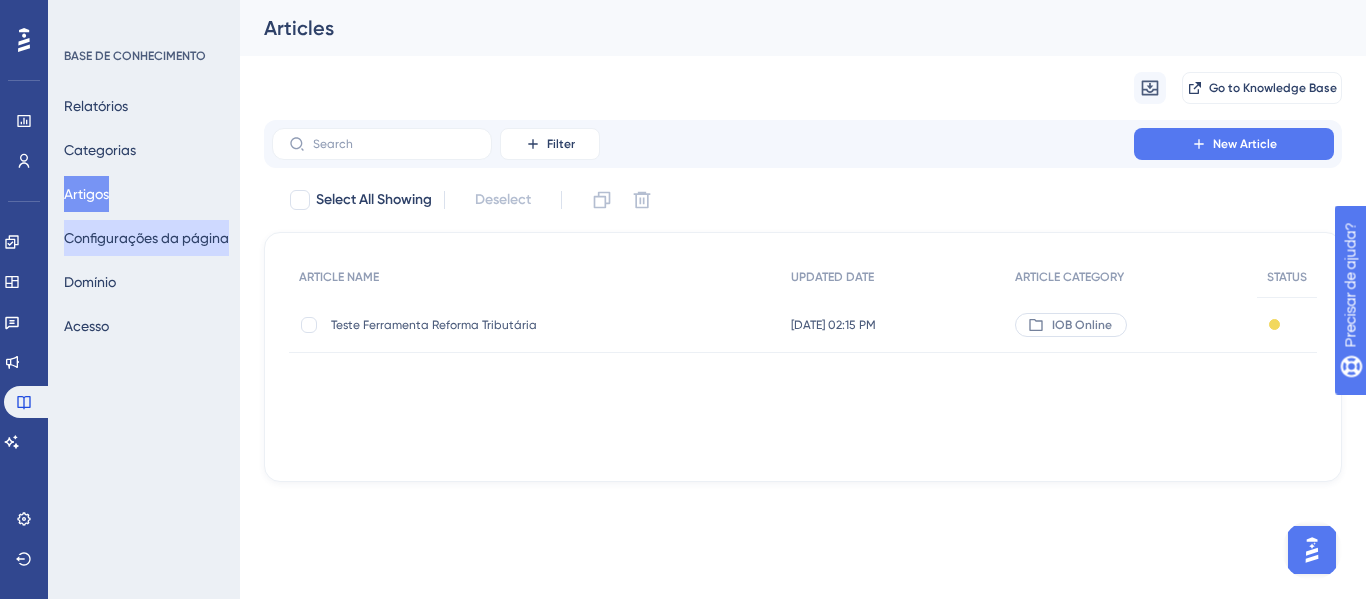 click on "Configurações da página" at bounding box center [146, 238] 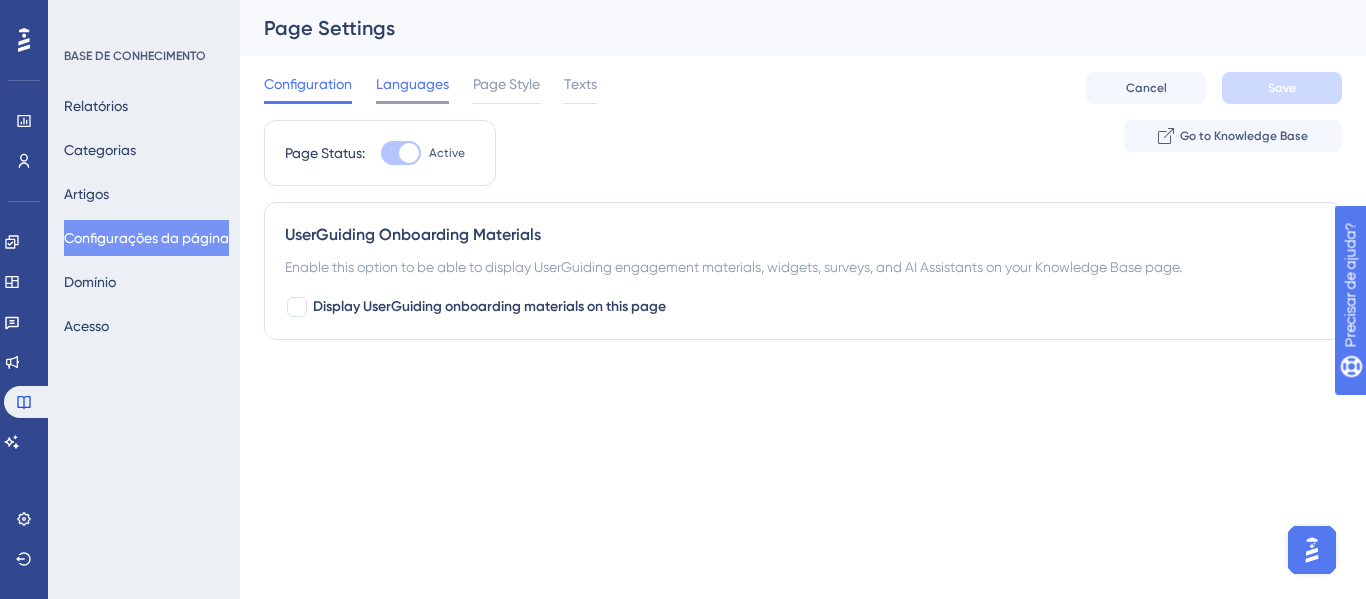 click on "Languages" at bounding box center (412, 84) 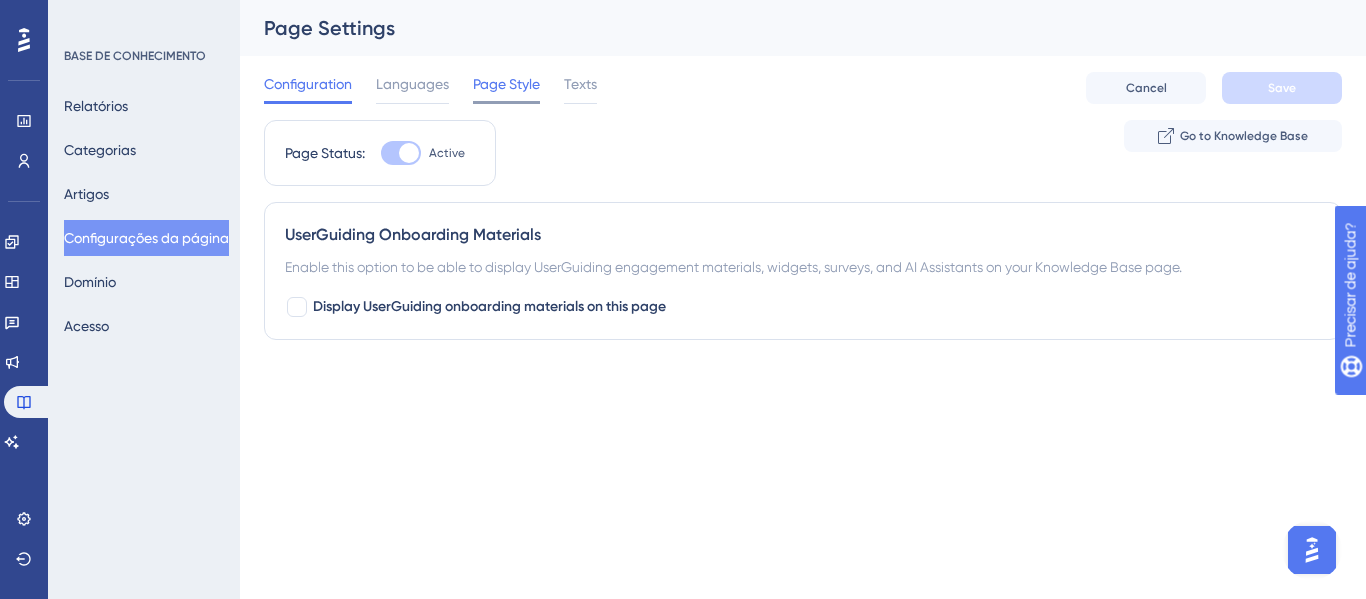 click on "Page Style" at bounding box center (506, 84) 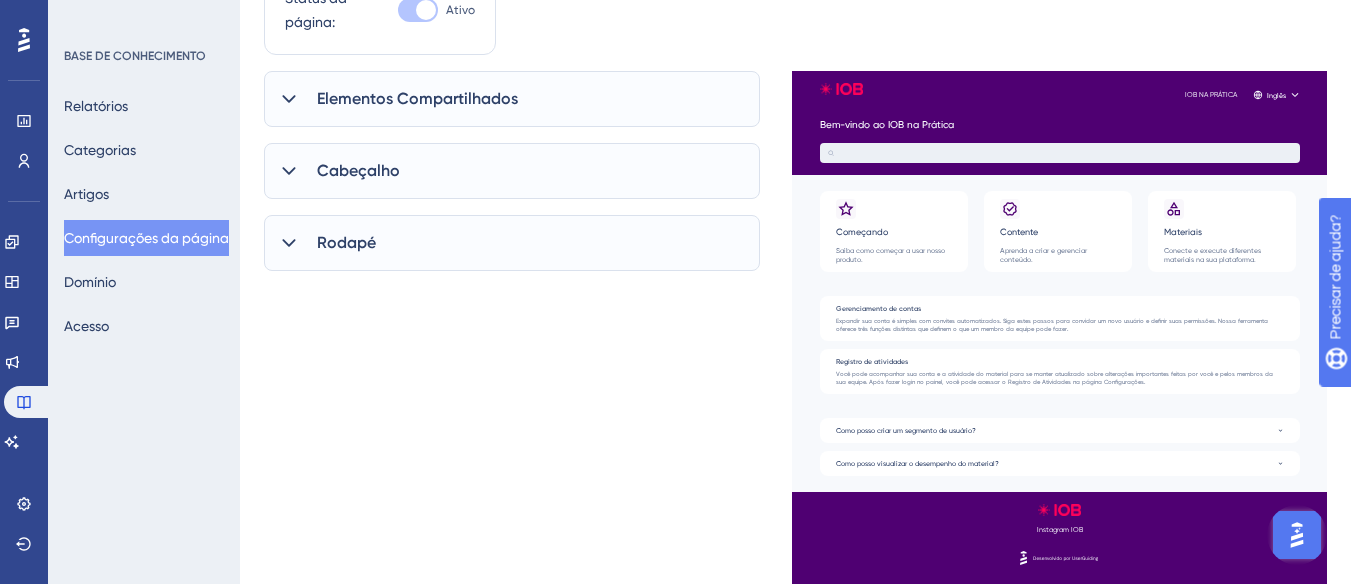 scroll, scrollTop: 0, scrollLeft: 0, axis: both 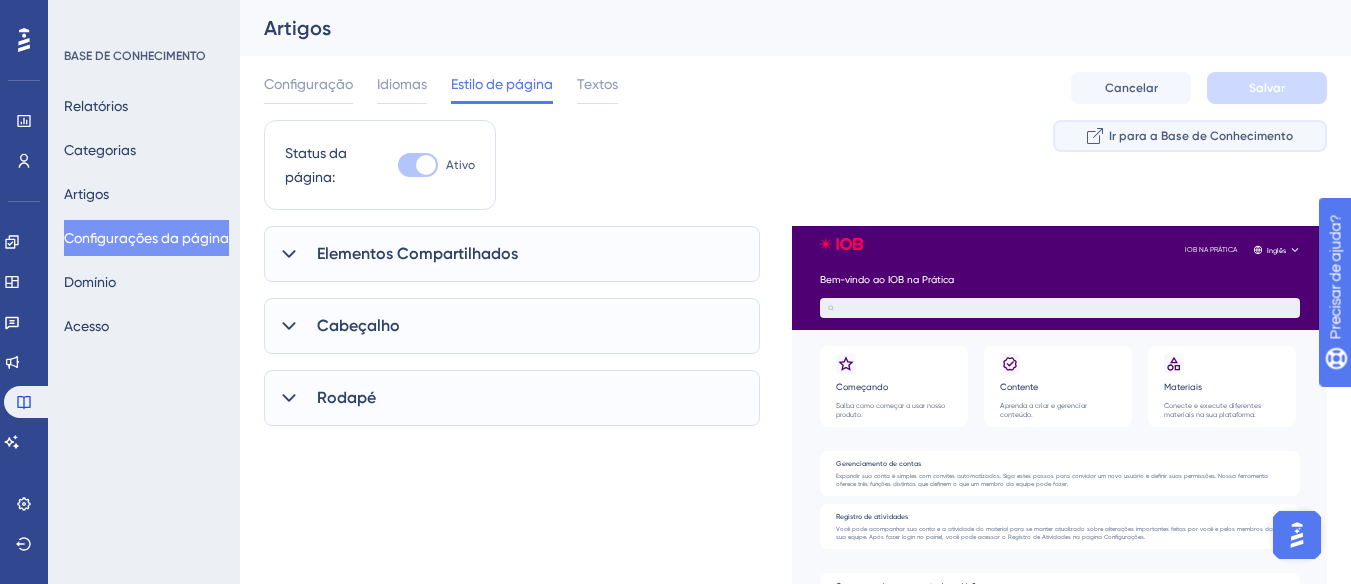 click on "Ir para a Base de Conhecimento" at bounding box center [1201, 136] 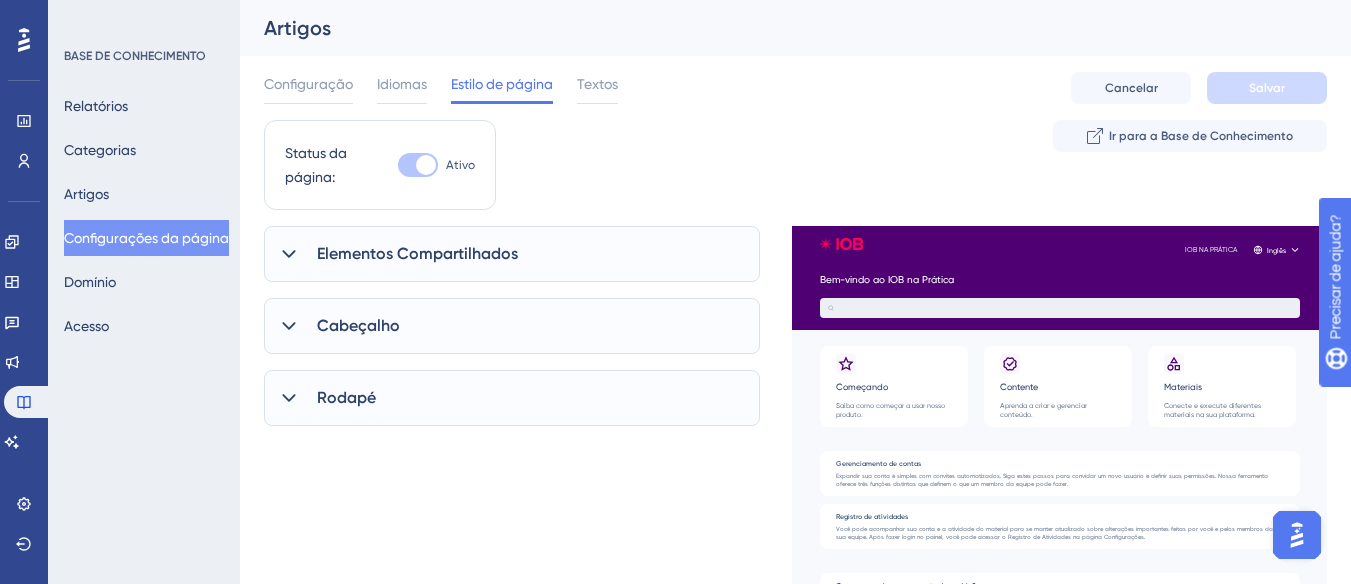 click on "Relatórios Categorias Artigos Configurações da página [PERSON_NAME]" at bounding box center (145, 216) 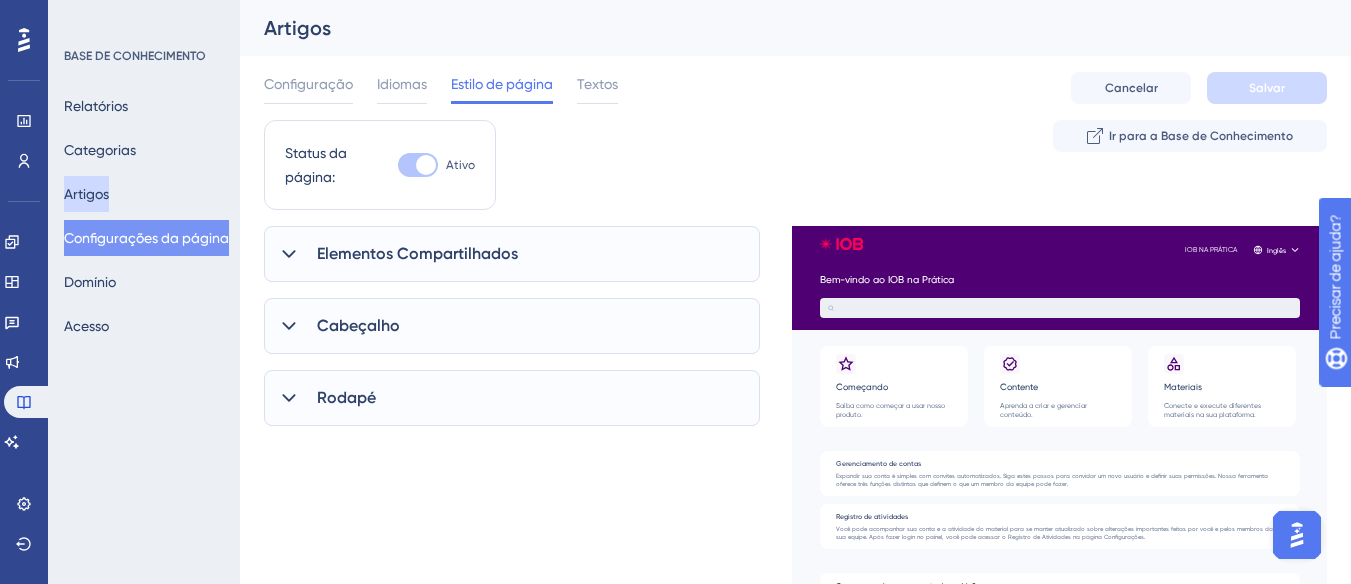 click on "Artigos" at bounding box center (86, 194) 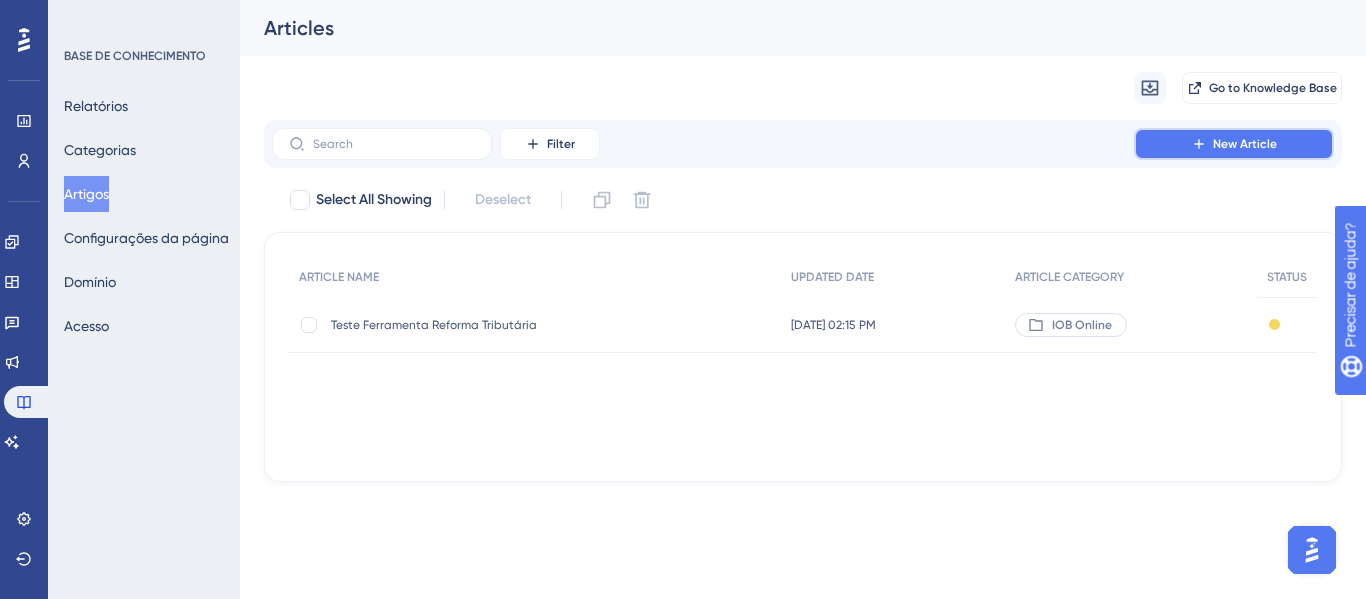 click 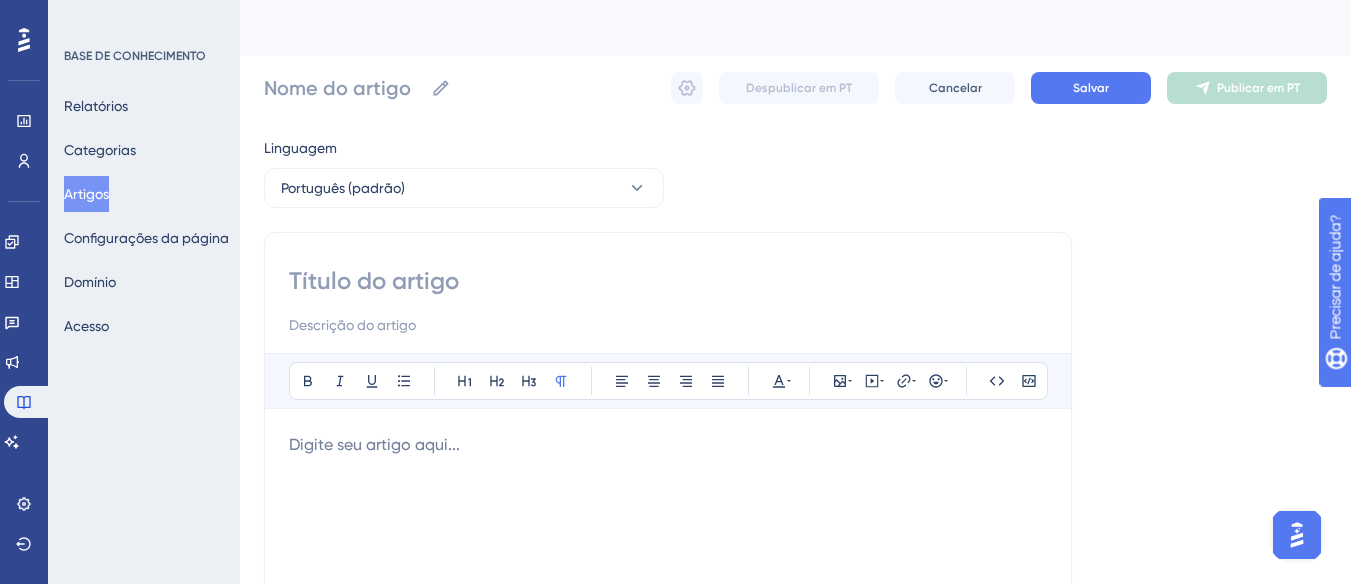 click at bounding box center [668, 281] 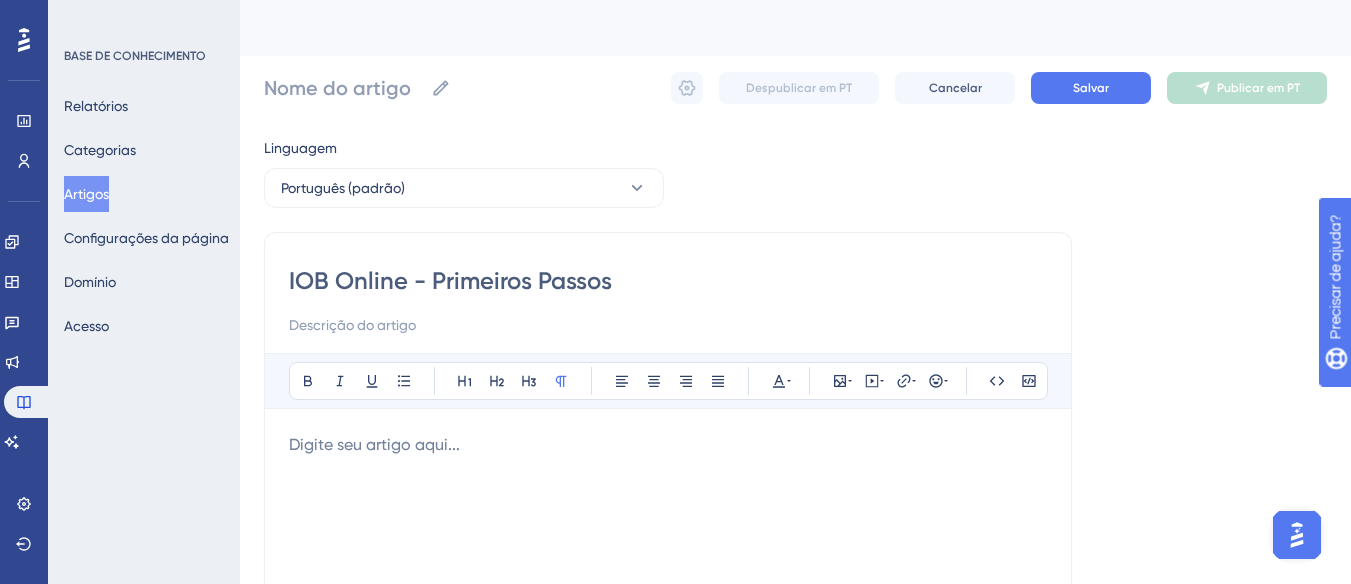 type on "IOB Online - Primeiros Passos" 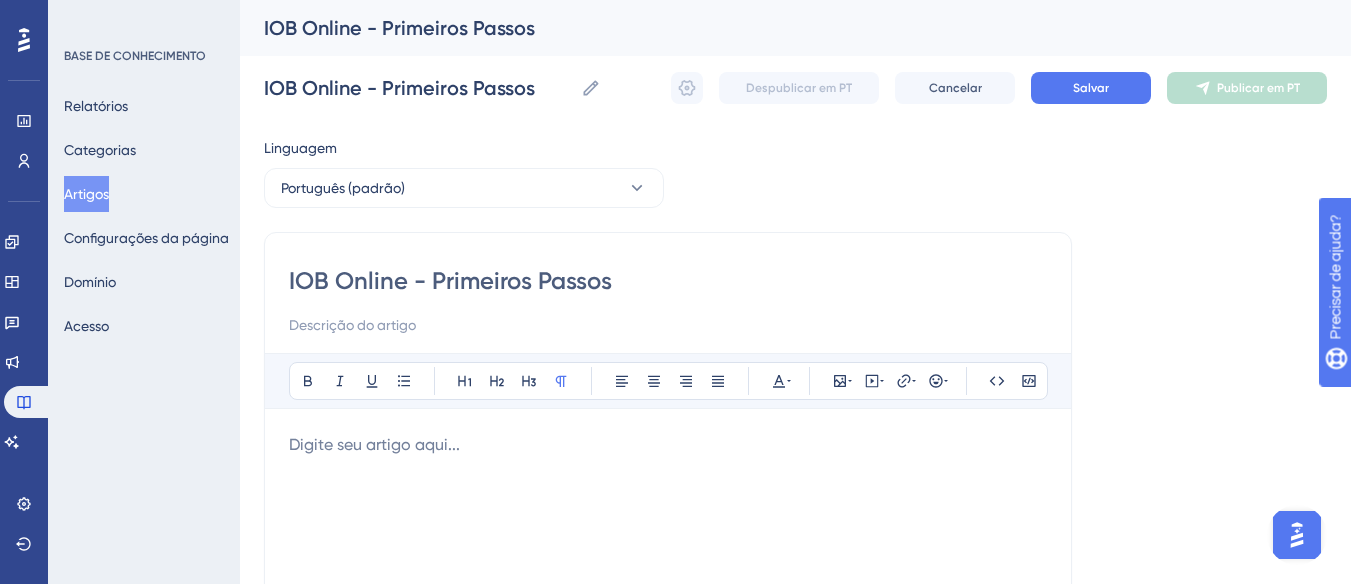 type on "IOB Online - Primeiros Passos" 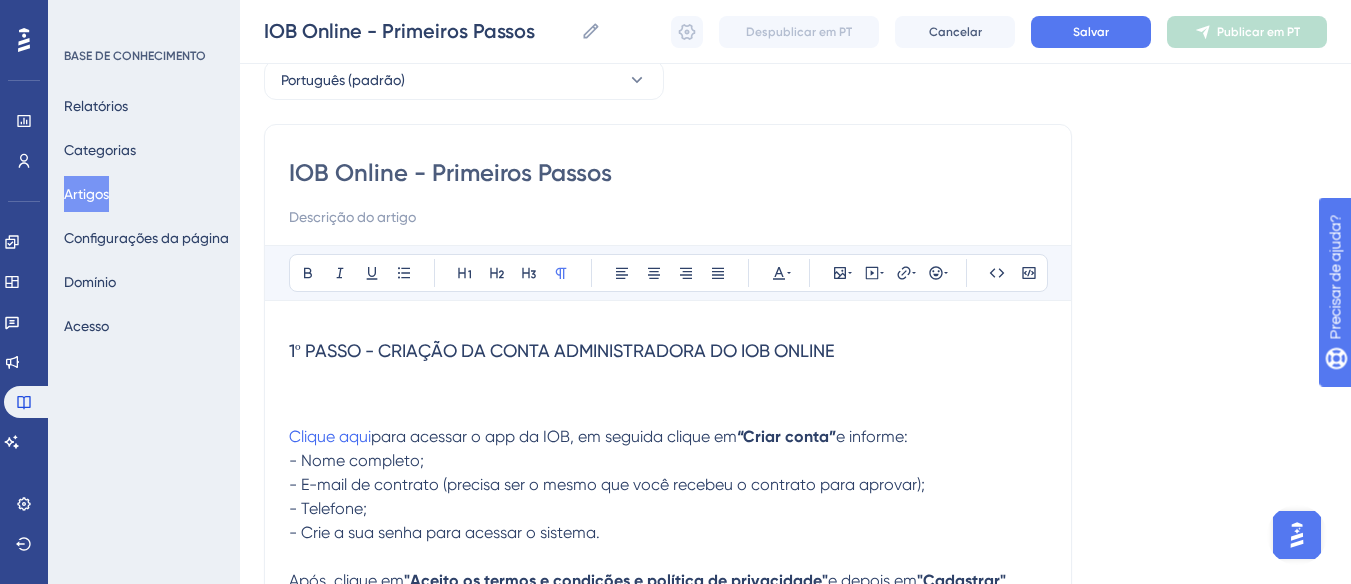 scroll, scrollTop: 90, scrollLeft: 0, axis: vertical 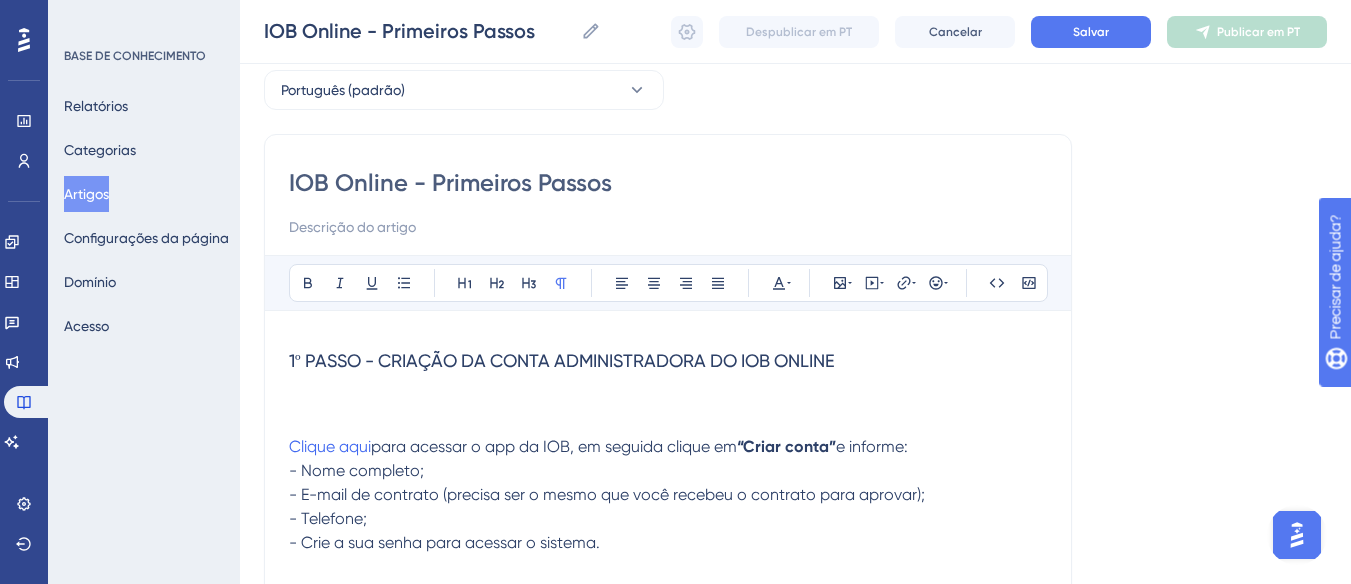 click at bounding box center (668, 399) 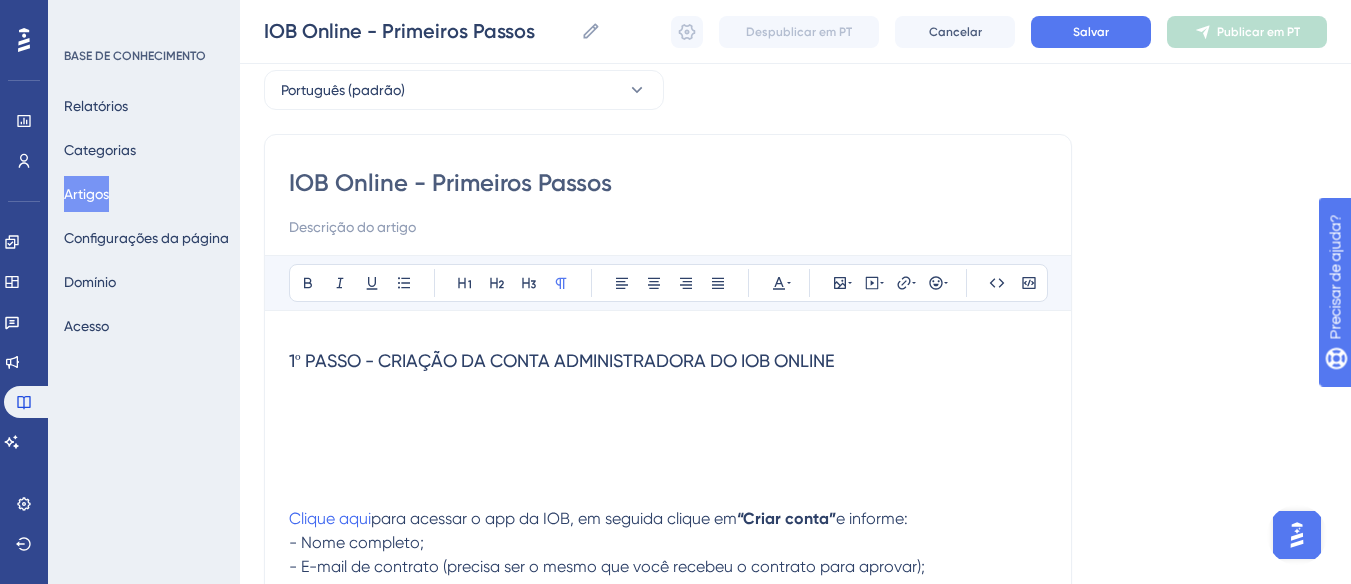 click at bounding box center [668, 423] 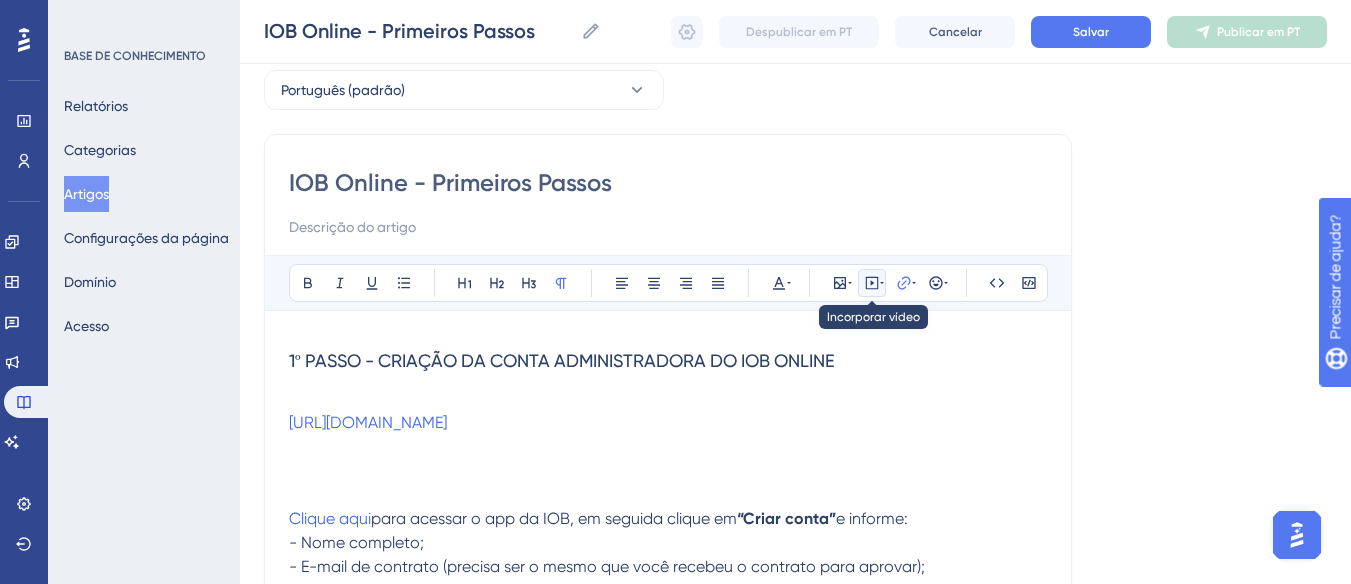 click 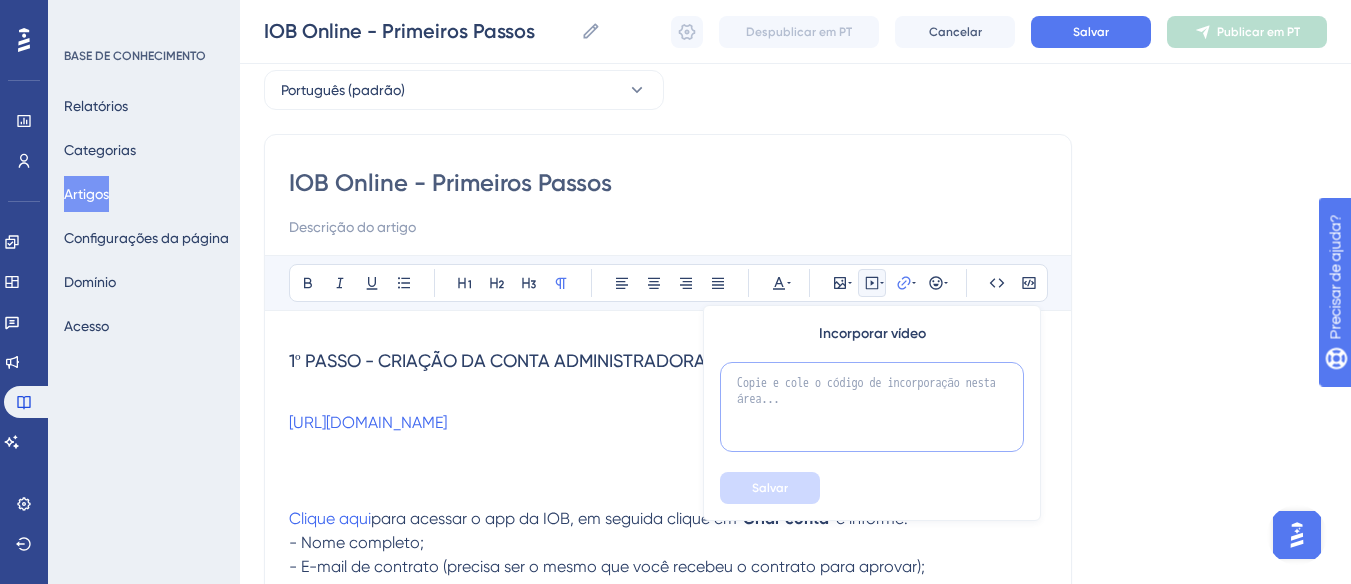 click at bounding box center [872, 407] 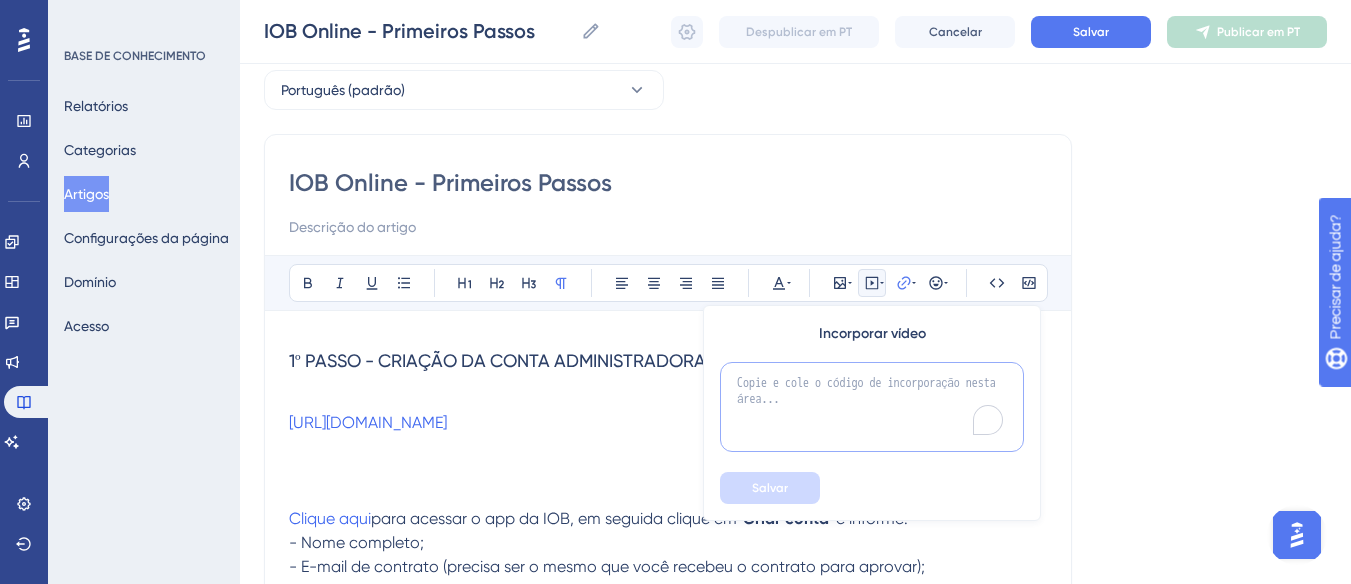 paste on "[URL][DOMAIN_NAME]" 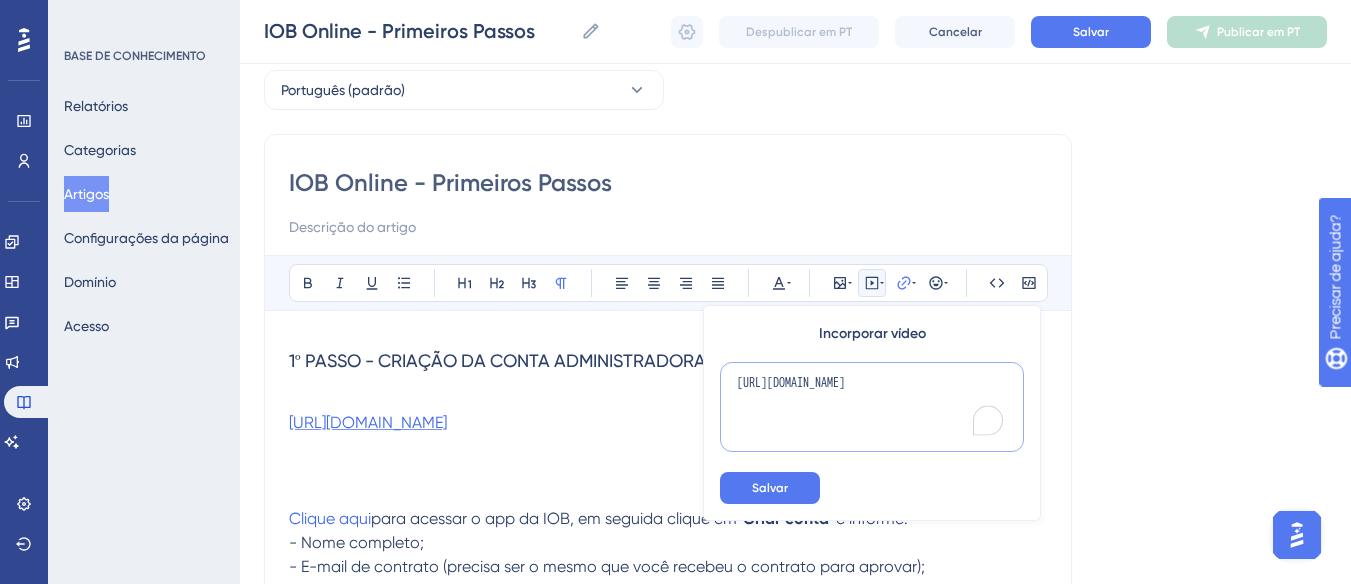 type on "[URL][DOMAIN_NAME]" 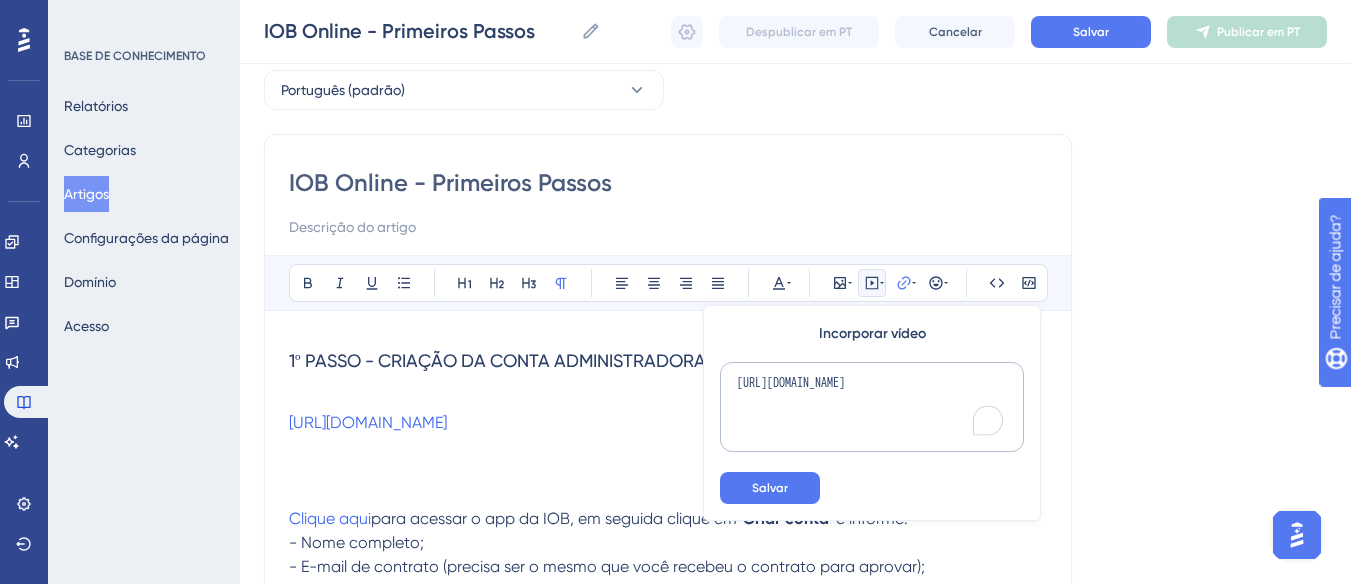 drag, startPoint x: 483, startPoint y: 425, endPoint x: 156, endPoint y: 383, distance: 329.68622 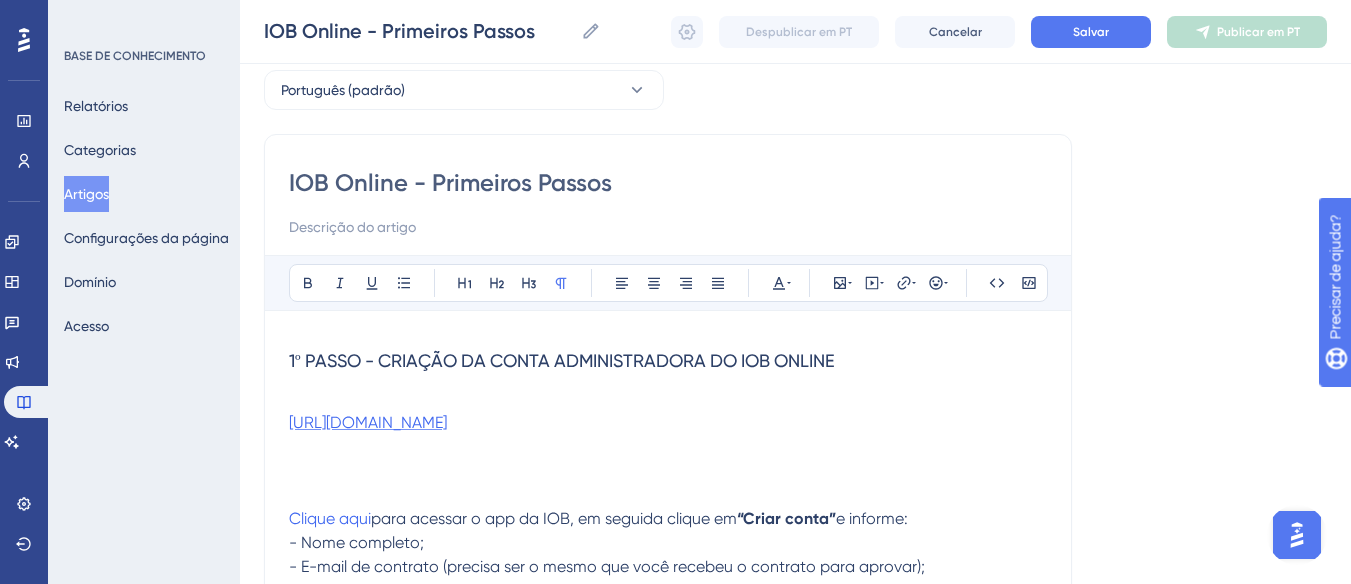 click on "[URL][DOMAIN_NAME]" at bounding box center (368, 422) 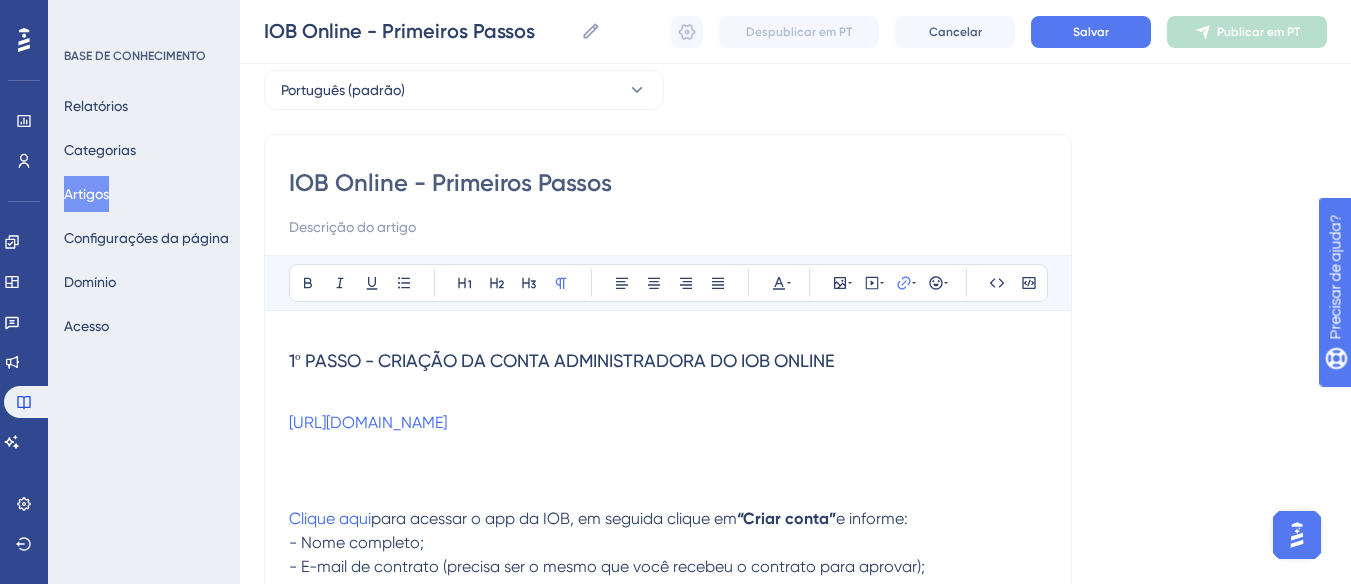 drag, startPoint x: 523, startPoint y: 419, endPoint x: 309, endPoint y: 402, distance: 214.67418 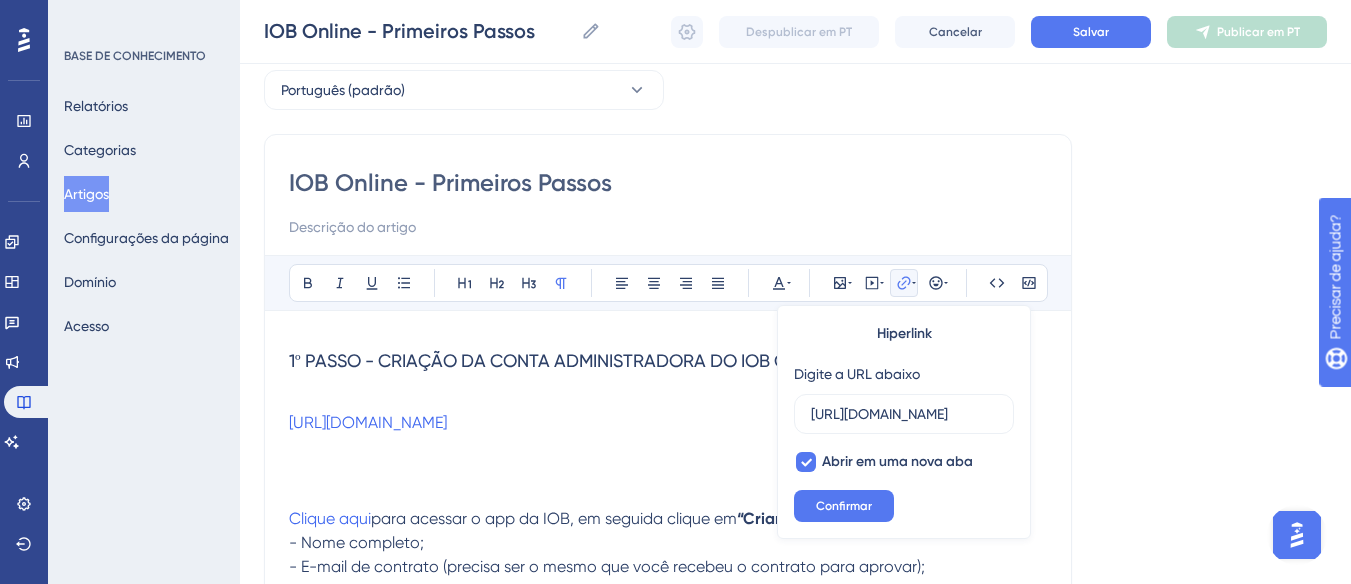 scroll, scrollTop: 0, scrollLeft: 9, axis: horizontal 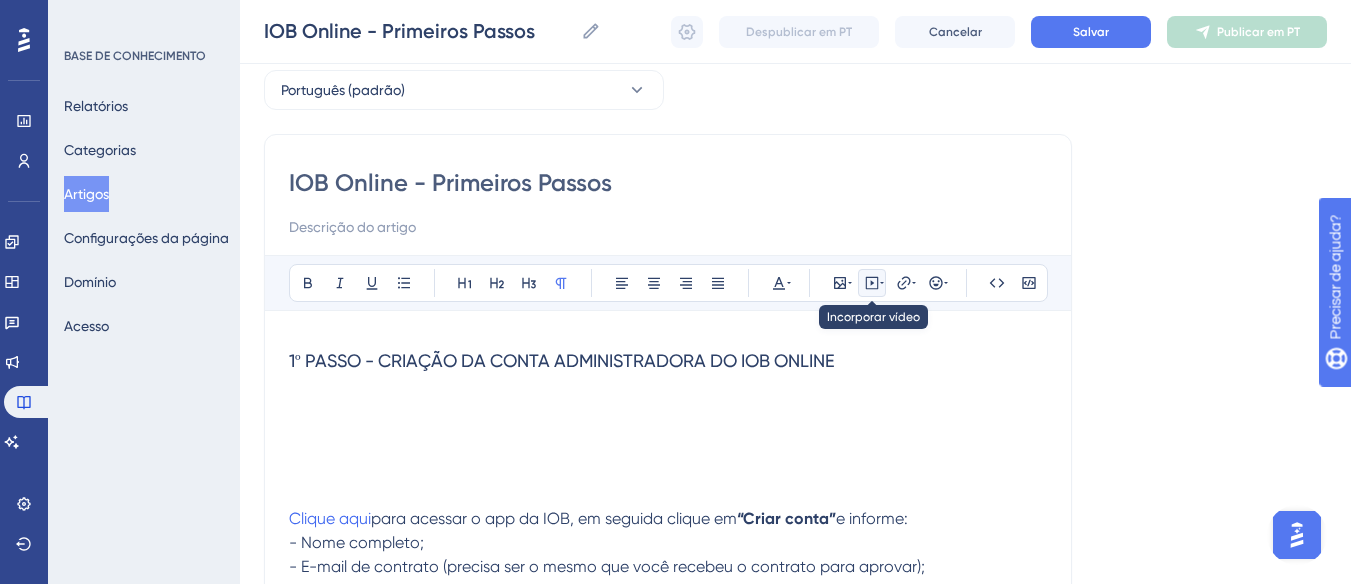 click 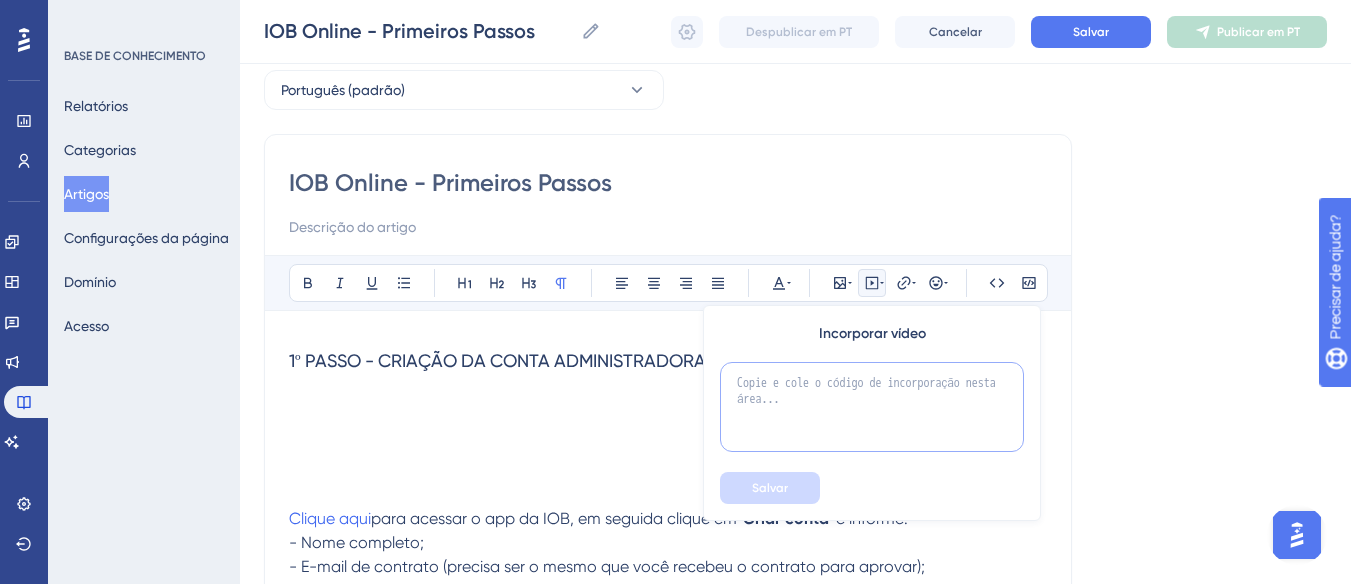 click at bounding box center (872, 407) 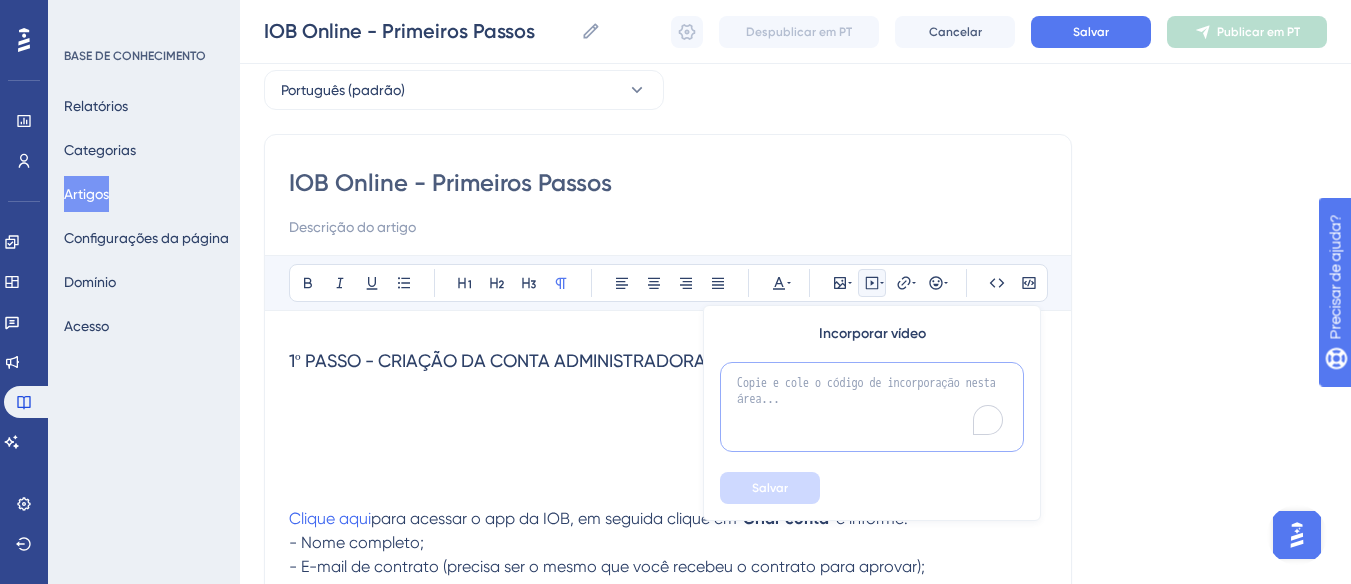 paste on "[URL][DOMAIN_NAME]" 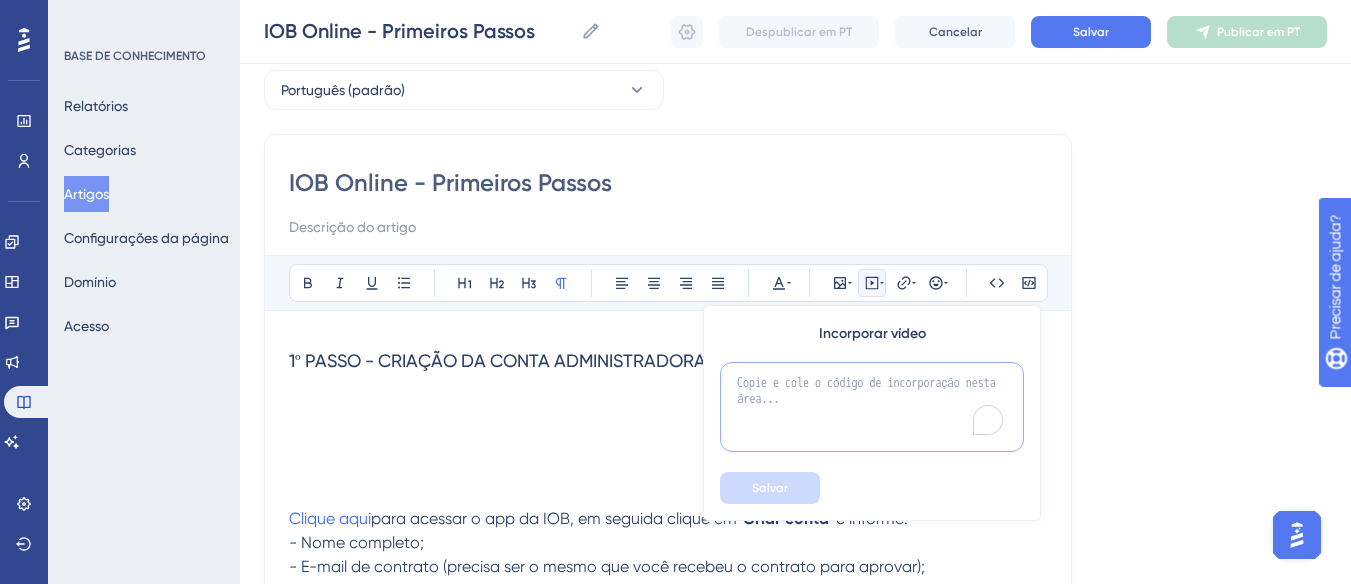 type on "[URL][DOMAIN_NAME]" 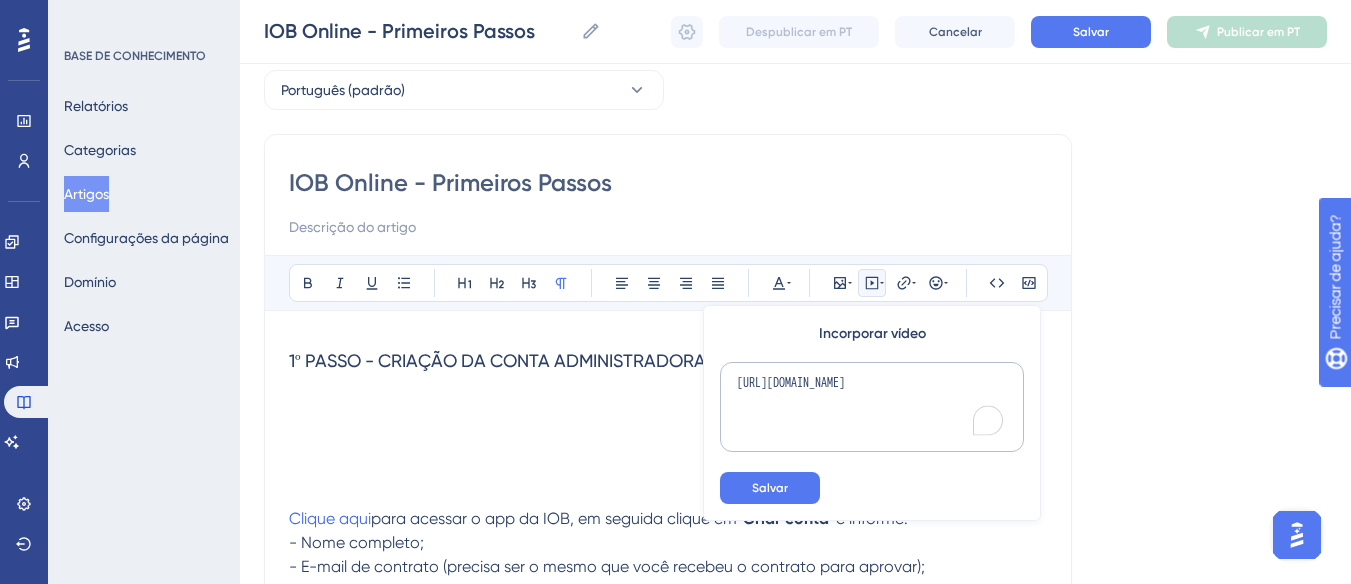 click on "Salvar" at bounding box center (770, 488) 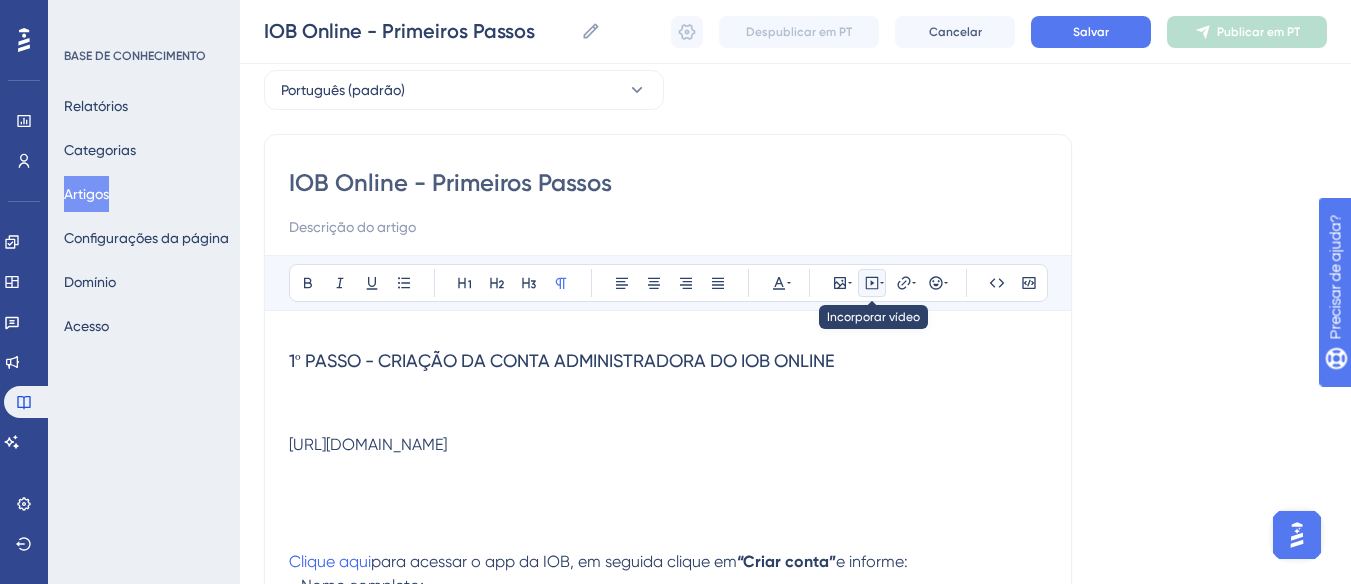 click 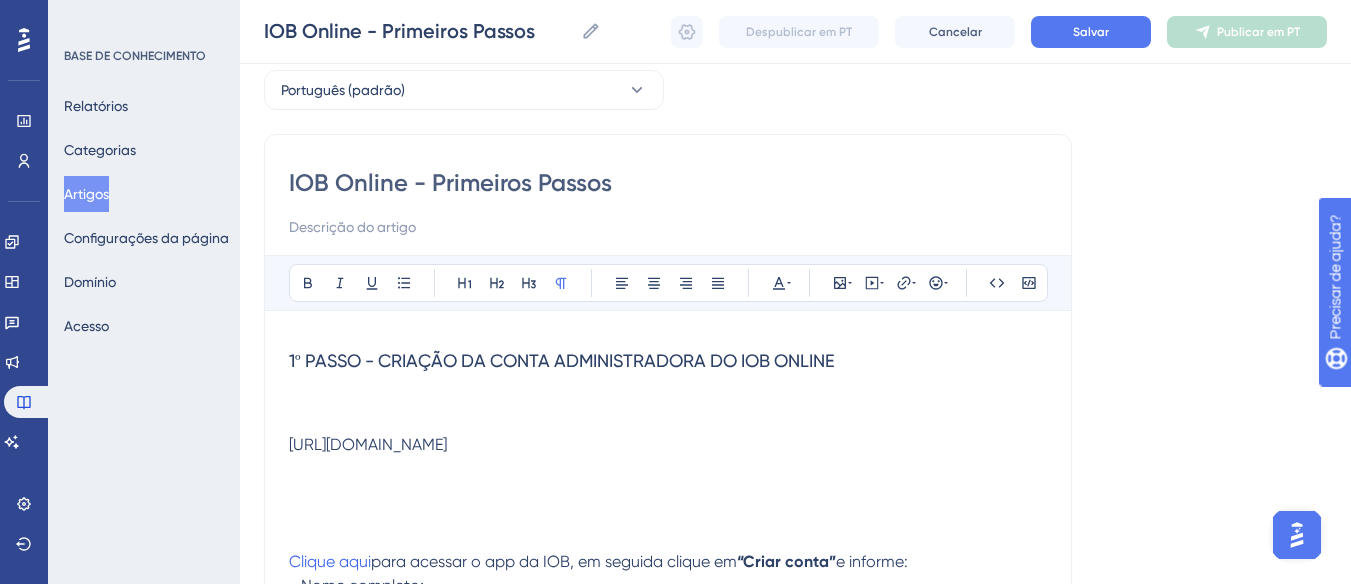 click at bounding box center [668, 490] 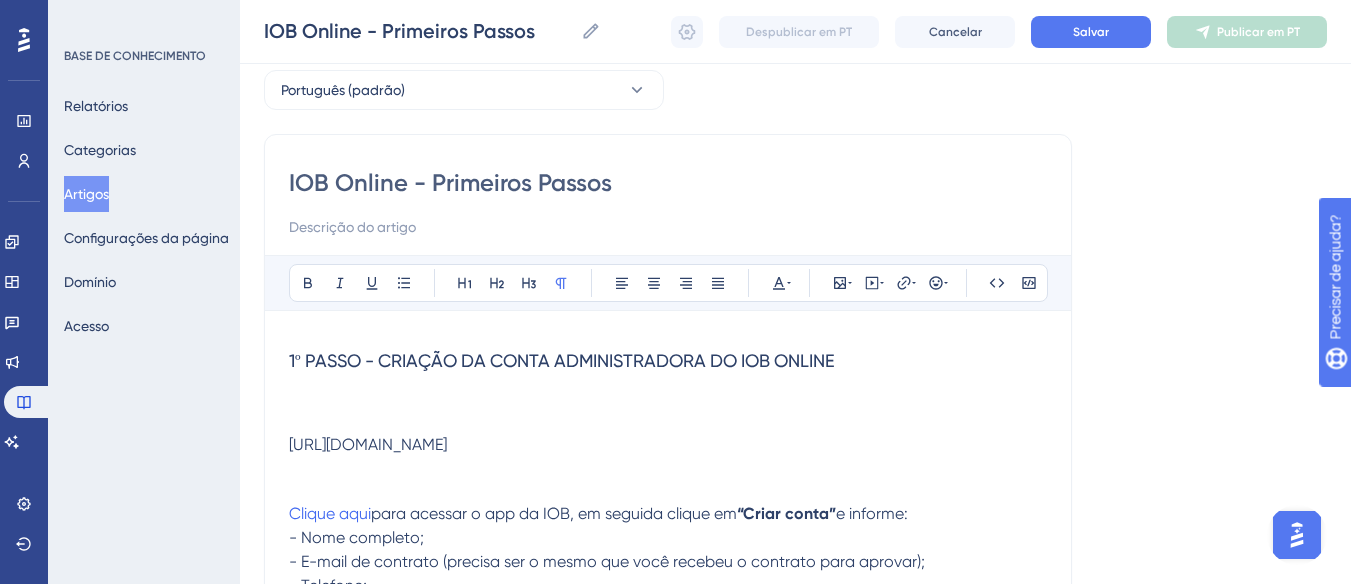 click at bounding box center (668, 466) 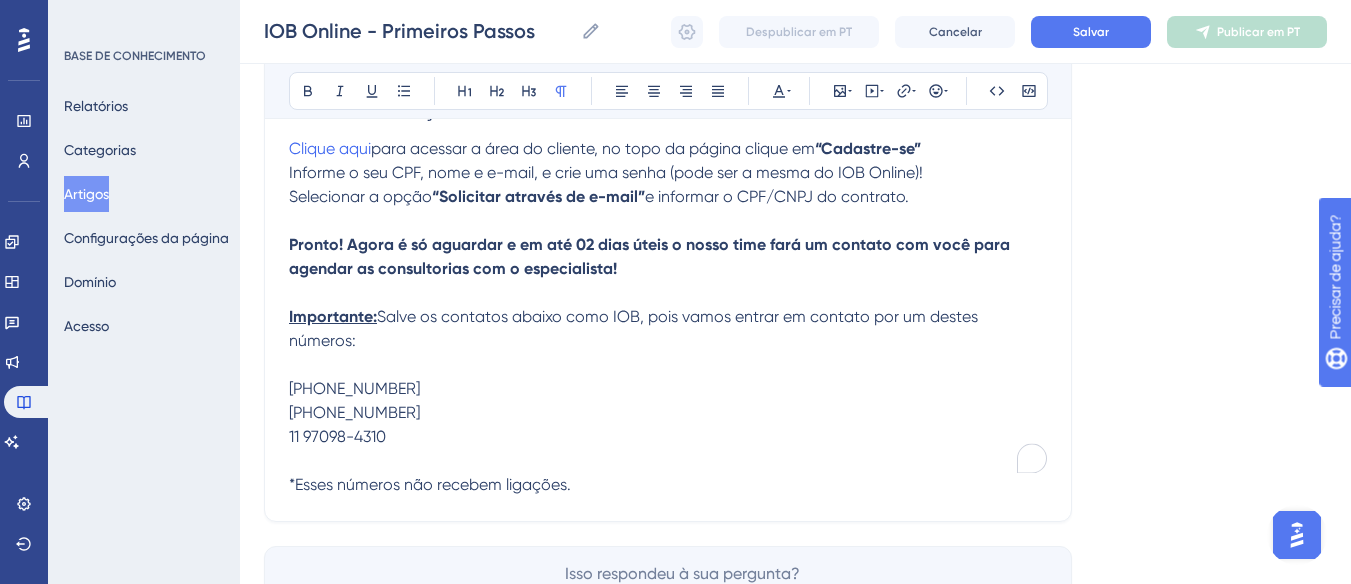 scroll, scrollTop: 1257, scrollLeft: 0, axis: vertical 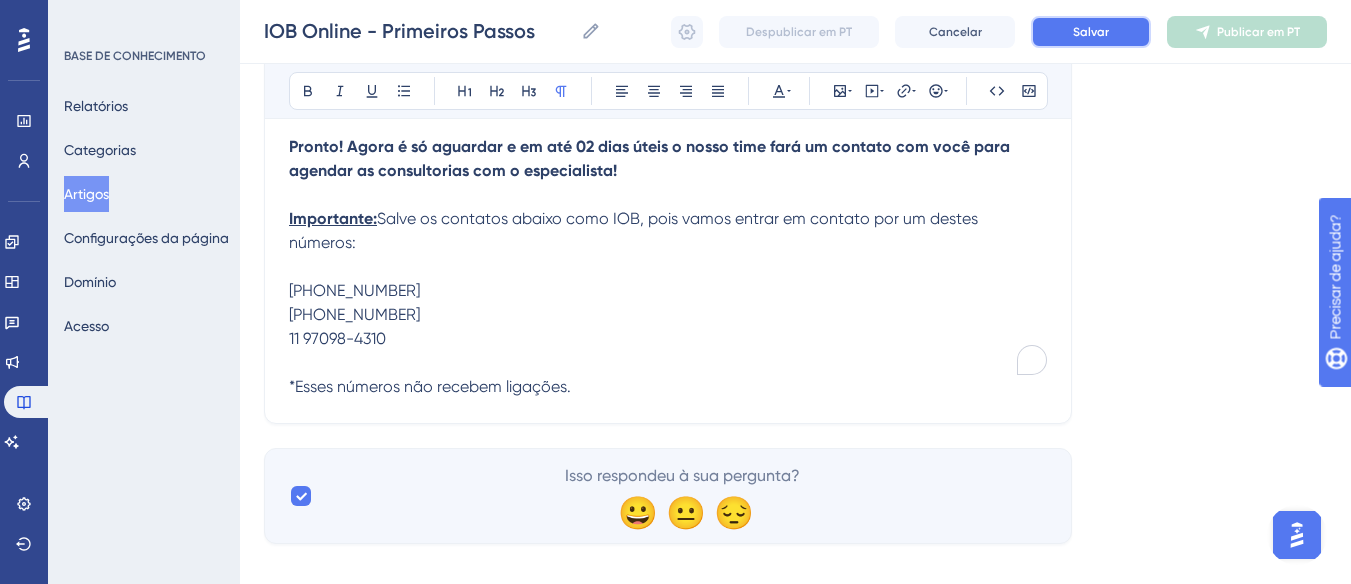 click on "Salvar" at bounding box center [1091, 32] 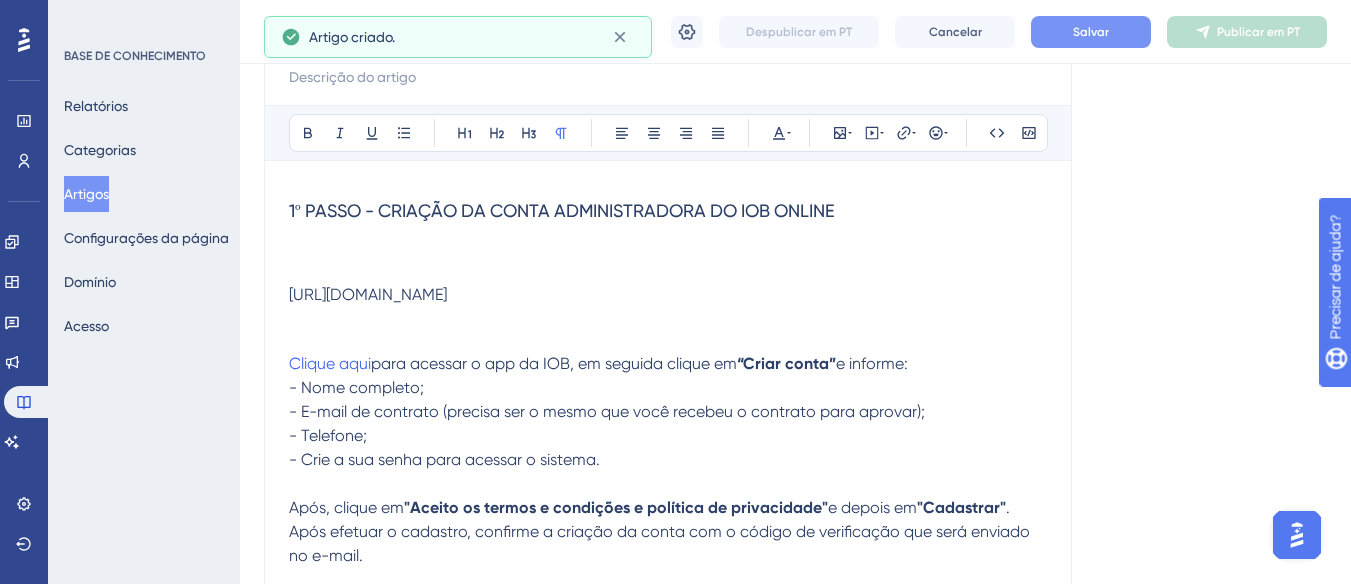 scroll, scrollTop: 211, scrollLeft: 0, axis: vertical 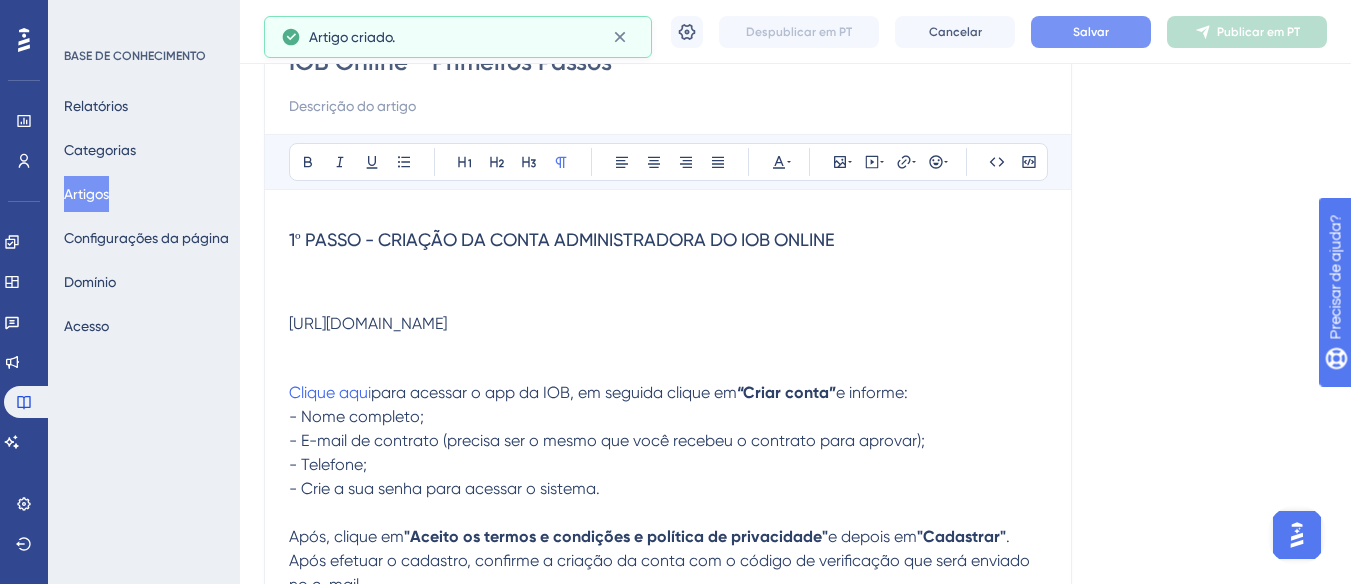 click on "Artigos" at bounding box center (86, 194) 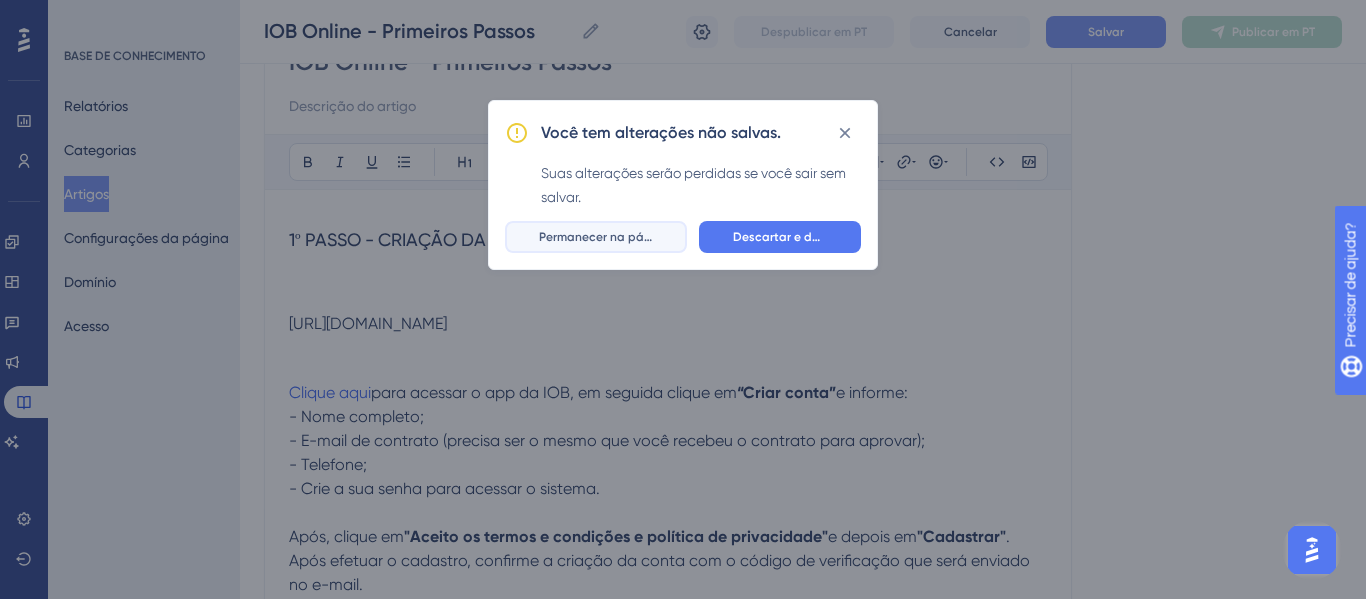 click on "Permanecer na página" at bounding box center [596, 237] 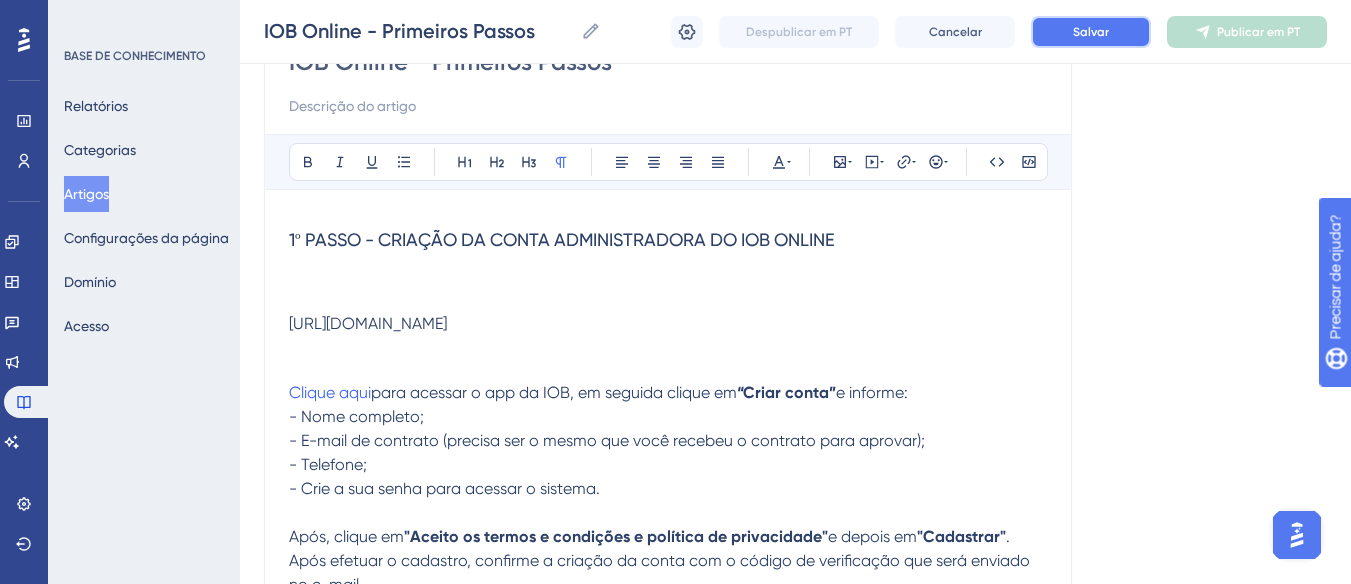 click on "Salvar" at bounding box center [1091, 32] 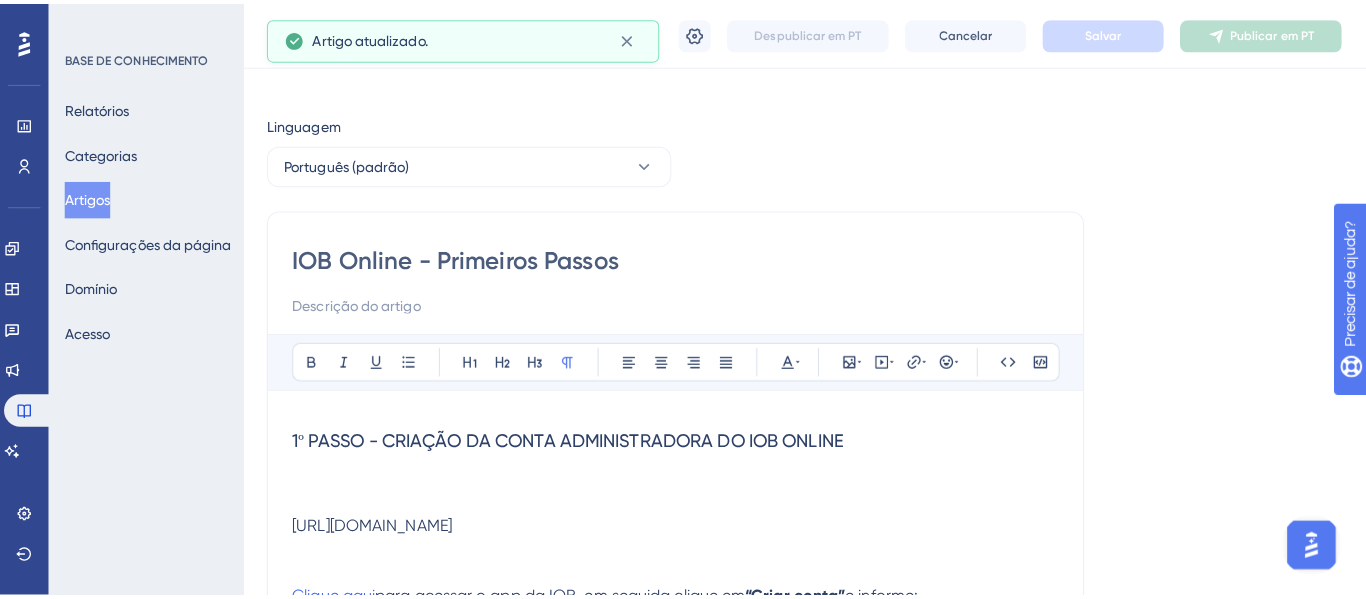 scroll, scrollTop: 0, scrollLeft: 0, axis: both 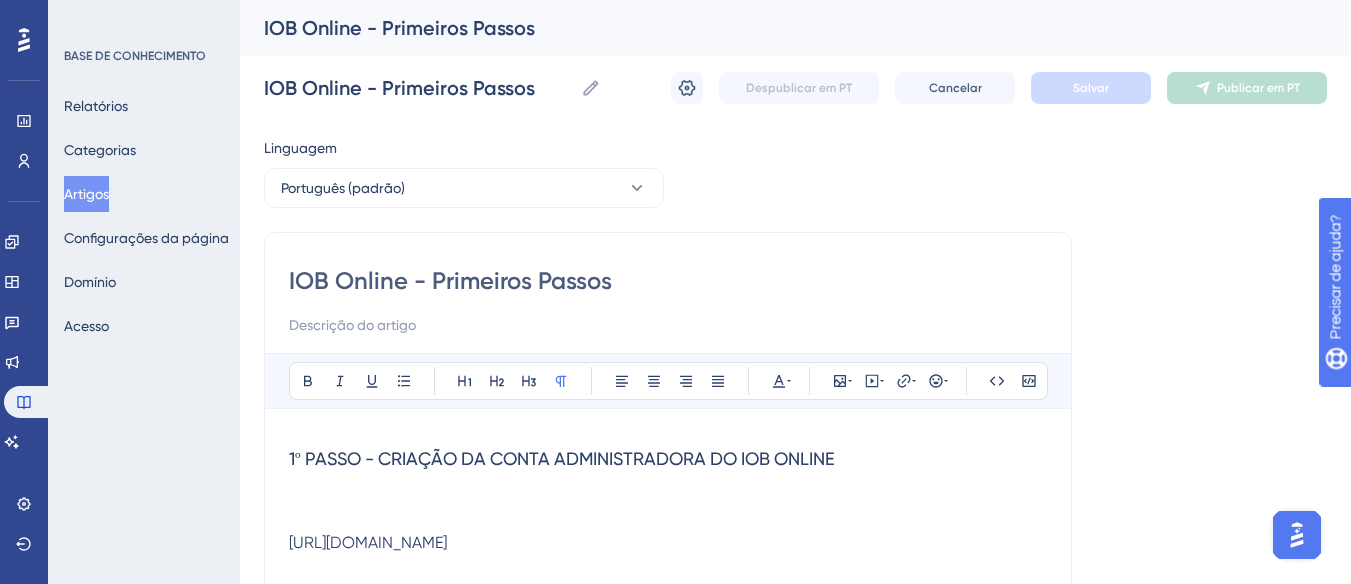 click on "Artigos" at bounding box center [86, 194] 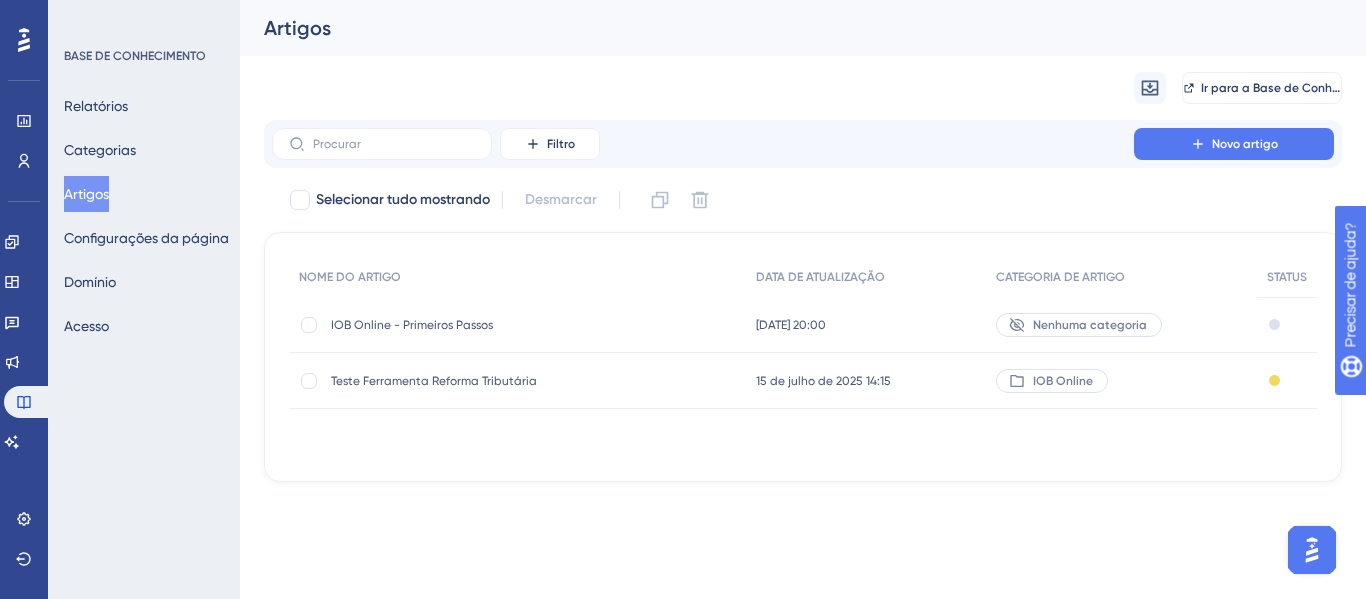 click on "IOB Online - Primeiros Passos" at bounding box center [412, 325] 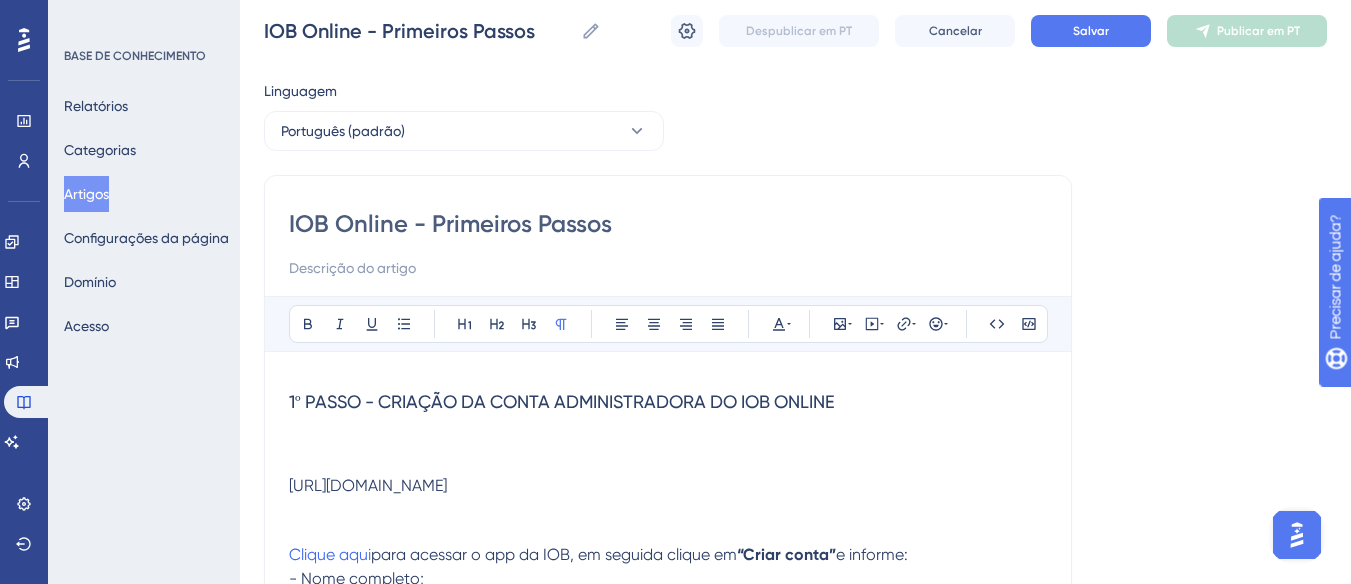scroll, scrollTop: 0, scrollLeft: 0, axis: both 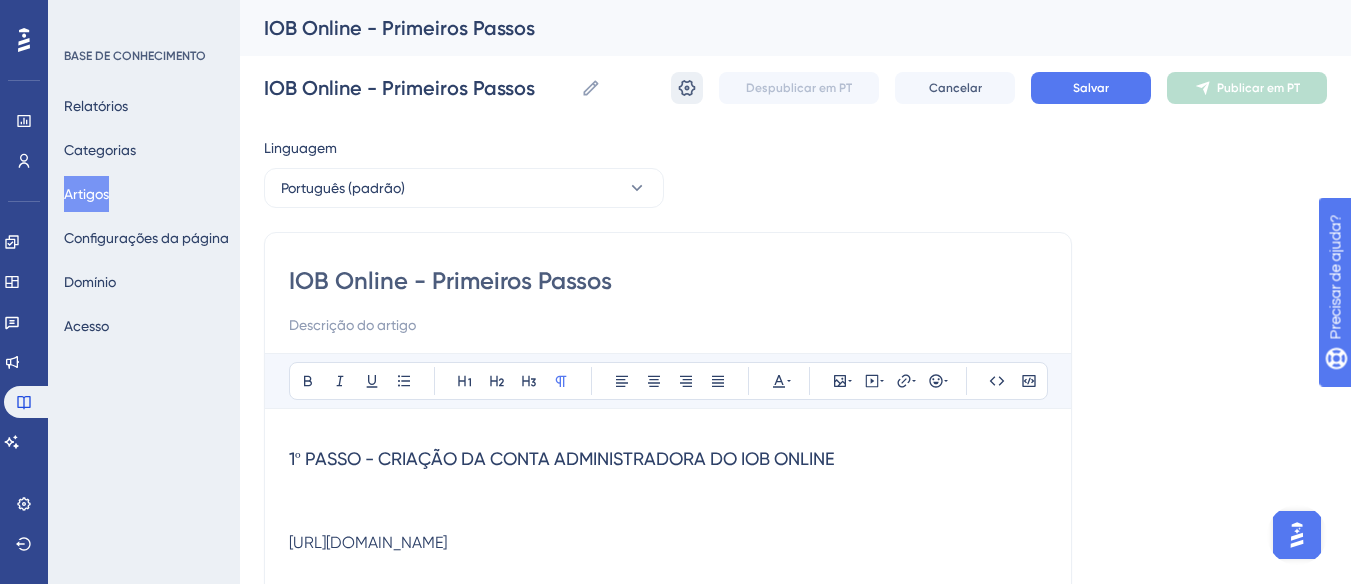 click 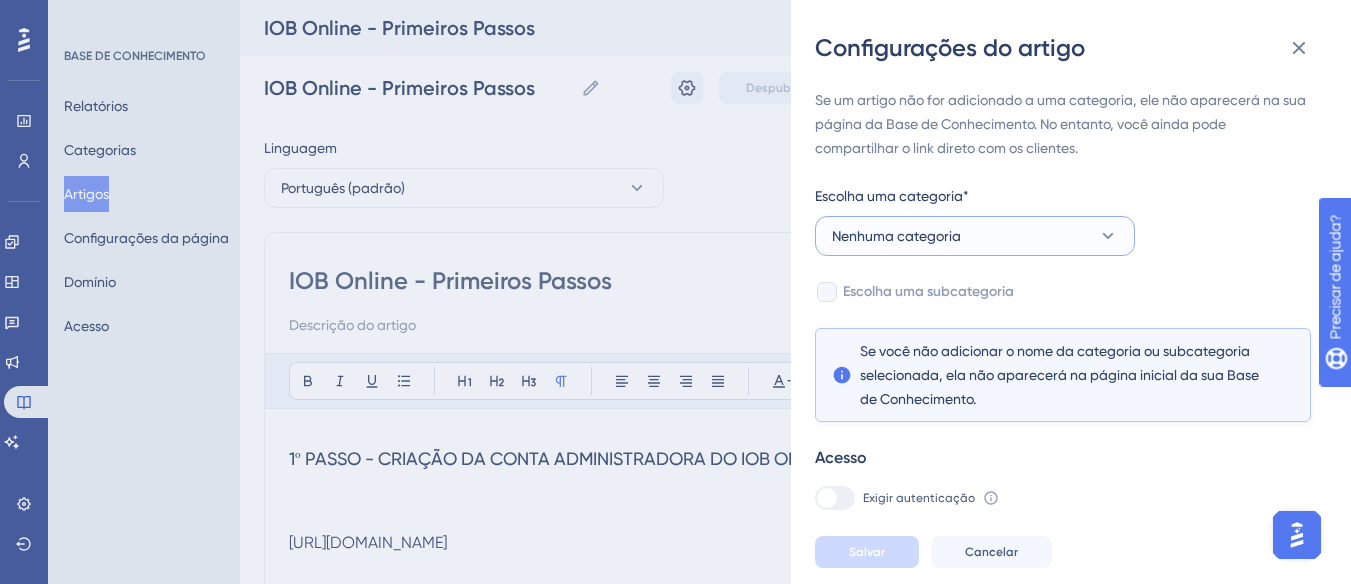 click on "Nenhuma categoria" at bounding box center (975, 236) 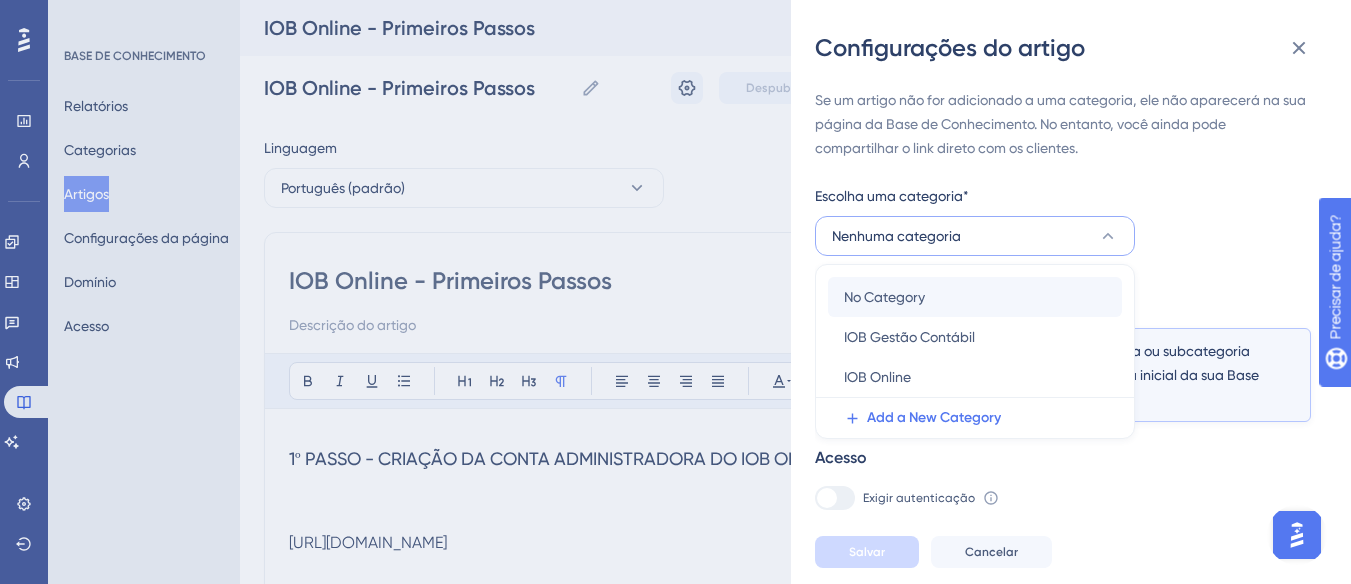 scroll, scrollTop: 52, scrollLeft: 0, axis: vertical 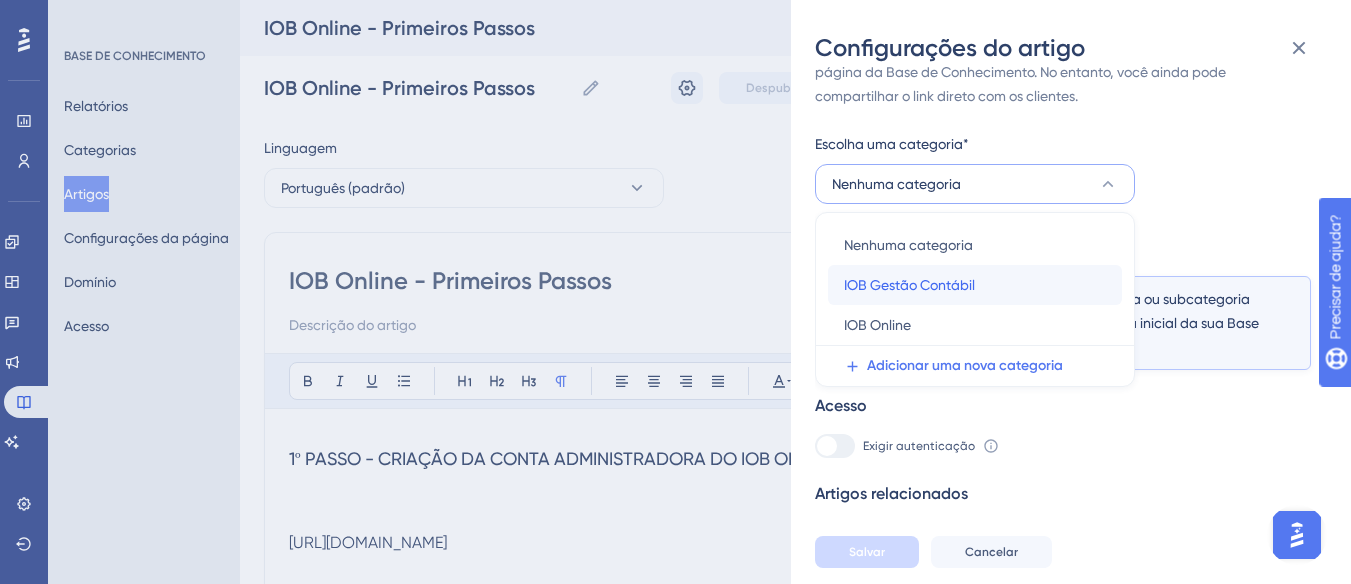 click on "IOB Gestão Contábil" at bounding box center [909, 285] 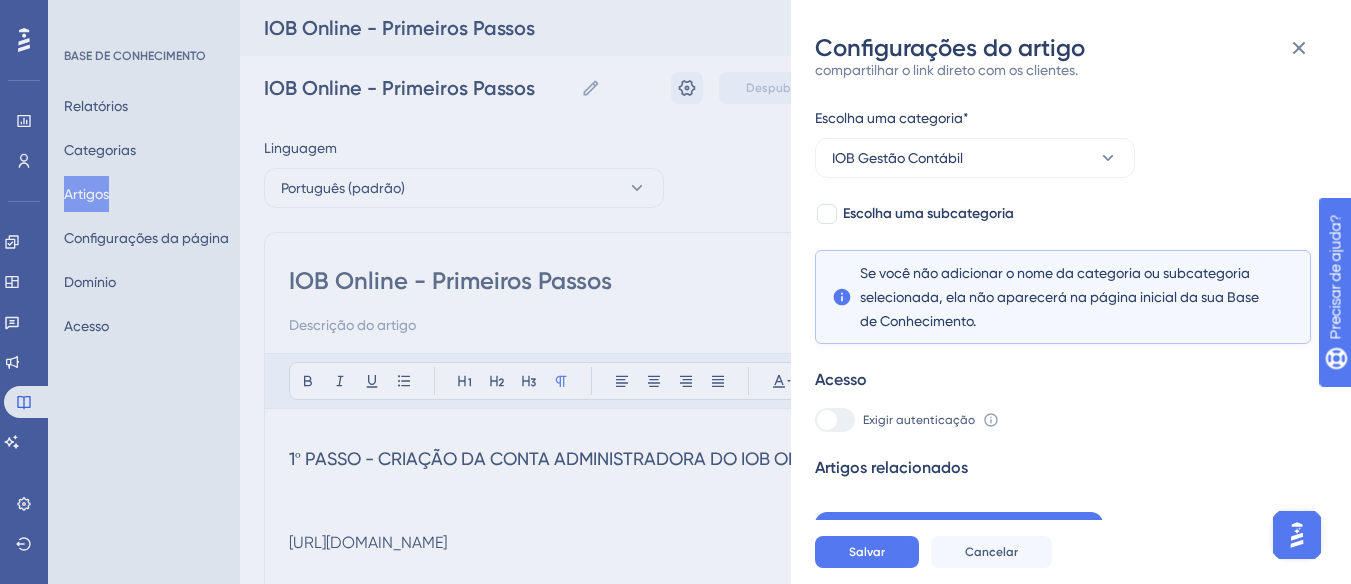 scroll, scrollTop: 91, scrollLeft: 0, axis: vertical 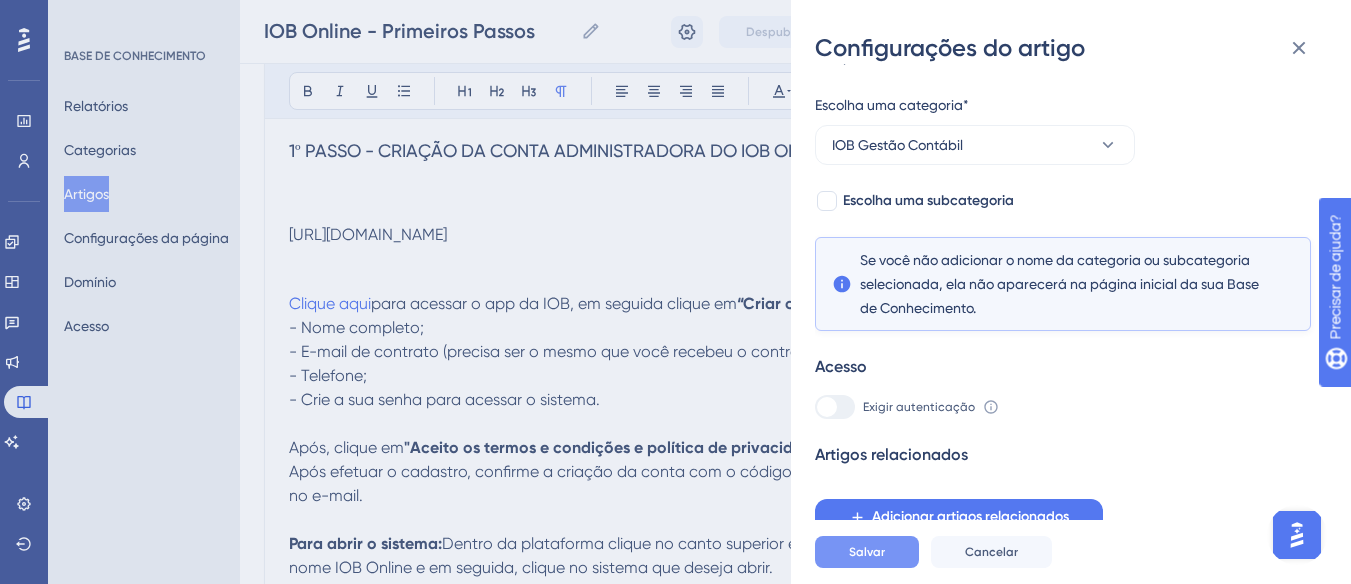 click on "Salvar" at bounding box center [867, 552] 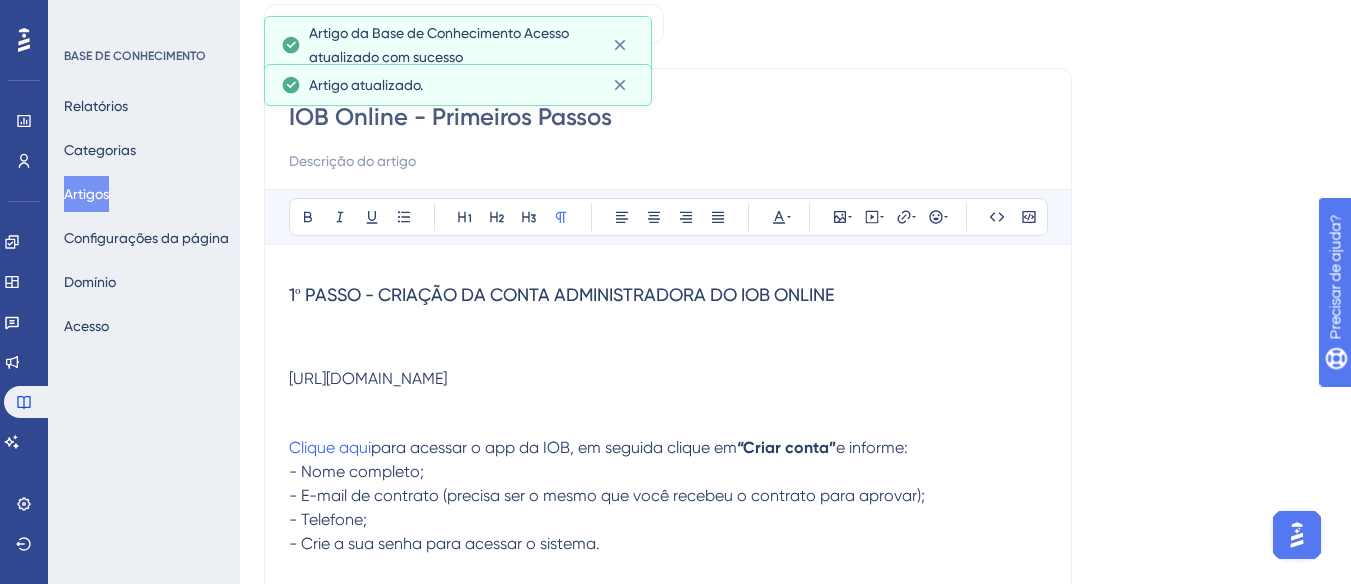 scroll, scrollTop: 0, scrollLeft: 0, axis: both 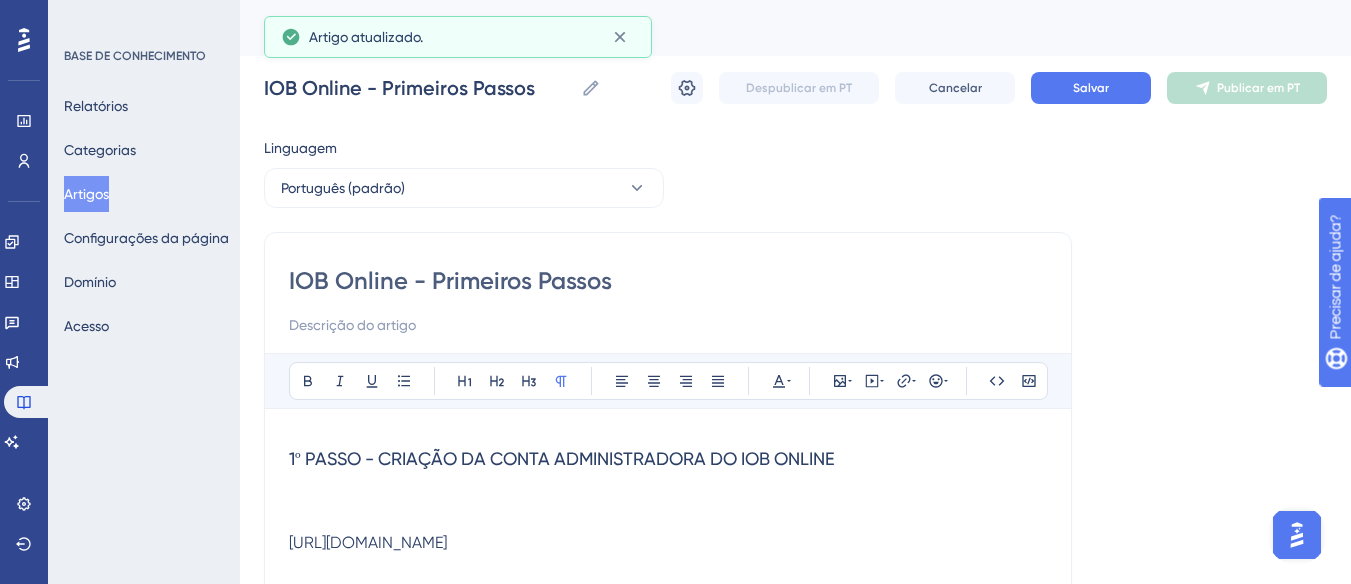 click on "Artigos" at bounding box center [86, 194] 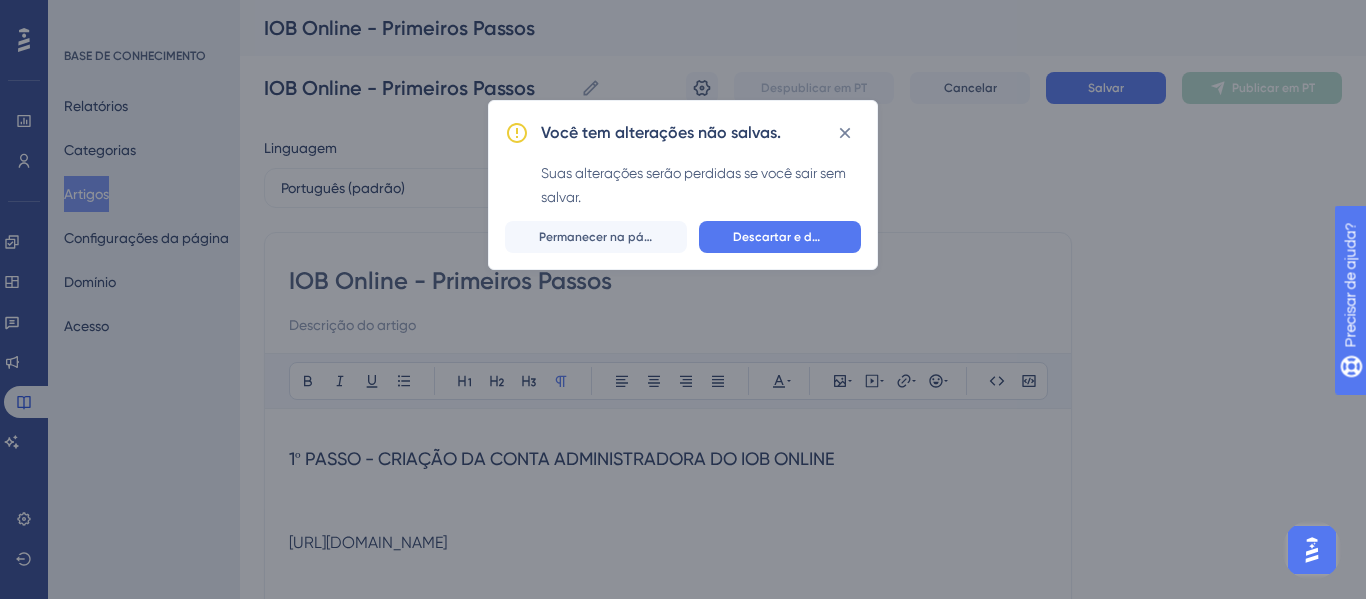 click on "Você tem alterações não salvas. Suas alterações serão perdidas se você sair sem salvar. Descartar e deixar Permanecer na página" at bounding box center (683, 185) 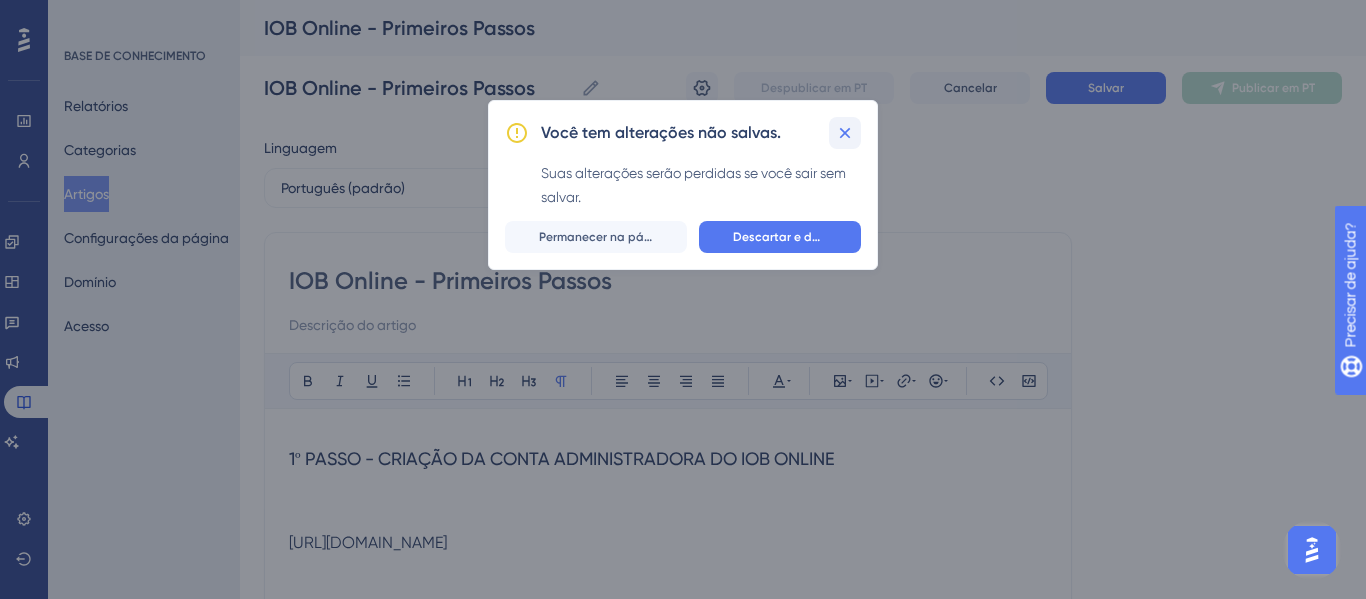 click 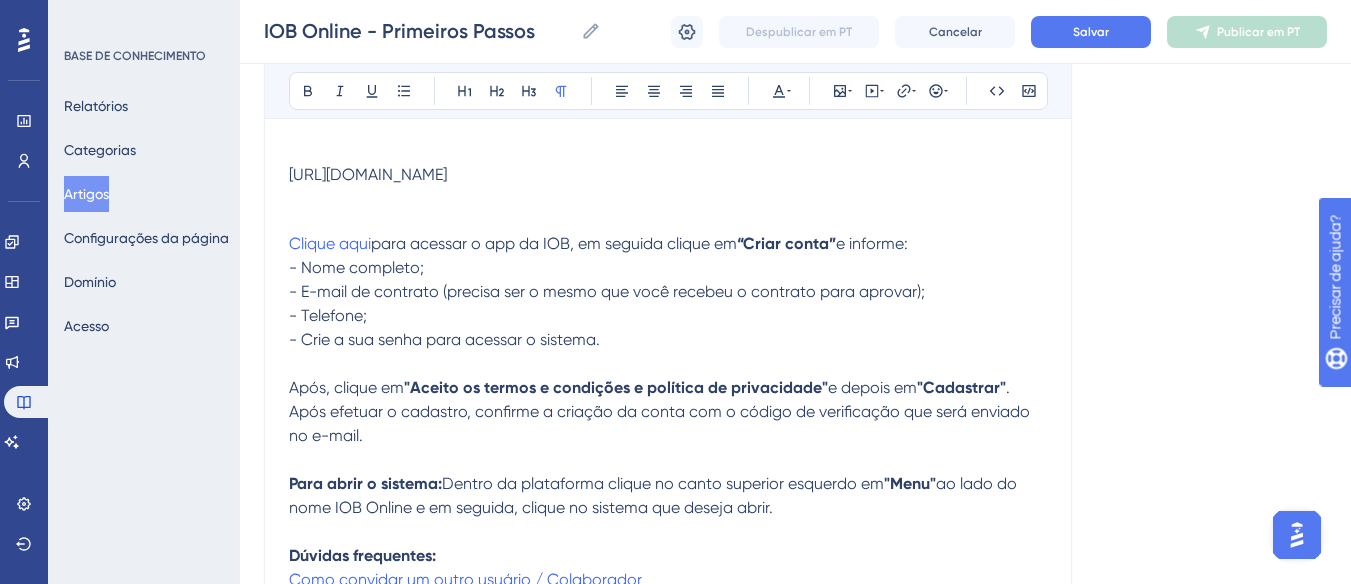 scroll, scrollTop: 300, scrollLeft: 0, axis: vertical 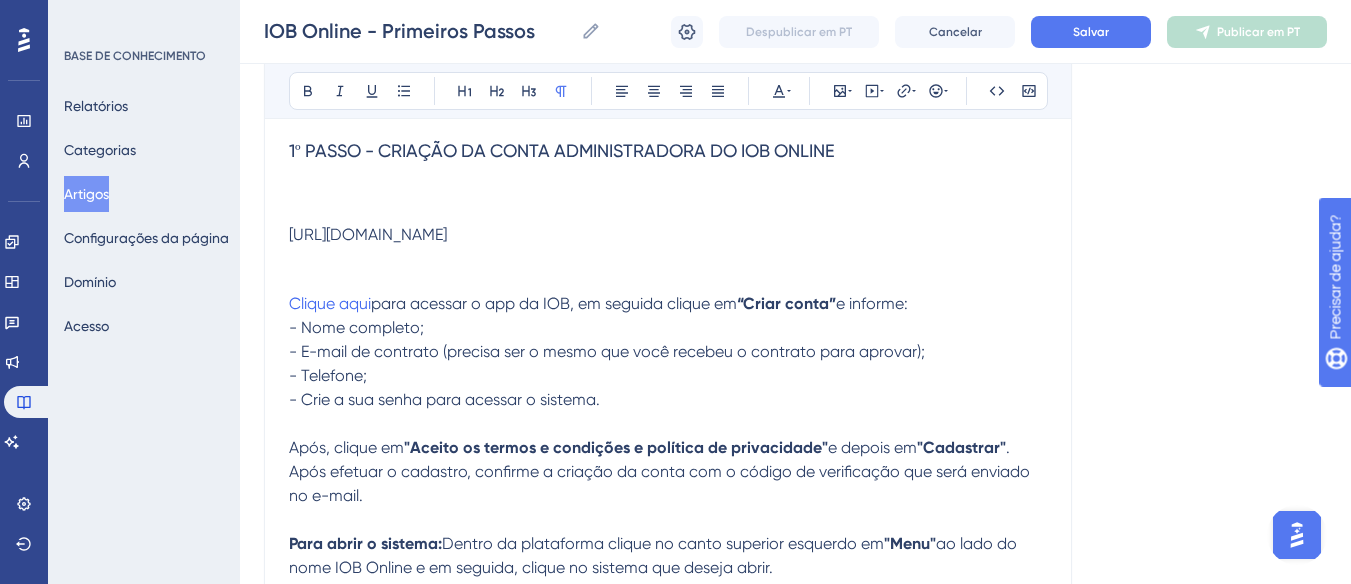 click on "Artigos" at bounding box center (86, 194) 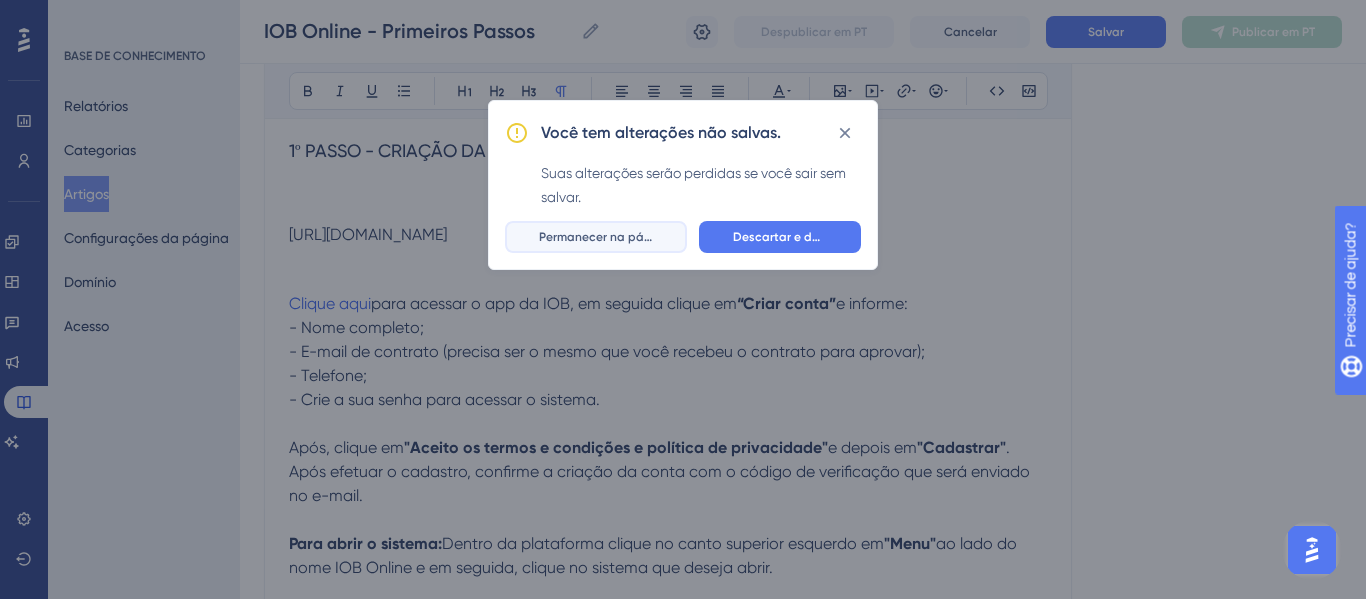 click on "Permanecer na página" at bounding box center (604, 237) 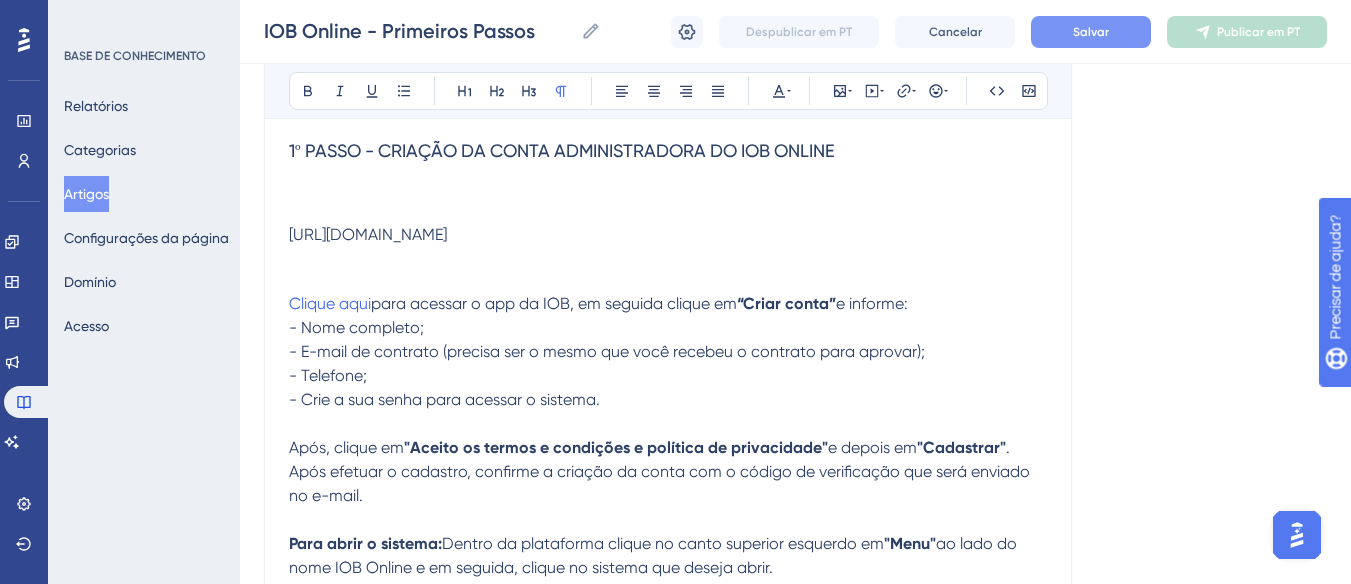 click on "Salvar" at bounding box center [1091, 32] 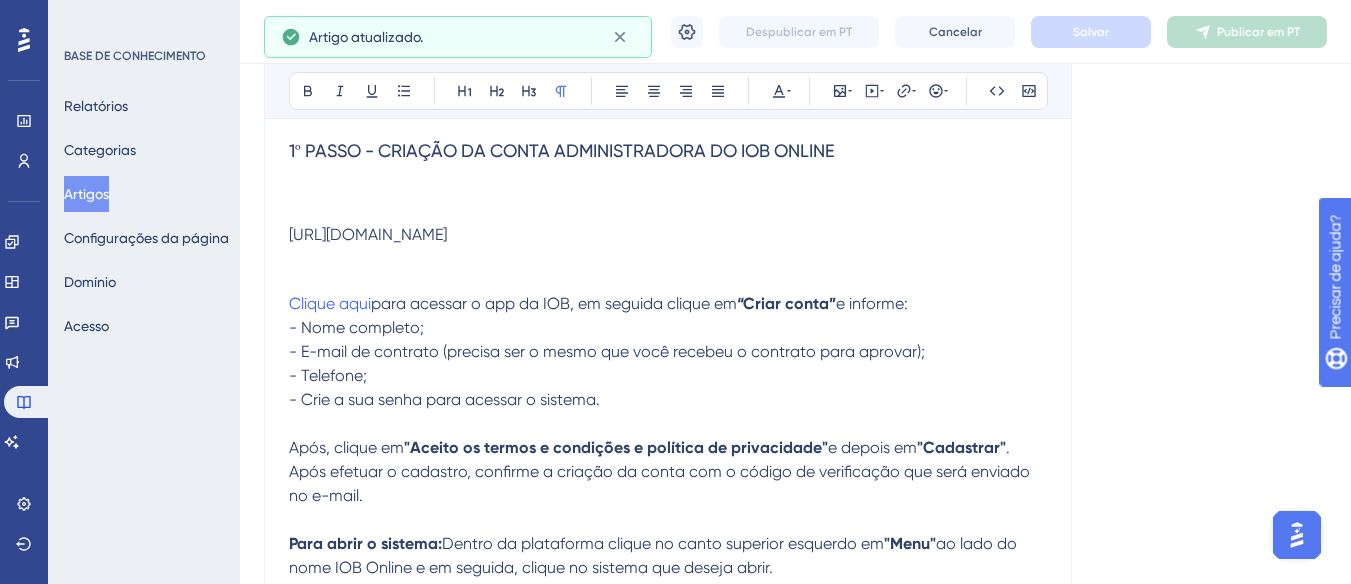 click on "Artigos" at bounding box center [86, 194] 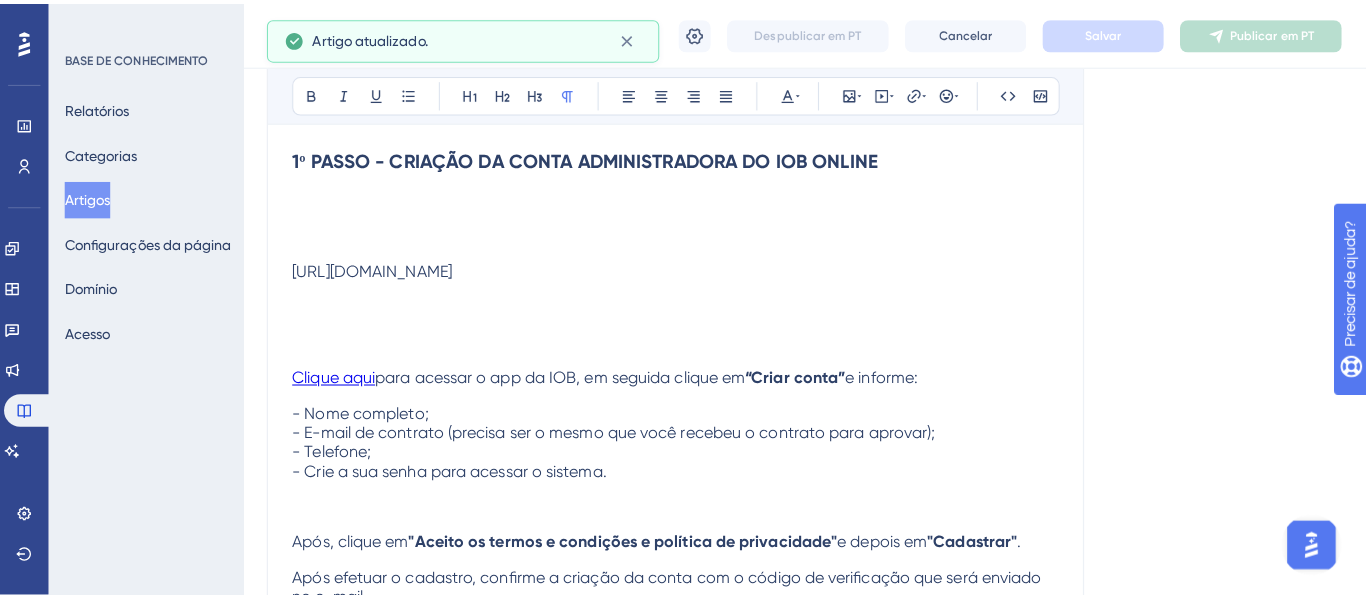 scroll, scrollTop: 0, scrollLeft: 0, axis: both 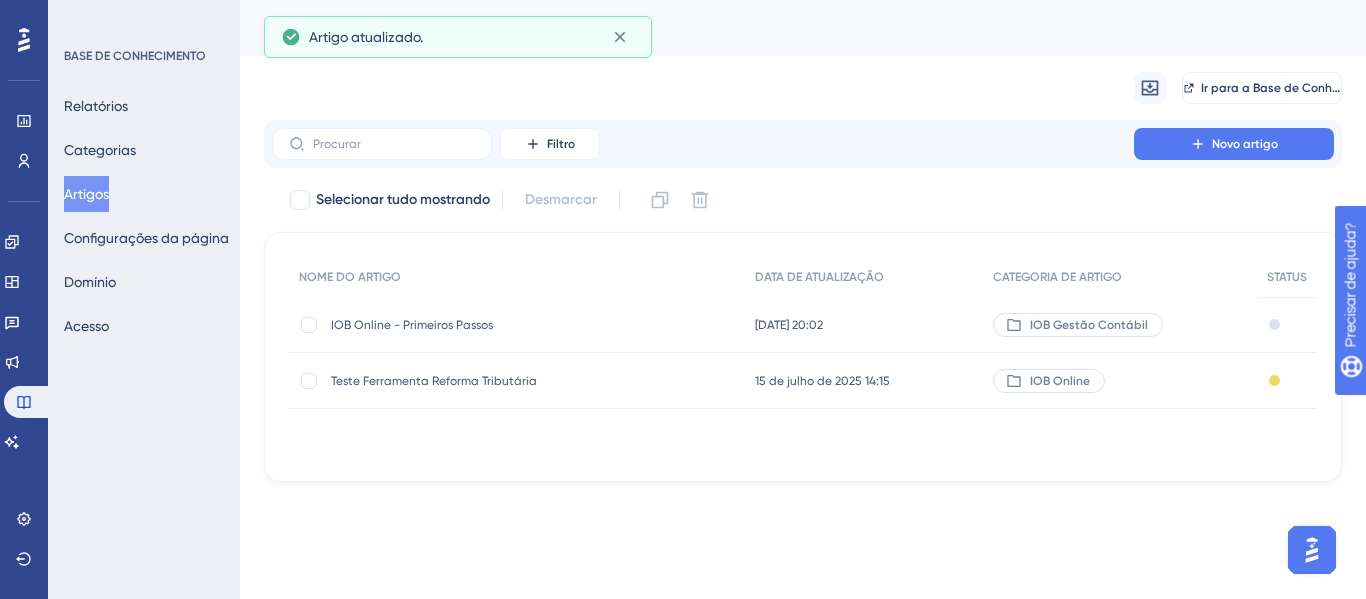 click at bounding box center (1274, 324) 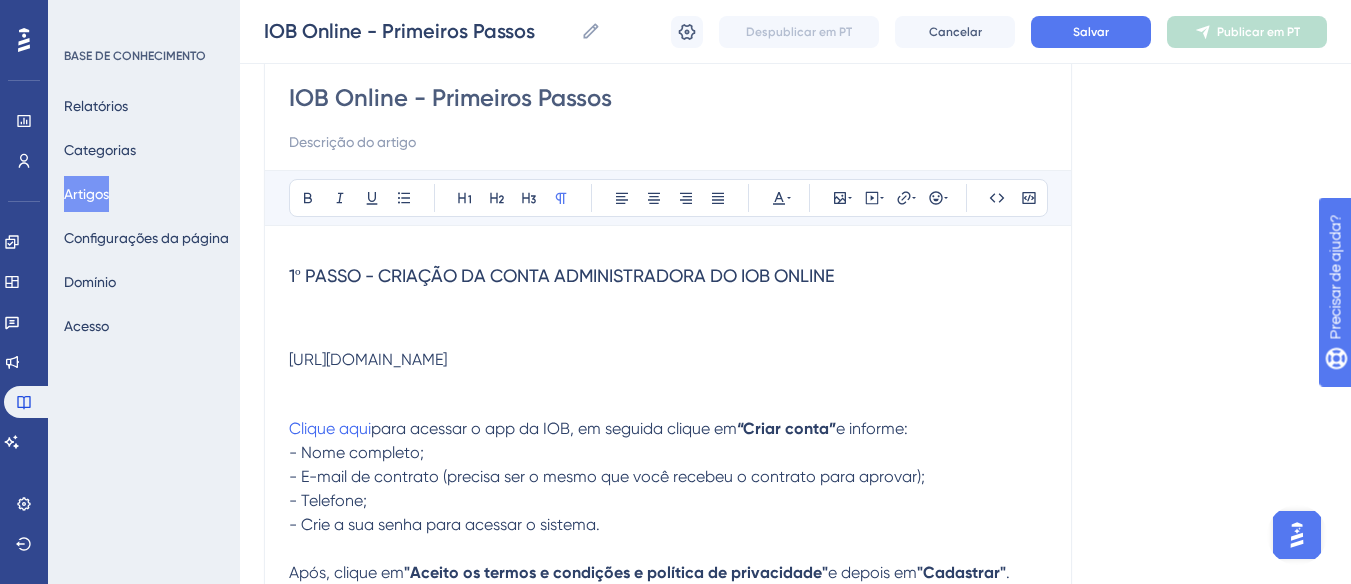 scroll, scrollTop: 119, scrollLeft: 0, axis: vertical 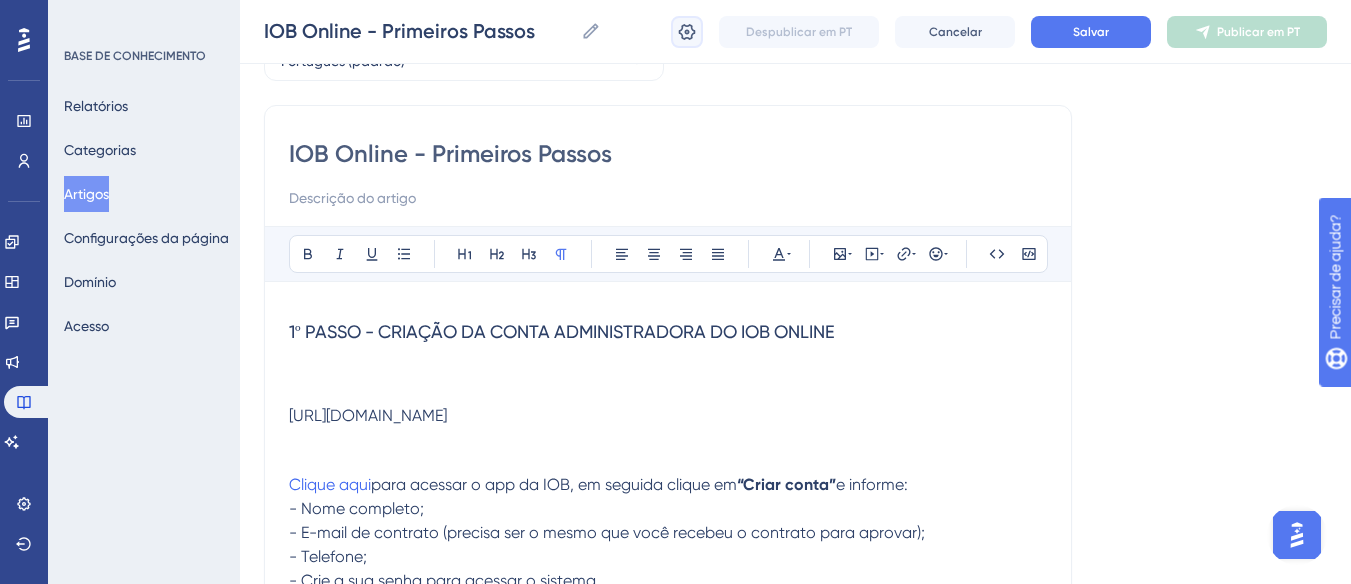 click 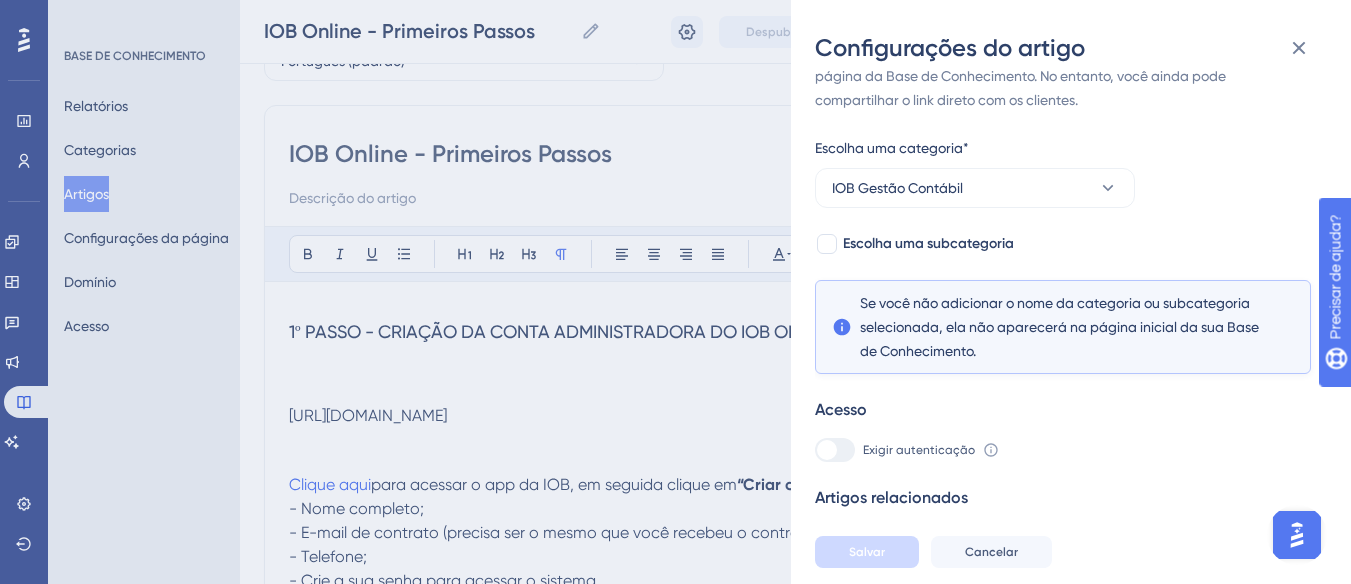 scroll, scrollTop: 91, scrollLeft: 0, axis: vertical 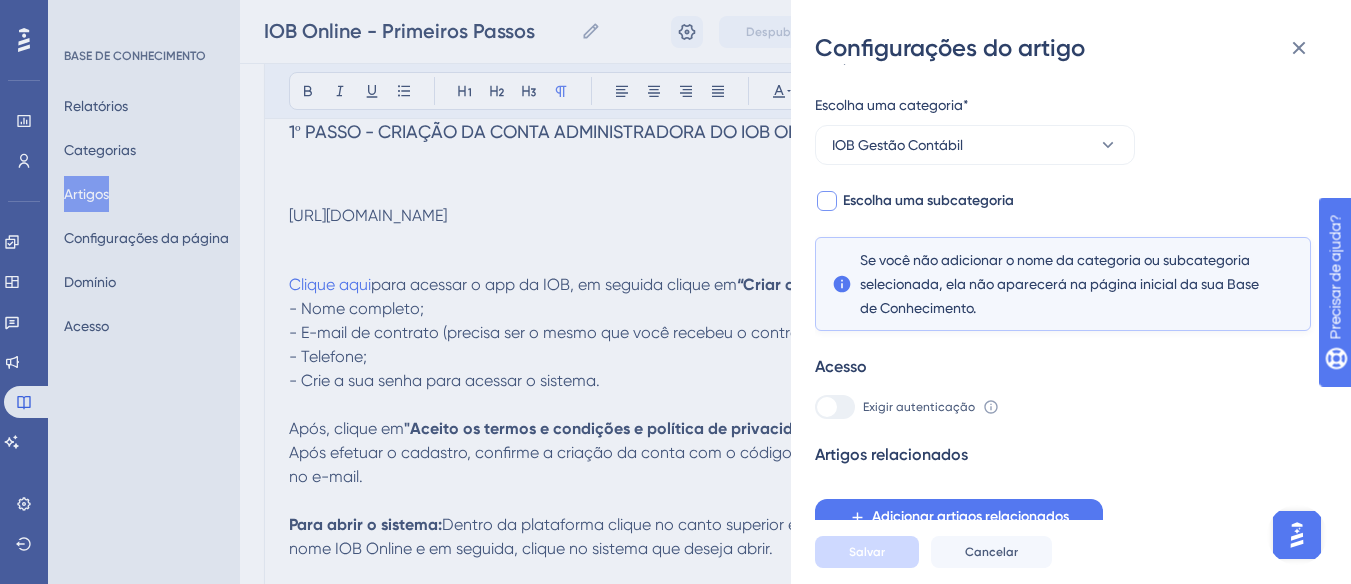 click at bounding box center [827, 201] 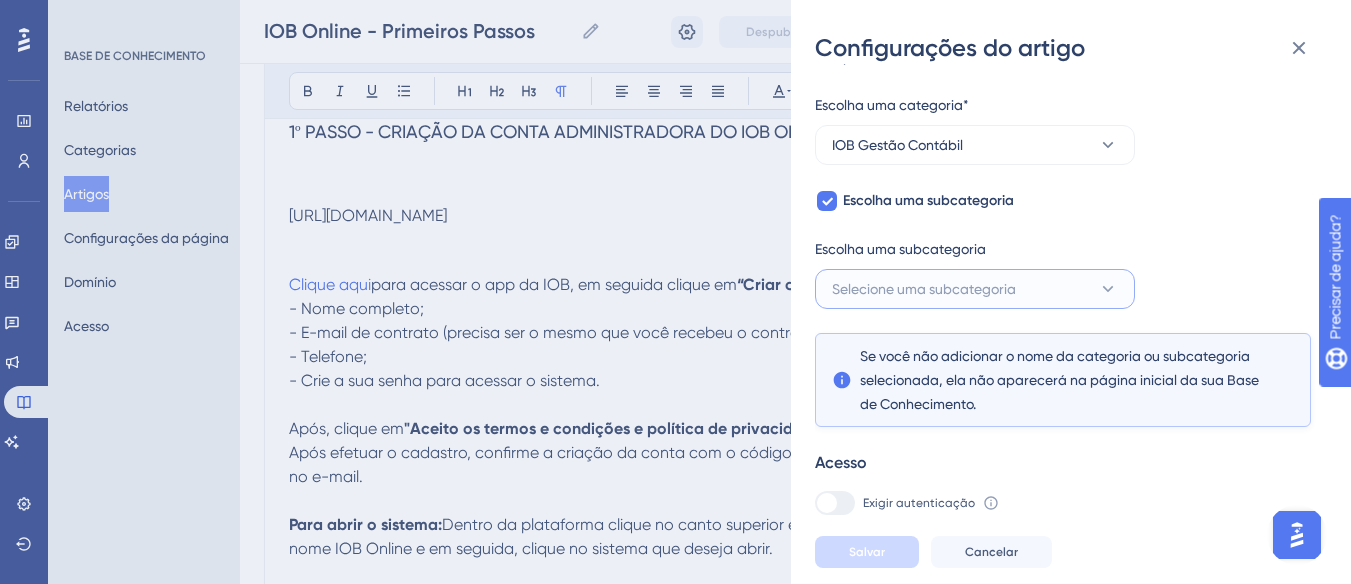 click on "Selecione uma subcategoria" at bounding box center (975, 289) 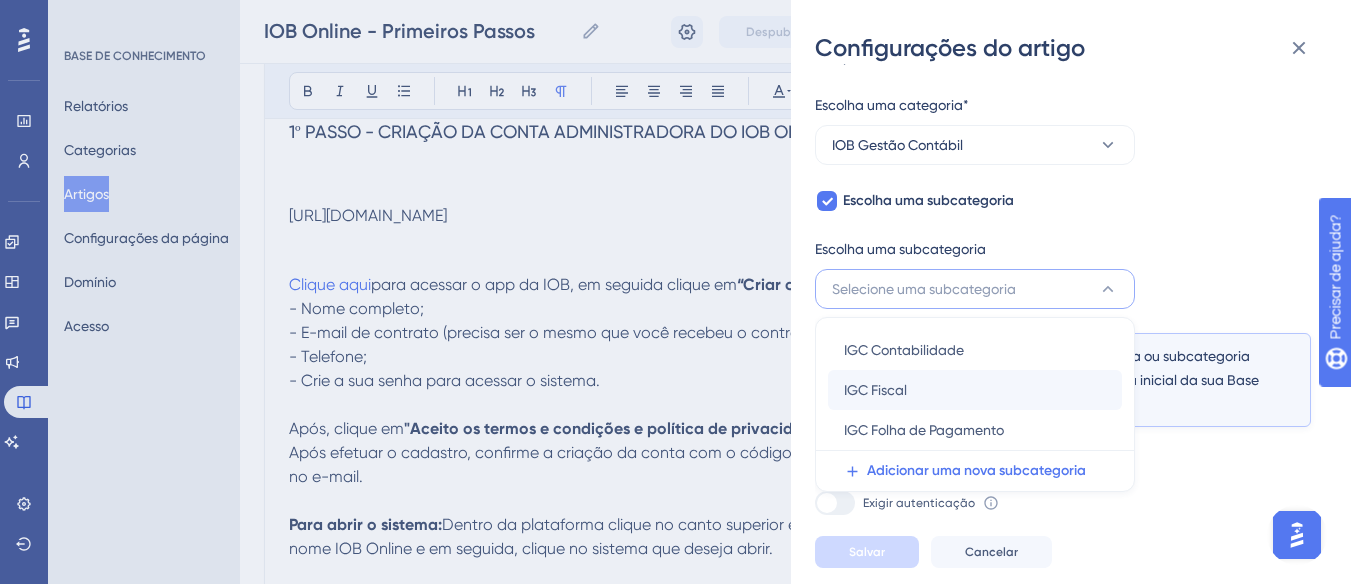 scroll, scrollTop: 187, scrollLeft: 0, axis: vertical 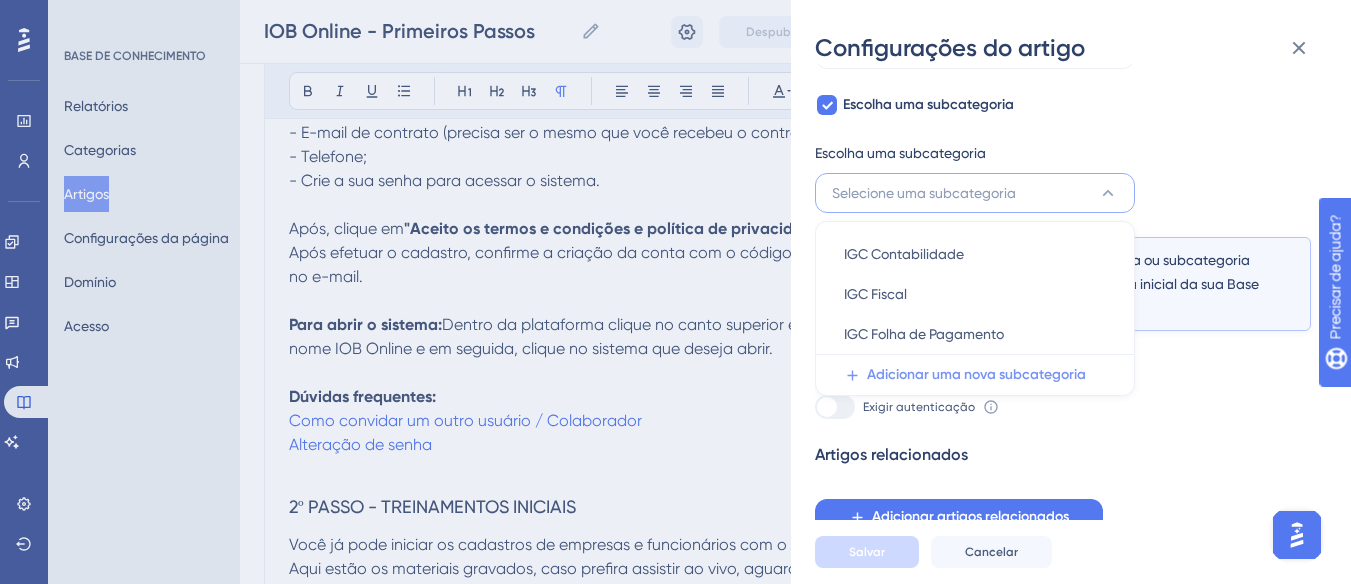 click on "Adicionar uma nova subcategoria" at bounding box center [976, 375] 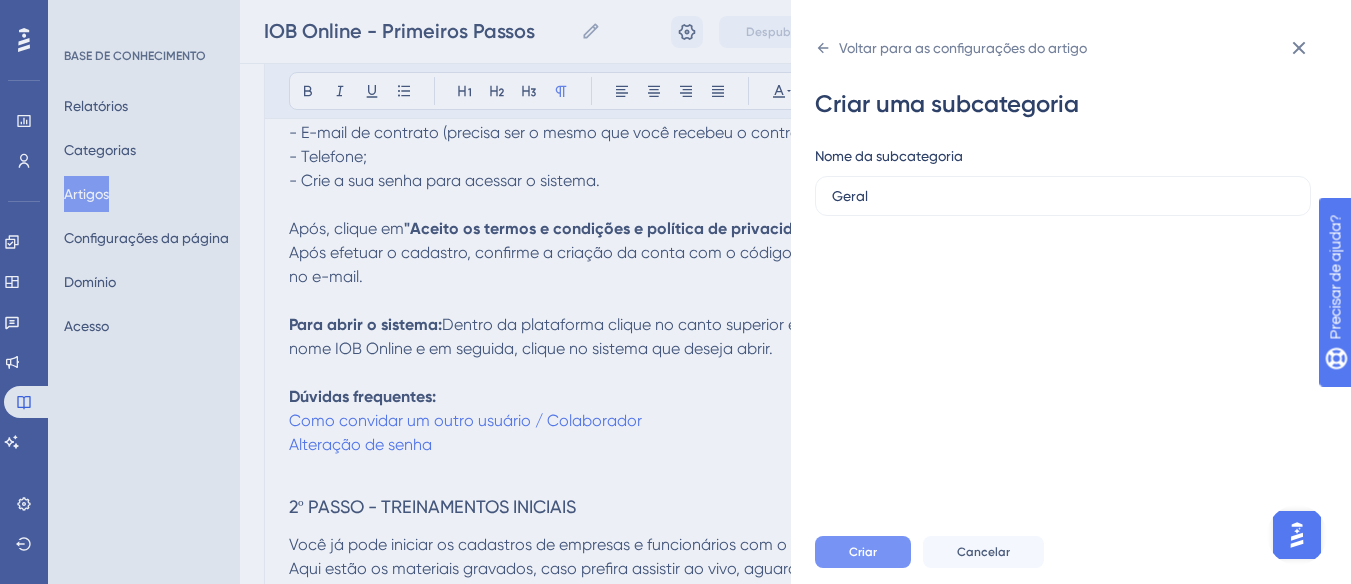 type on "Geral" 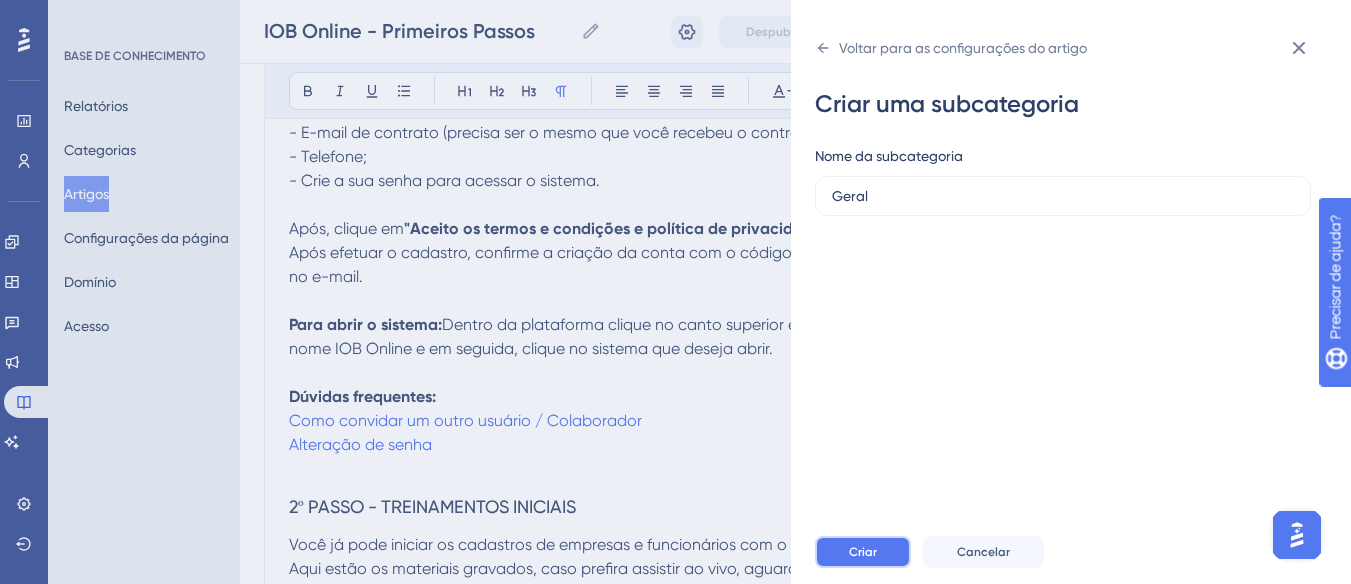 click on "Criar" at bounding box center (863, 552) 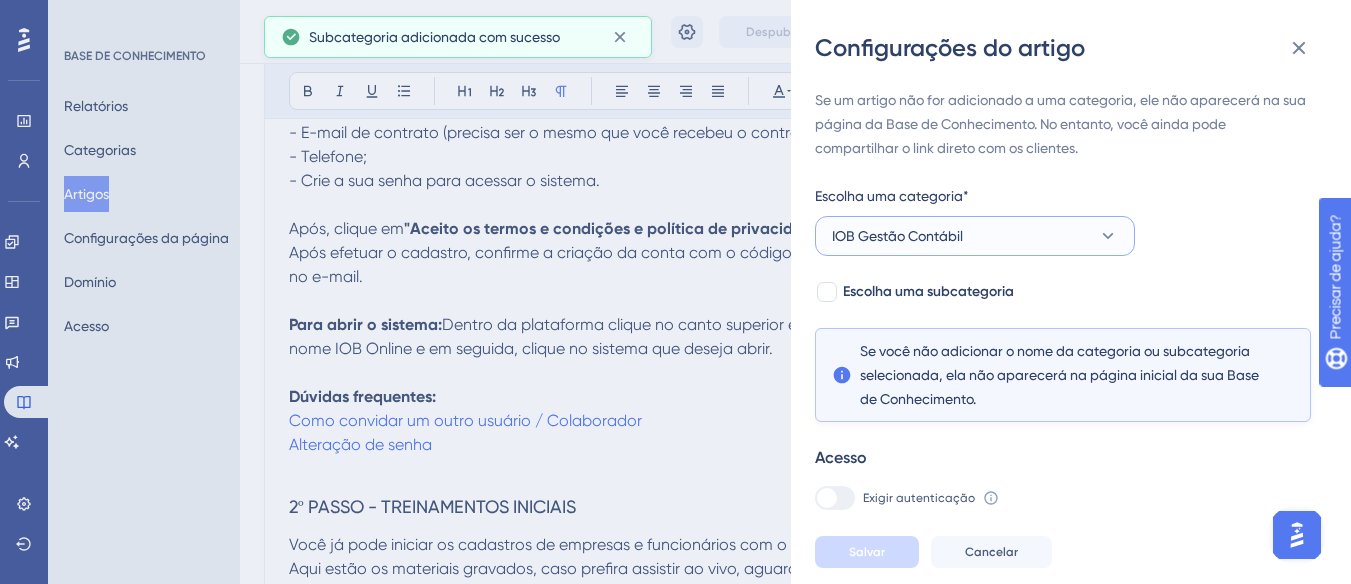 click on "IOB Gestão Contábil" at bounding box center (975, 236) 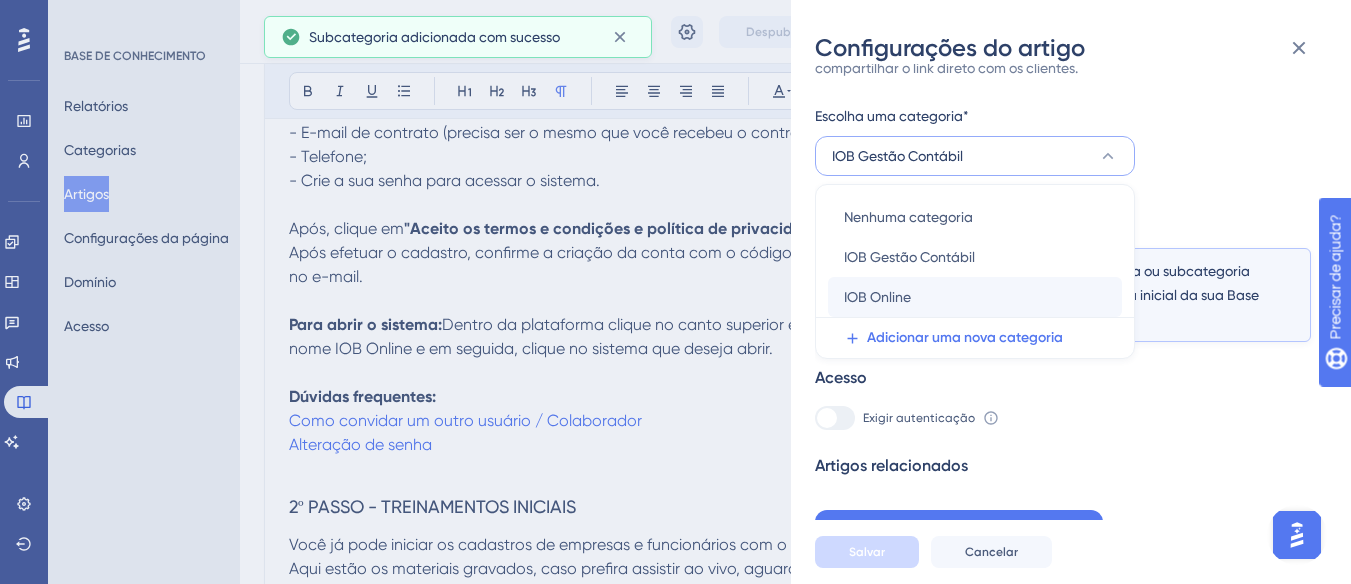scroll, scrollTop: 91, scrollLeft: 0, axis: vertical 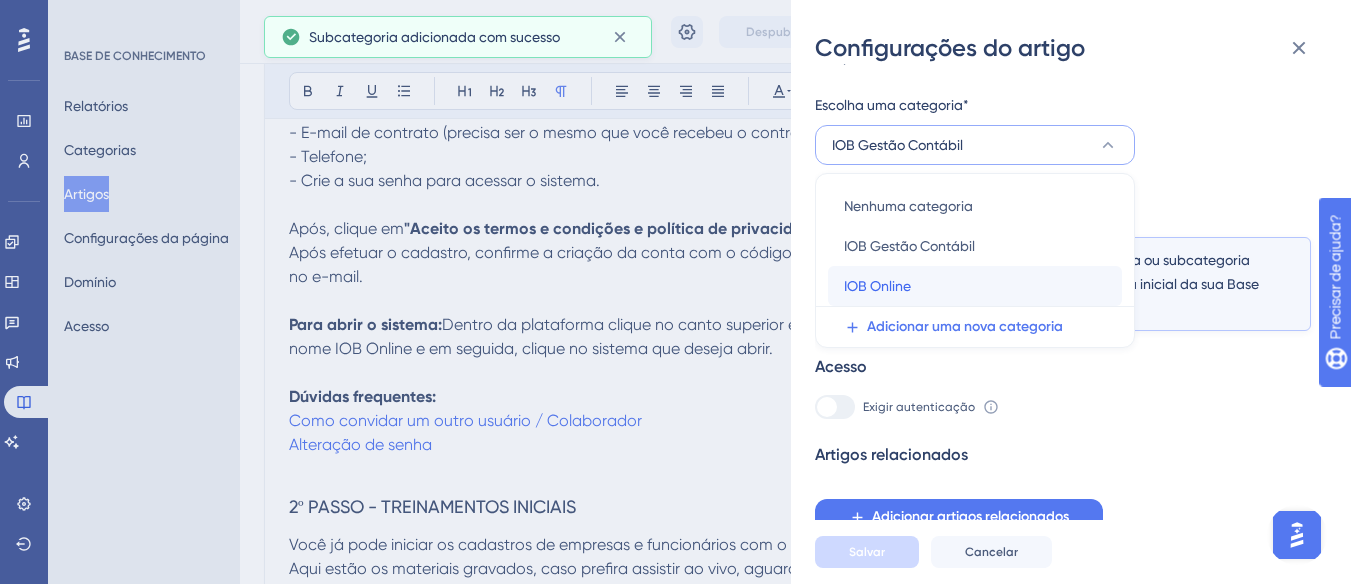 click on "IOB Online" at bounding box center [877, 286] 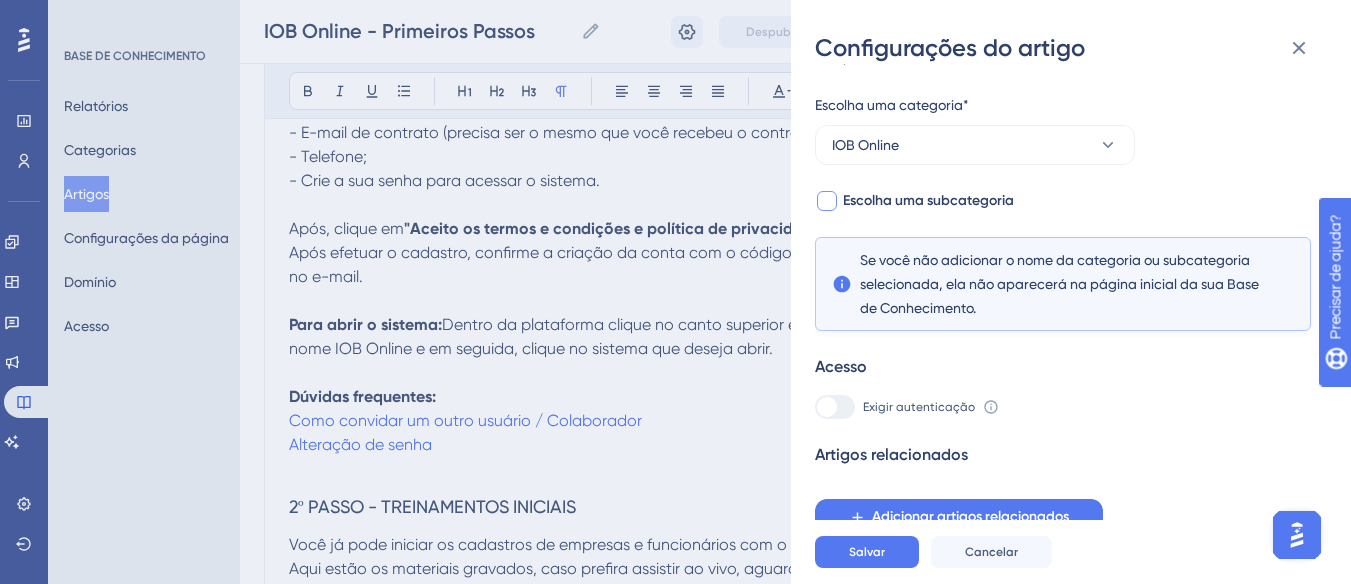 click on "Escolha uma subcategoria" at bounding box center (928, 200) 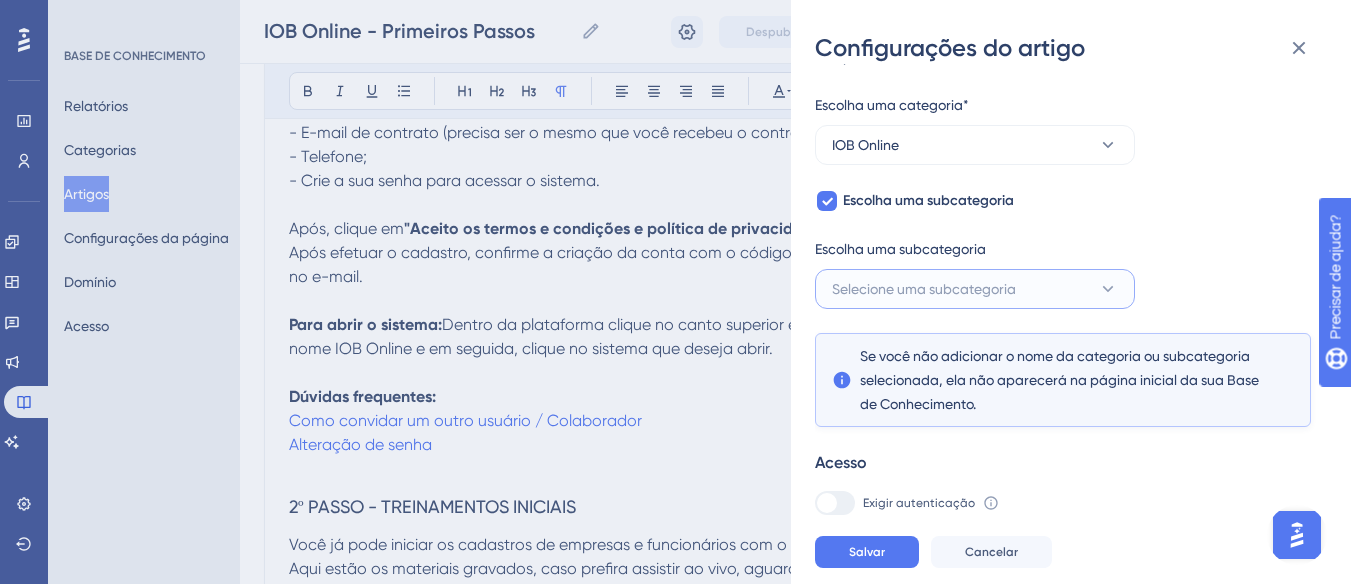 click on "Selecione uma subcategoria" at bounding box center (975, 289) 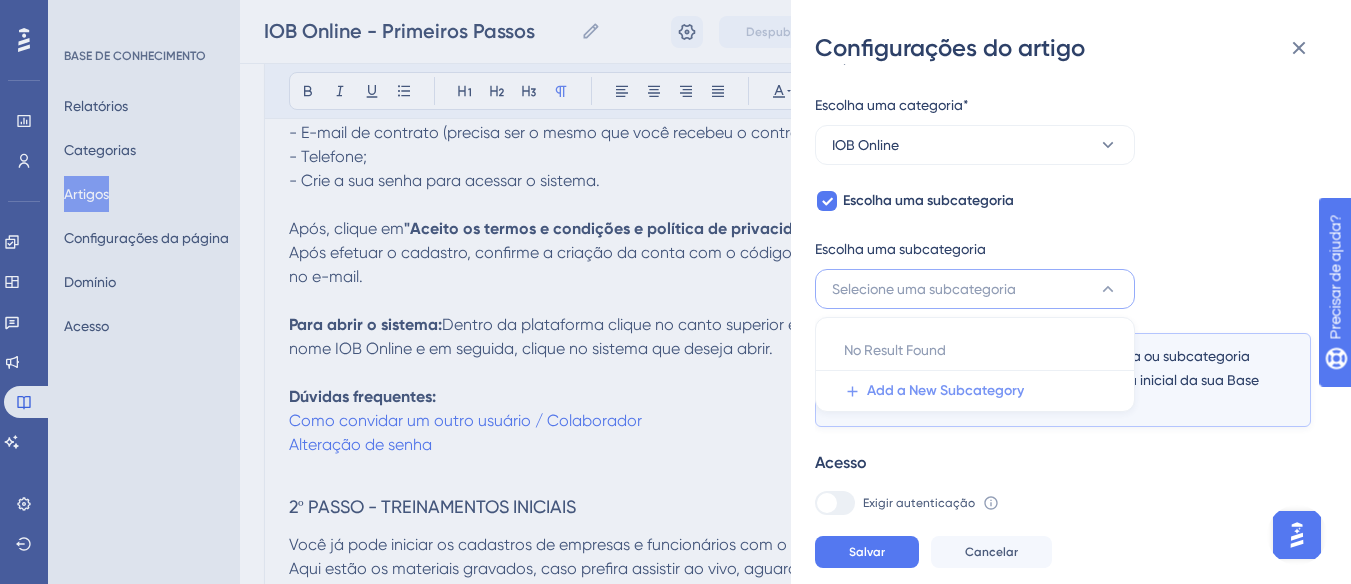 scroll, scrollTop: 187, scrollLeft: 0, axis: vertical 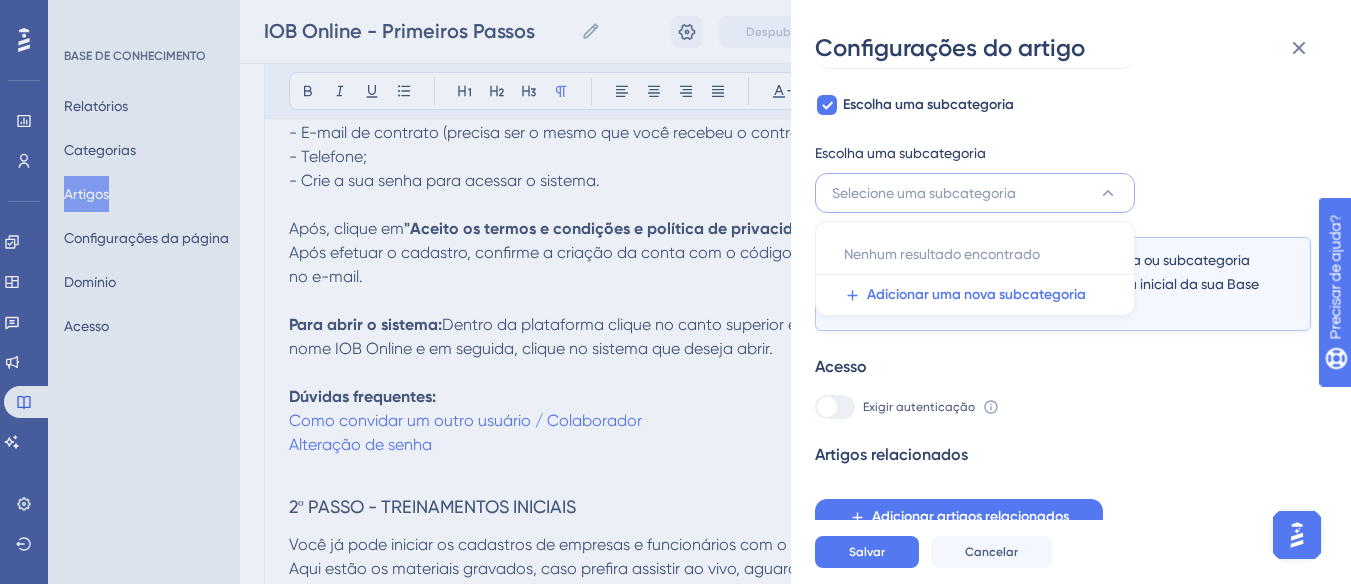 click on "Selecione uma subcategoria" at bounding box center (924, 193) 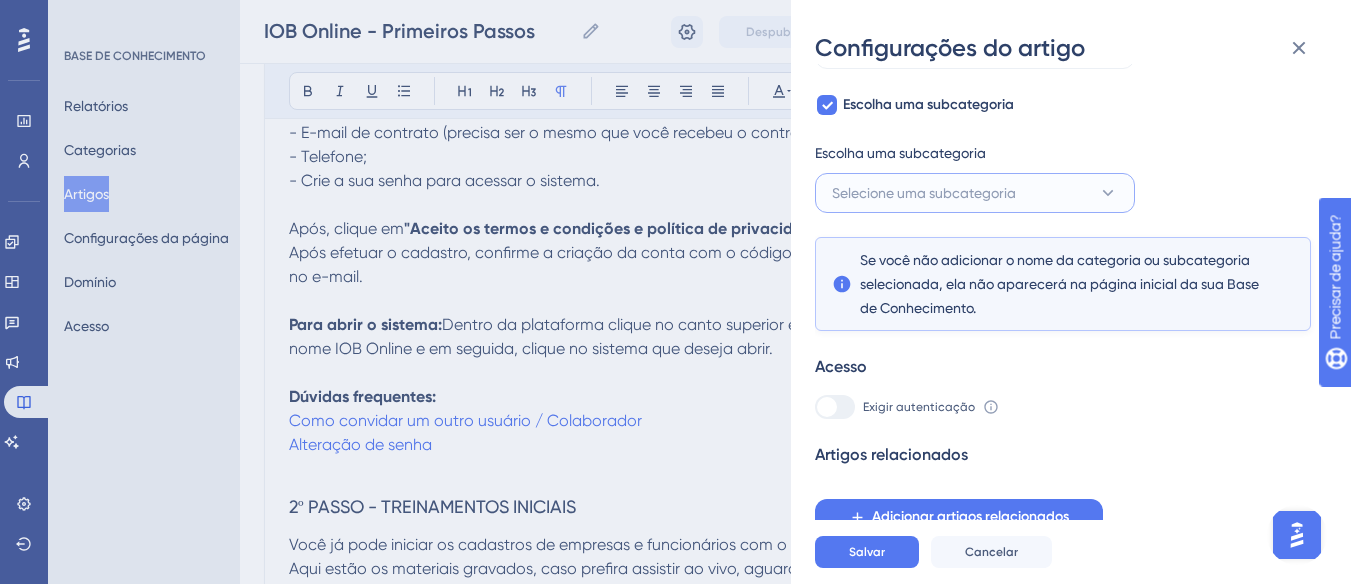 click on "Selecione uma subcategoria" at bounding box center (924, 193) 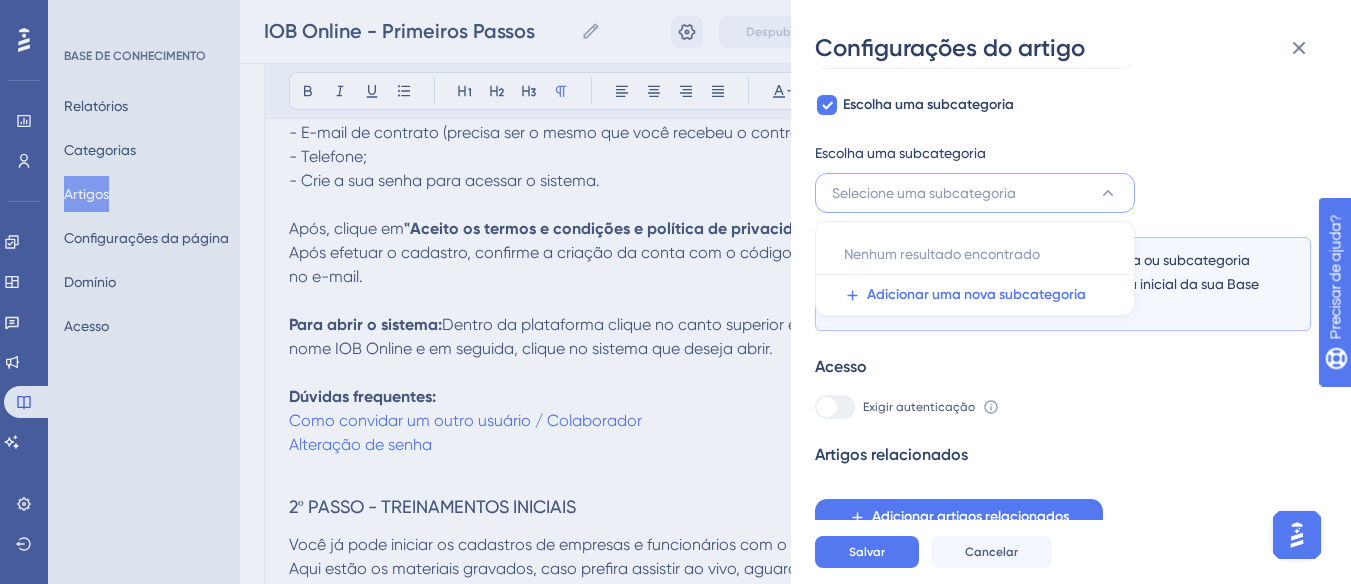 click on "Adicionar uma nova subcategoria" at bounding box center (981, 295) 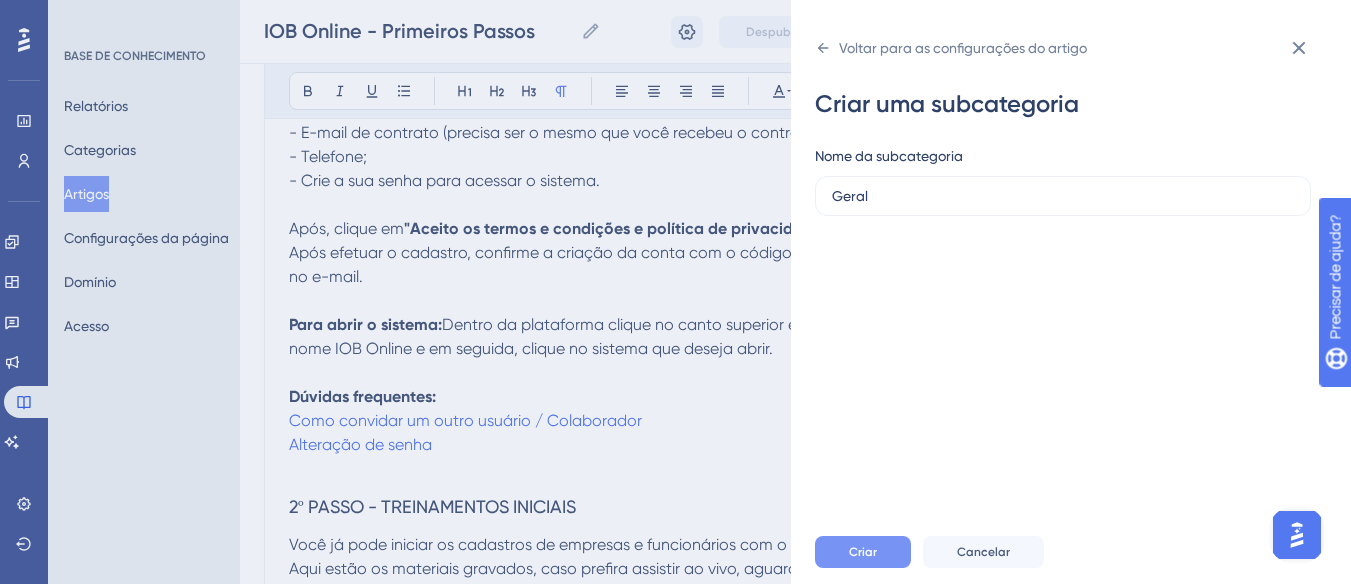 type on "Geral" 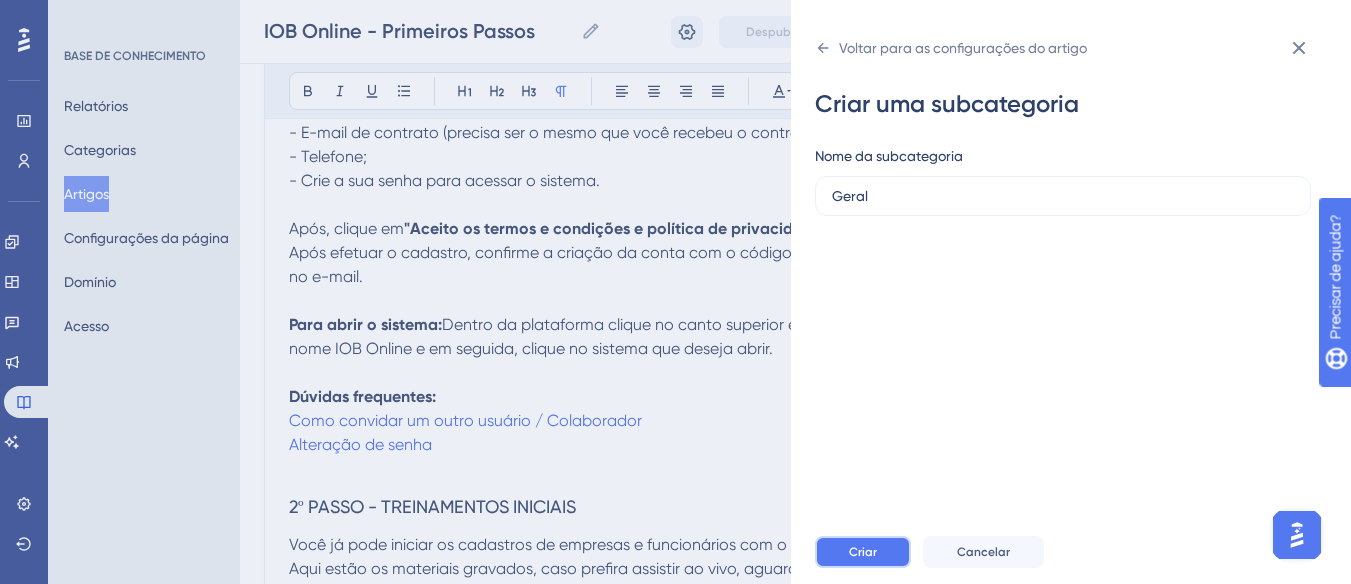 click on "Criar" at bounding box center (863, 552) 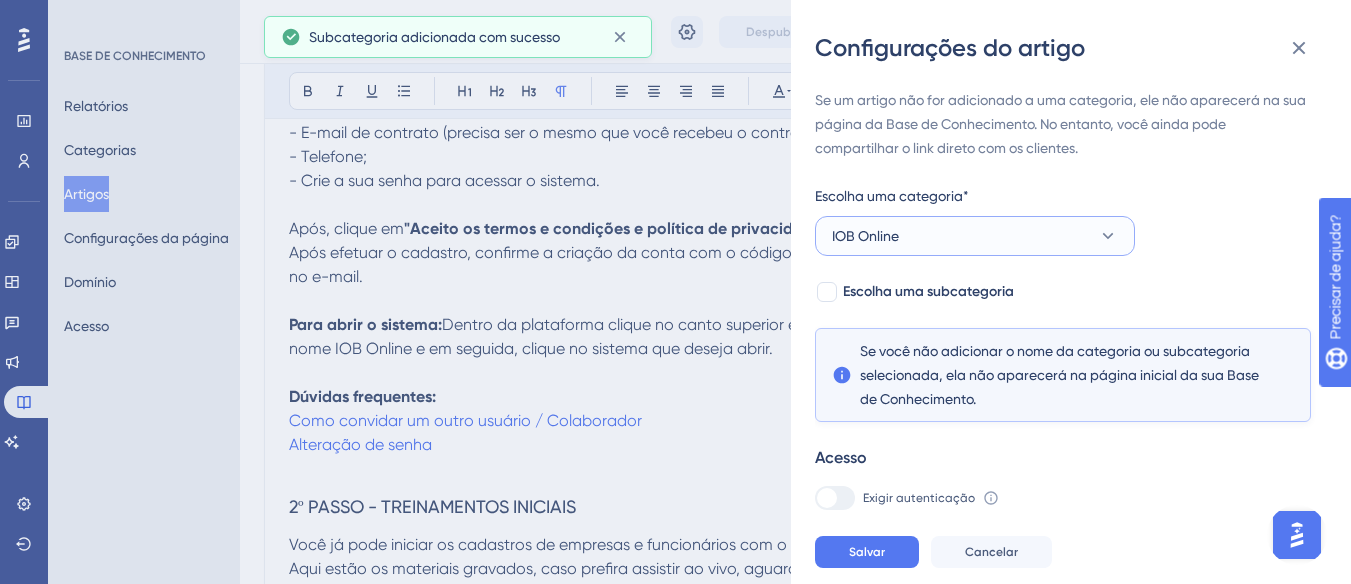 click on "IOB Online" at bounding box center (975, 236) 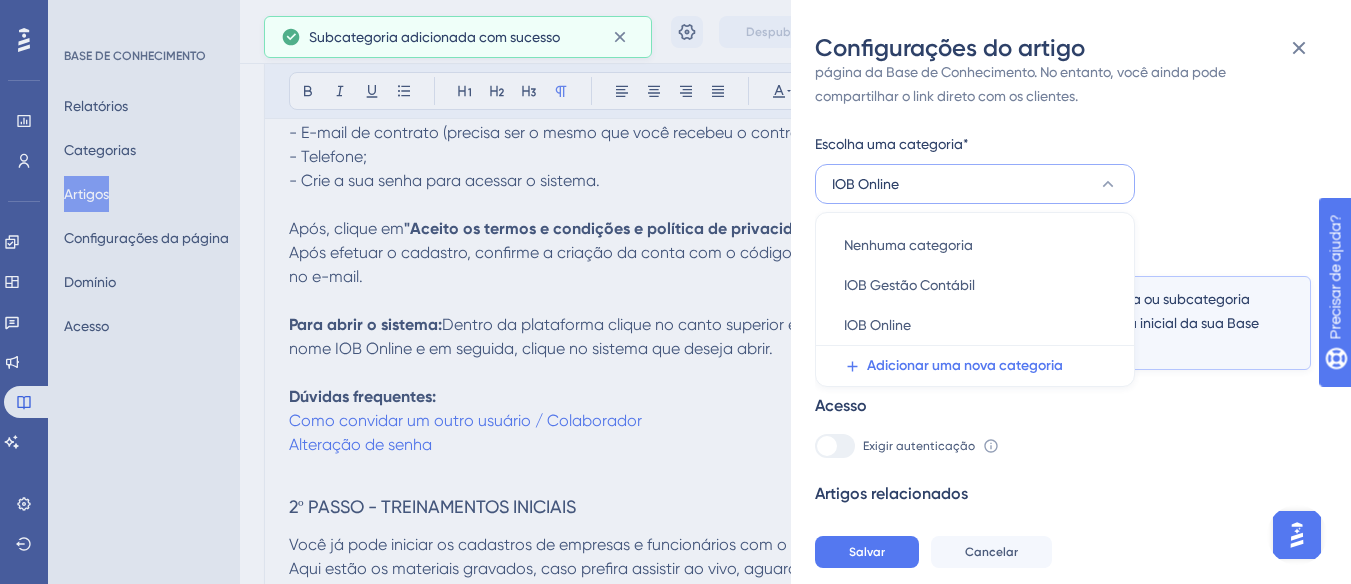drag, startPoint x: 1266, startPoint y: 238, endPoint x: 1206, endPoint y: 197, distance: 72.67049 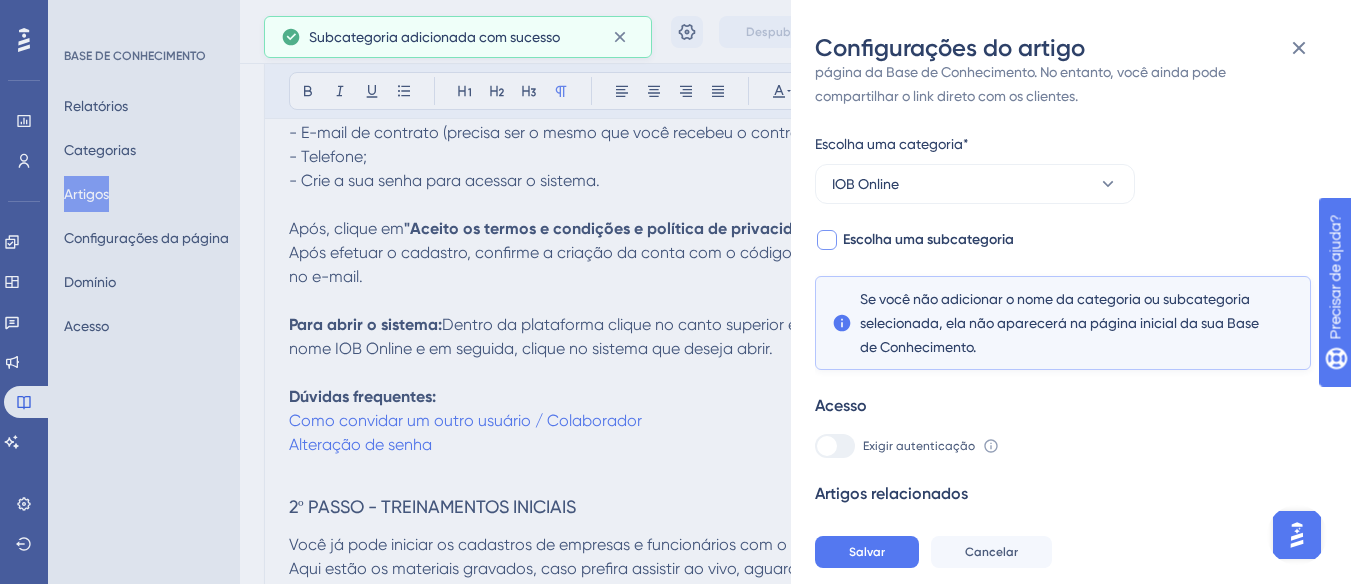 click on "Escolha uma subcategoria" at bounding box center (928, 239) 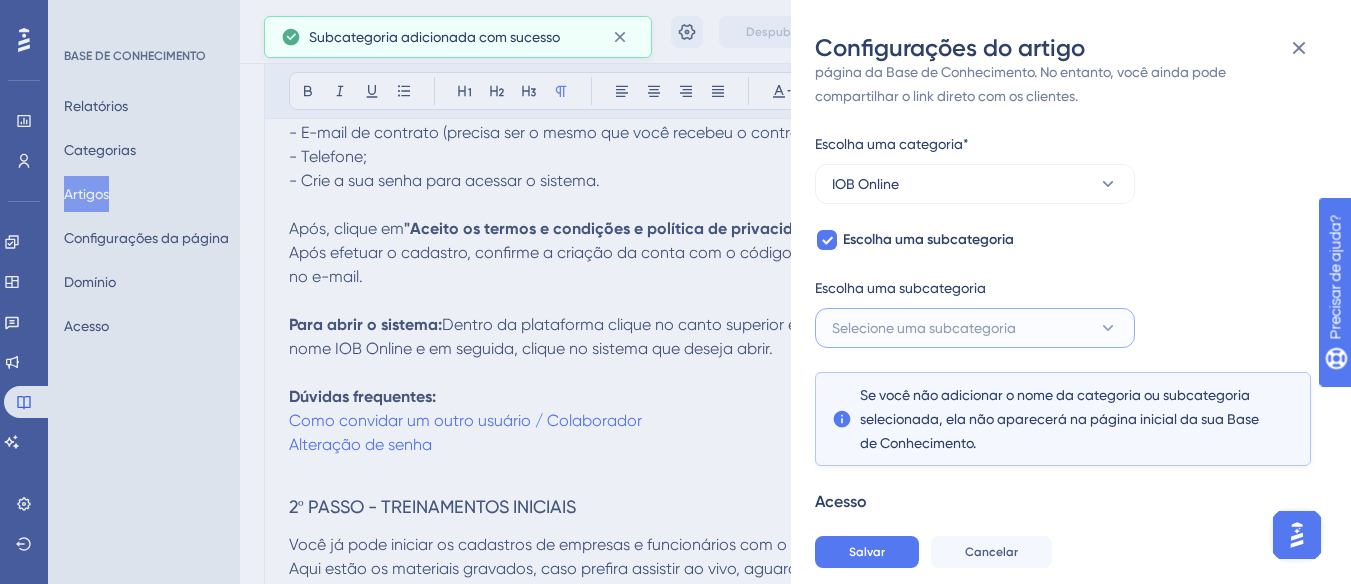 click on "Selecione uma subcategoria" at bounding box center (975, 328) 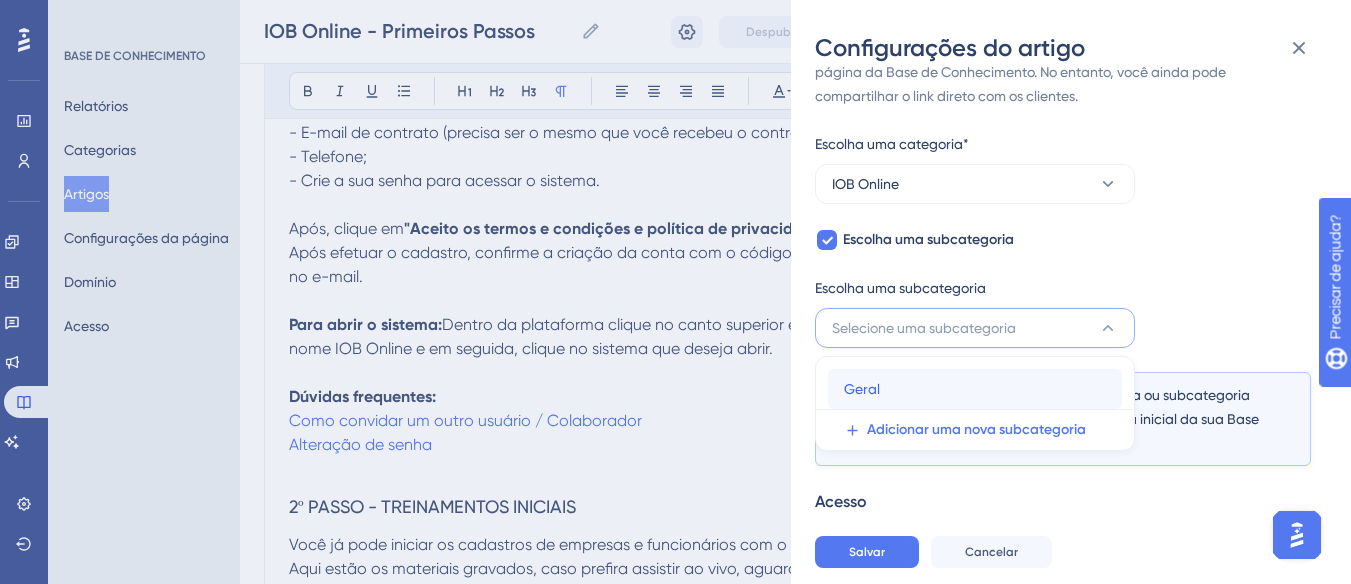 drag, startPoint x: 898, startPoint y: 383, endPoint x: 871, endPoint y: 382, distance: 27.018513 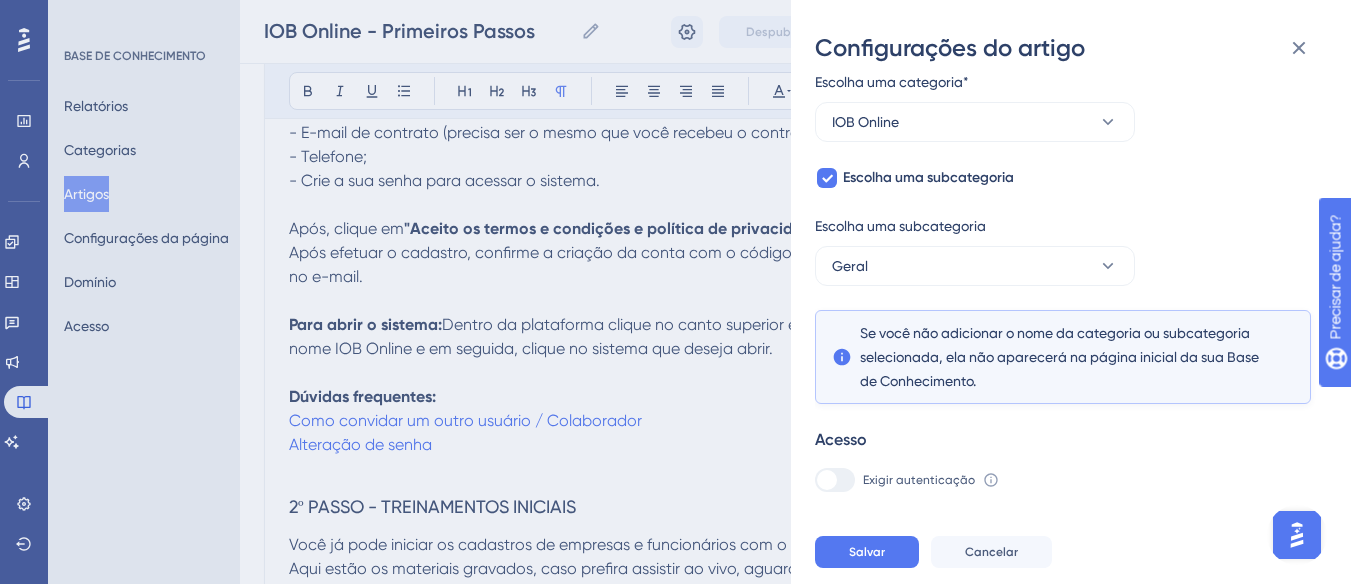 scroll, scrollTop: 187, scrollLeft: 0, axis: vertical 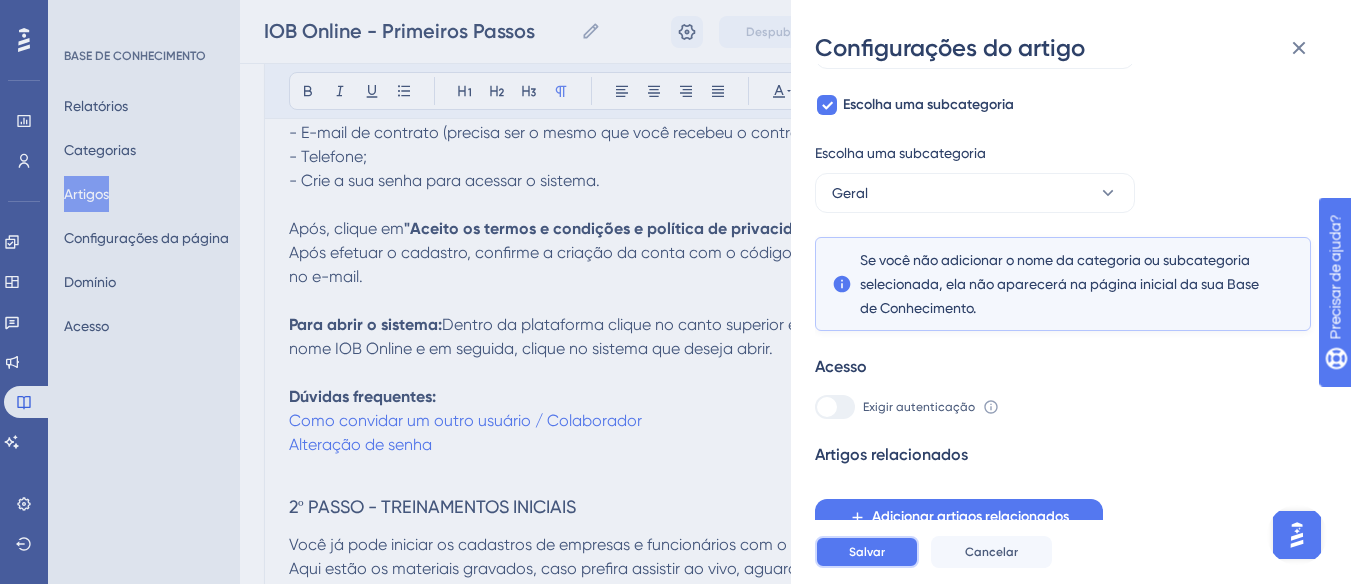 click on "Salvar" at bounding box center [867, 552] 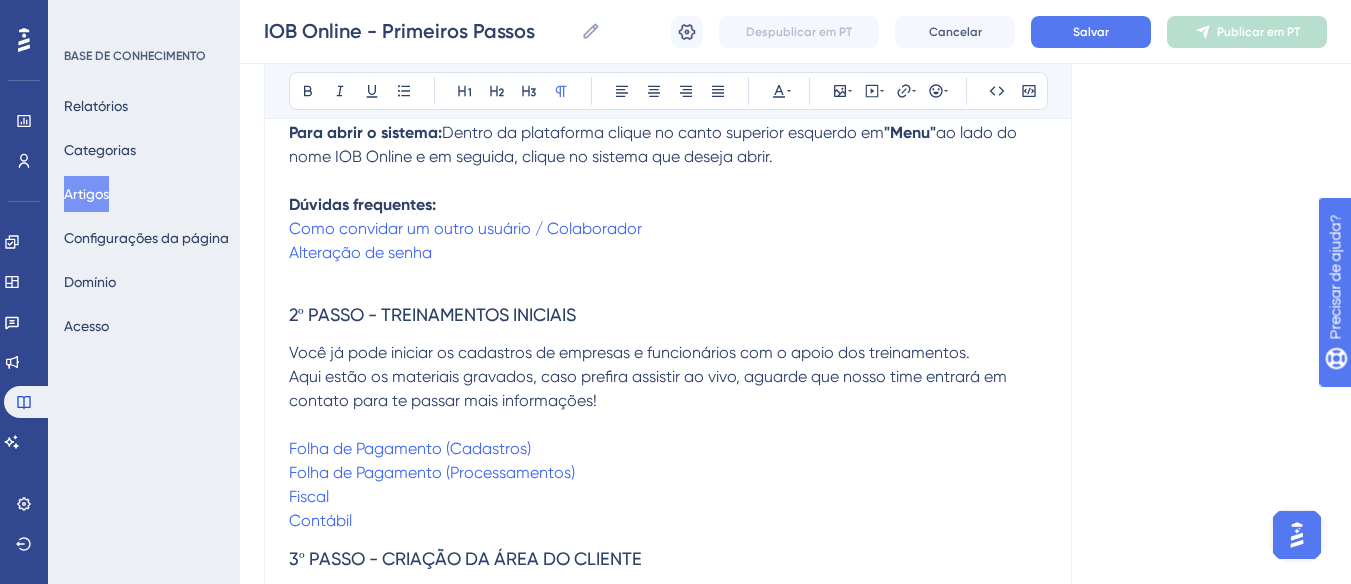 scroll, scrollTop: 819, scrollLeft: 0, axis: vertical 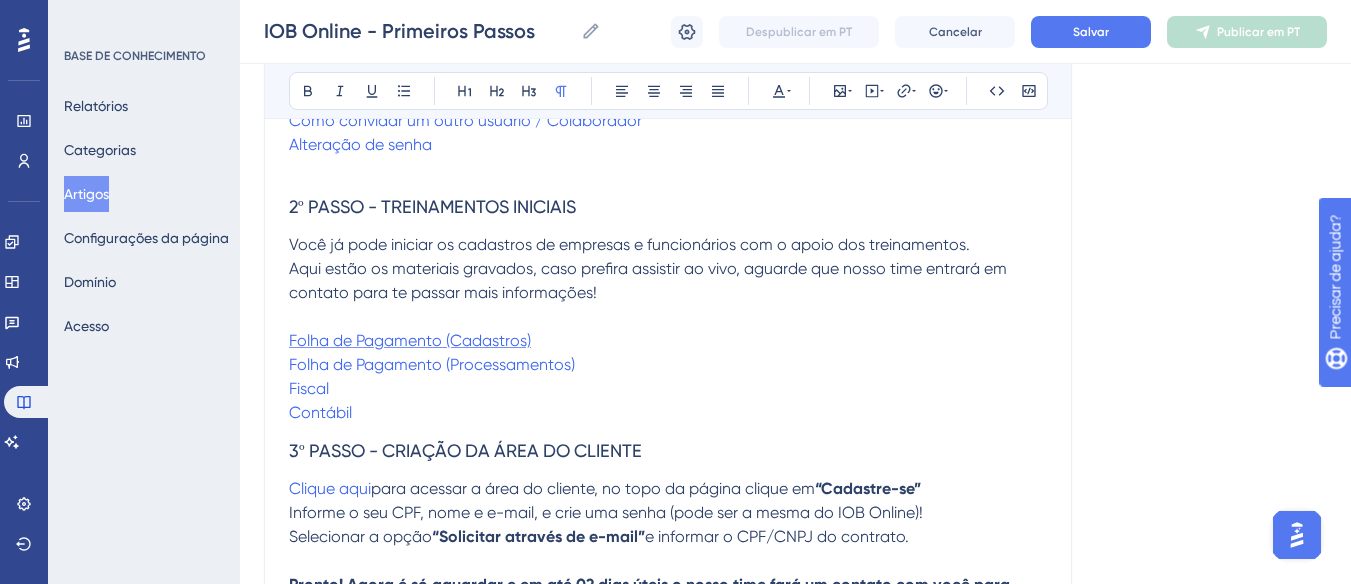 click on "Folha de Pagamento (Cadastros)" at bounding box center [410, 340] 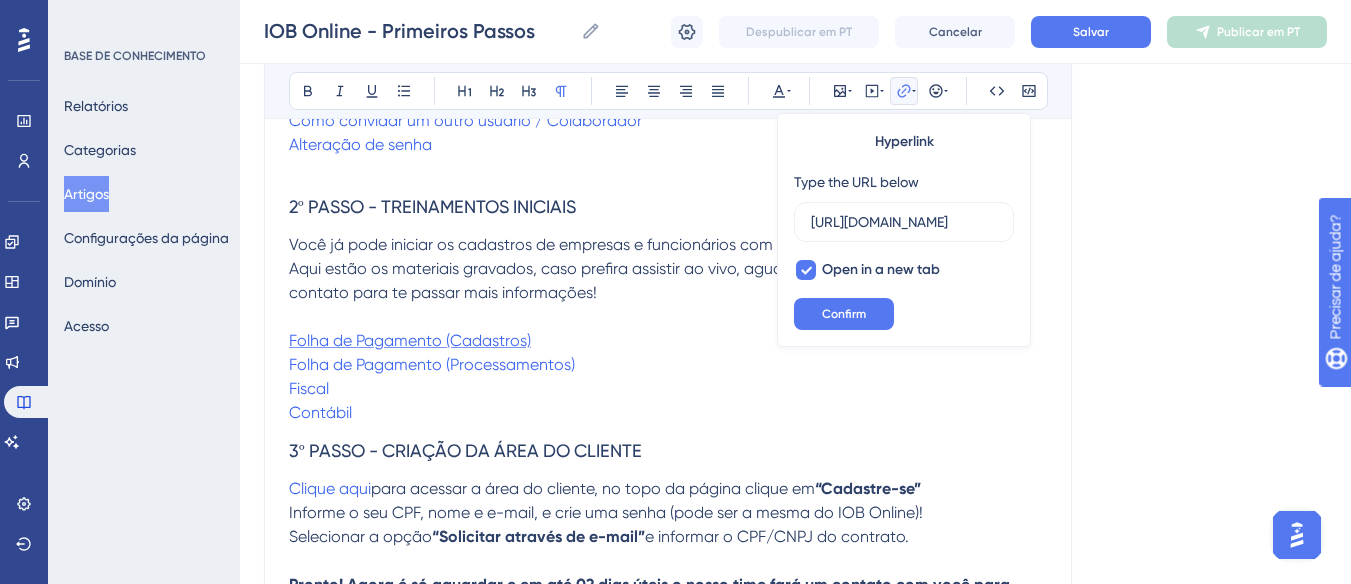 scroll, scrollTop: 0, scrollLeft: 128, axis: horizontal 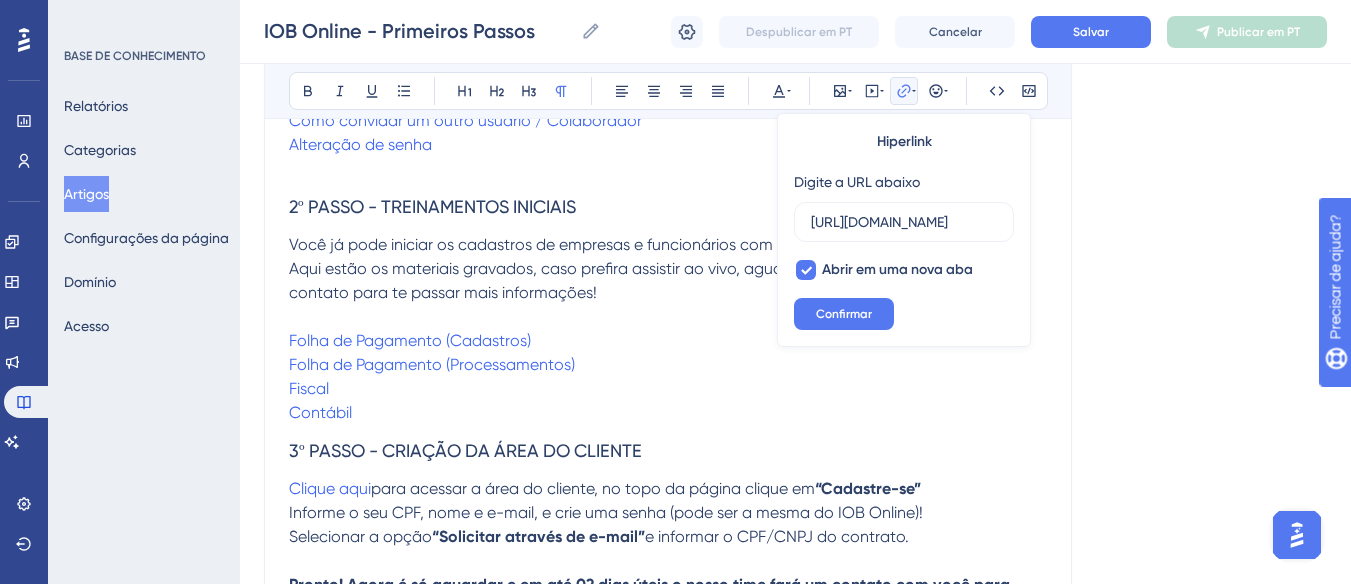 click on "3º PASSO - CRIAÇÃO DA ÁREA DO CLIENTE" at bounding box center (668, 451) 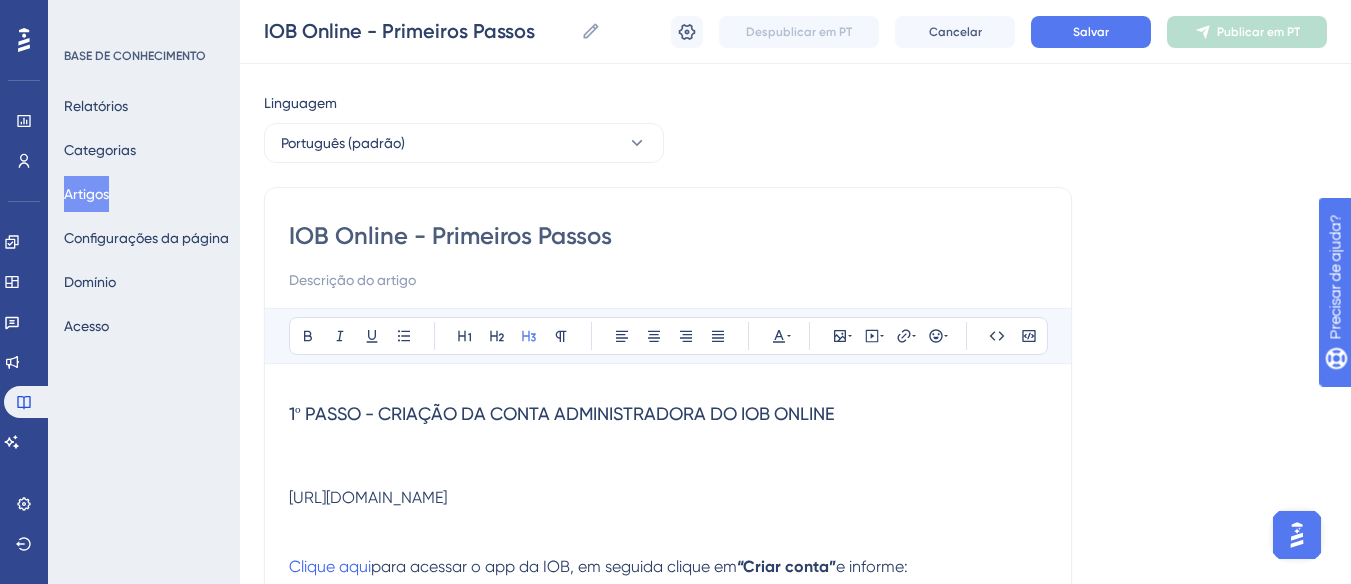 scroll, scrollTop: 0, scrollLeft: 0, axis: both 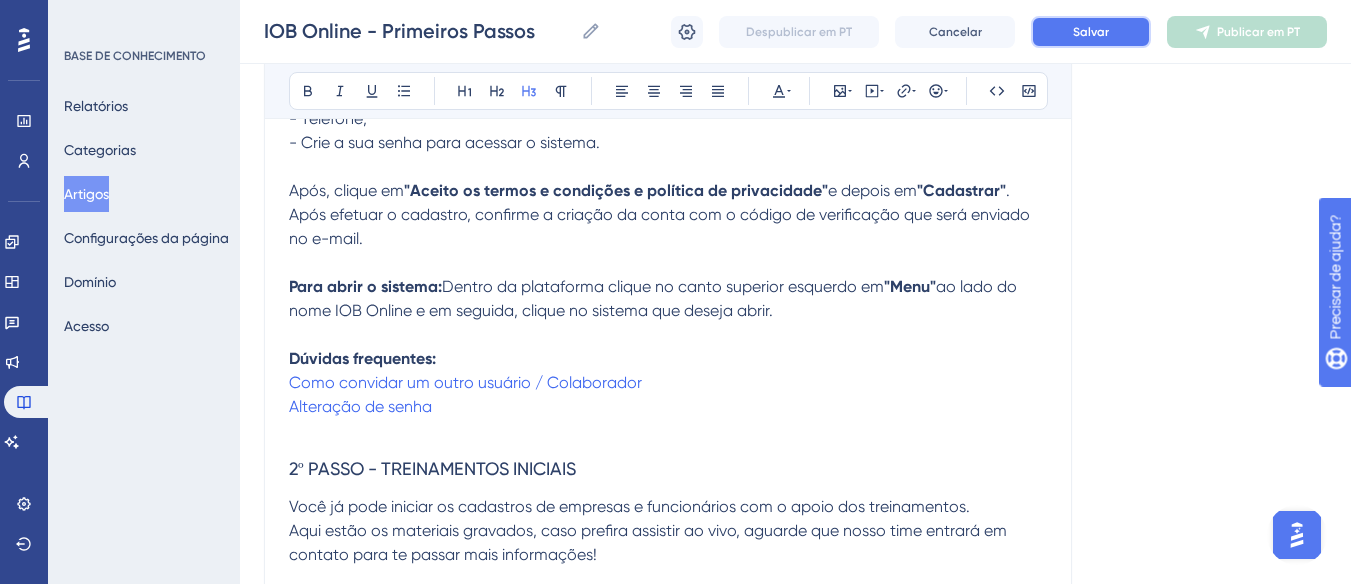 click on "Salvar" at bounding box center (1091, 32) 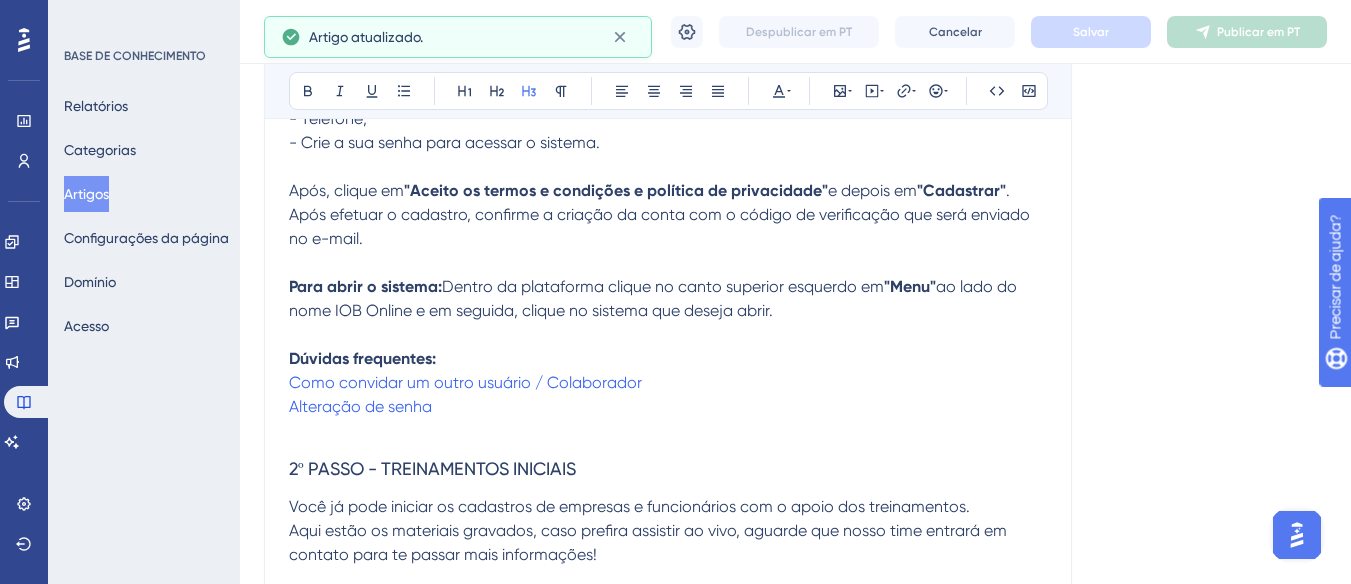 click on "Artigos" at bounding box center [86, 194] 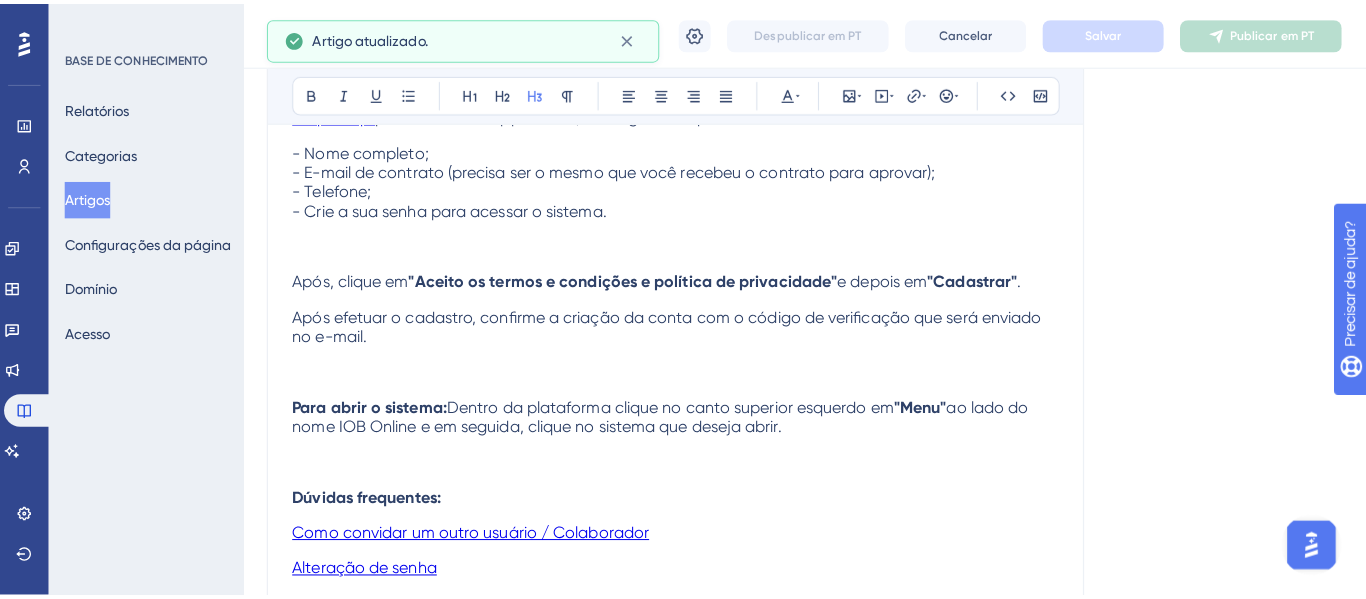 scroll, scrollTop: 0, scrollLeft: 0, axis: both 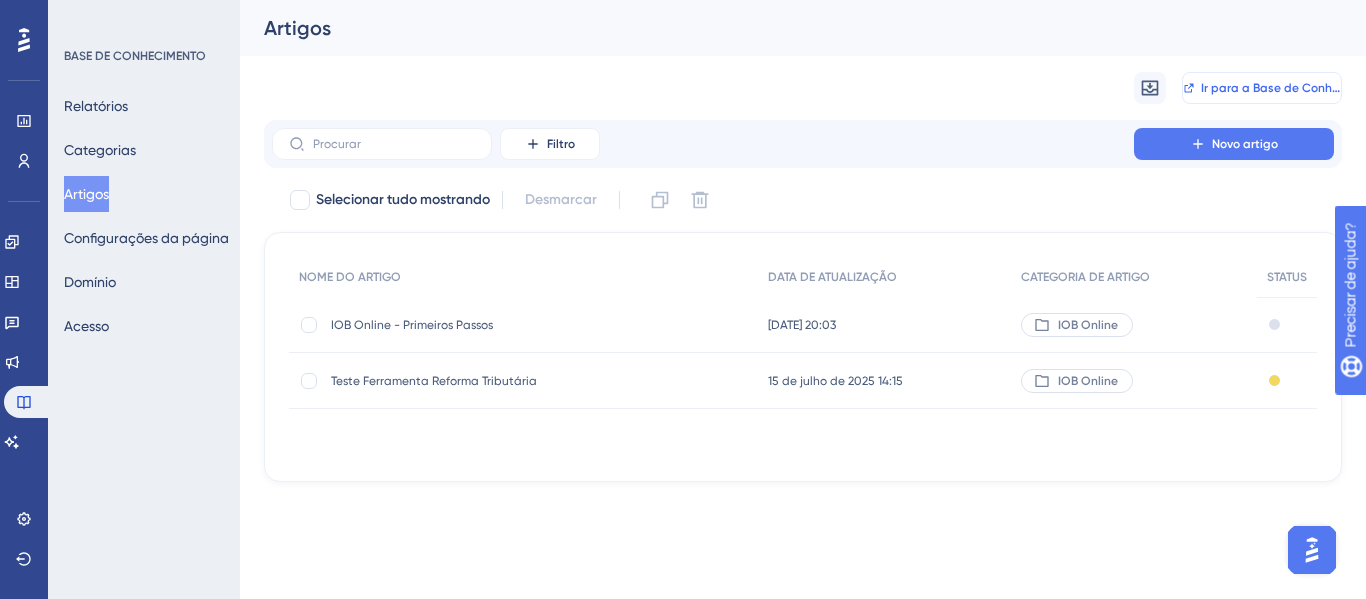 click on "Ir para a Base de Conhecimento" at bounding box center (1293, 88) 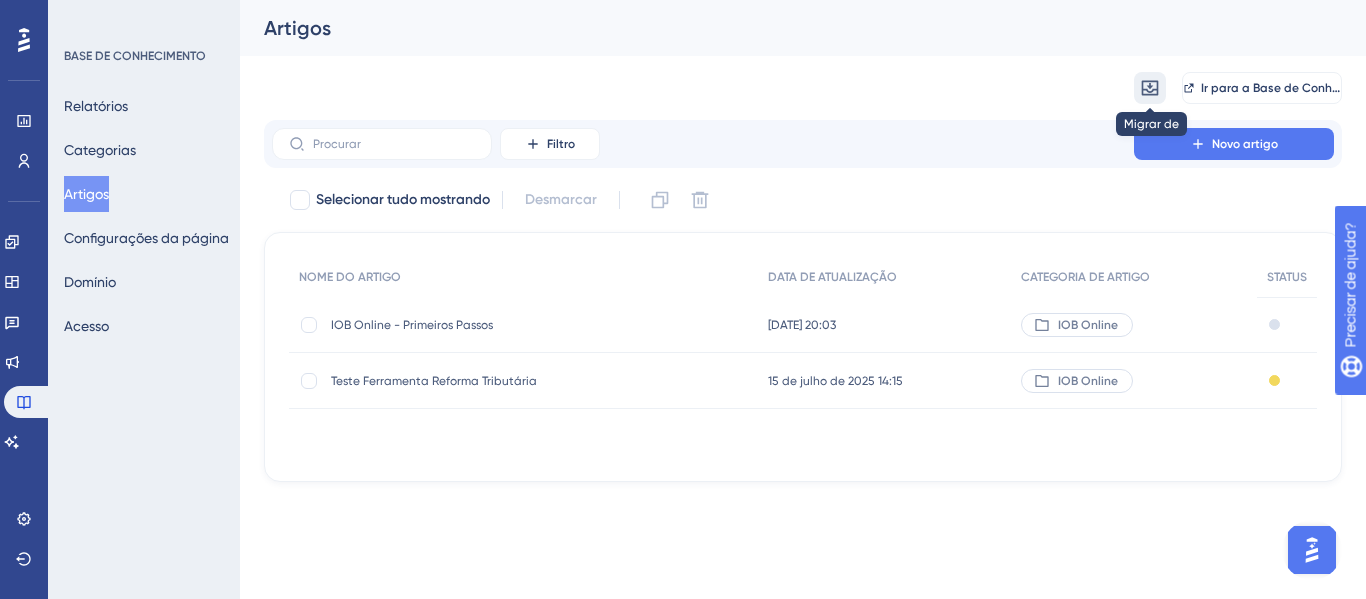 click 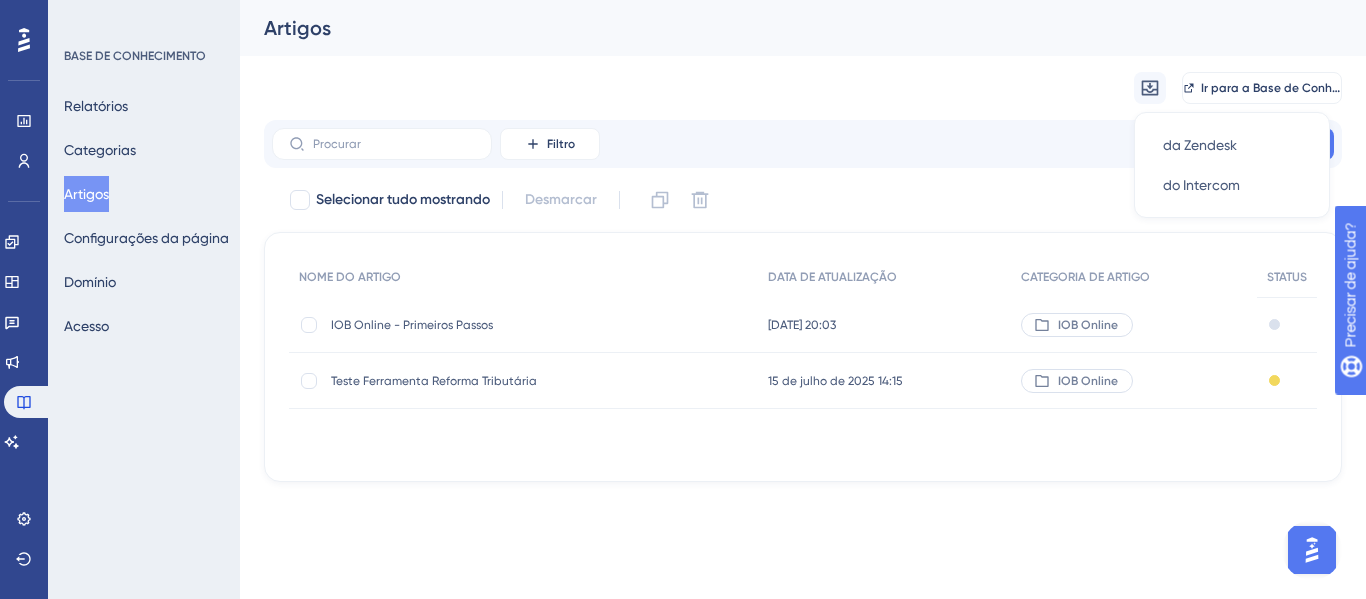 click on "Migrar de da Zendesk da Zendesk do Intercom do Intercom Ir para a Base de Conhecimento" at bounding box center (803, 88) 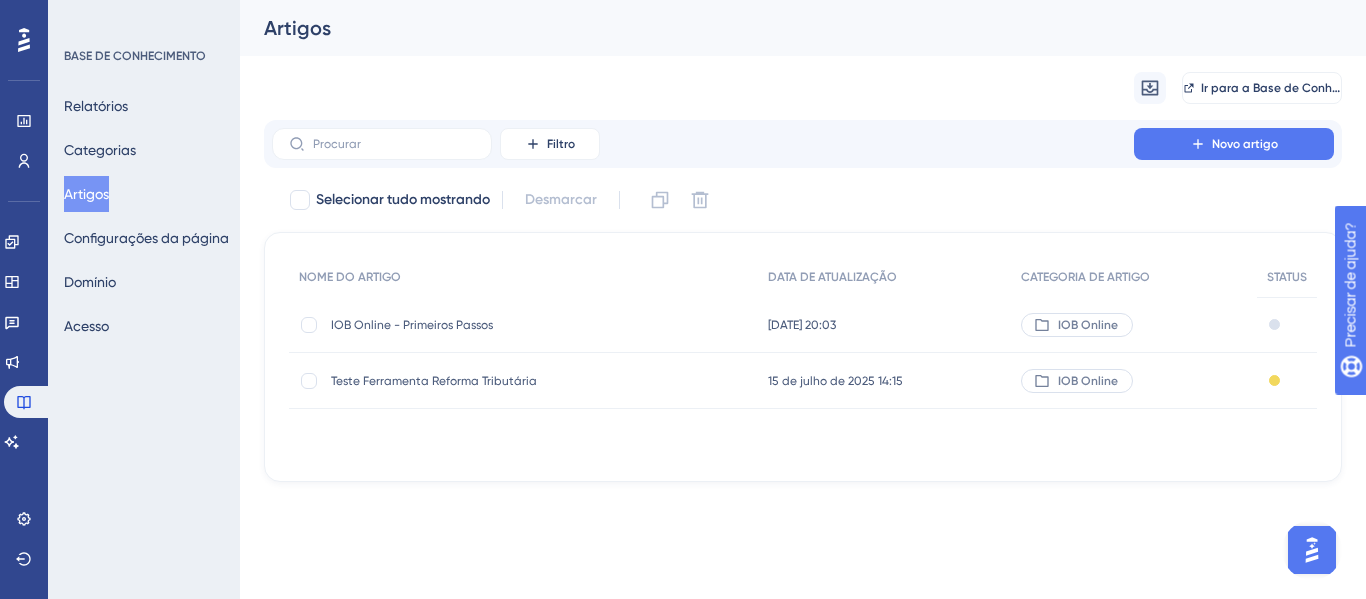 click on "IOB Online - Primeiros Passos" at bounding box center [412, 325] 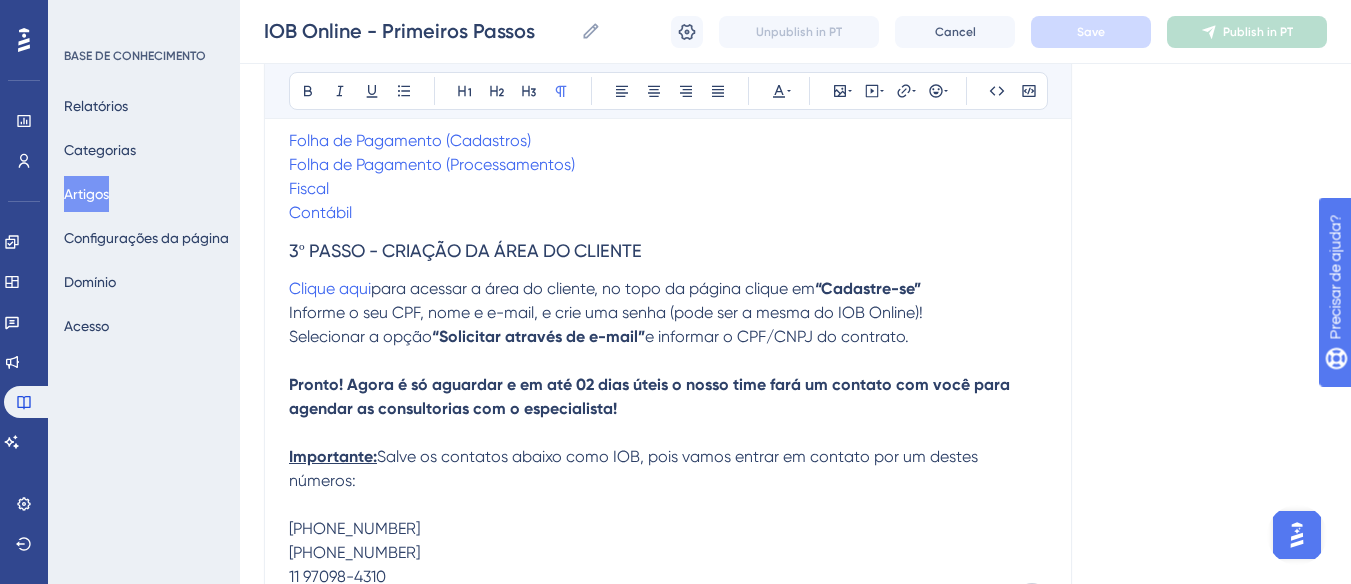 scroll, scrollTop: 19, scrollLeft: 0, axis: vertical 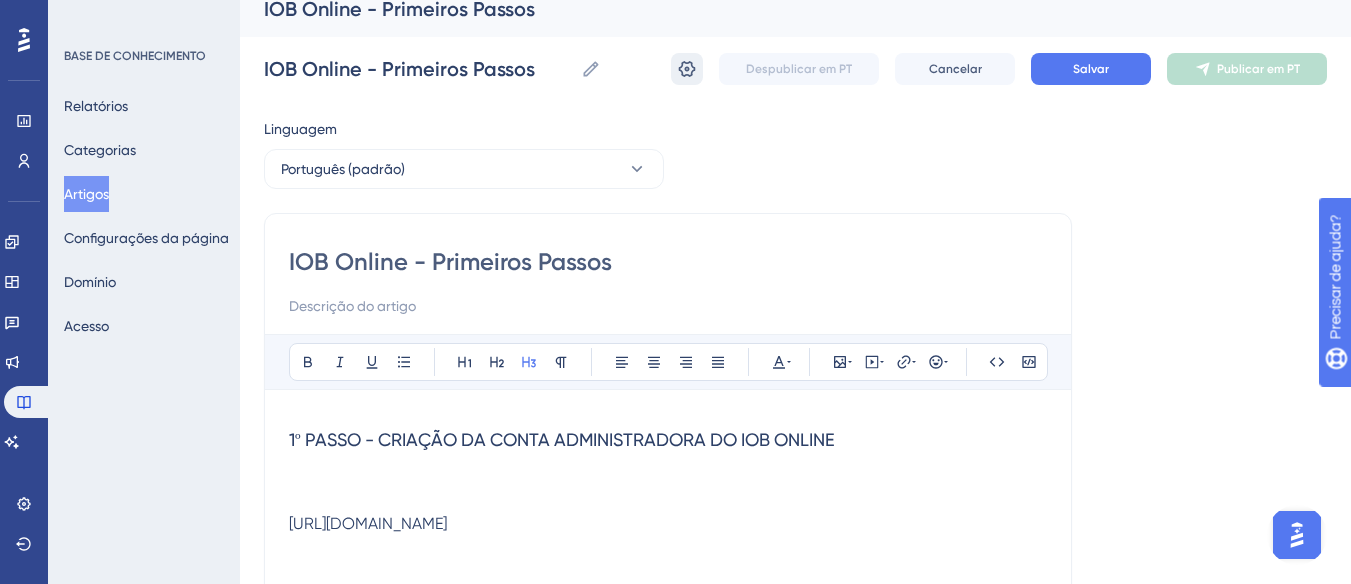 click 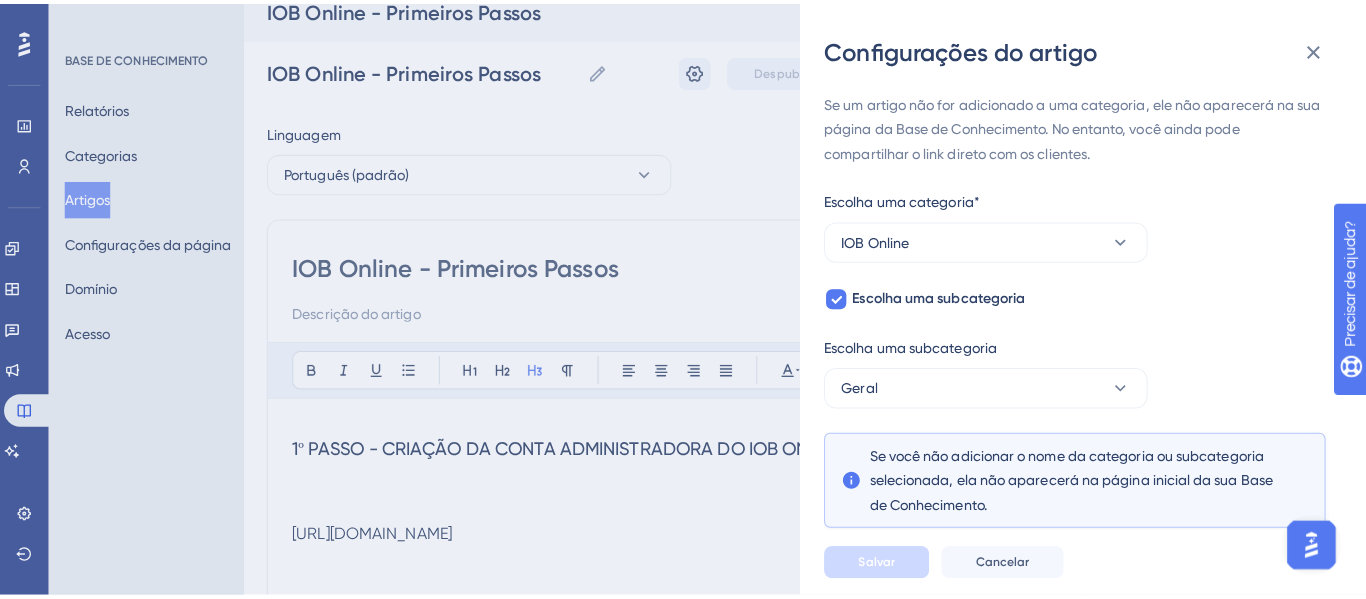 scroll, scrollTop: 100, scrollLeft: 0, axis: vertical 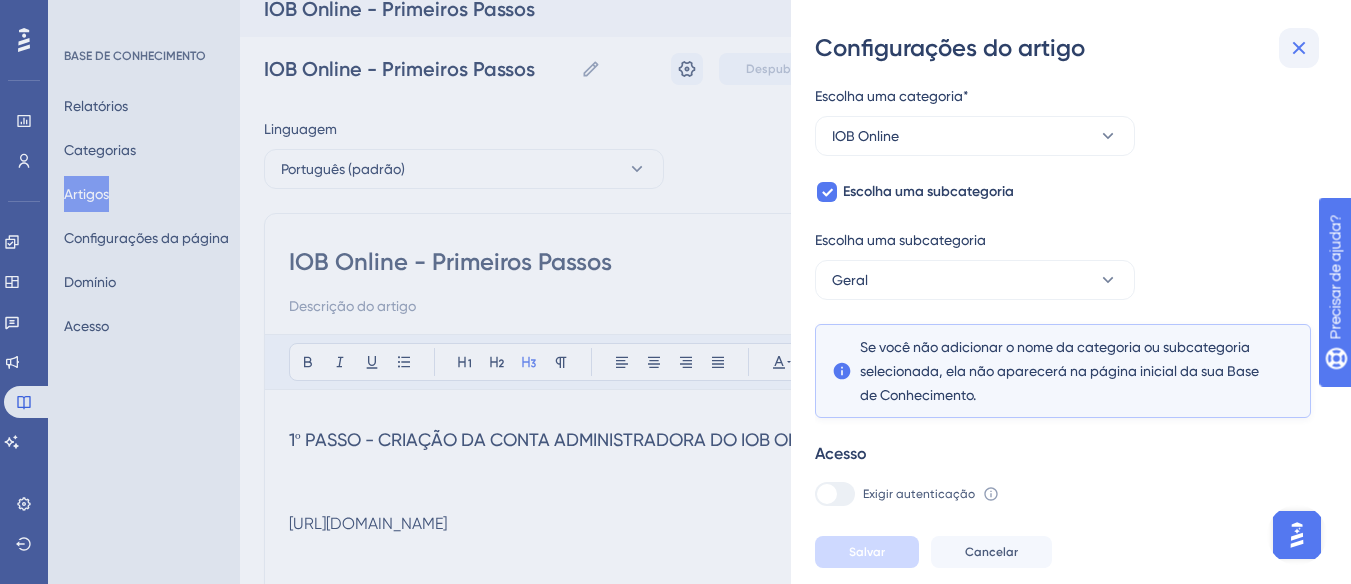 click 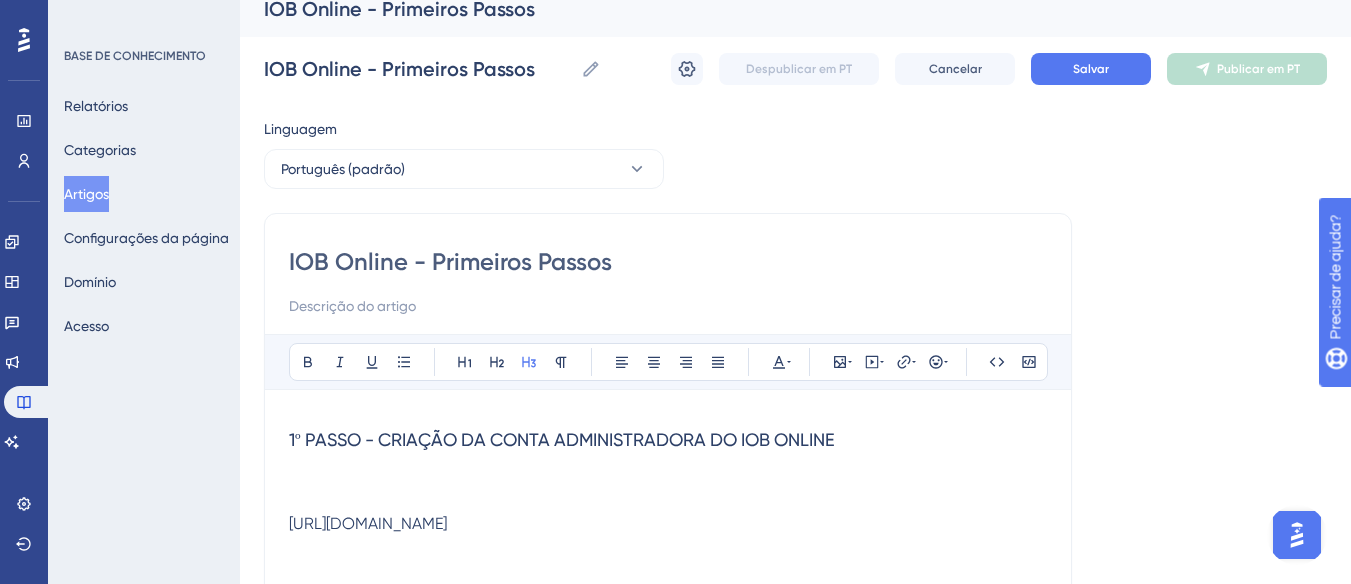click on "Artigos" at bounding box center [86, 194] 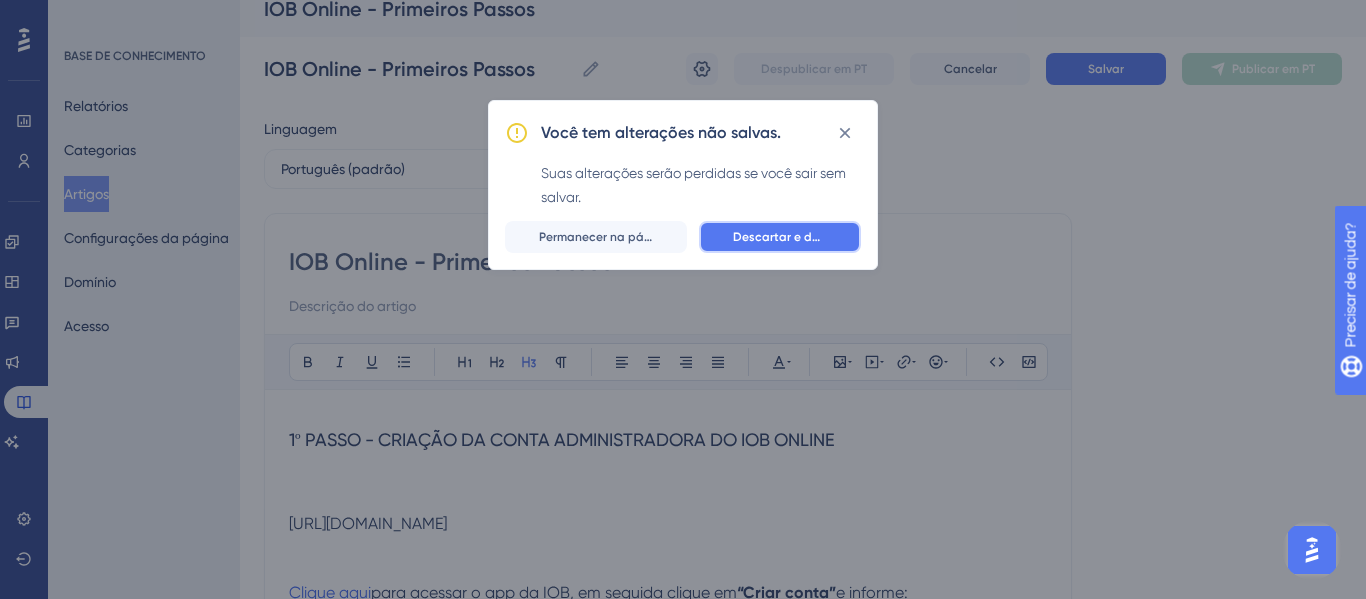 click on "Descartar e deixar" at bounding box center (786, 237) 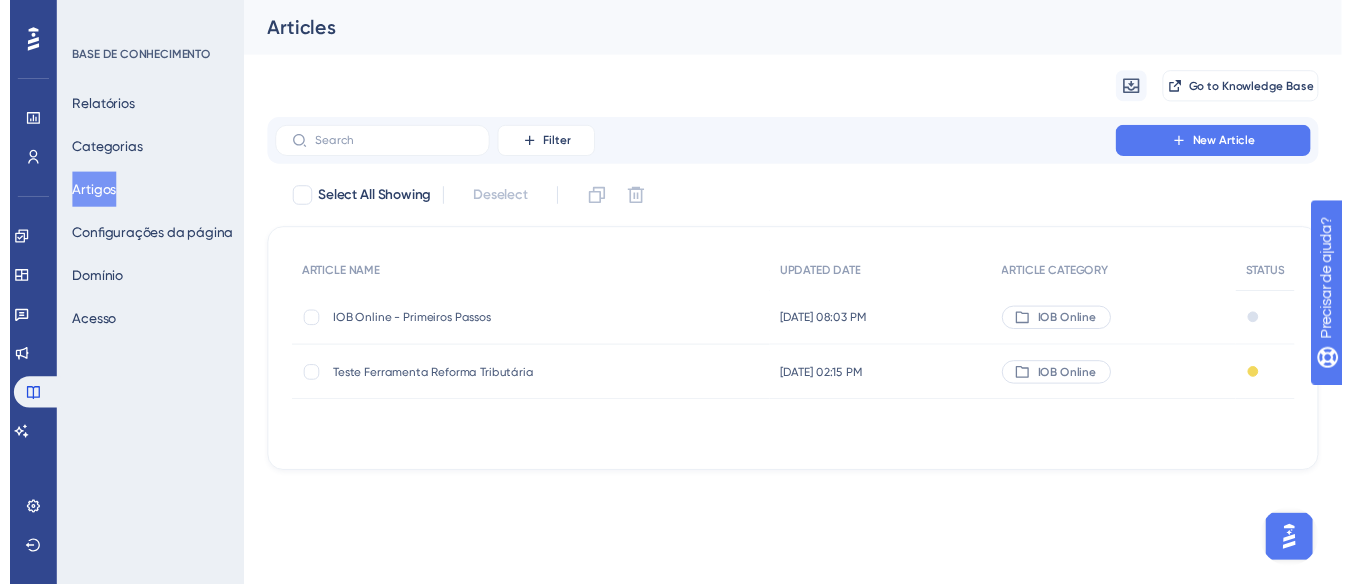 scroll, scrollTop: 0, scrollLeft: 0, axis: both 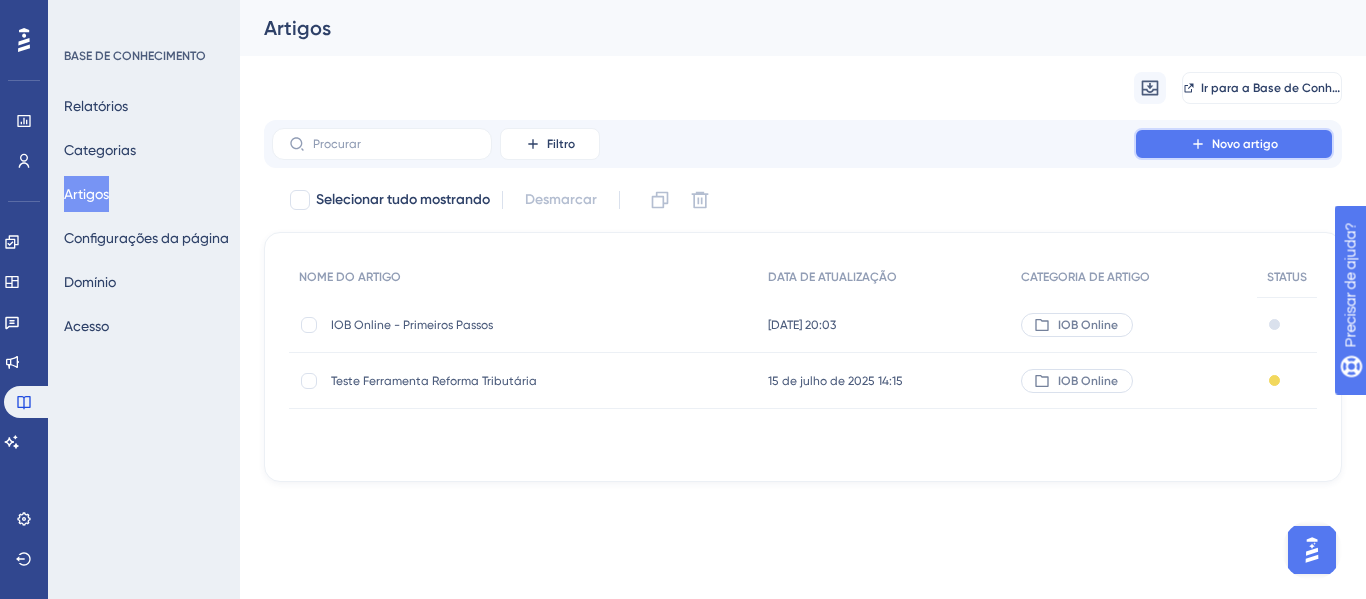 click 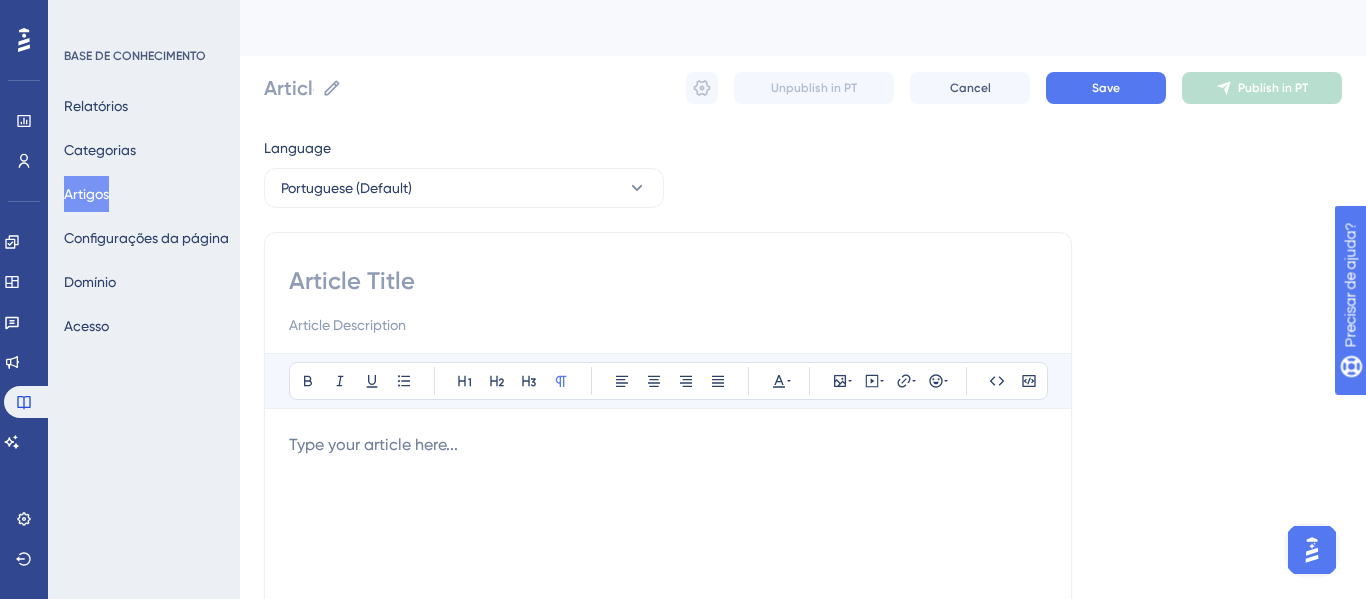 type on "e" 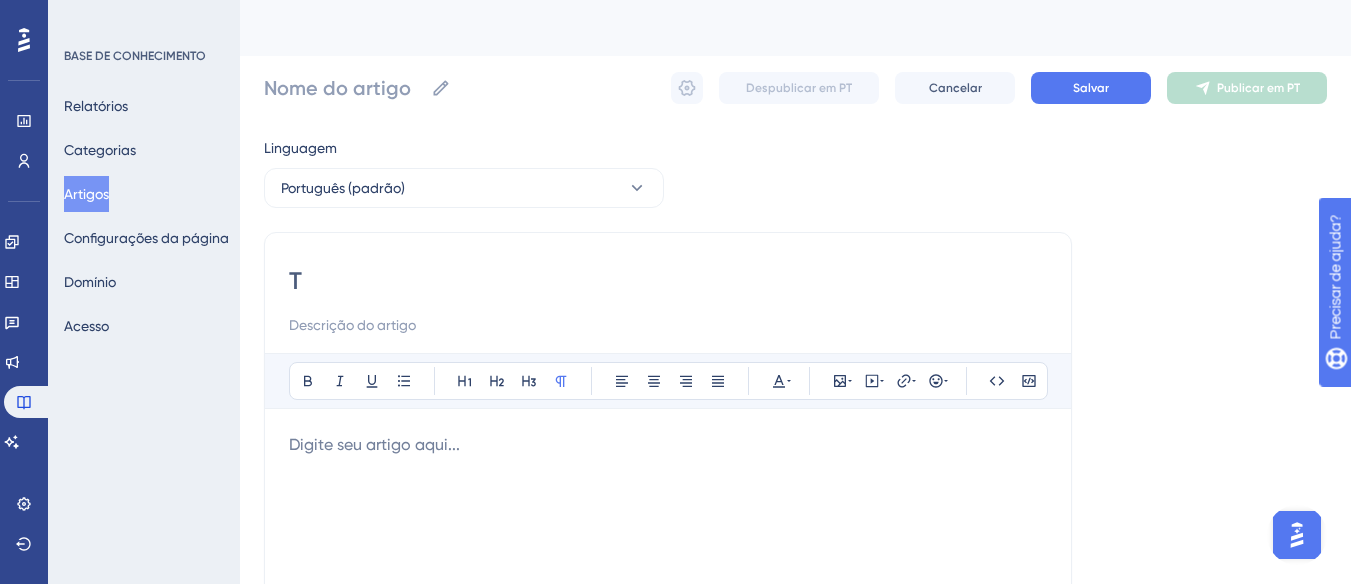 type on "Te" 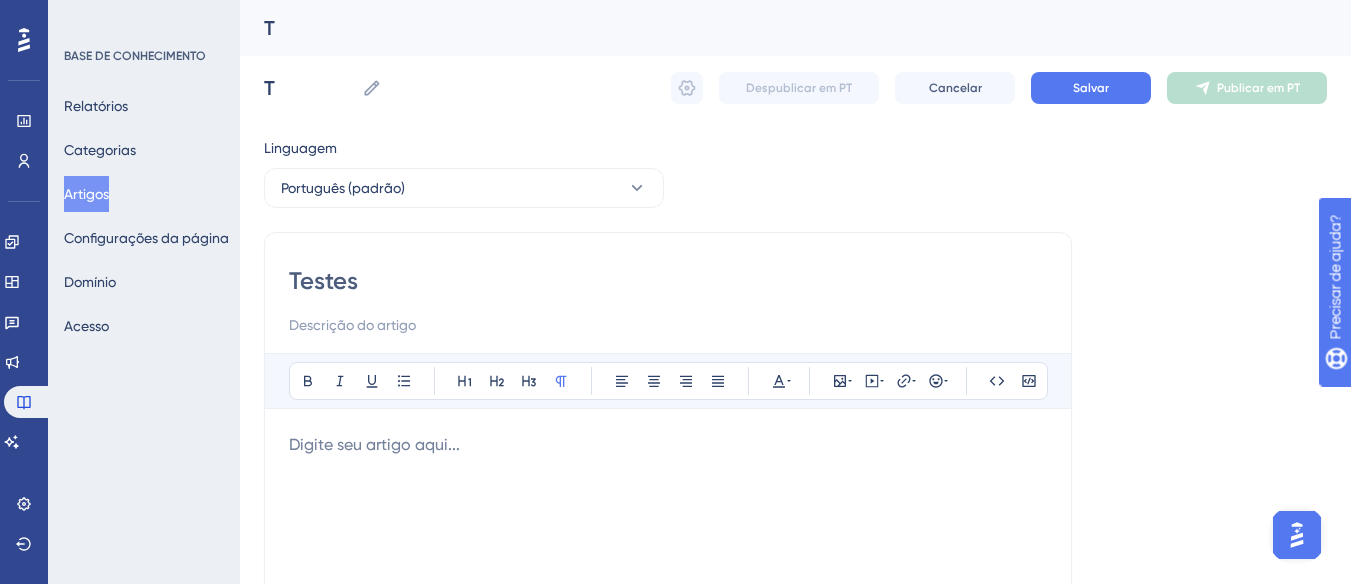 type on "Testes" 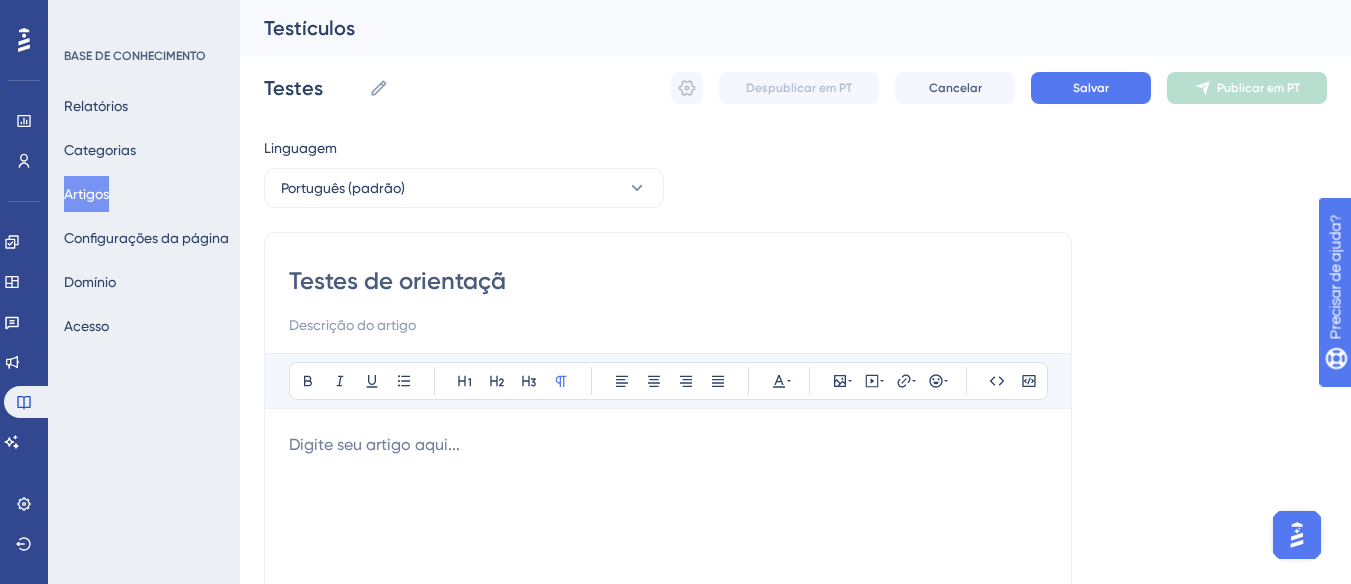 type on "Testes de orientação" 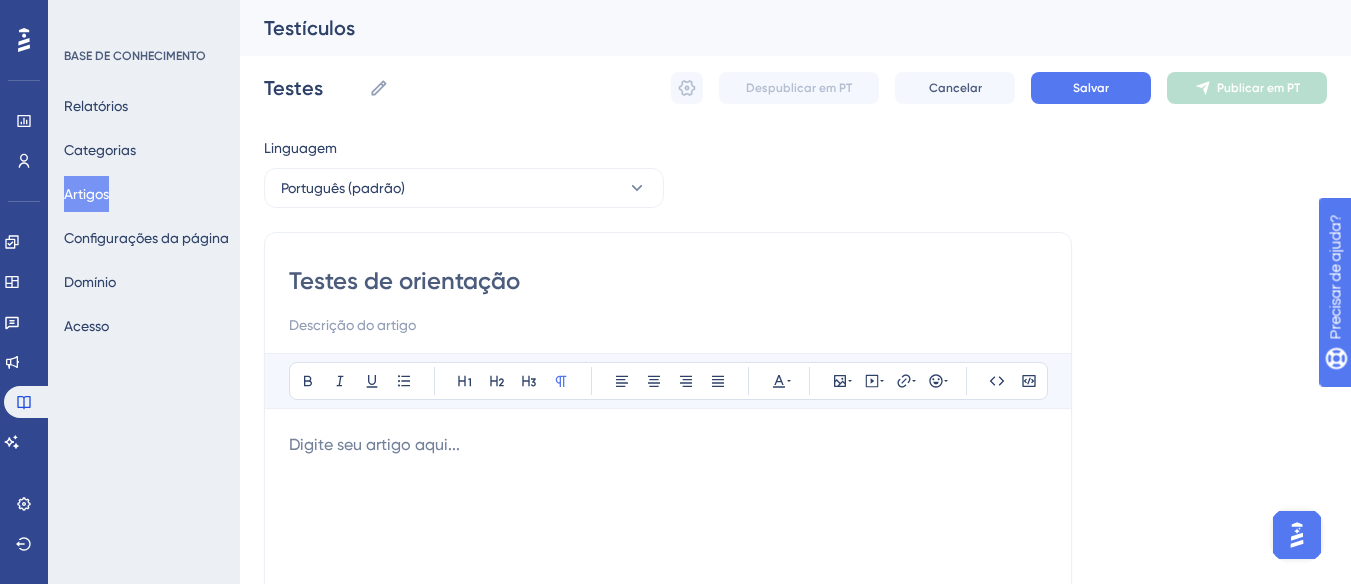 type on "Testes de orientação" 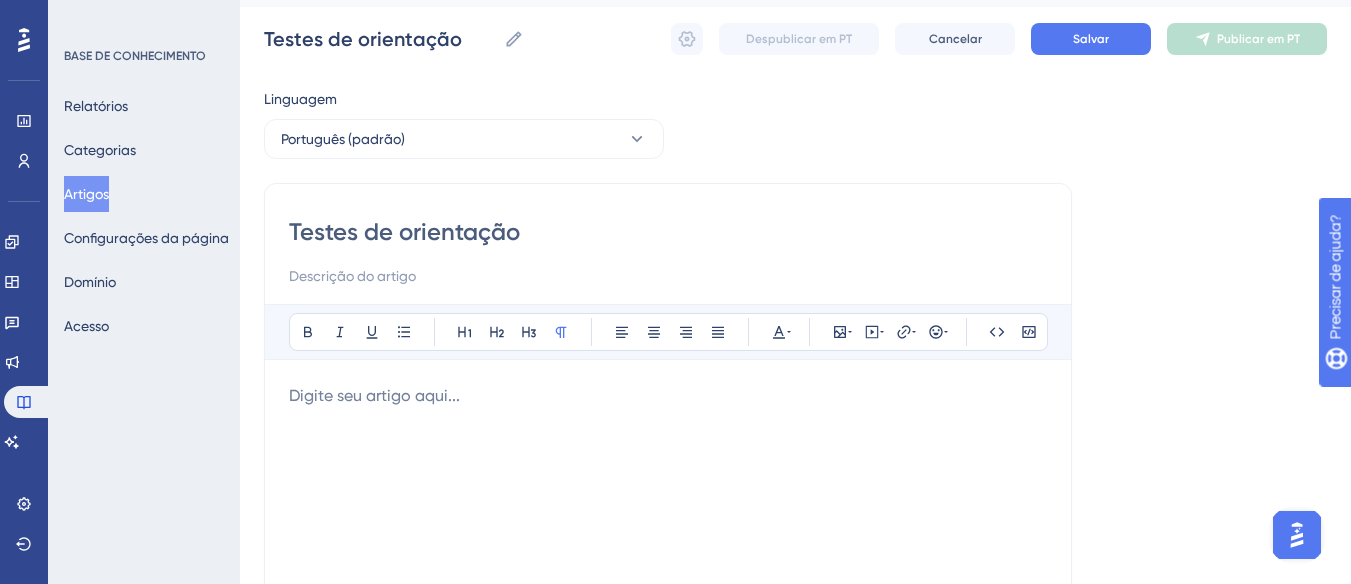 scroll, scrollTop: 100, scrollLeft: 0, axis: vertical 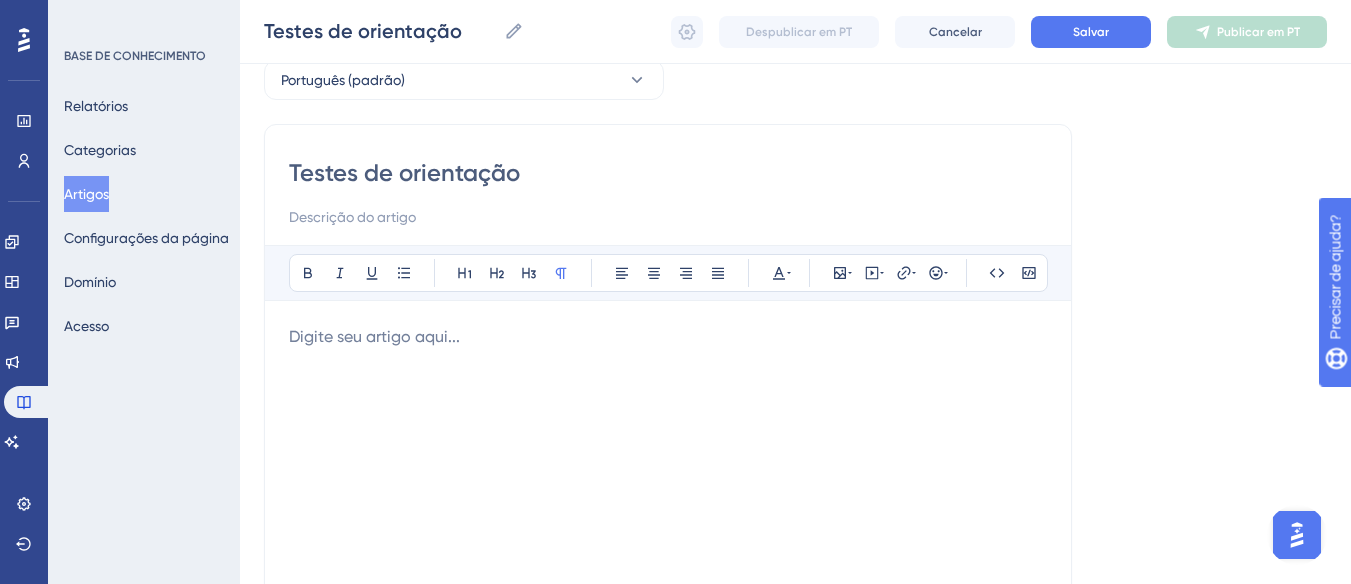 drag, startPoint x: 292, startPoint y: 160, endPoint x: 593, endPoint y: 162, distance: 301.00665 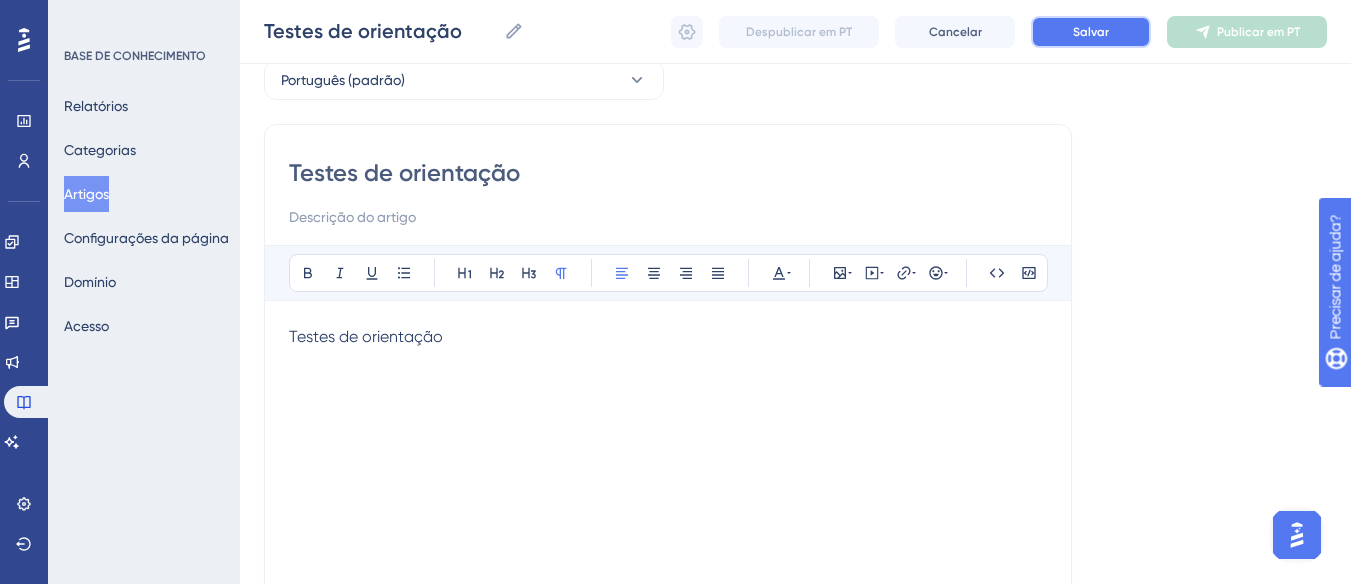 click on "Salvar" at bounding box center [1091, 32] 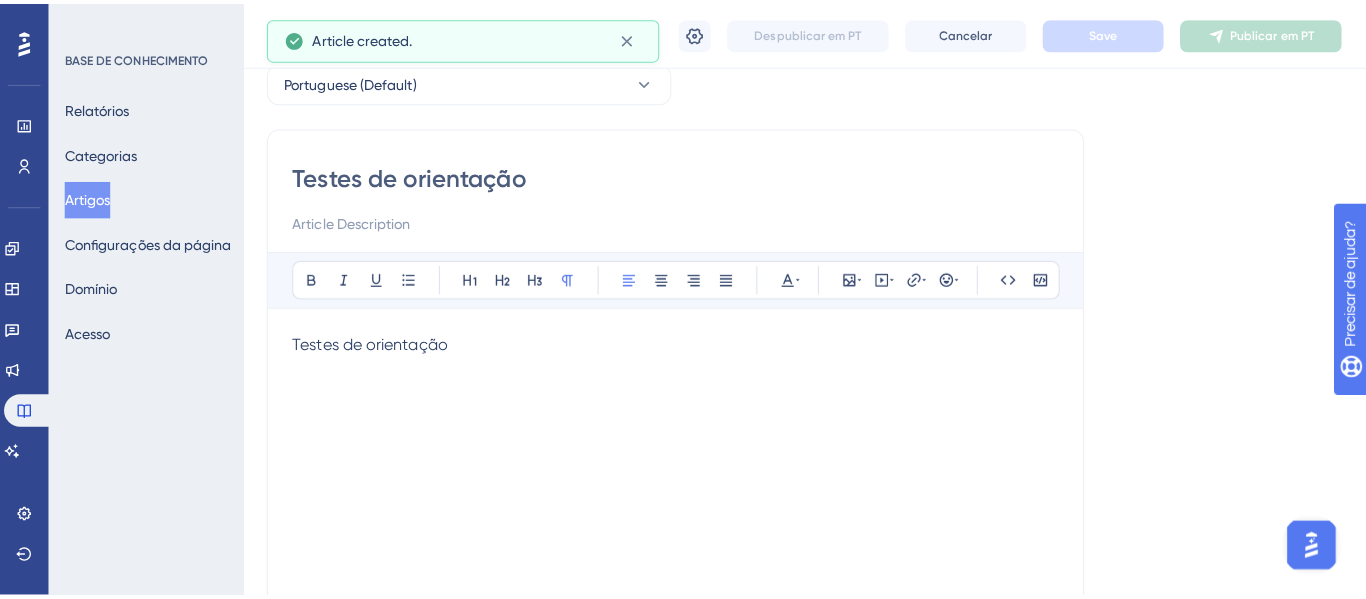 scroll, scrollTop: 0, scrollLeft: 0, axis: both 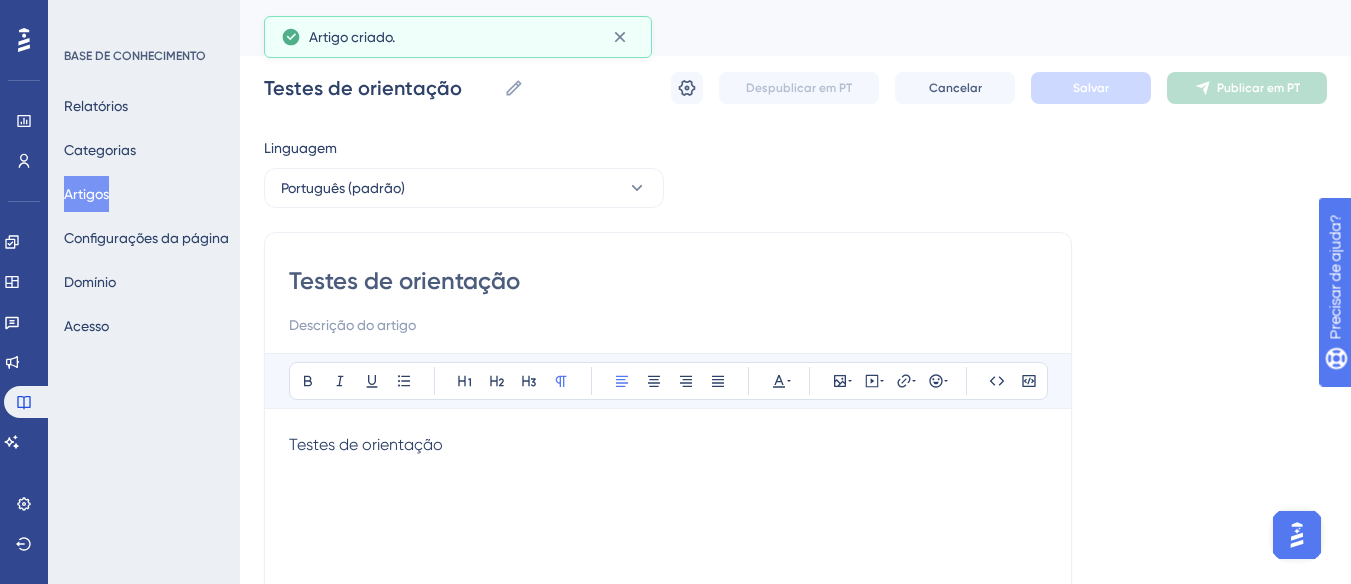 click on "Artigos" at bounding box center (86, 194) 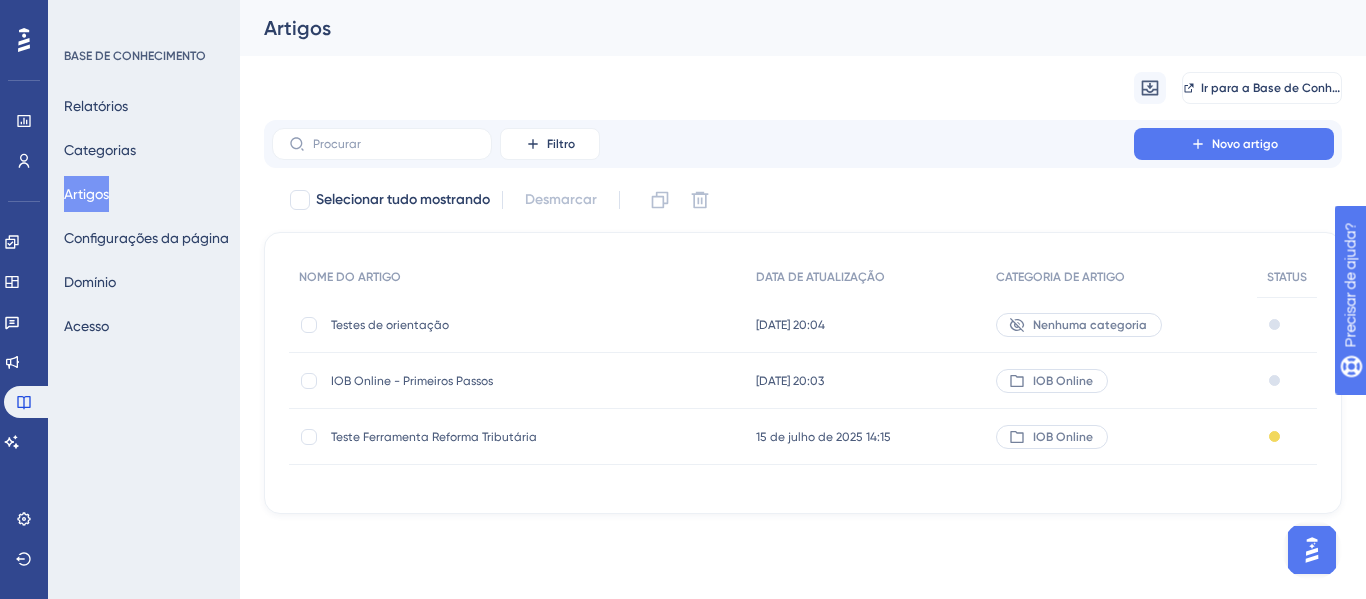 click on "IOB Online - Primeiros Passos" at bounding box center (412, 381) 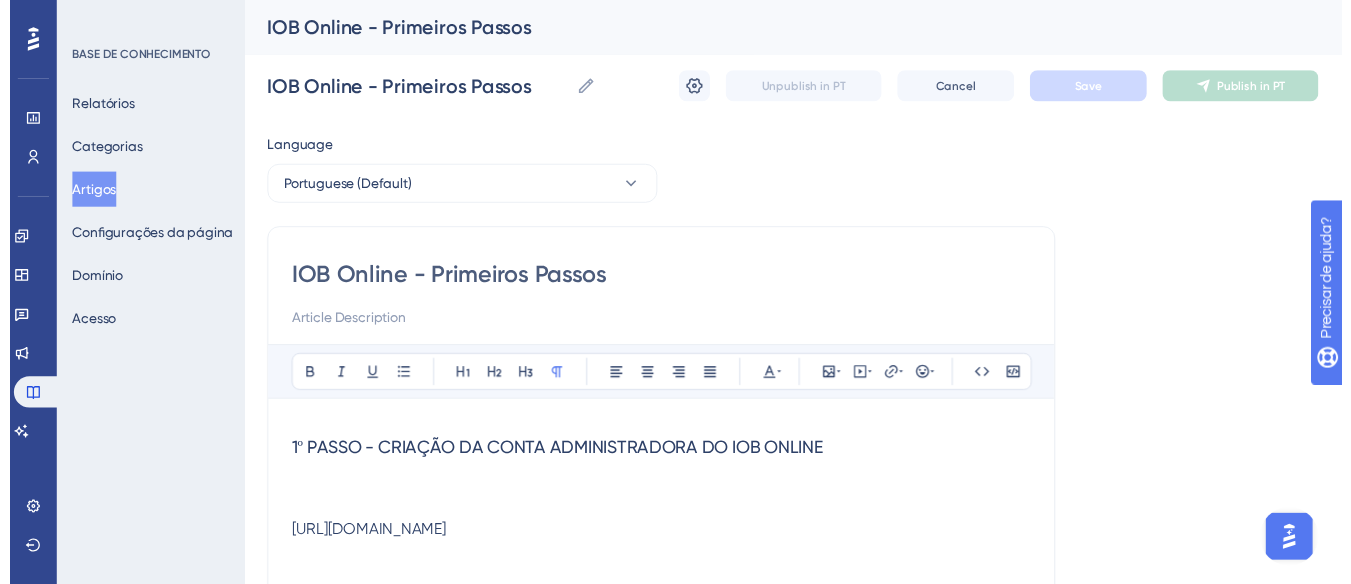 scroll, scrollTop: 1019, scrollLeft: 0, axis: vertical 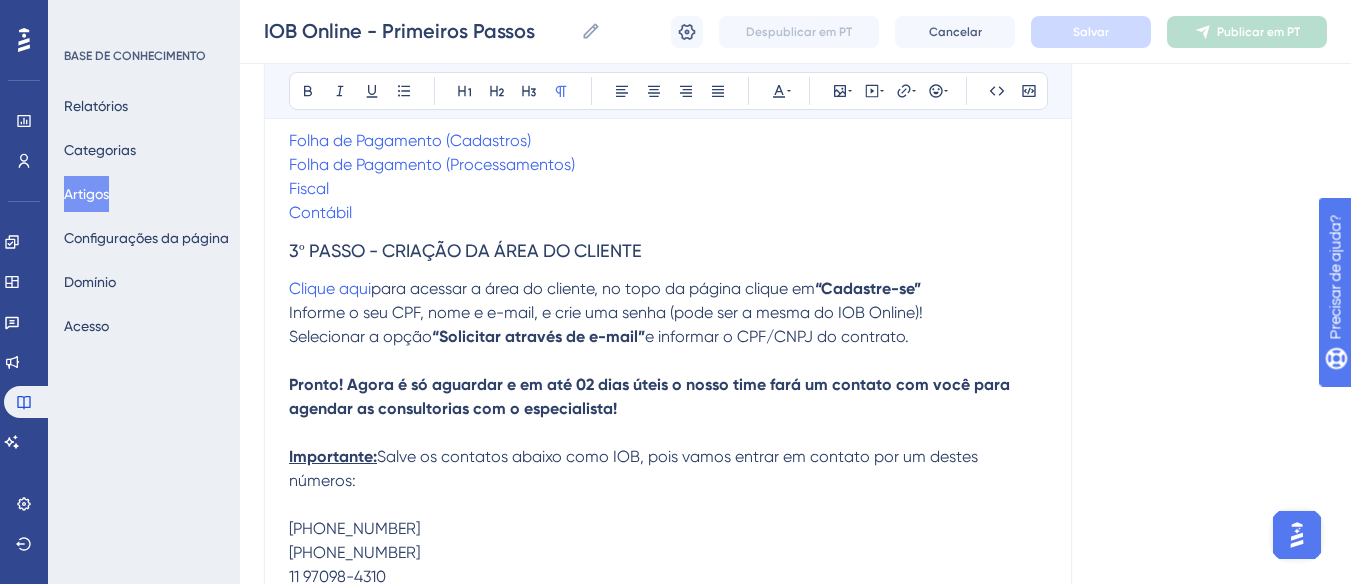 click on "IOB Online - Primeiros Passos IOB Online - Primeiros Passos Despublicar em PT Cancelar Salvar Publicar em PT" at bounding box center [795, 32] 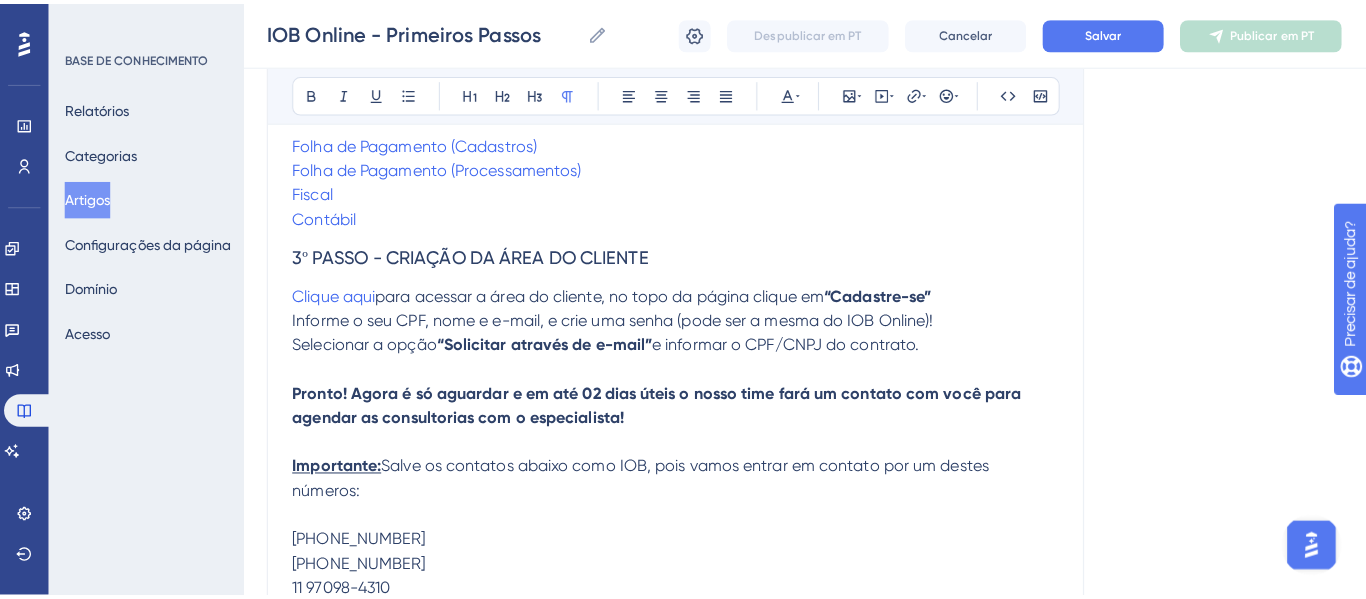 scroll, scrollTop: 219, scrollLeft: 0, axis: vertical 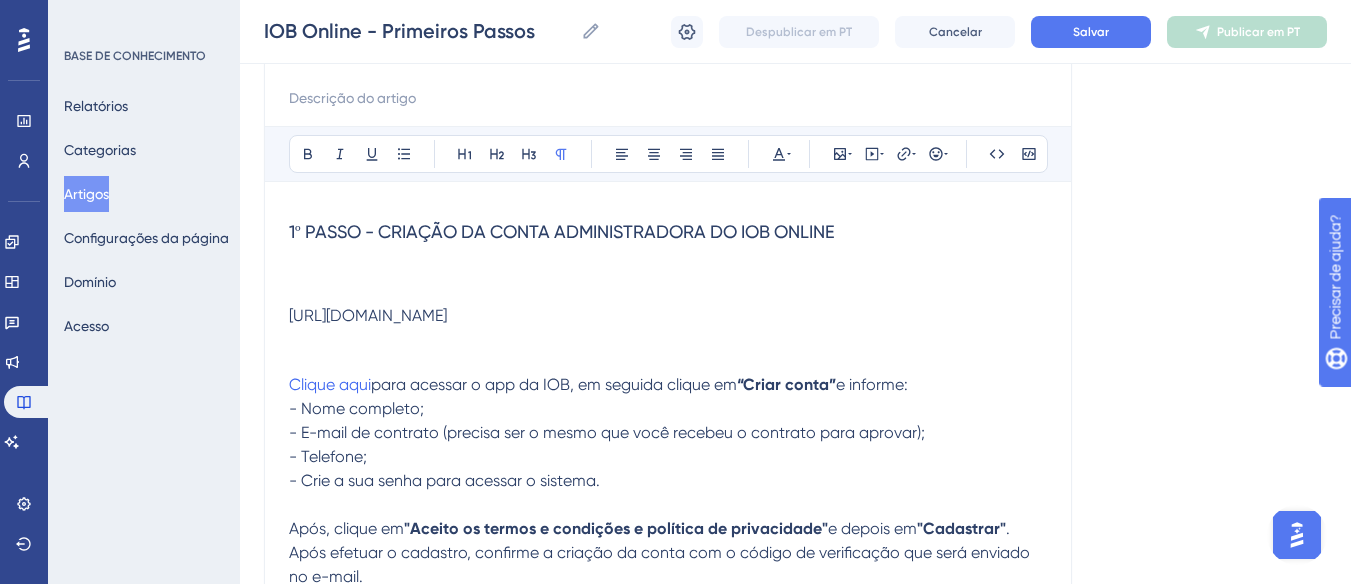 click on "Linguagem Português (padrão) IOB Online - Primeiros Passos Audacioso itálico Sublinhado Ponto de bala Título 1 Título 2 Título 3 Normal Alinhar à esquerda Alinhar ao centro Alinhar à direita Alinhar Justificar Cor do texto Inserir imagem Incorporar vídeo Hiperlink Emojis Código Bloco de código 1º PASSO - CRIAÇÃO DA CONTA ADMINISTRADORA DO IOB ONLINE [URL][DOMAIN_NAME]   Clique aqui  para acessar o app da IOB, em seguida clique em  “Criar conta”  e informe: - Nome completo;  - E-mail de contrato (precisa ser o mesmo que você recebeu o contrato para aprovar);  - Telefone;  - Crie a sua senha para acessar o sistema.    Após, clique em  "Aceito os termos e condições e política de privacidade"  e depois em  "Cadastrar" . Após efetuar o cadastro, confirme a criação da conta com o código de verificação que será enviado no e-mail.    Para abrir o sistema:  Dentro da plataforma clique no canto superior esquerdo em  "Menu"   Dúvidas frequentes:      Fiscal" at bounding box center (795, 745) 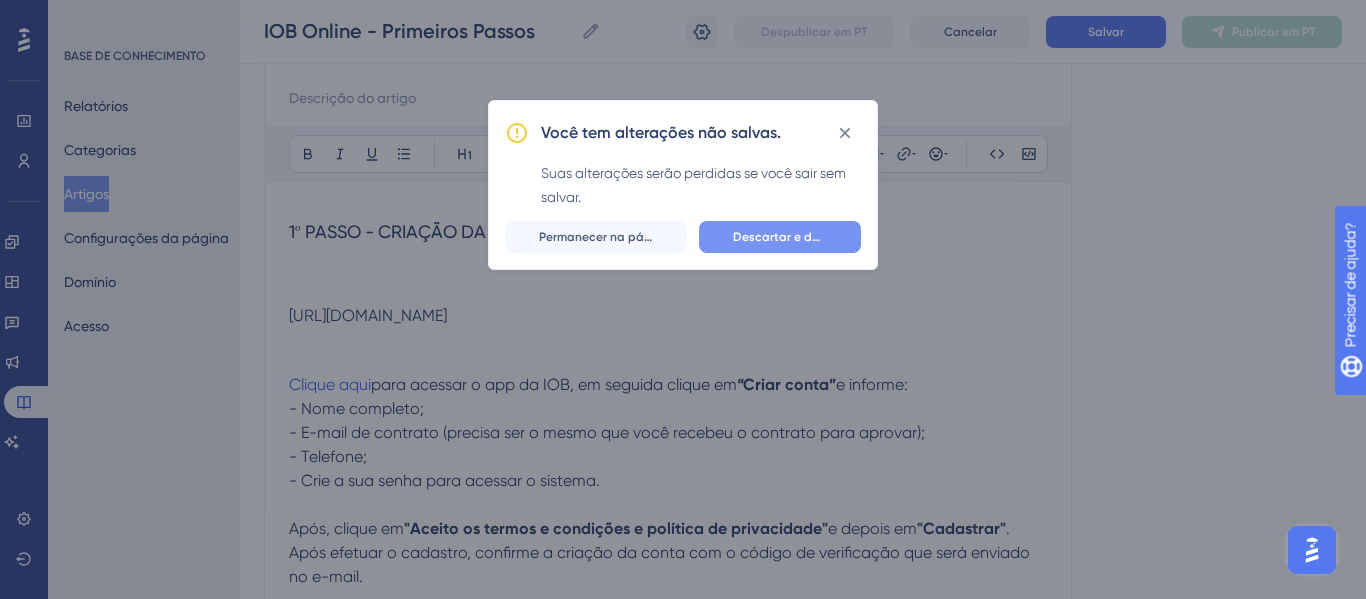 click on "Descartar e deixar" at bounding box center (786, 237) 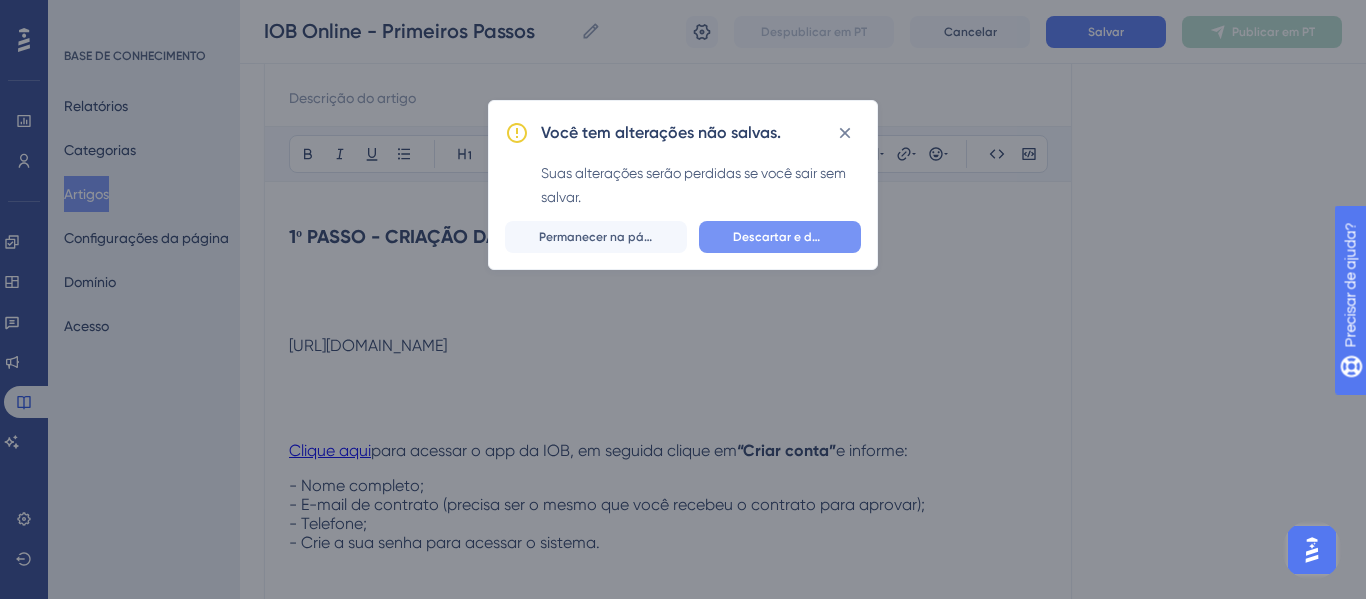 scroll, scrollTop: 0, scrollLeft: 0, axis: both 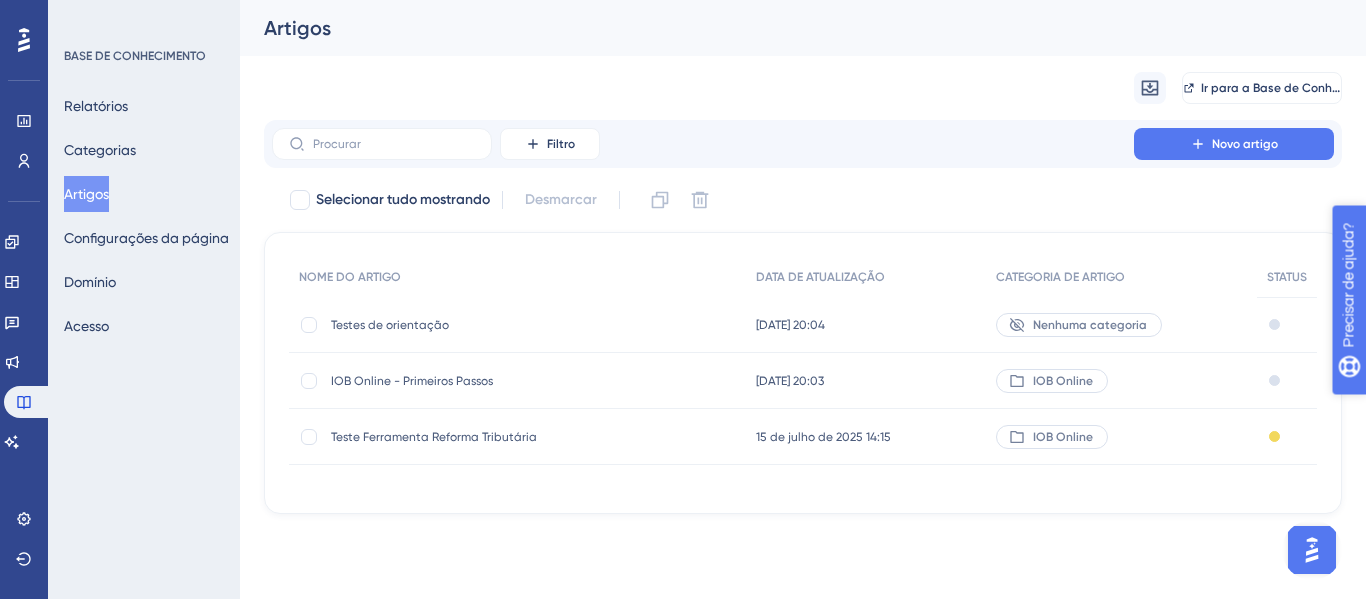 click on "Precisar de ajuda?" at bounding box center (1441, 410) 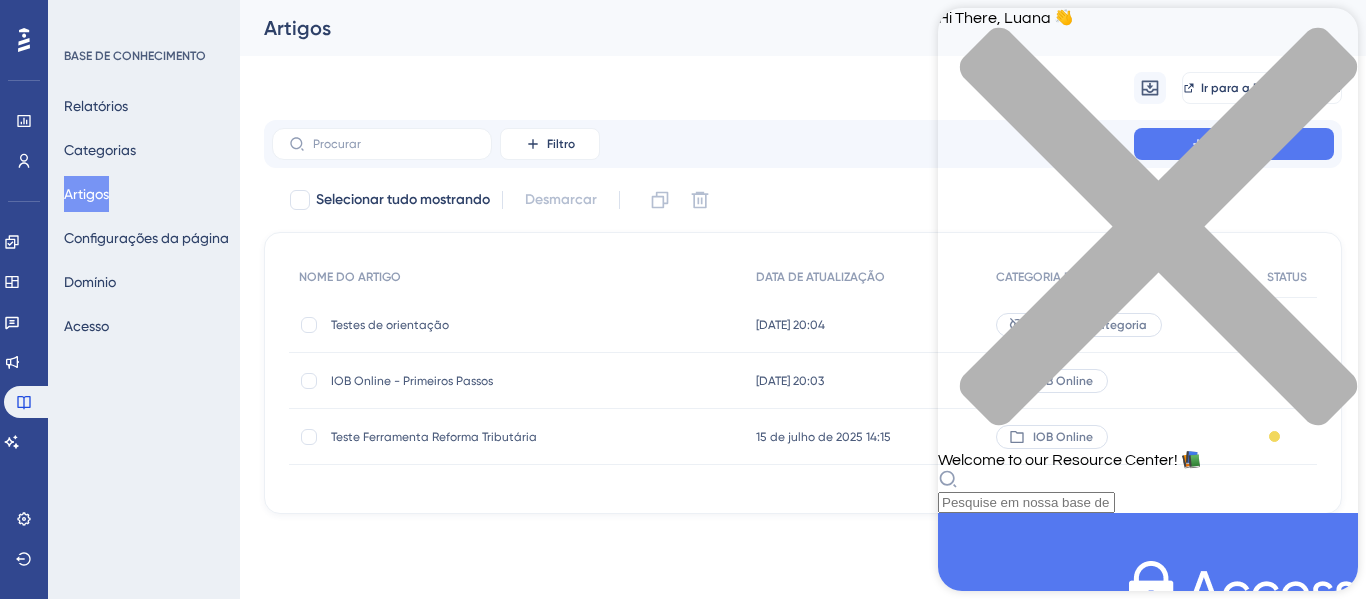 click on "Hi There, [PERSON_NAME] 👋 Welcome to our Resource Center! 📚" at bounding box center [1148, 260] 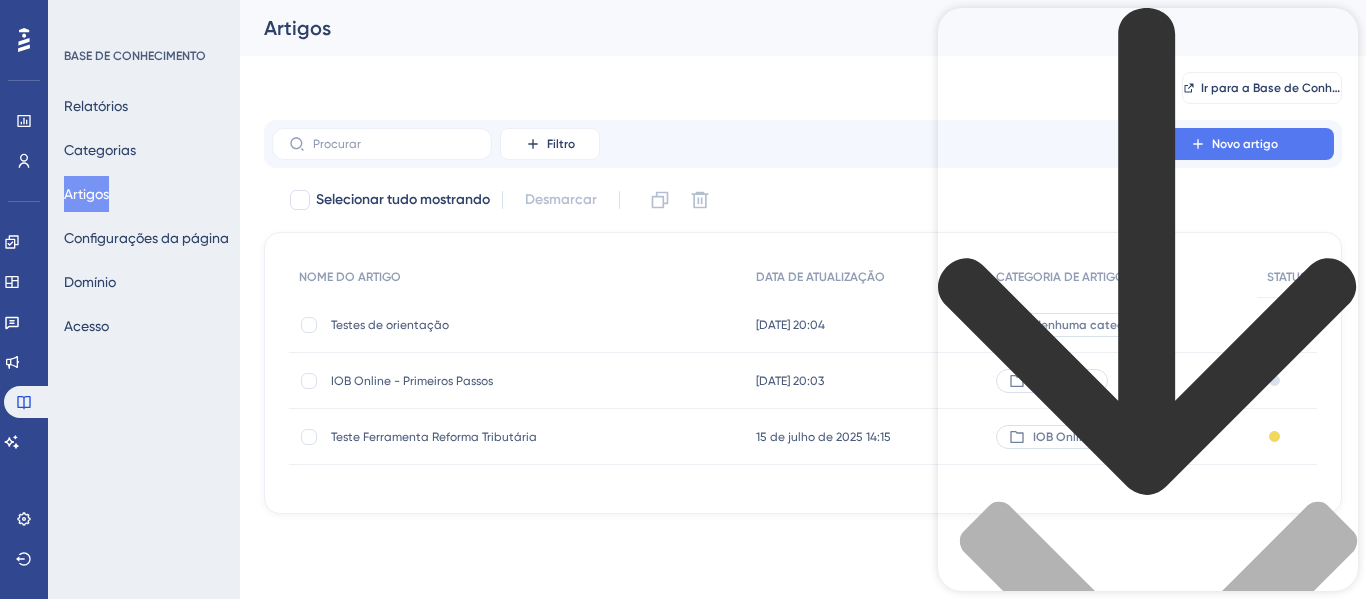 type on "iob online" 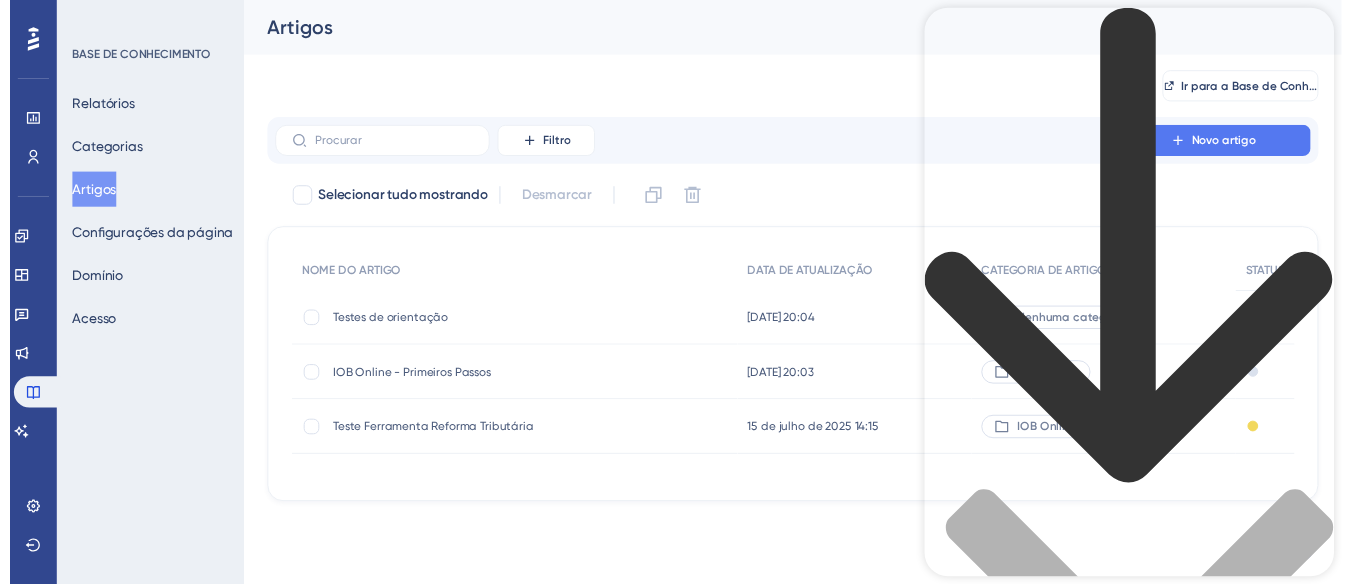 scroll, scrollTop: 0, scrollLeft: 0, axis: both 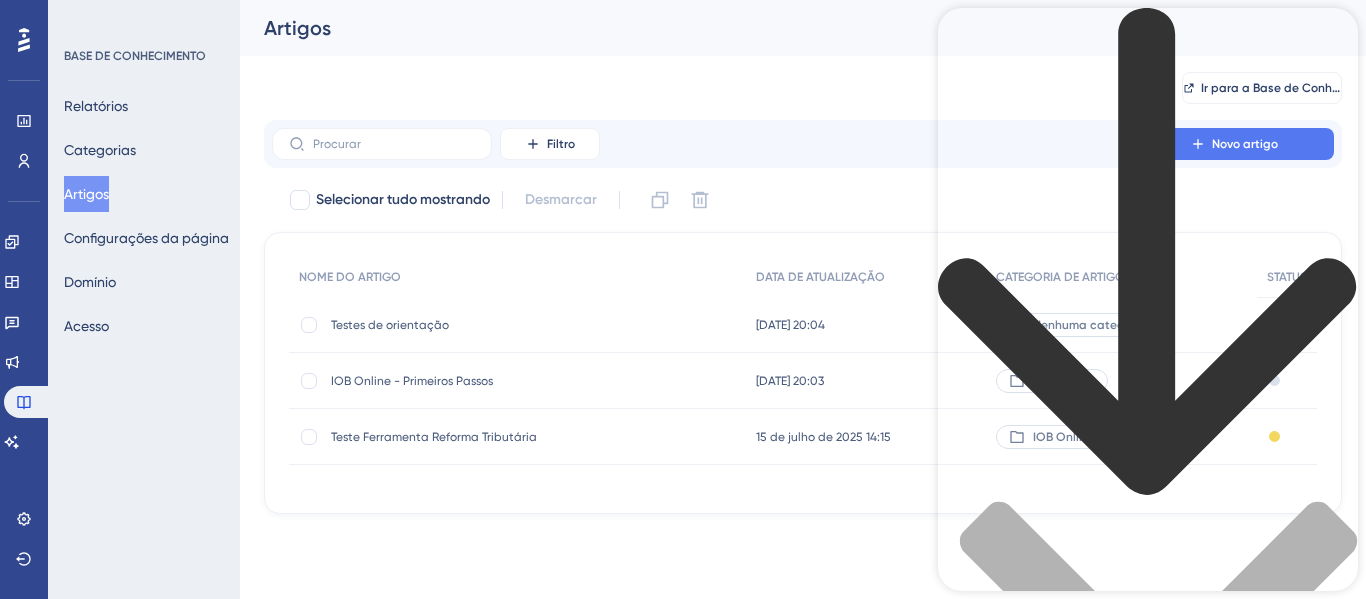 click at bounding box center (1148, 712) 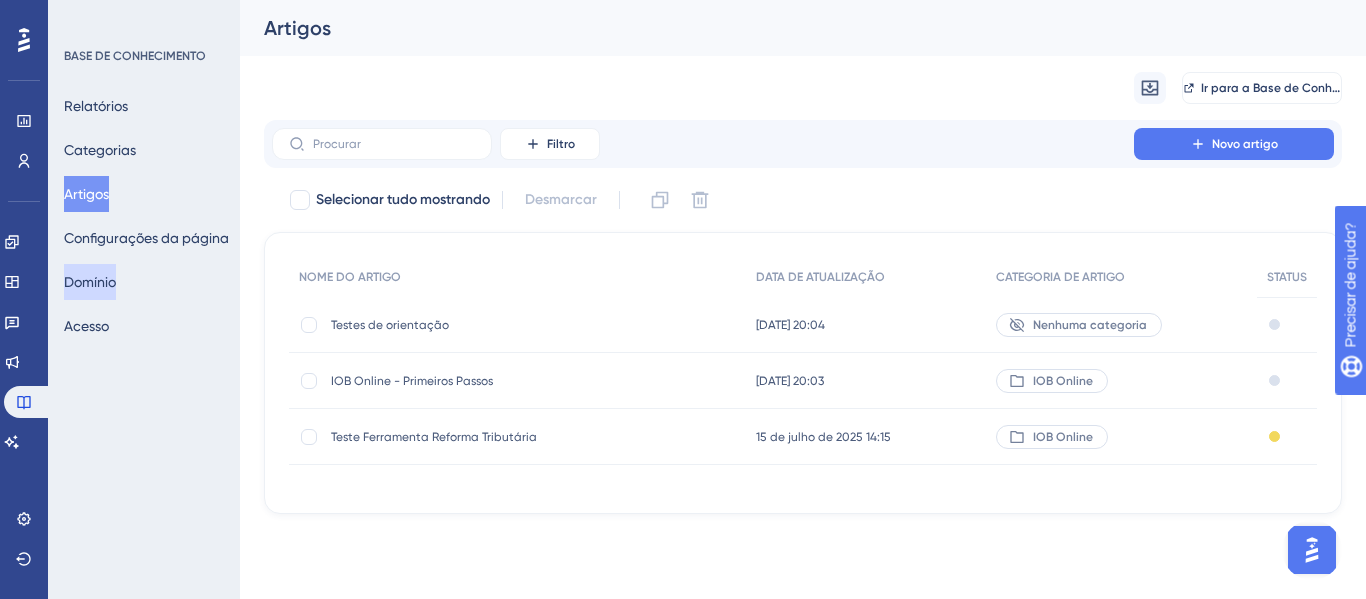 click on "Domínio" at bounding box center [90, 282] 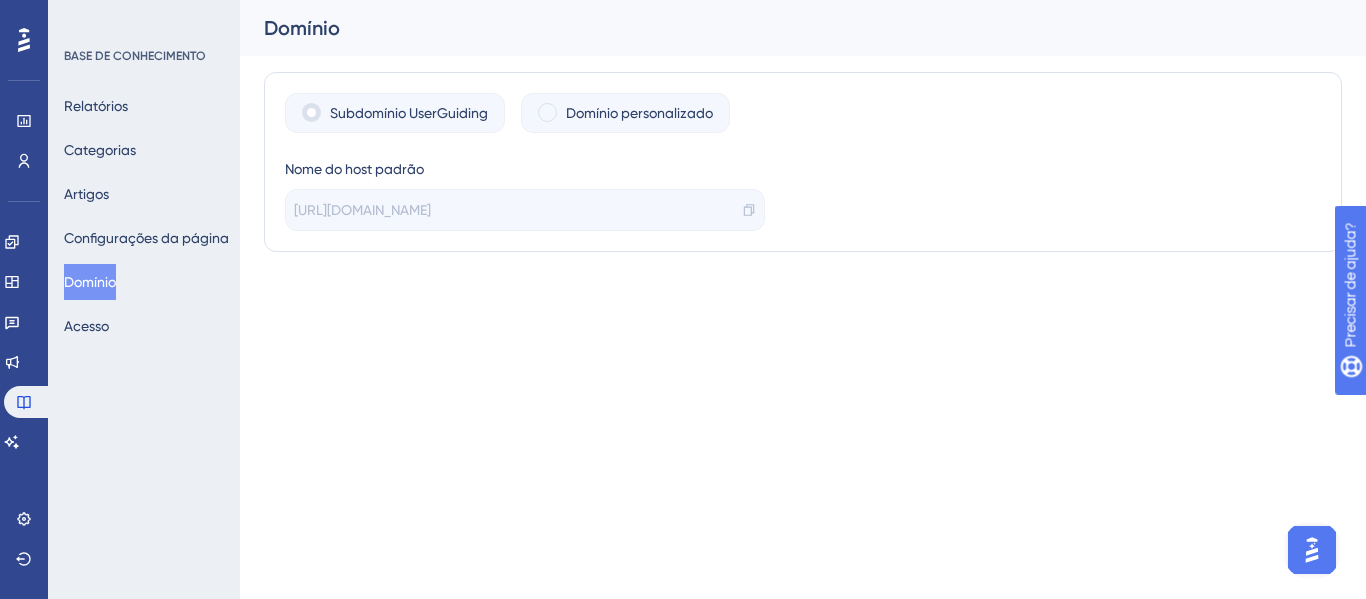click on "[URL][DOMAIN_NAME]" at bounding box center (362, 210) 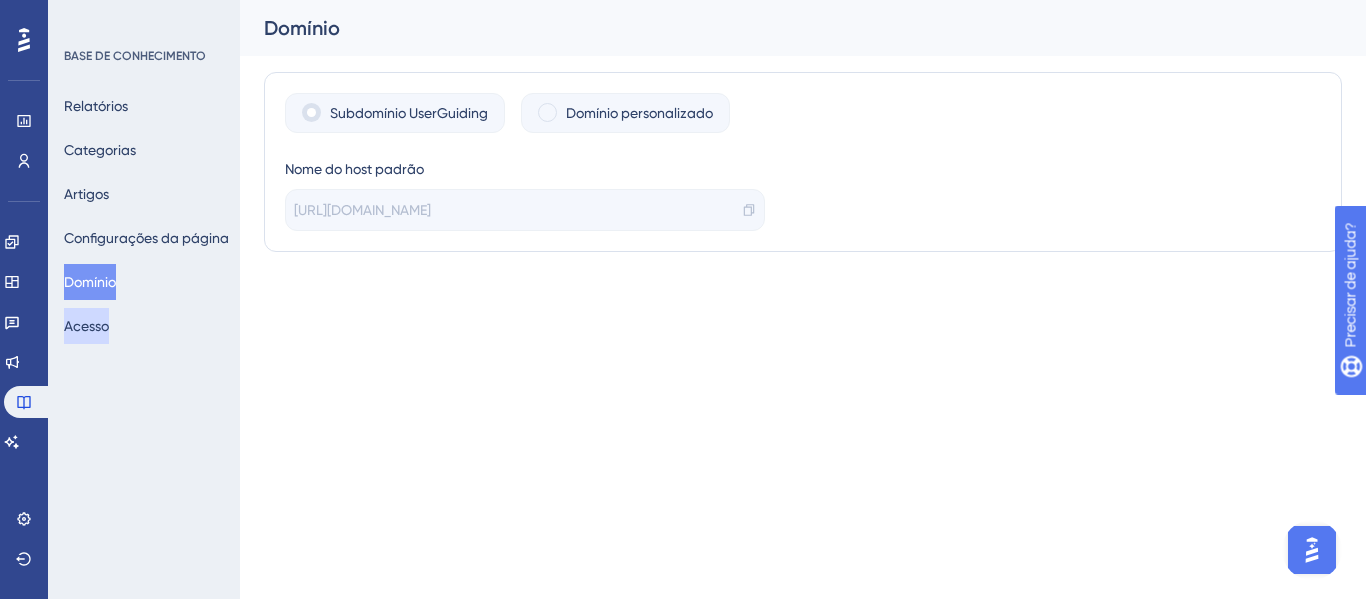 click on "Acesso" at bounding box center [86, 326] 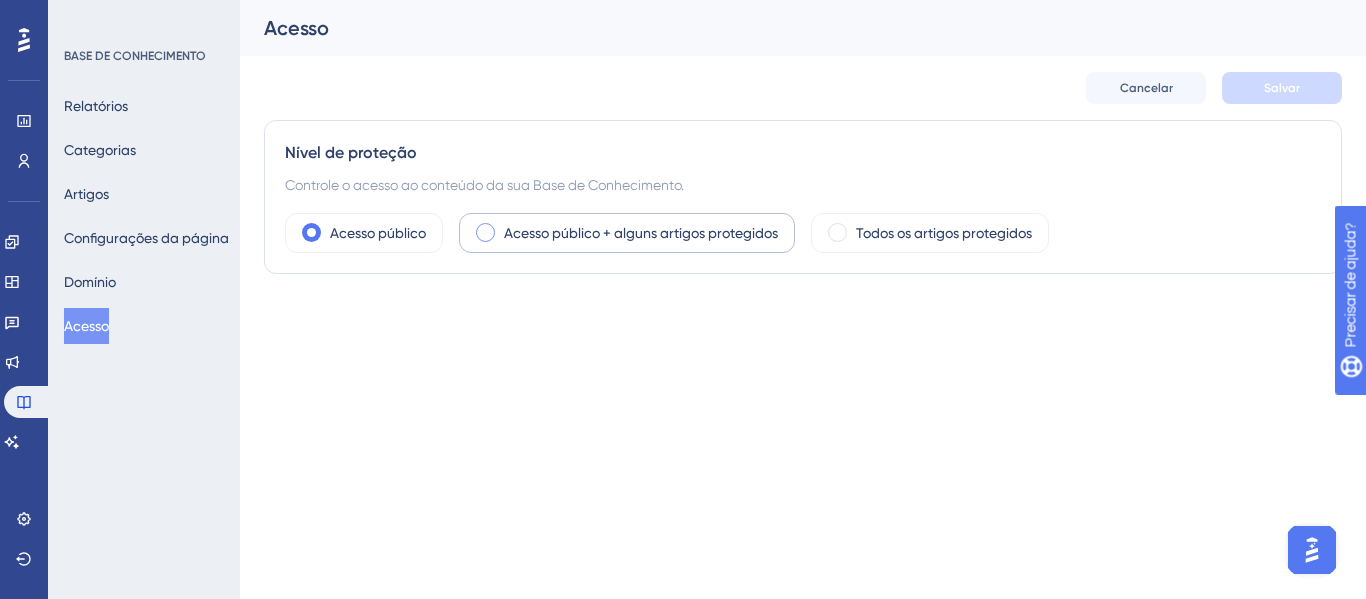 click on "Acesso público + alguns artigos protegidos" at bounding box center [641, 233] 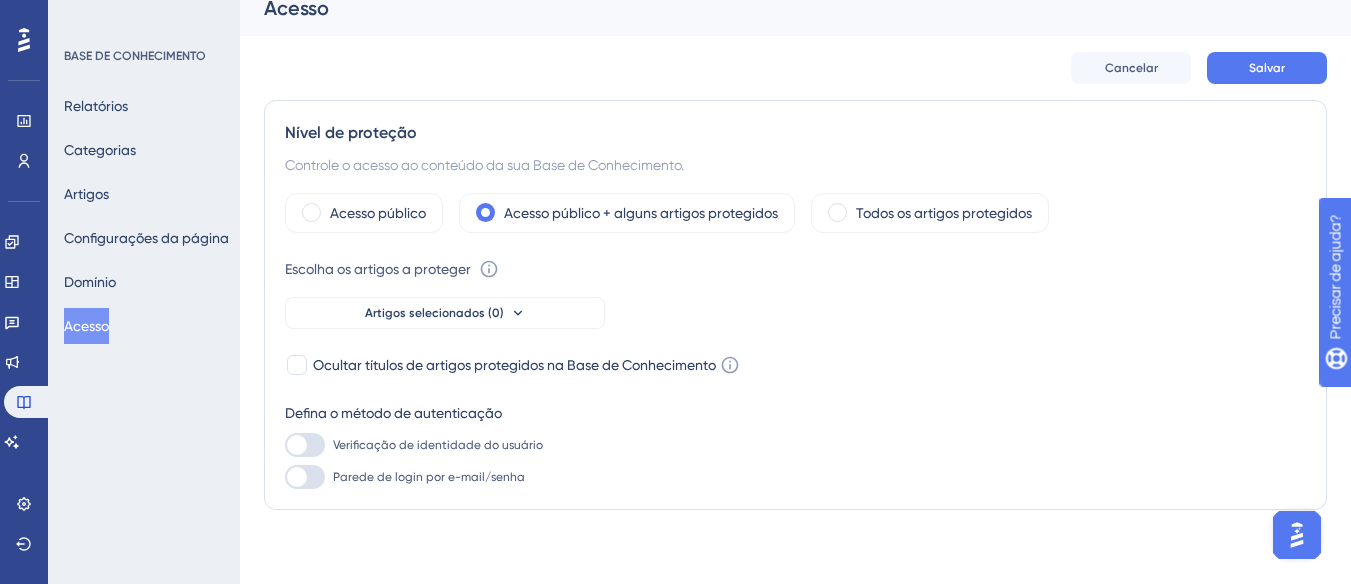 scroll, scrollTop: 26, scrollLeft: 0, axis: vertical 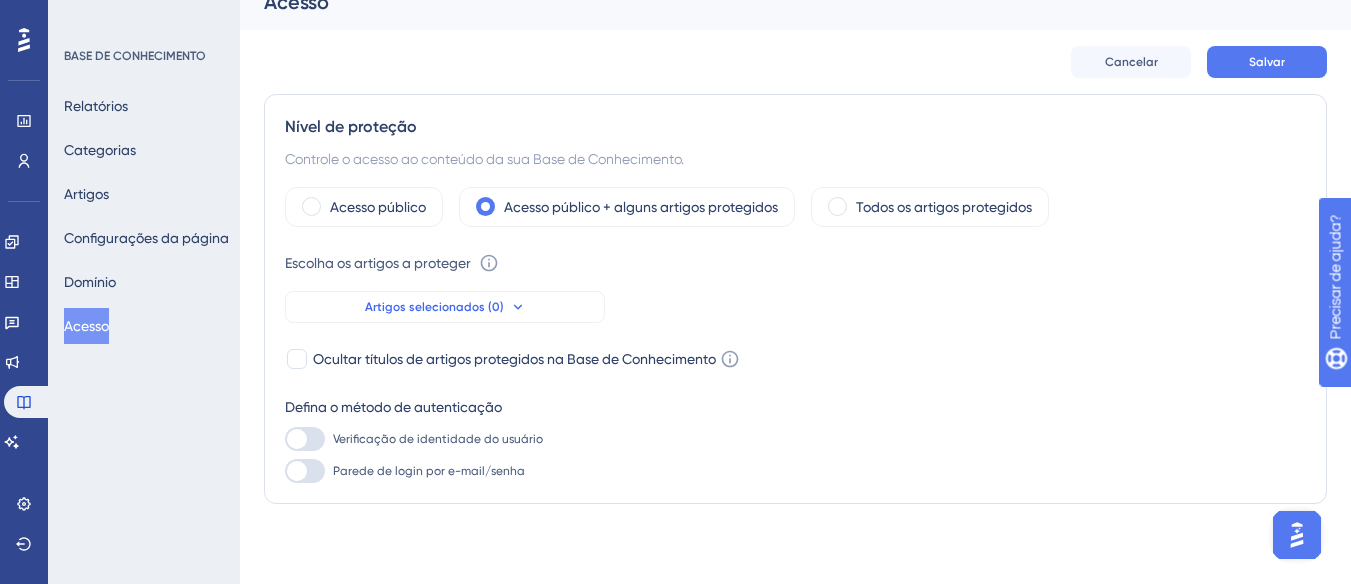 click on "Artigos selecionados (0)" at bounding box center (445, 307) 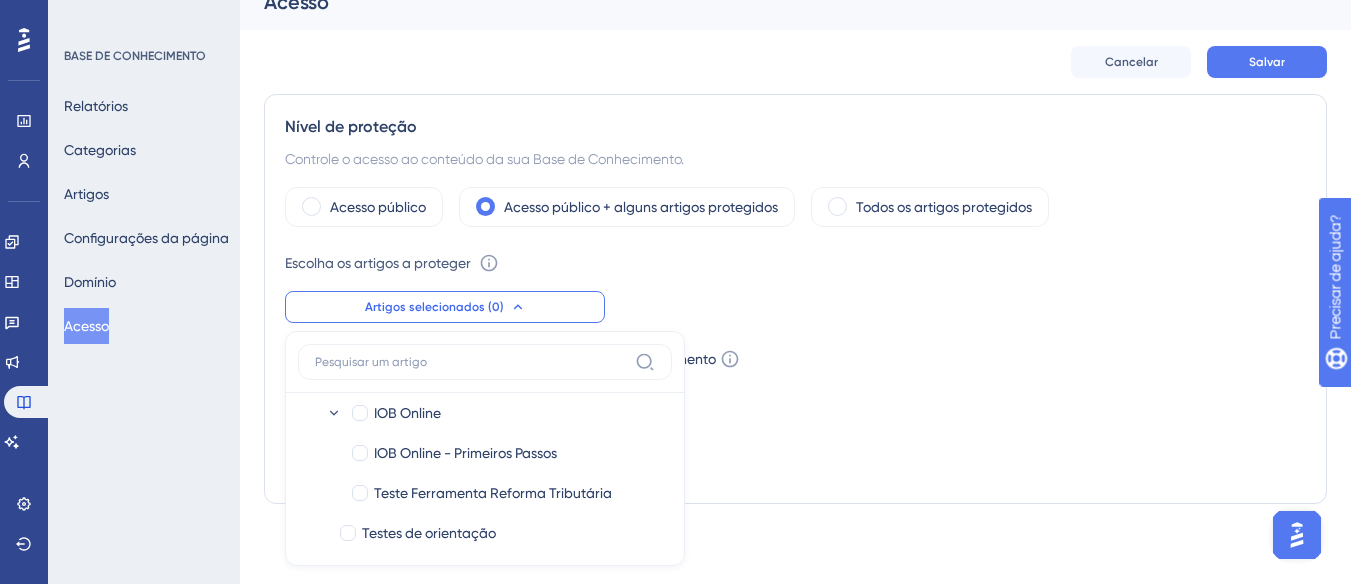 click on "Acesso público Acesso público + alguns artigos protegidos Todos os artigos protegidos Escolha os artigos a proteger Selecione artigos para proteger com restrições de acesso. Os não selecionados permanecerão públicos. Saber mais Artigos selecionados (0) IOB Online IOB Online IOB Online - Primeiros Passos IOB Online - Primeiros Passos Teste Ferramenta Reforma Tributária Teste Ferramenta Reforma Tributária Testes de orientação Testes de orientação Ocultar títulos de artigos protegidos na Base de Conhecimento Se você selecionar isso, seus artigos não ficarão visíveis na navegação de páginas e na pesquisa. Saber mais Defina o método de autenticação Verificação de identidade do usuário Parede de login por e-mail/senha" at bounding box center [795, 335] 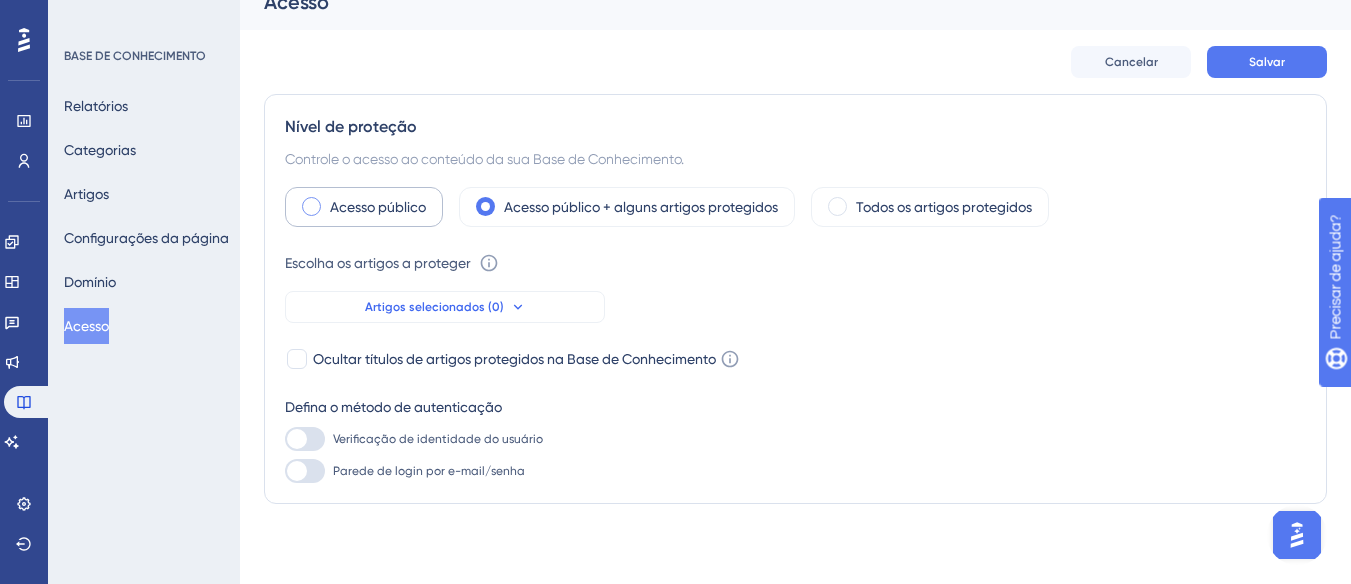 click at bounding box center [311, 206] 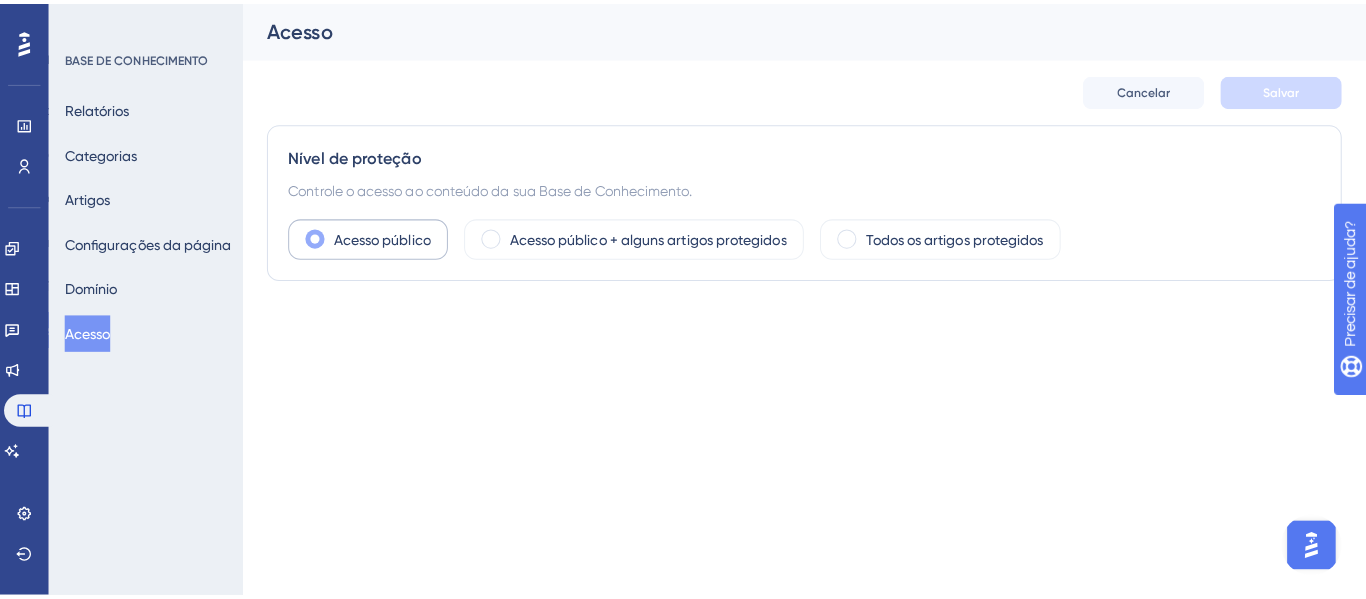 scroll, scrollTop: 0, scrollLeft: 0, axis: both 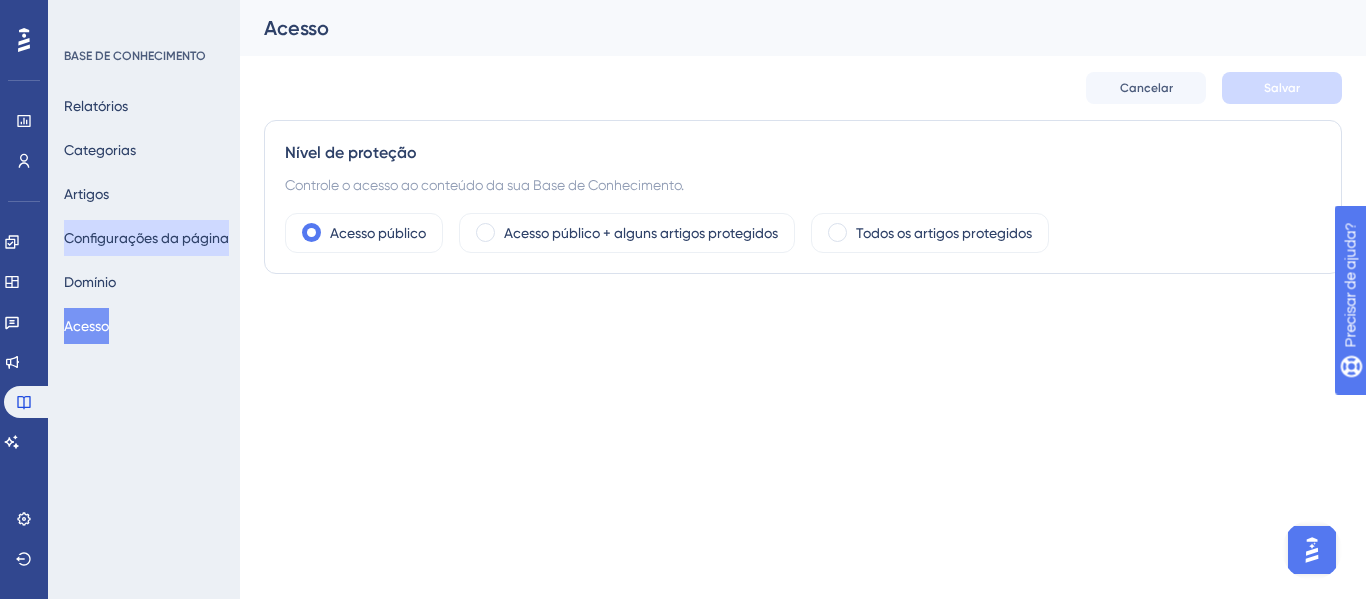 click on "Configurações da página" at bounding box center [146, 238] 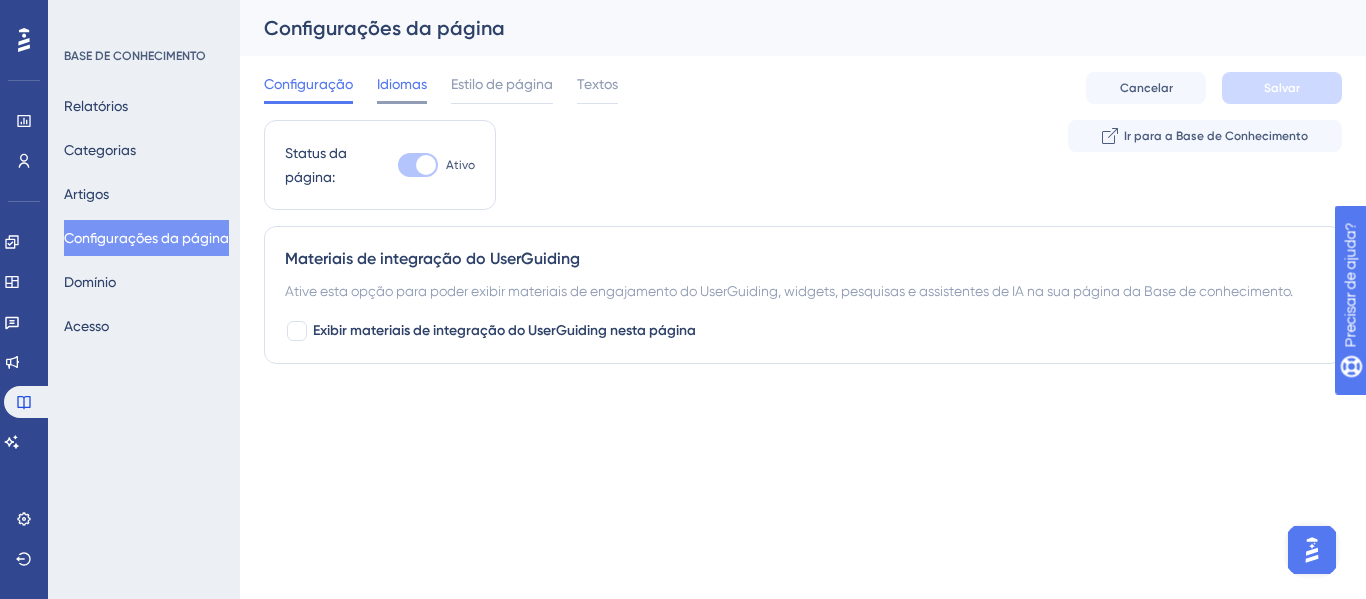 click on "Idiomas" at bounding box center (402, 84) 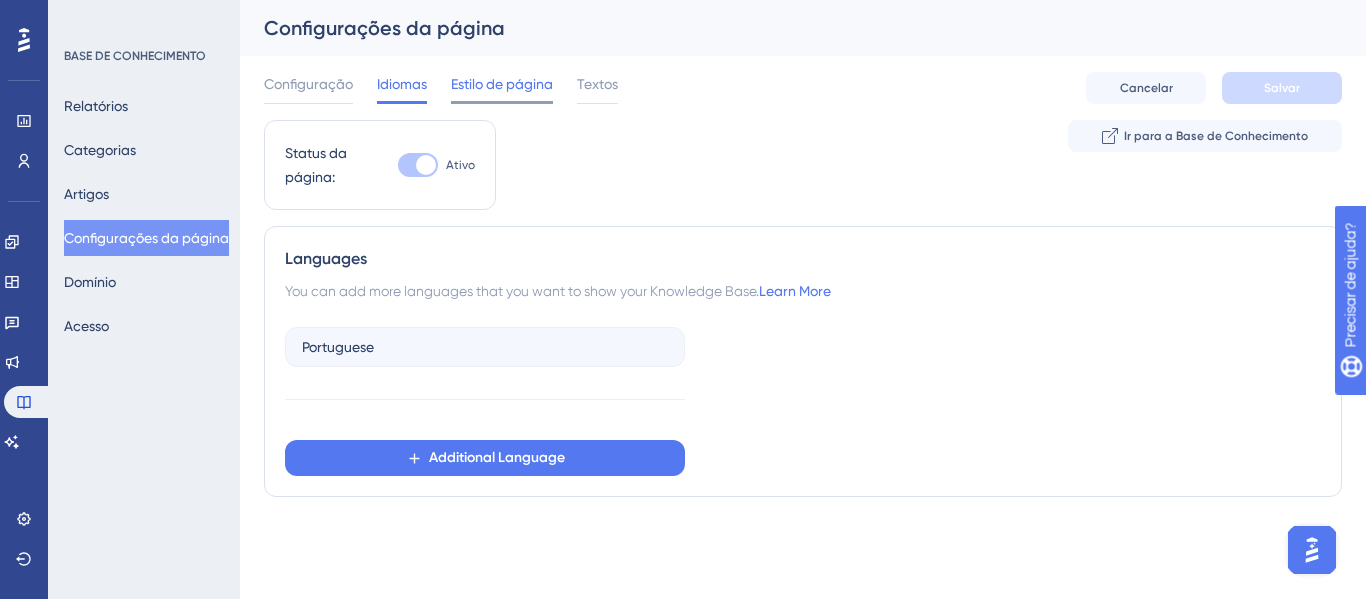 click on "Estilo de página" at bounding box center (502, 84) 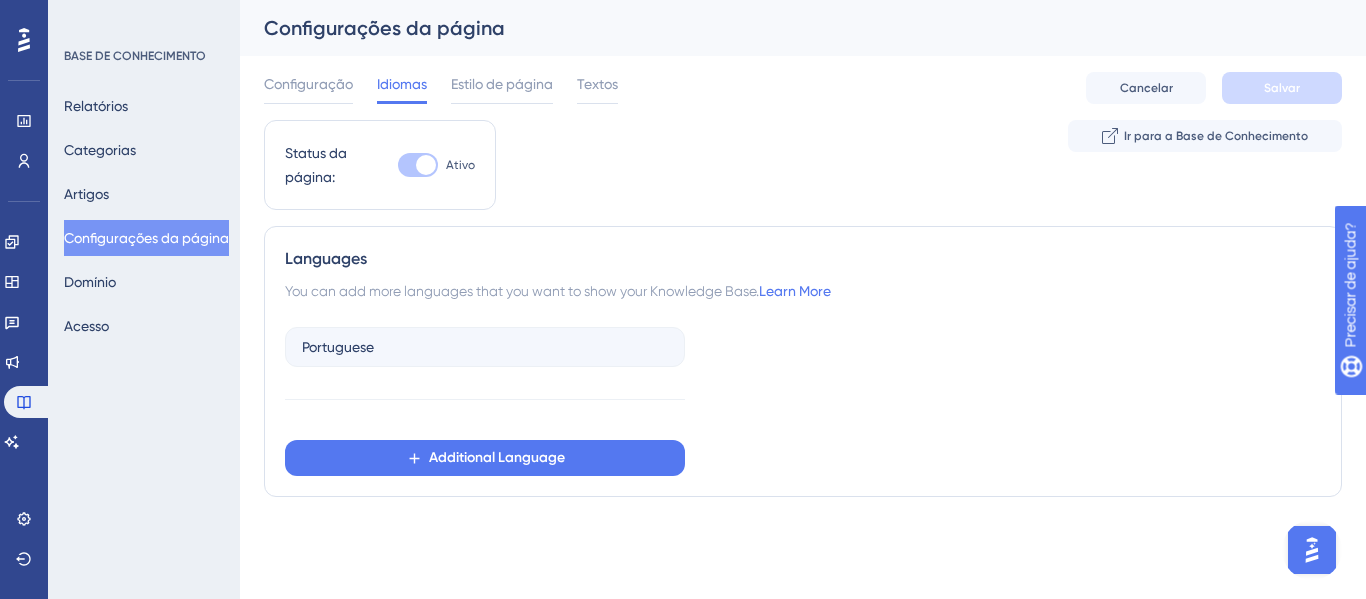 click on "Configuração Idiomas Estilo de página Textos Cancelar Salvar" at bounding box center (803, 88) 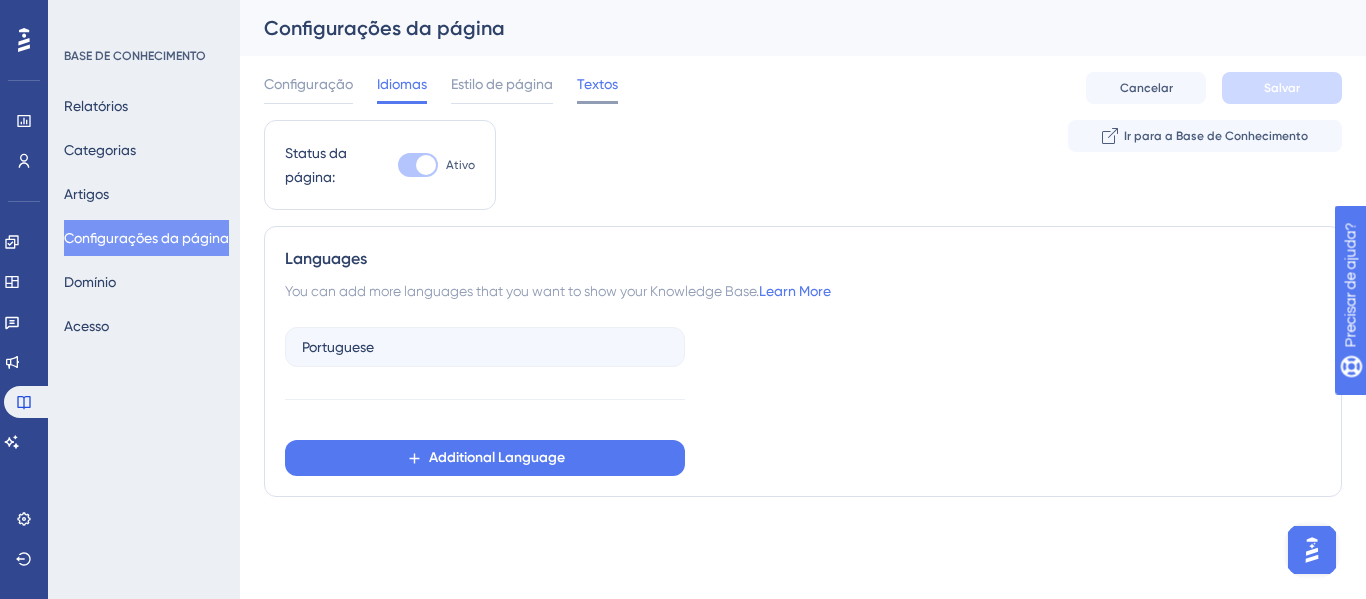 click on "Textos" at bounding box center [597, 84] 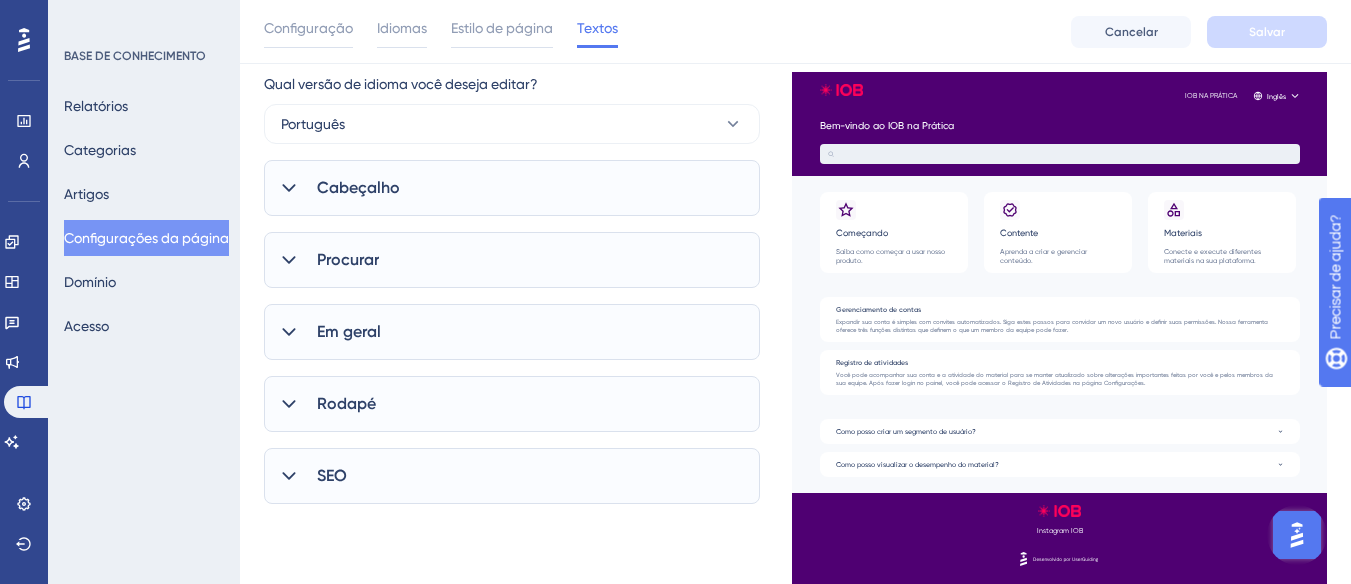 scroll, scrollTop: 163, scrollLeft: 0, axis: vertical 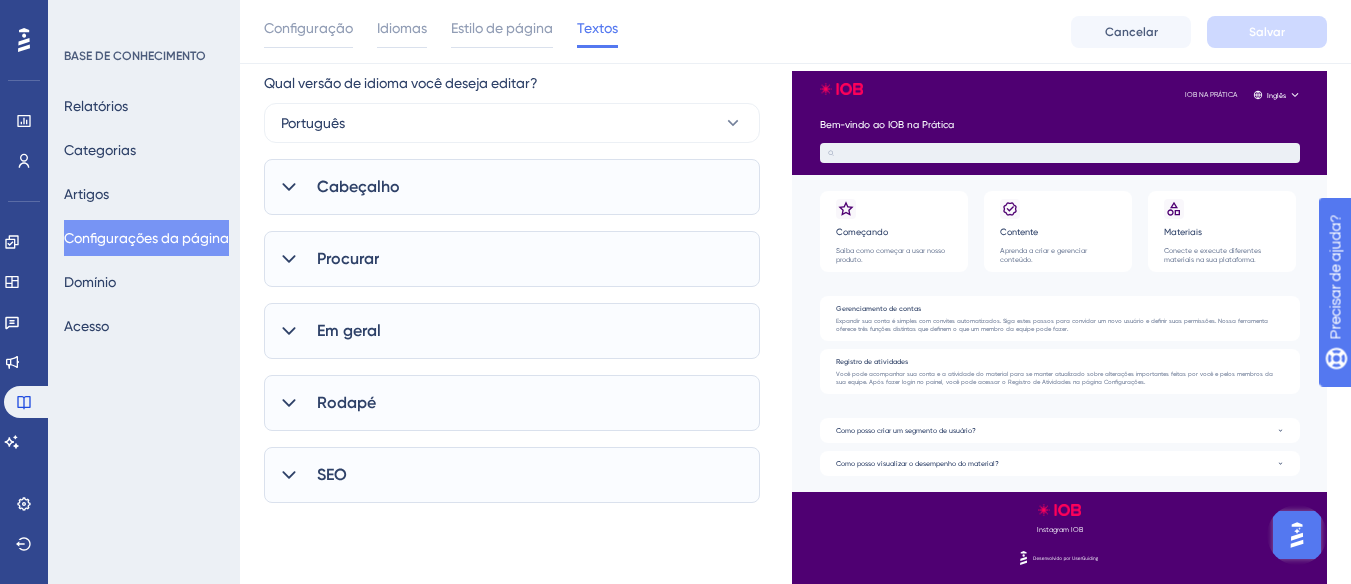 click on "Em geral" at bounding box center [349, 330] 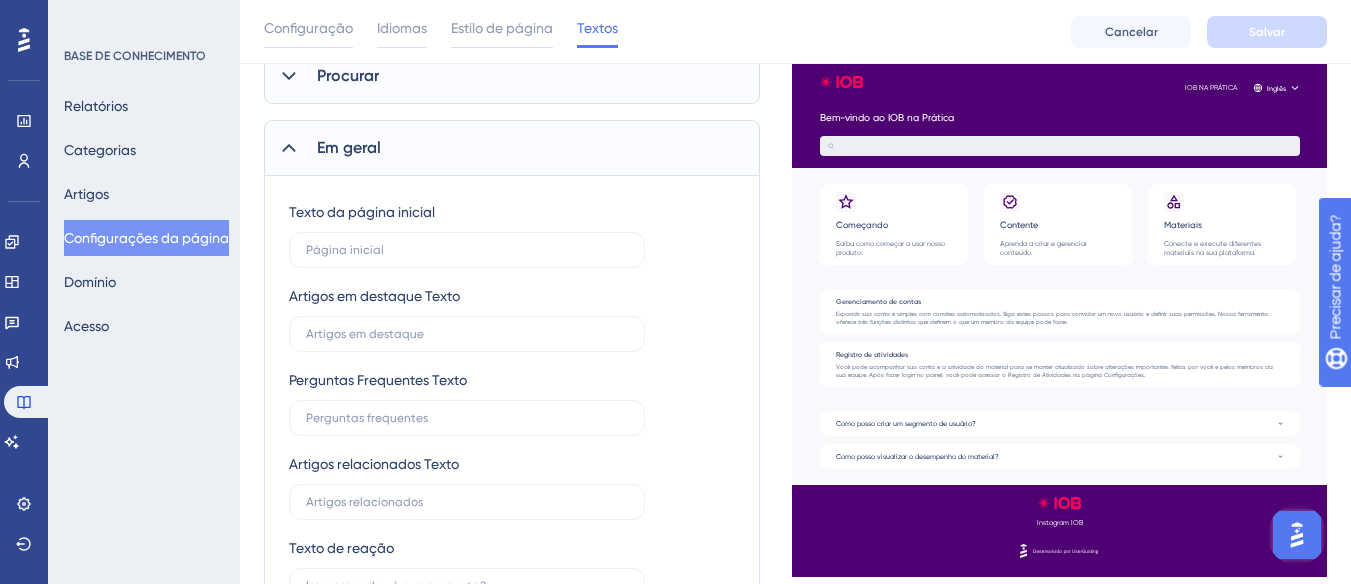 scroll, scrollTop: 363, scrollLeft: 0, axis: vertical 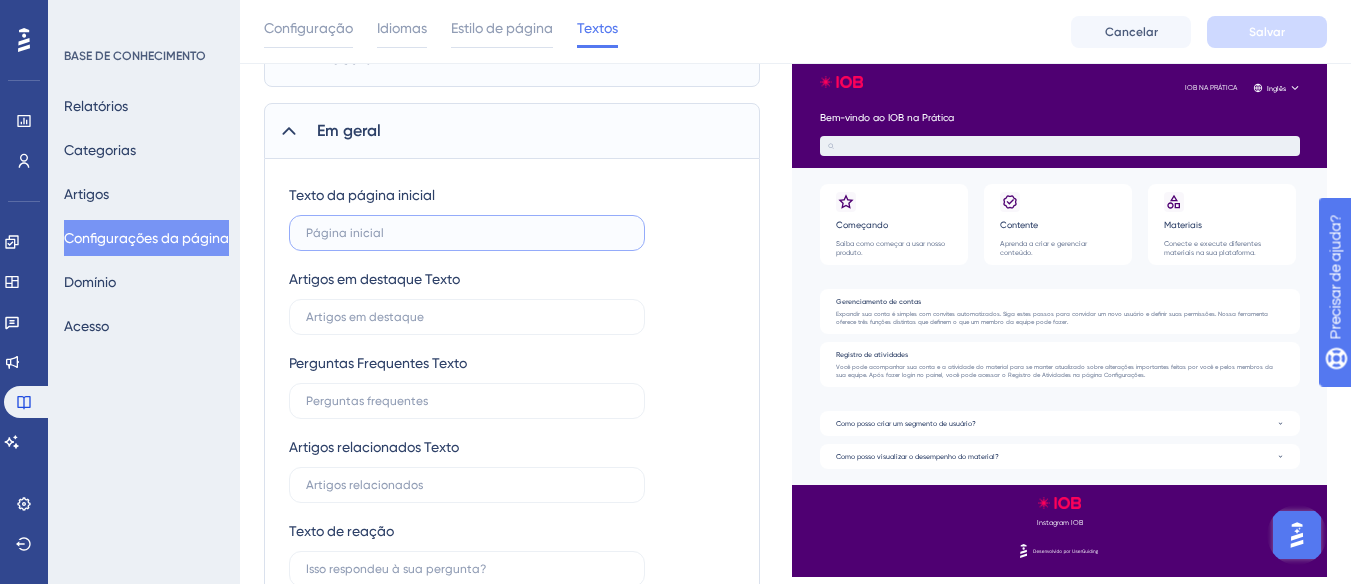 click at bounding box center [467, 233] 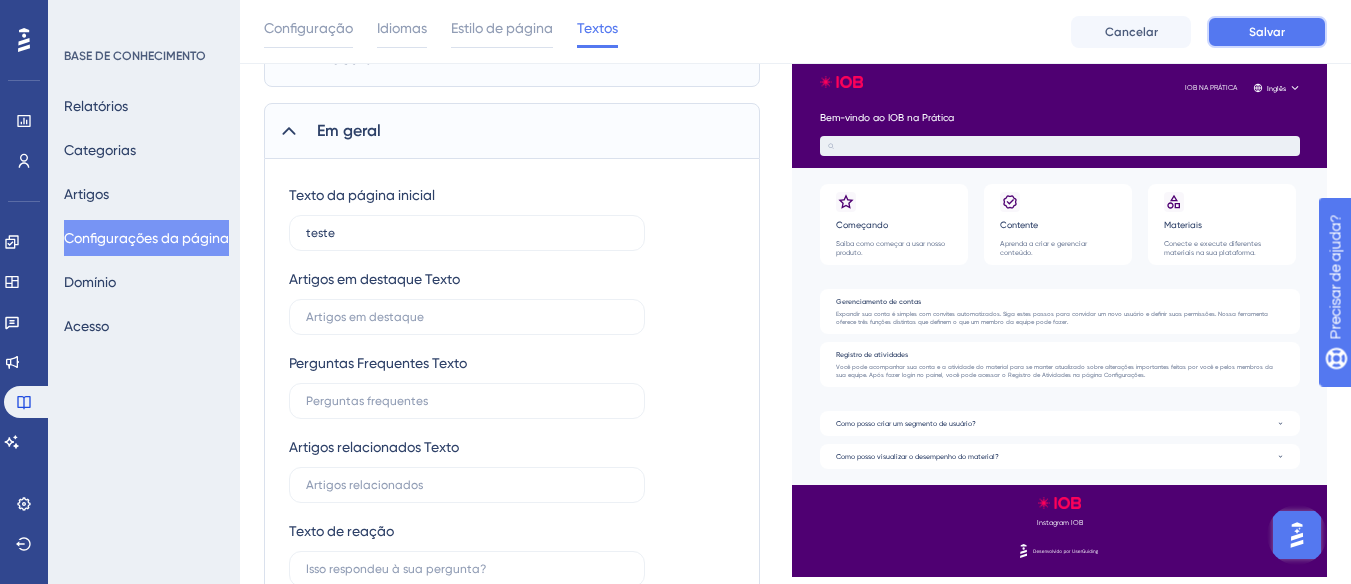 click on "Salvar" at bounding box center (1267, 32) 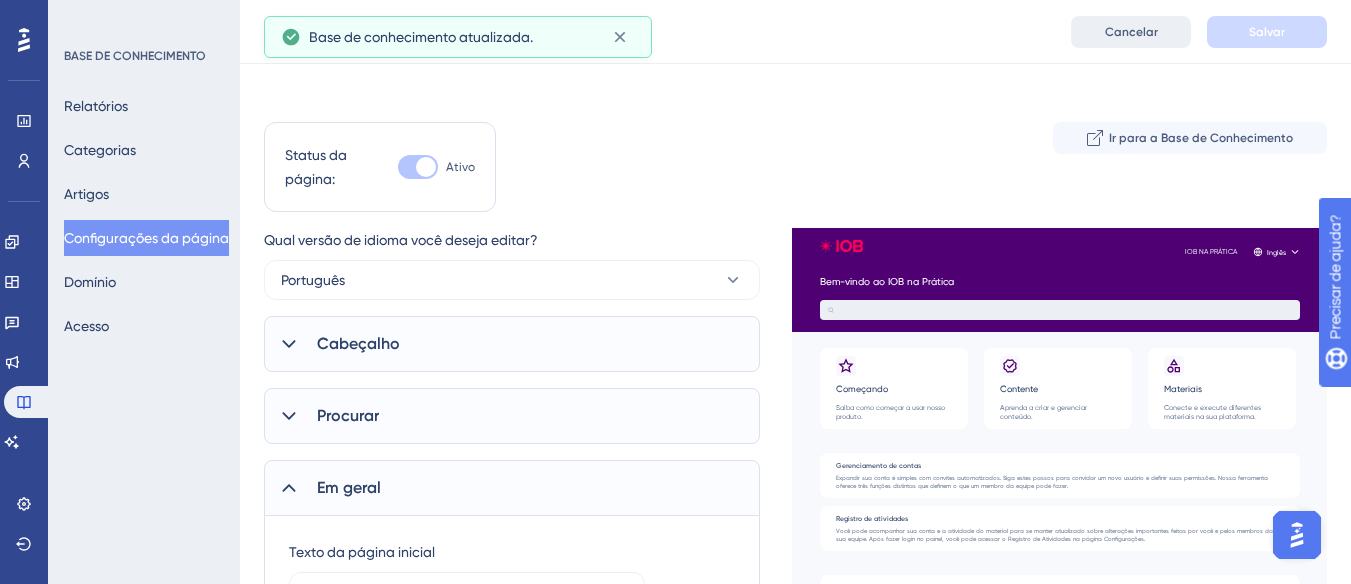 scroll, scrollTop: 0, scrollLeft: 0, axis: both 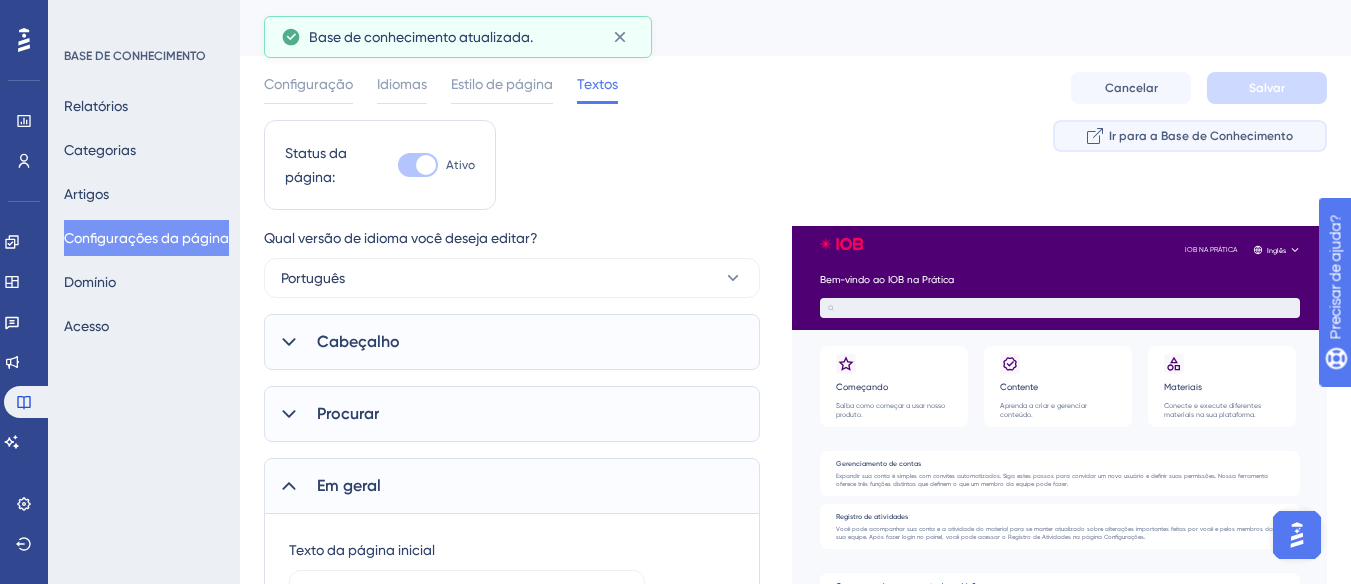 click on "Ir para a Base de Conhecimento" at bounding box center [1201, 136] 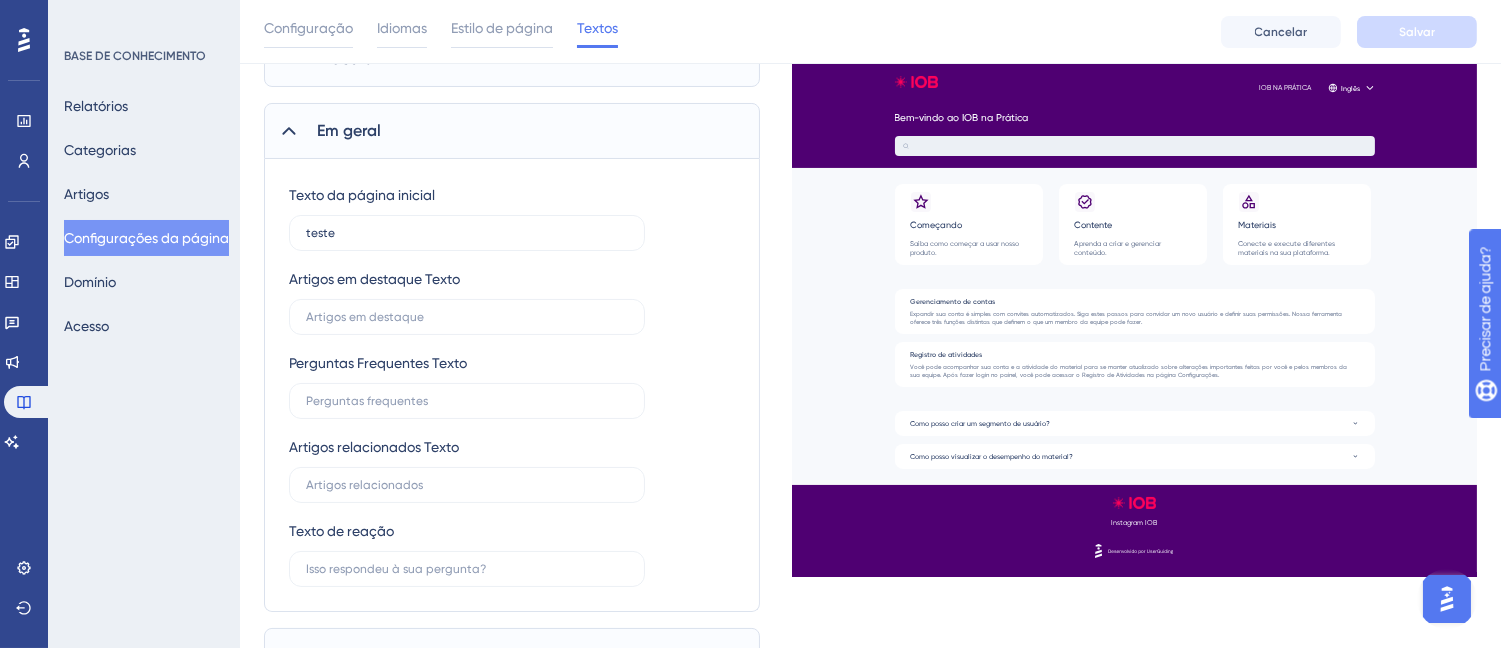 scroll, scrollTop: 400, scrollLeft: 0, axis: vertical 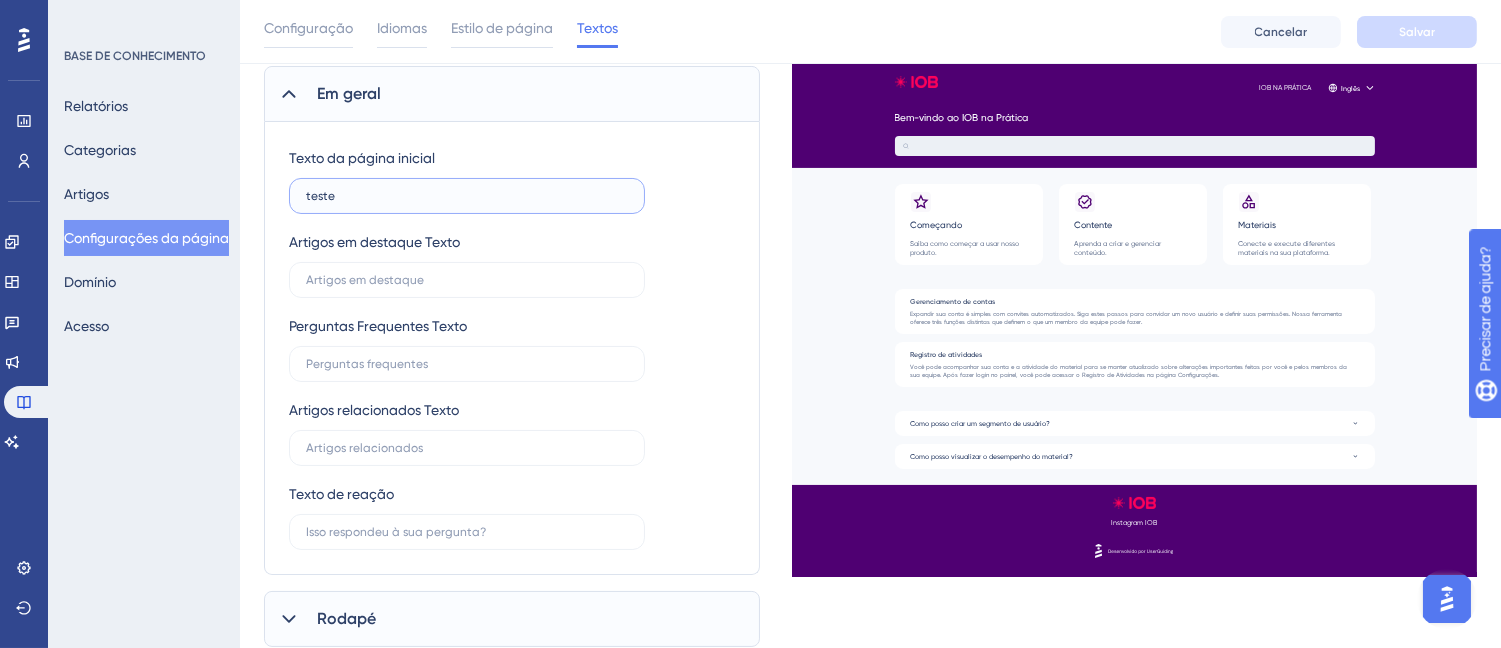 drag, startPoint x: 386, startPoint y: 201, endPoint x: 238, endPoint y: 198, distance: 148.0304 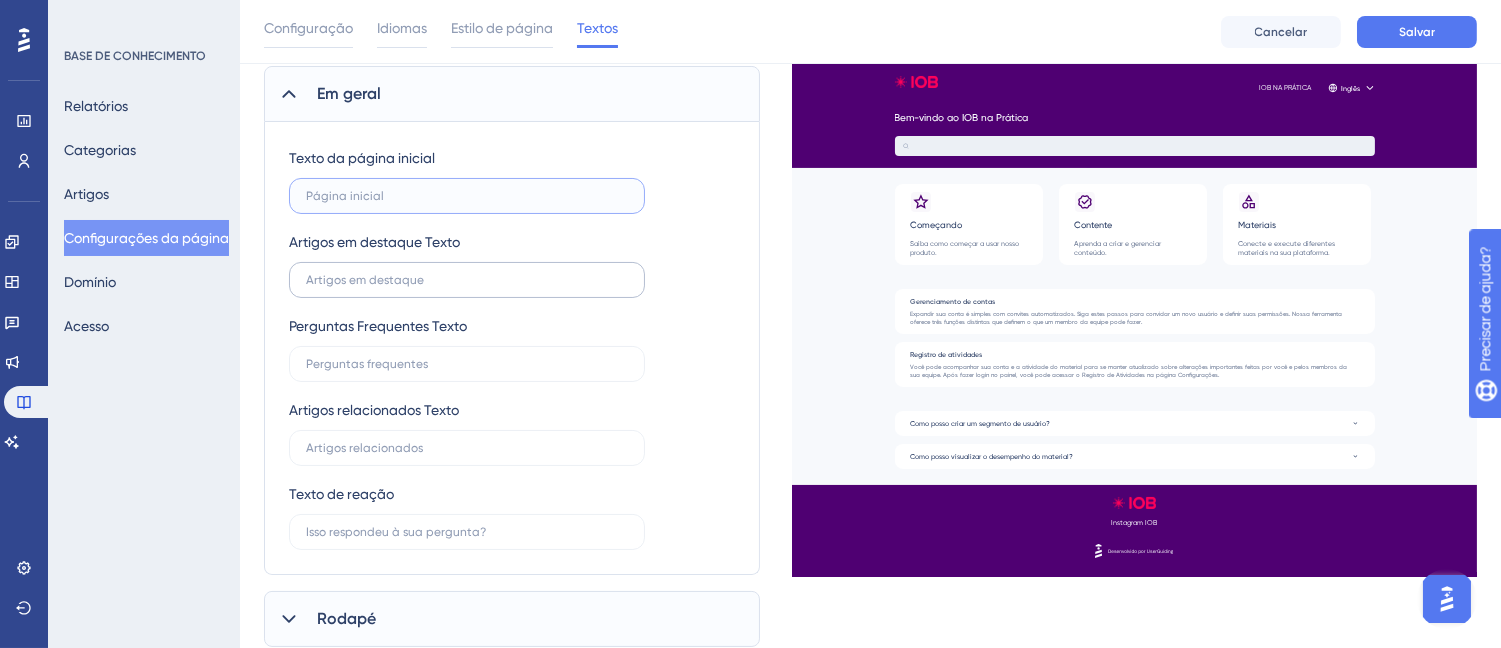 type 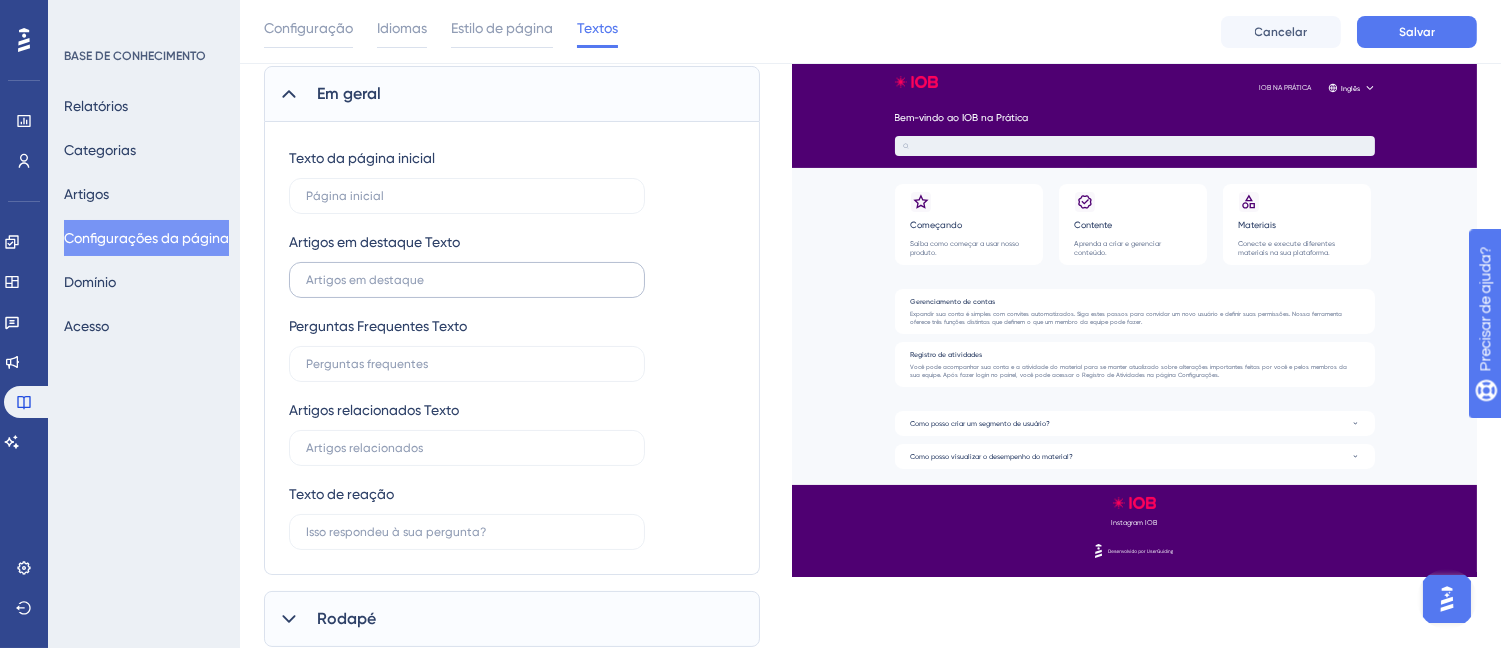 click at bounding box center (467, 280) 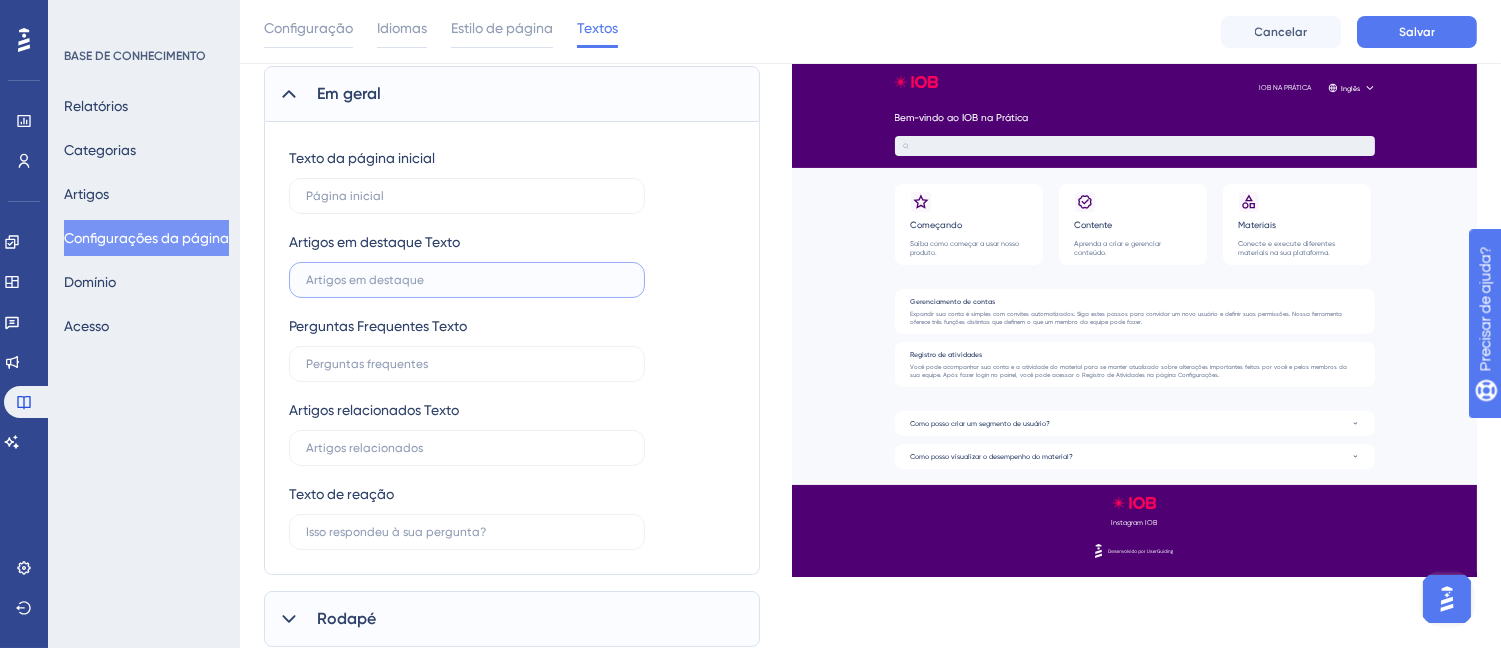 click at bounding box center (467, 280) 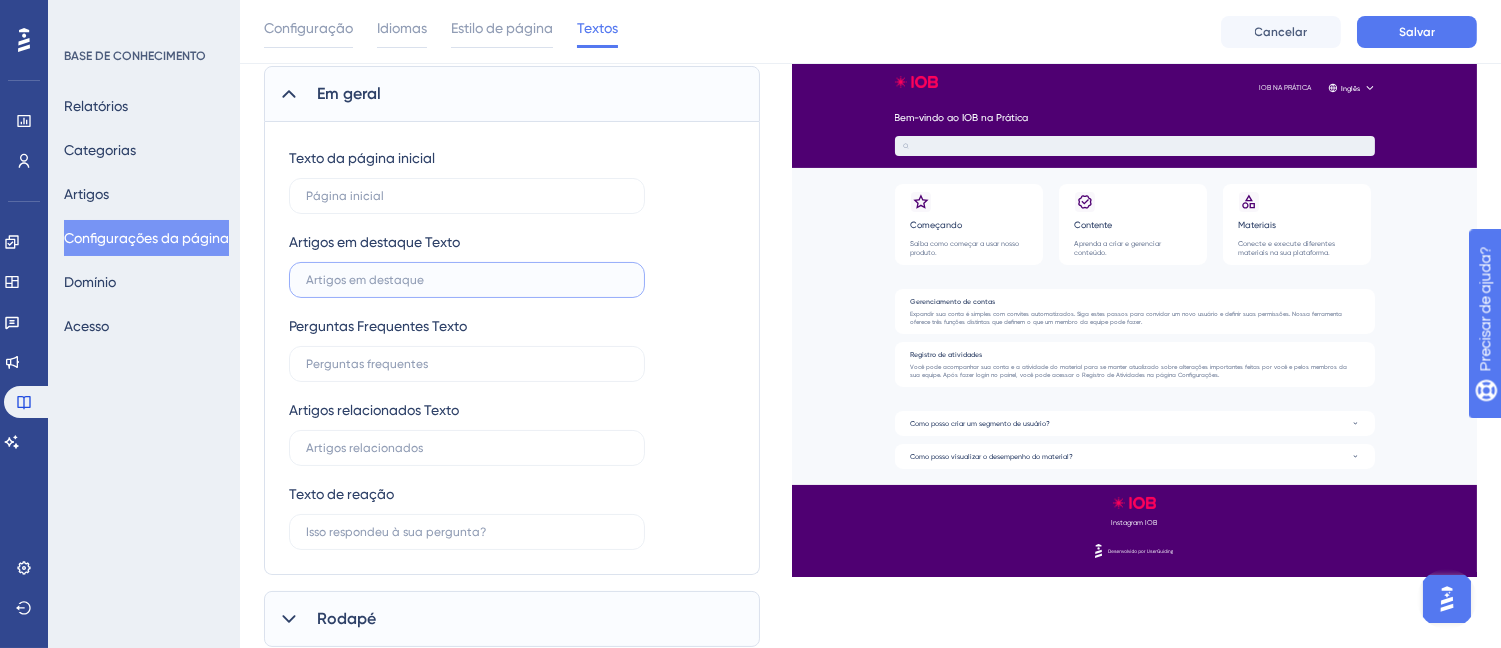 paste 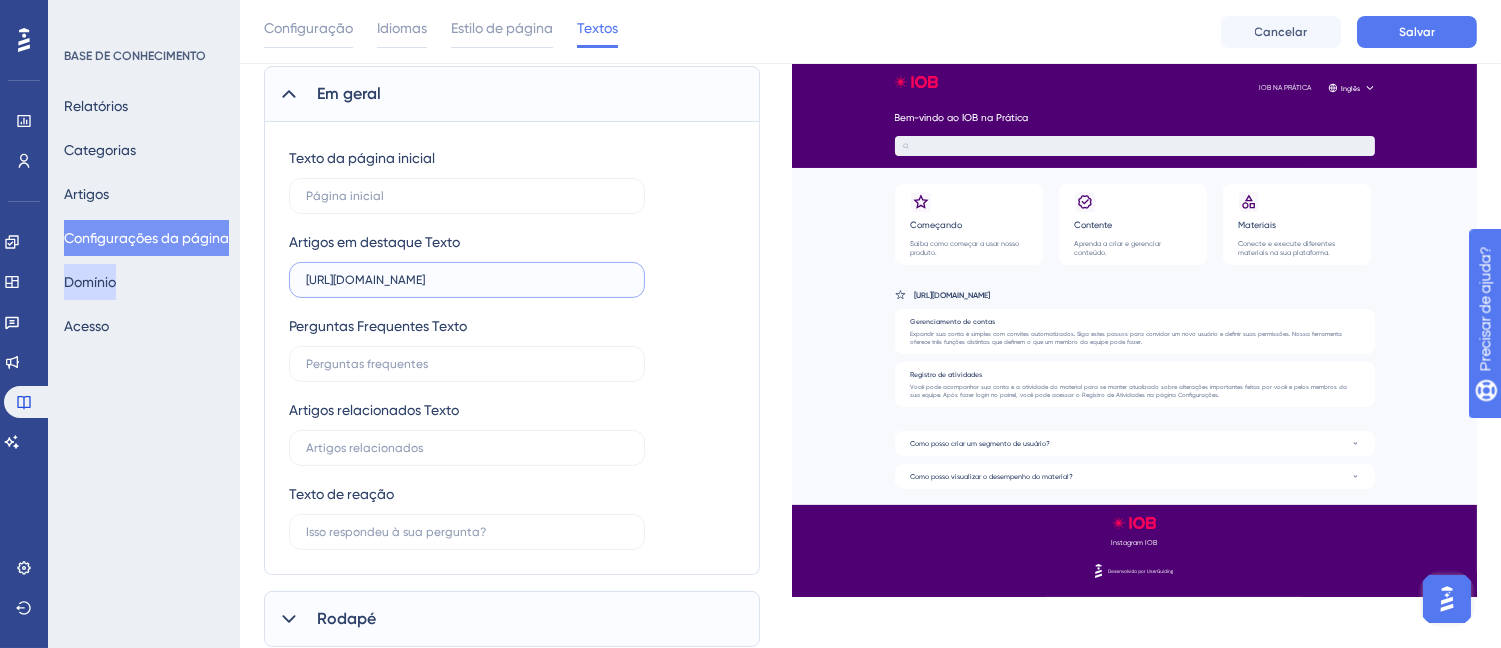 drag, startPoint x: 557, startPoint y: 276, endPoint x: 114, endPoint y: 263, distance: 443.1907 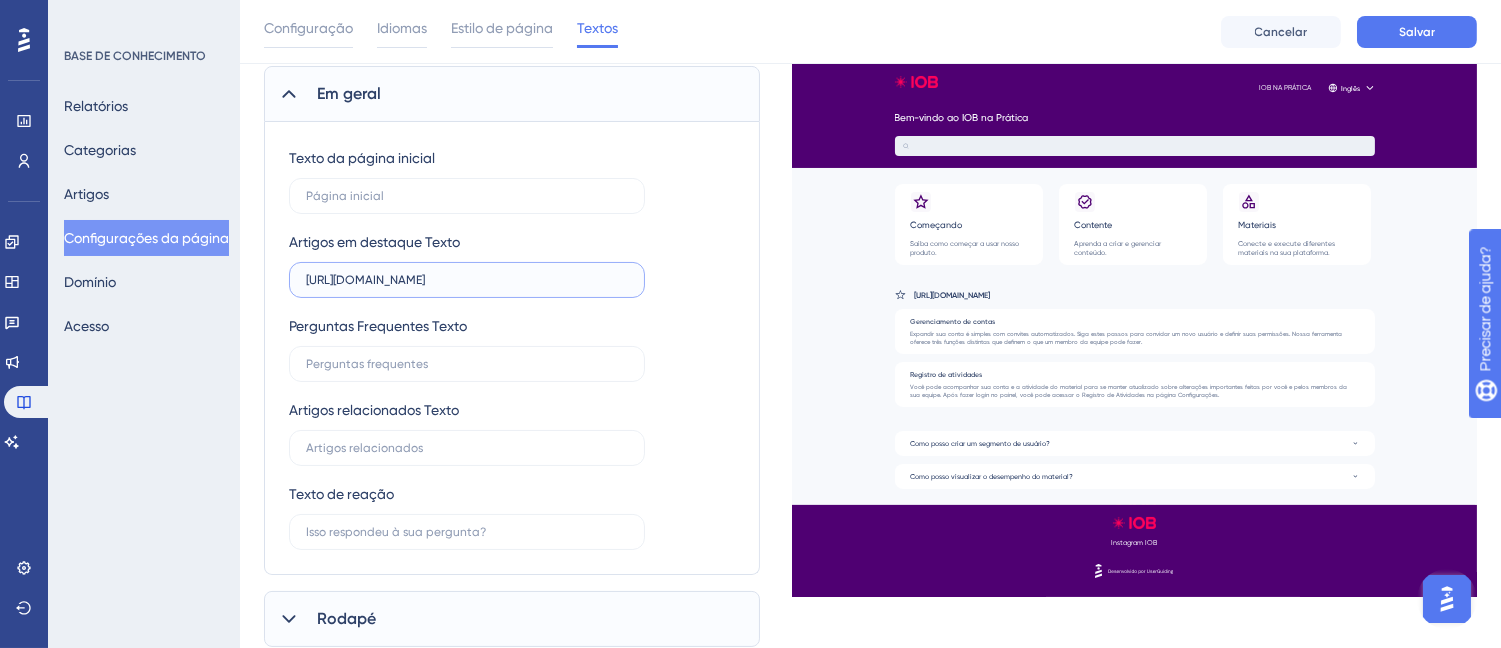 type on "[URL][DOMAIN_NAME]" 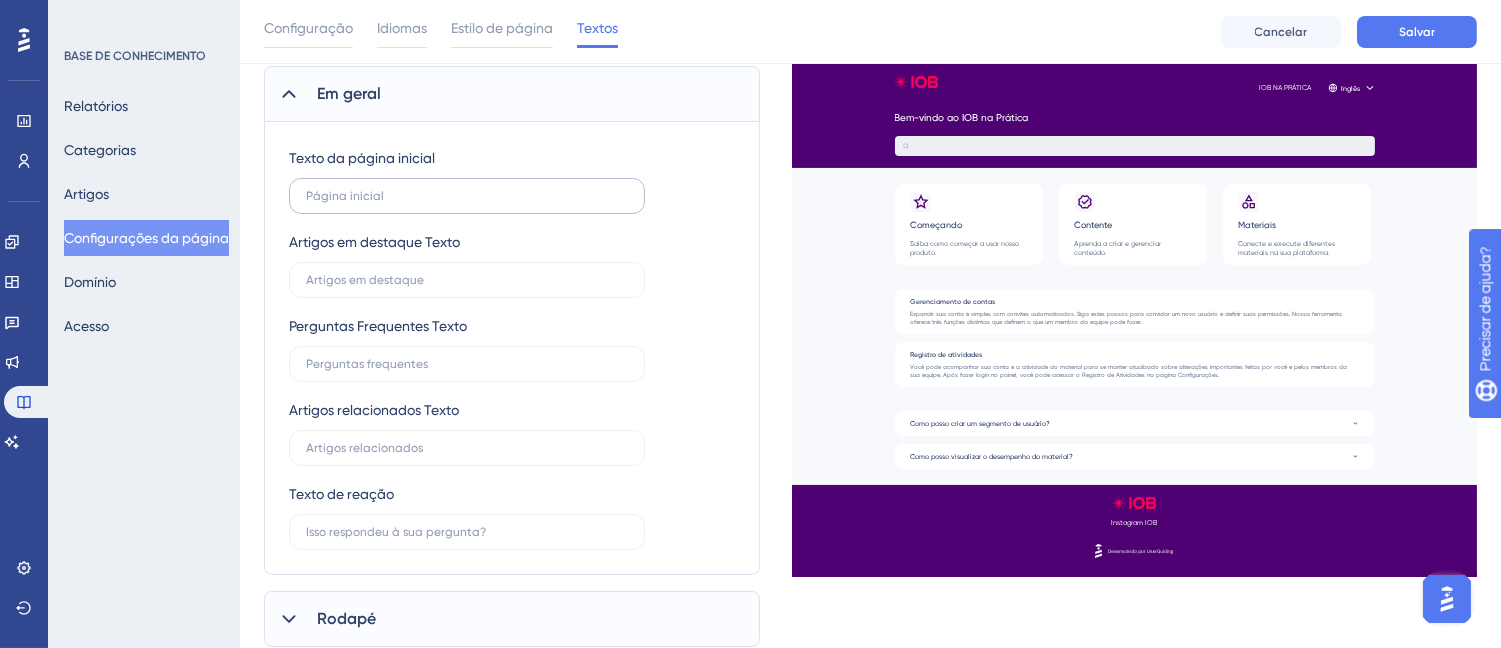 click at bounding box center (467, 196) 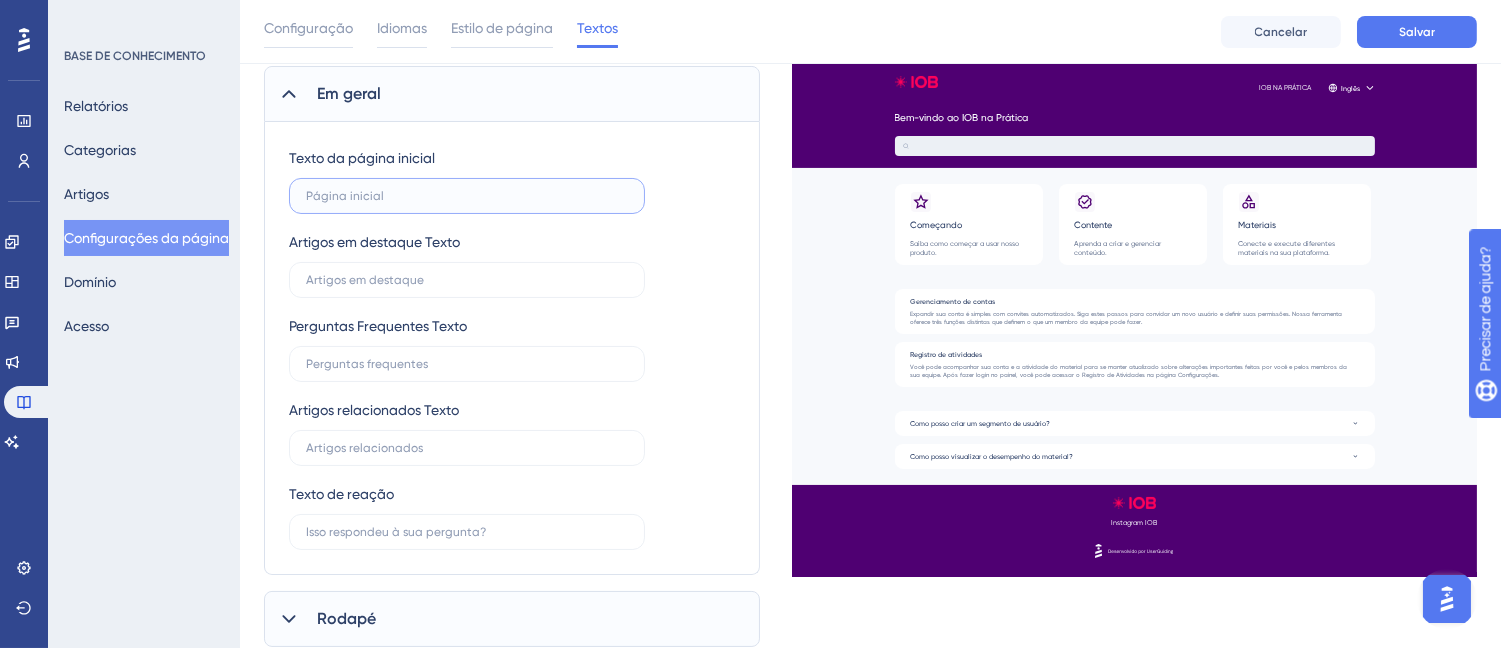 click at bounding box center (467, 196) 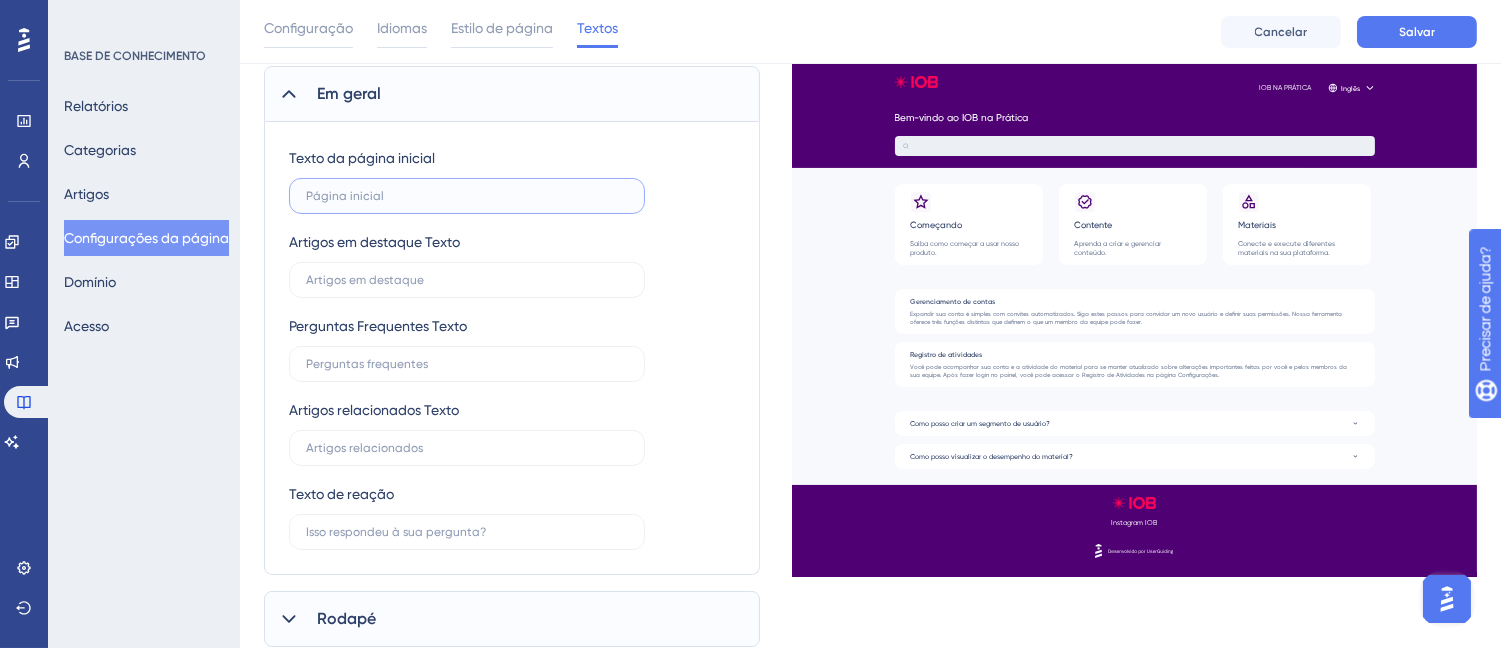 paste 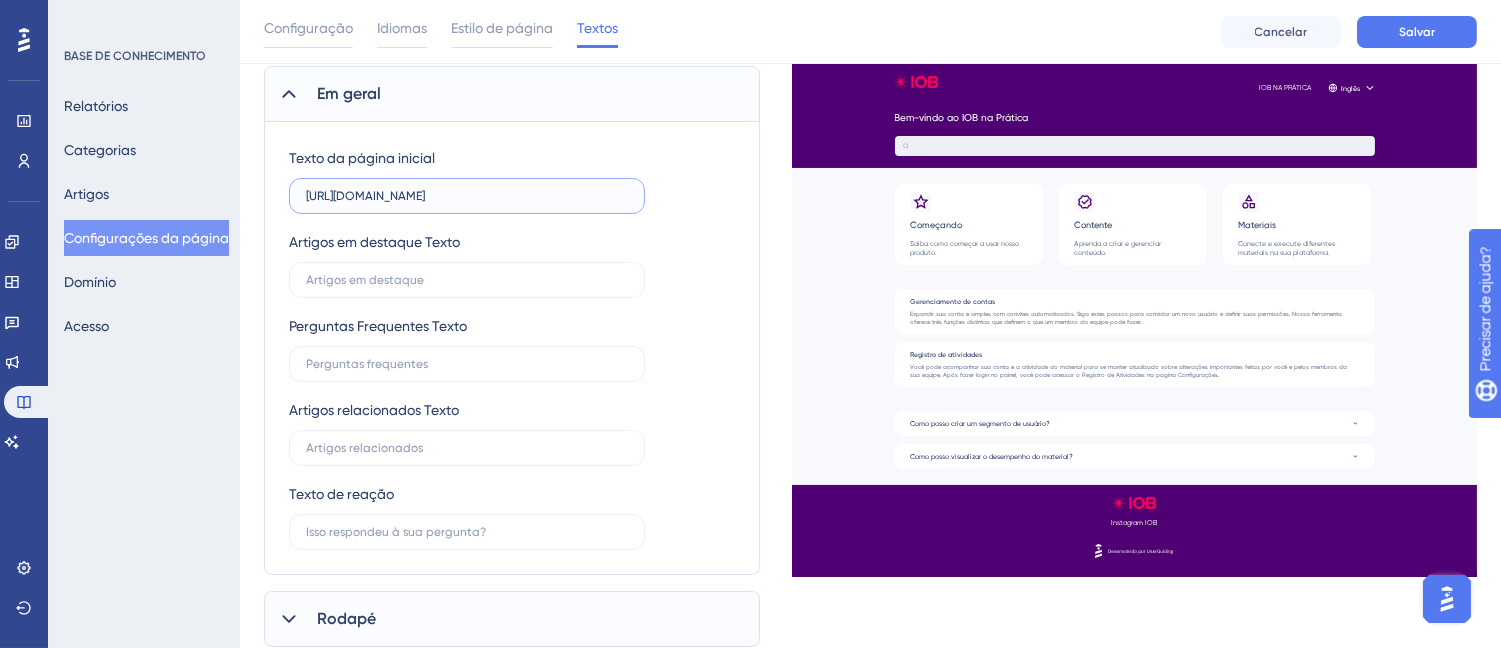 drag, startPoint x: 583, startPoint y: 195, endPoint x: 194, endPoint y: 176, distance: 389.46375 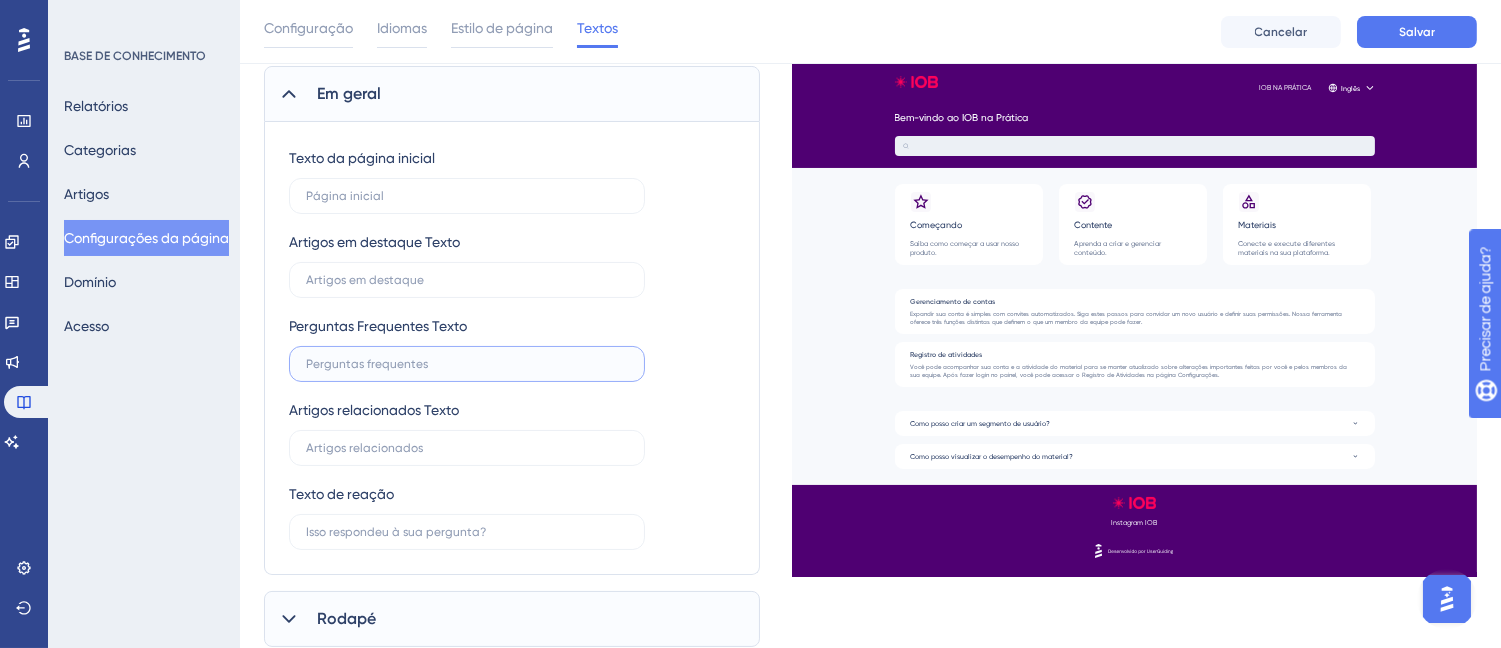click at bounding box center [467, 364] 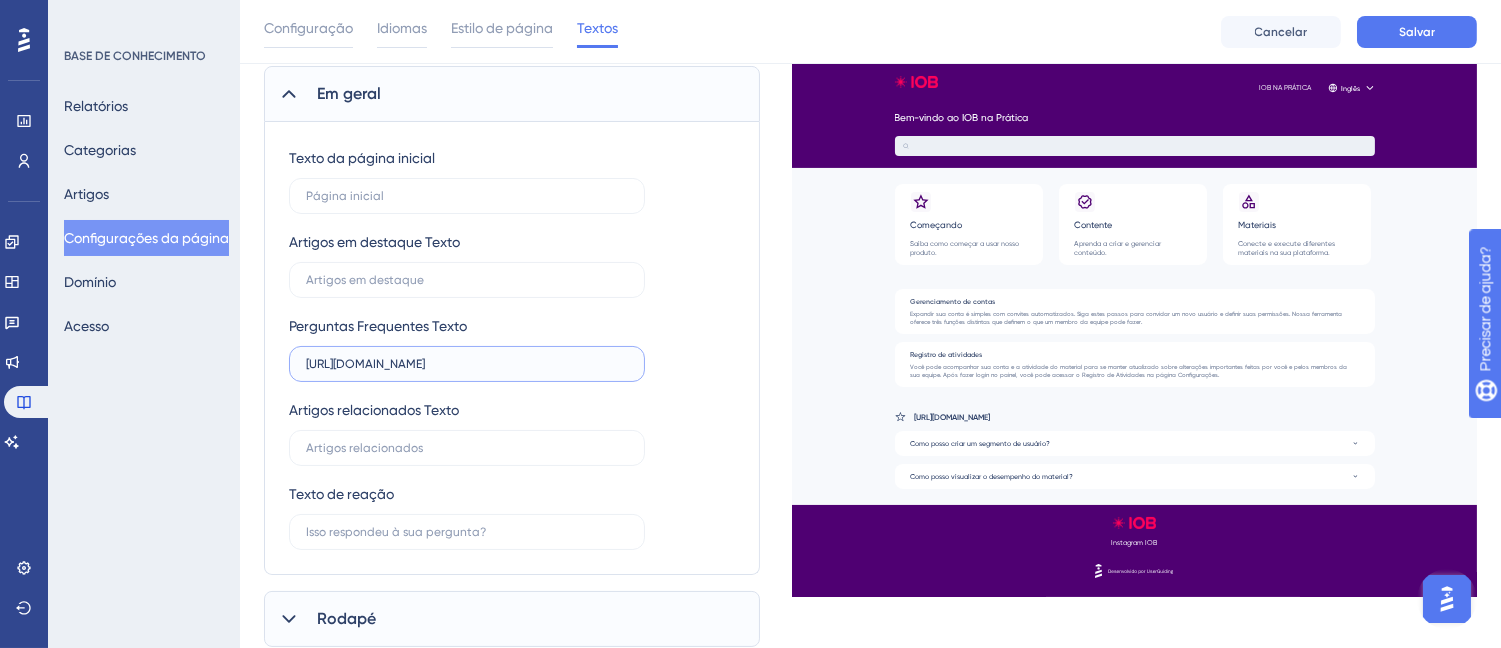 drag, startPoint x: 335, startPoint y: 356, endPoint x: 241, endPoint y: 348, distance: 94.33981 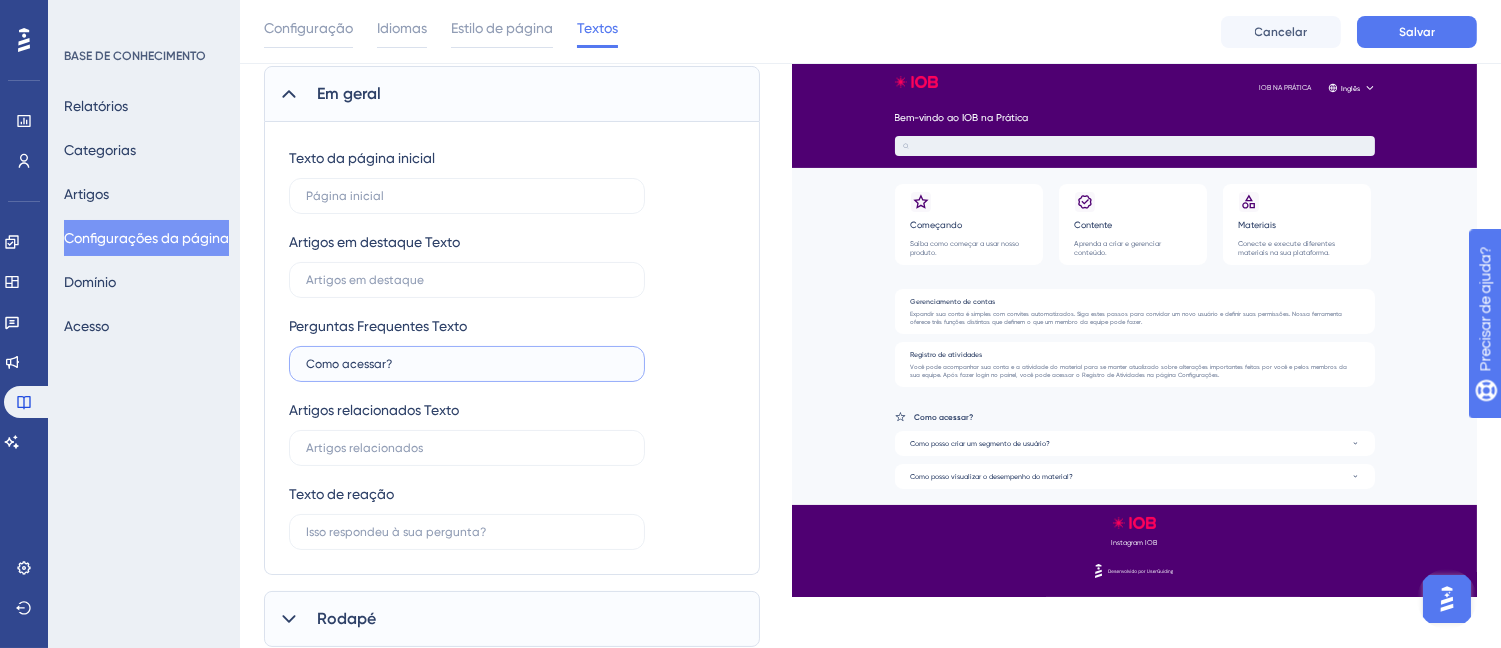 type on "Como acessar?" 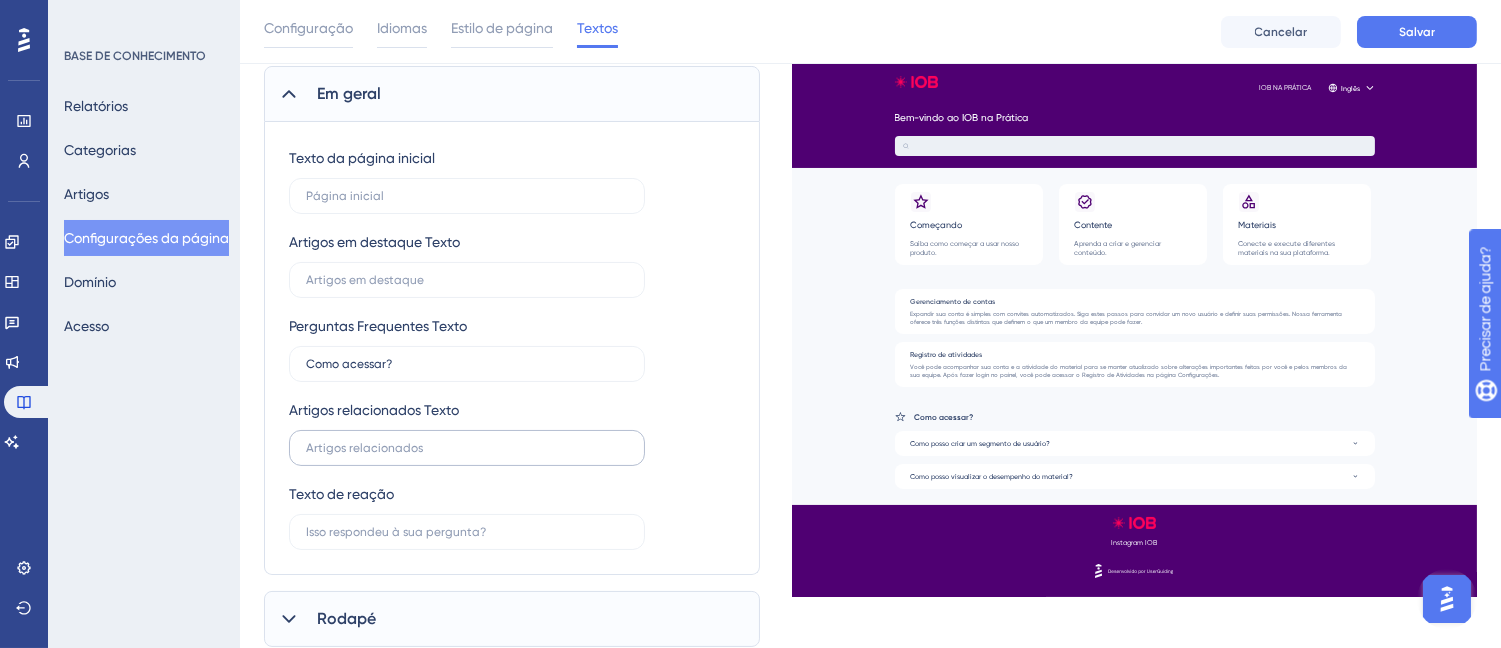 click at bounding box center (467, 448) 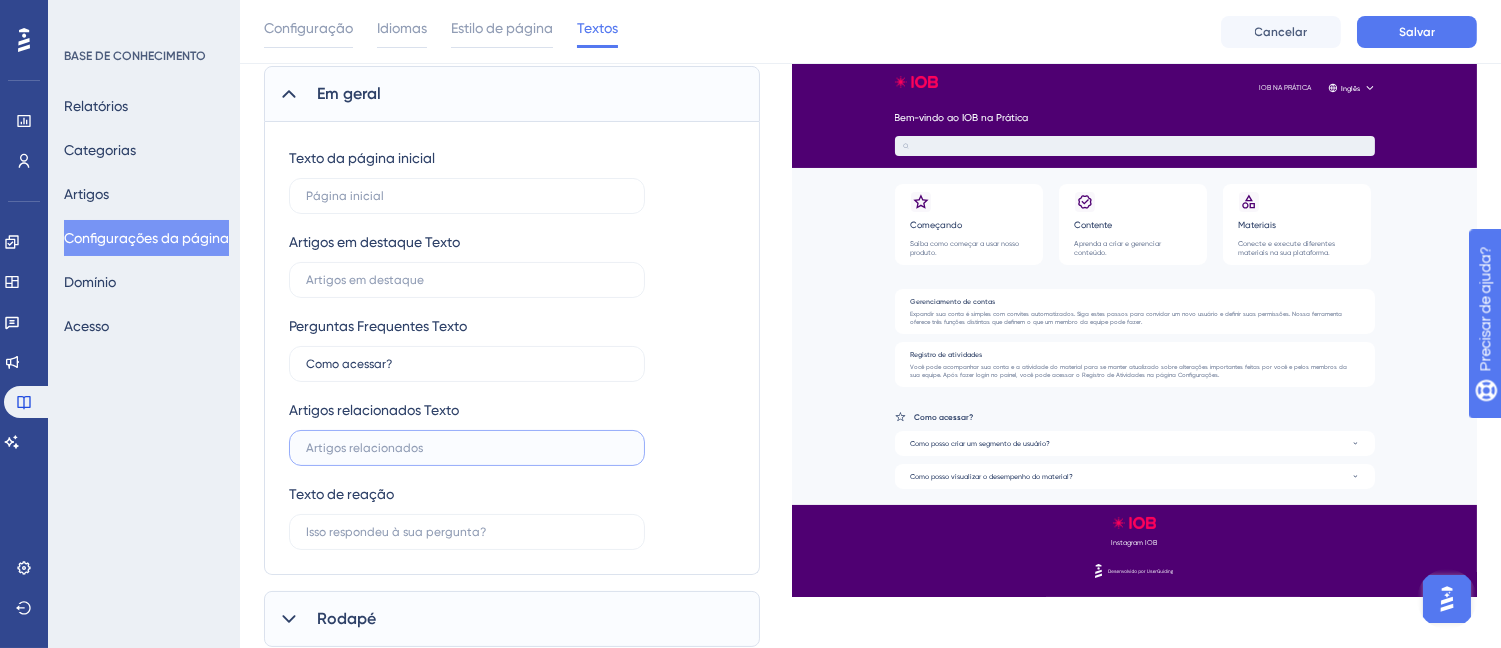 click at bounding box center [467, 448] 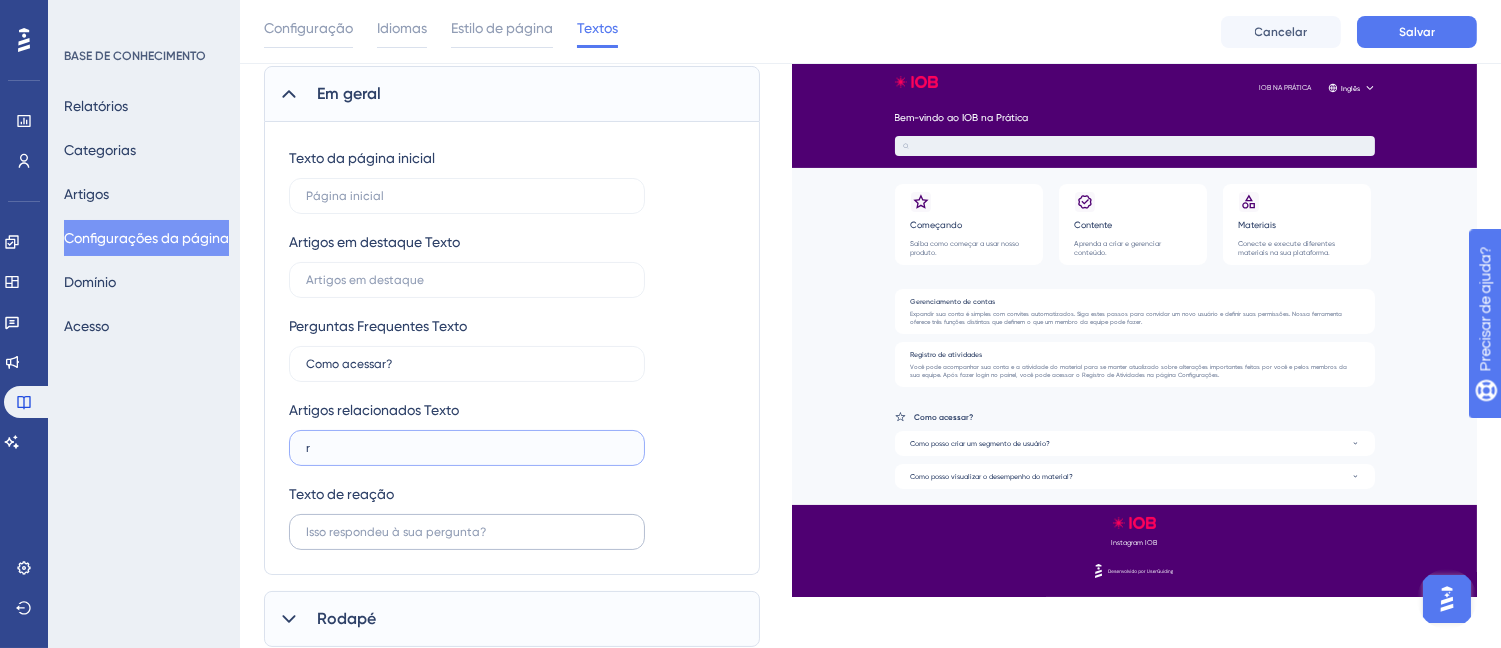 type on "r" 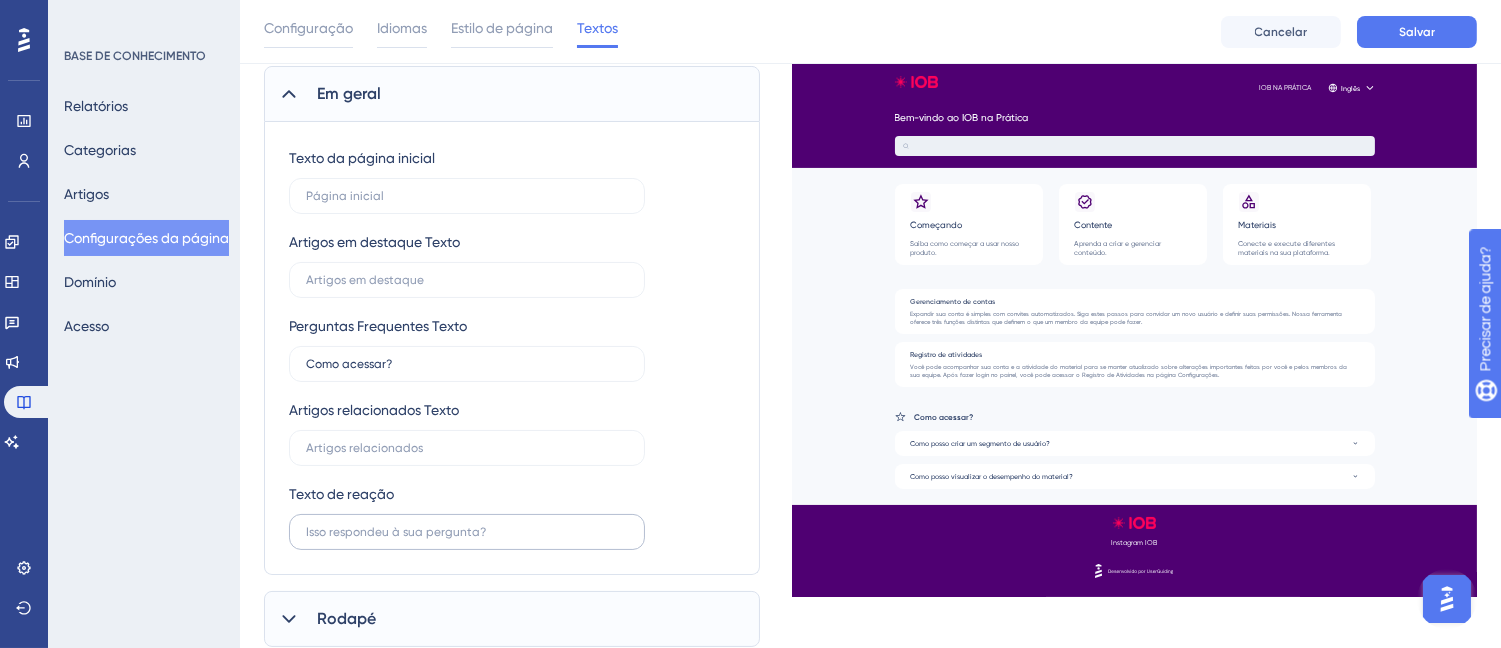 click at bounding box center [467, 532] 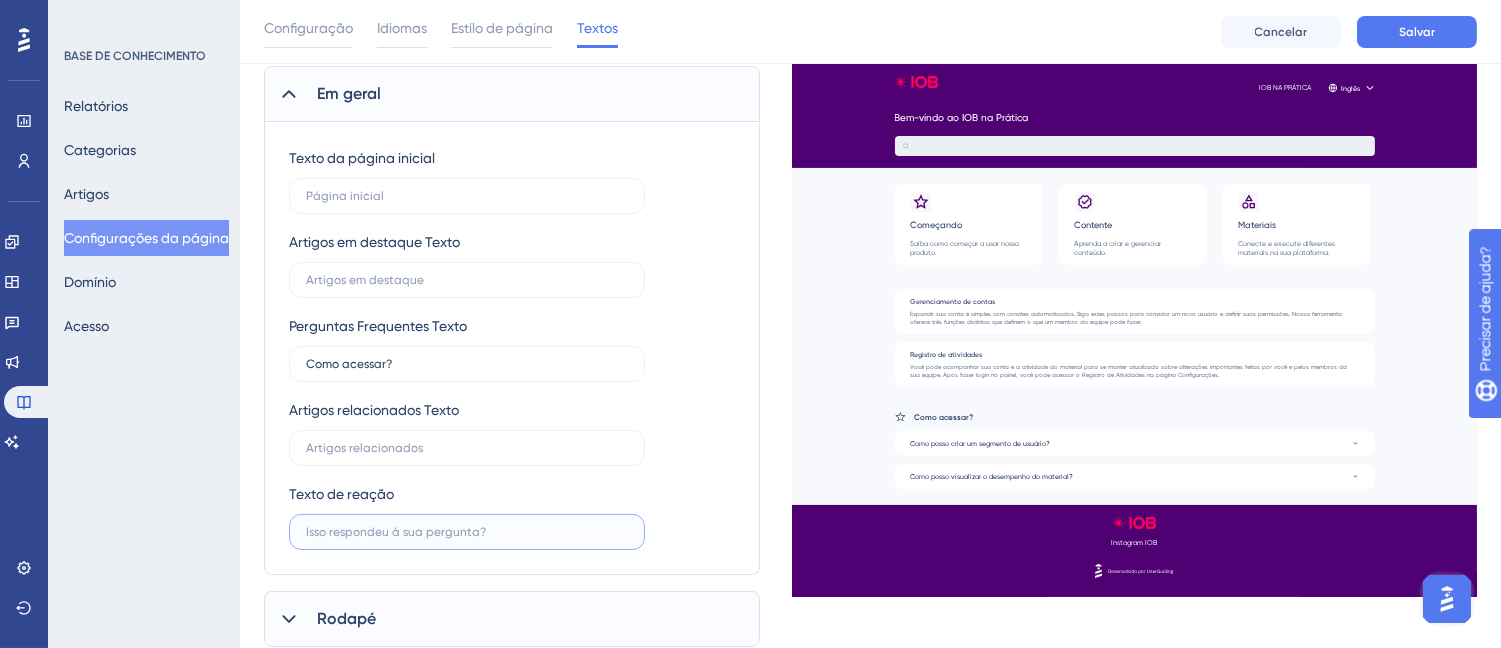 click at bounding box center (467, 532) 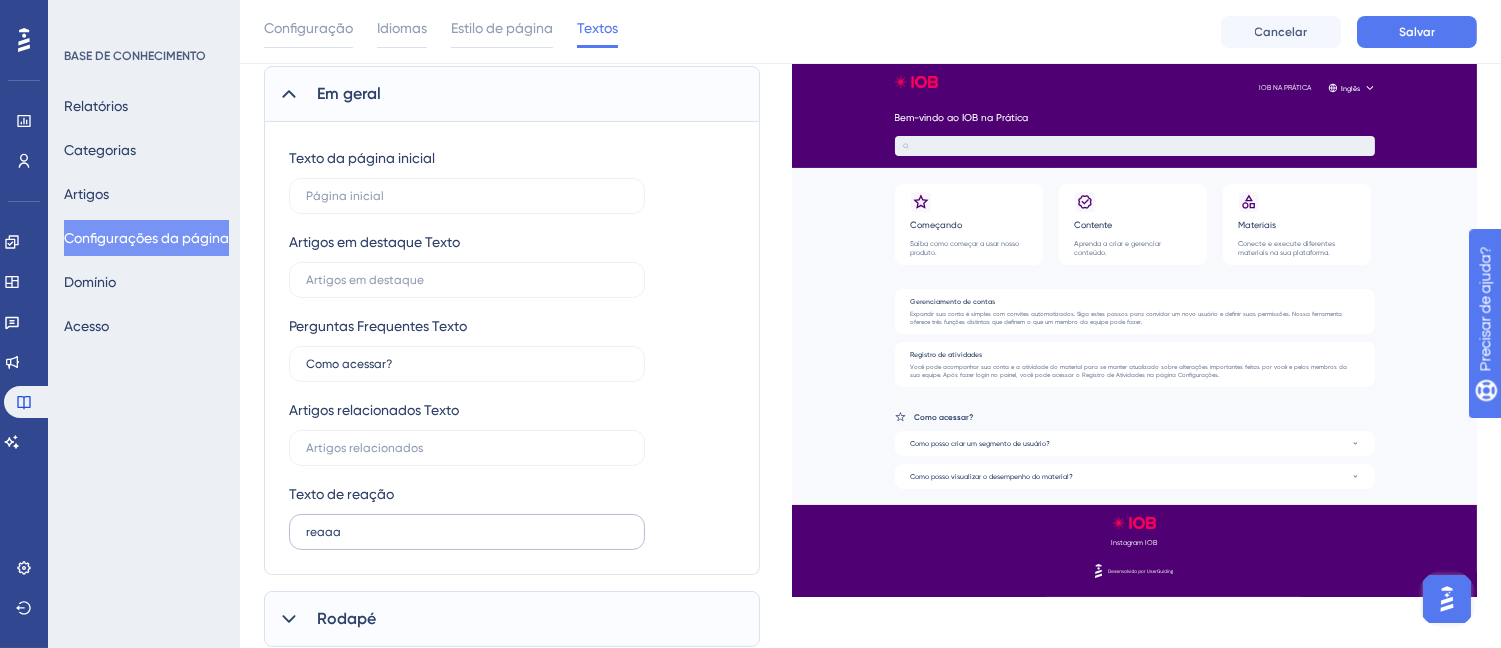 click on "reaaa" at bounding box center (467, 532) 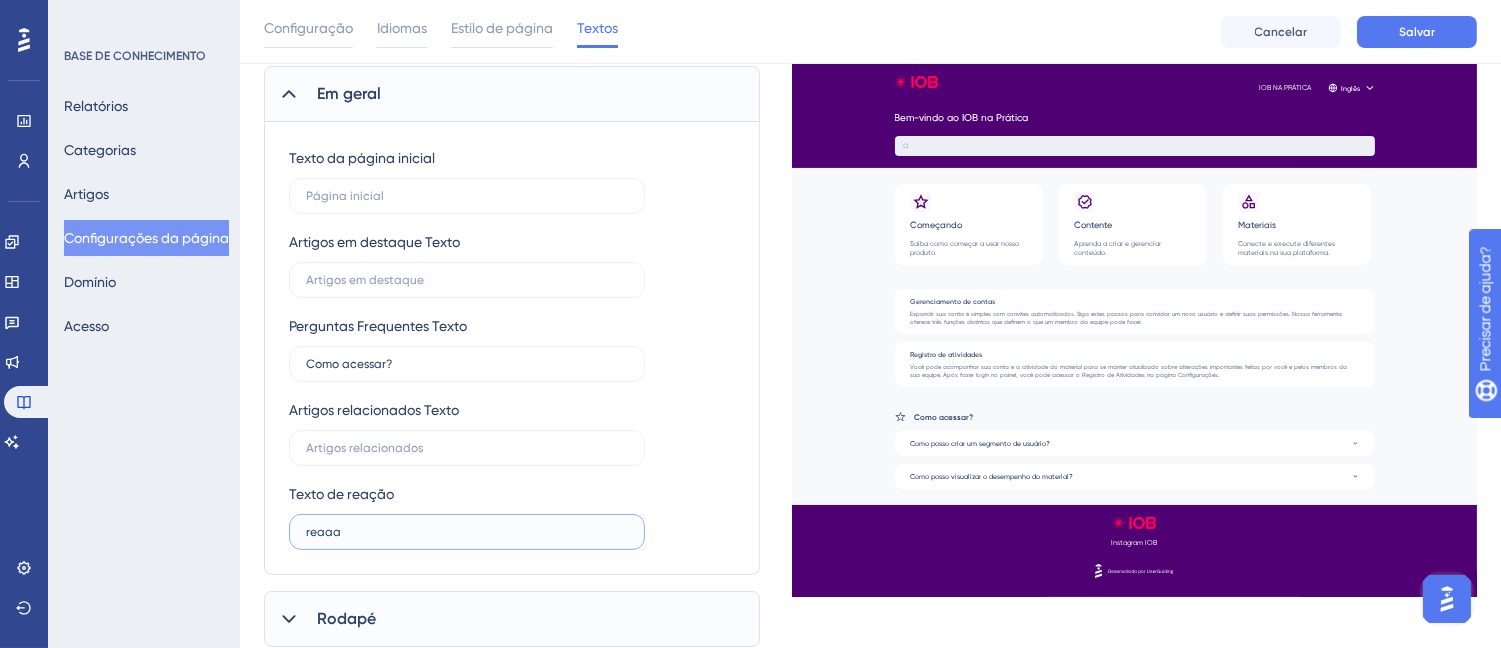 click on "reaaa" at bounding box center (467, 532) 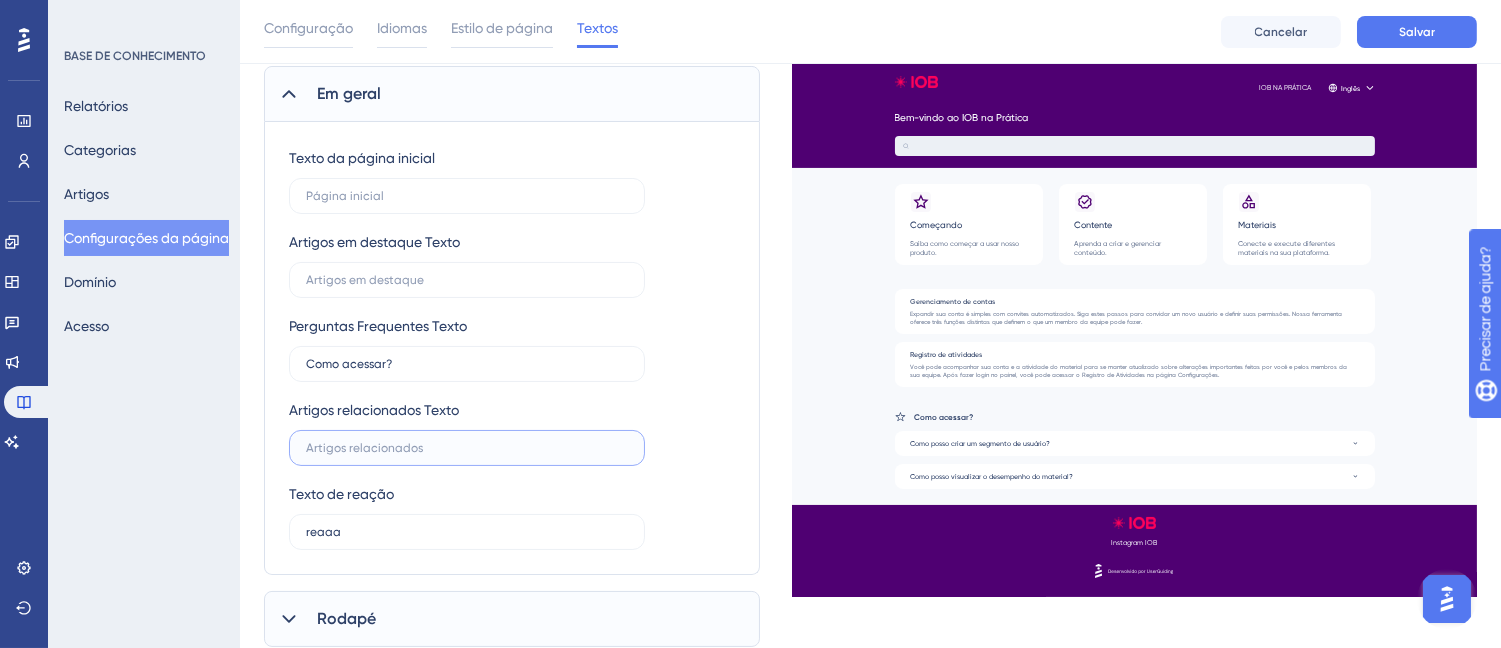 click at bounding box center [467, 448] 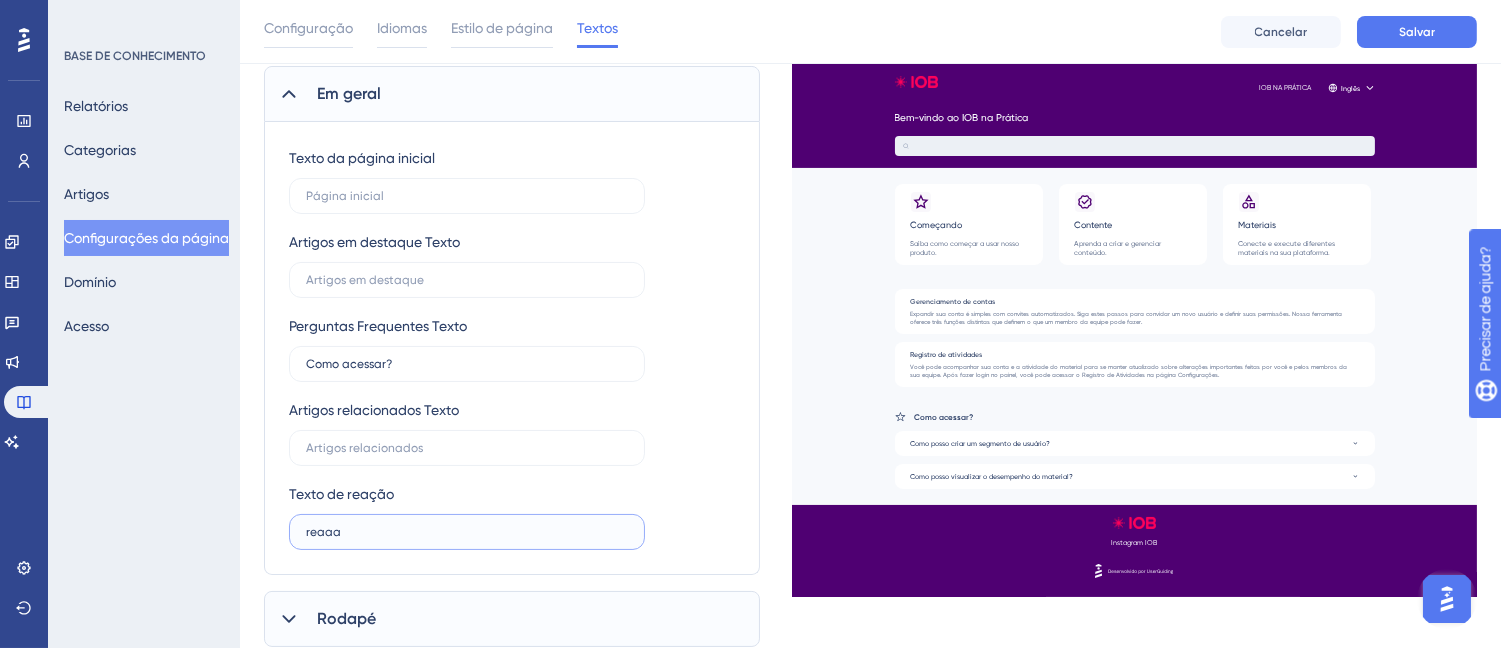 drag, startPoint x: 428, startPoint y: 528, endPoint x: 260, endPoint y: 540, distance: 168.42802 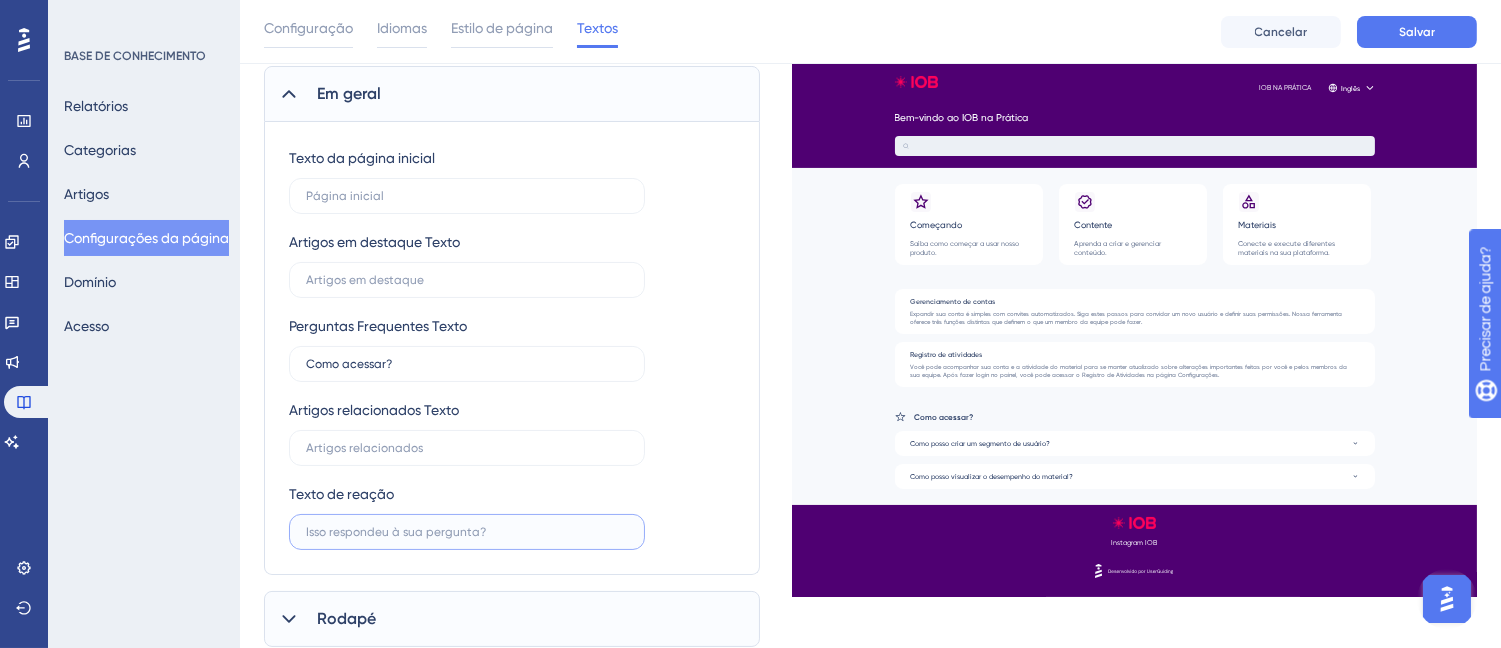 type 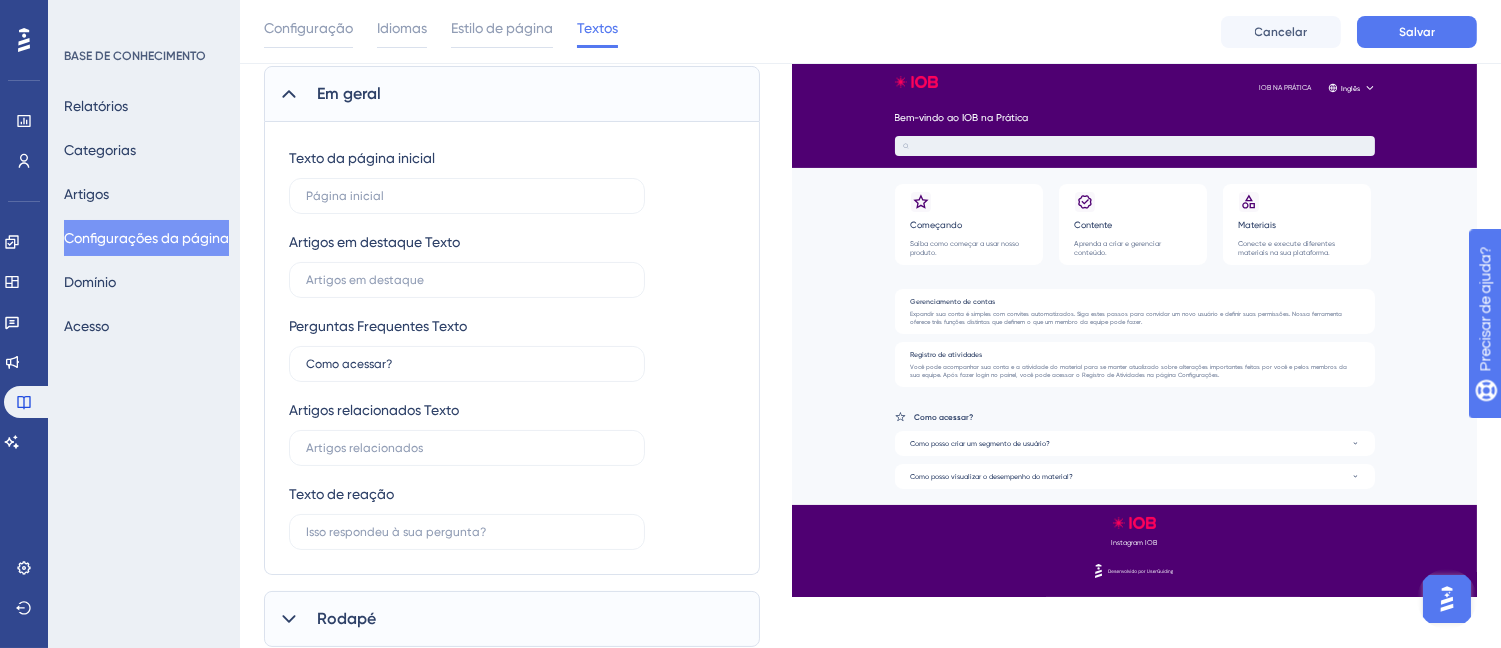 click on "Perguntas Frequentes Texto Como acessar?" at bounding box center (467, 348) 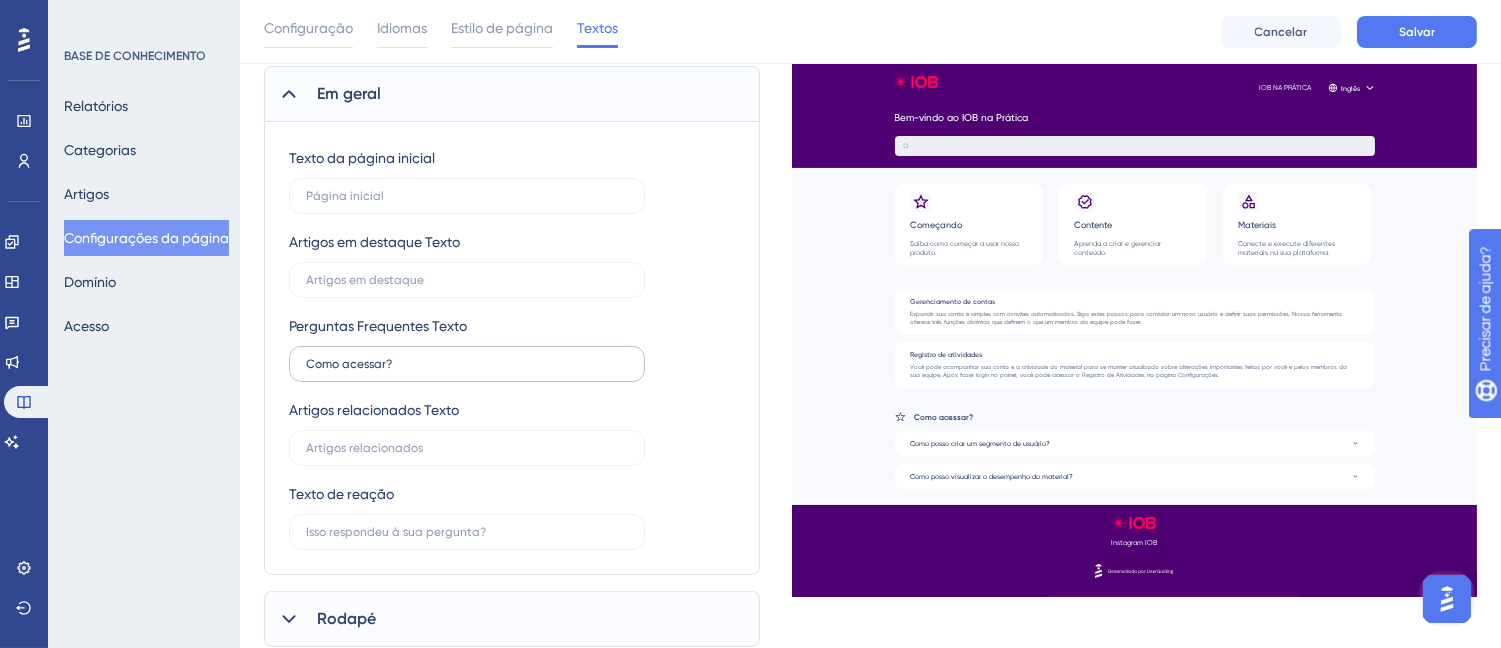 click on "Como acessar?" at bounding box center (467, 364) 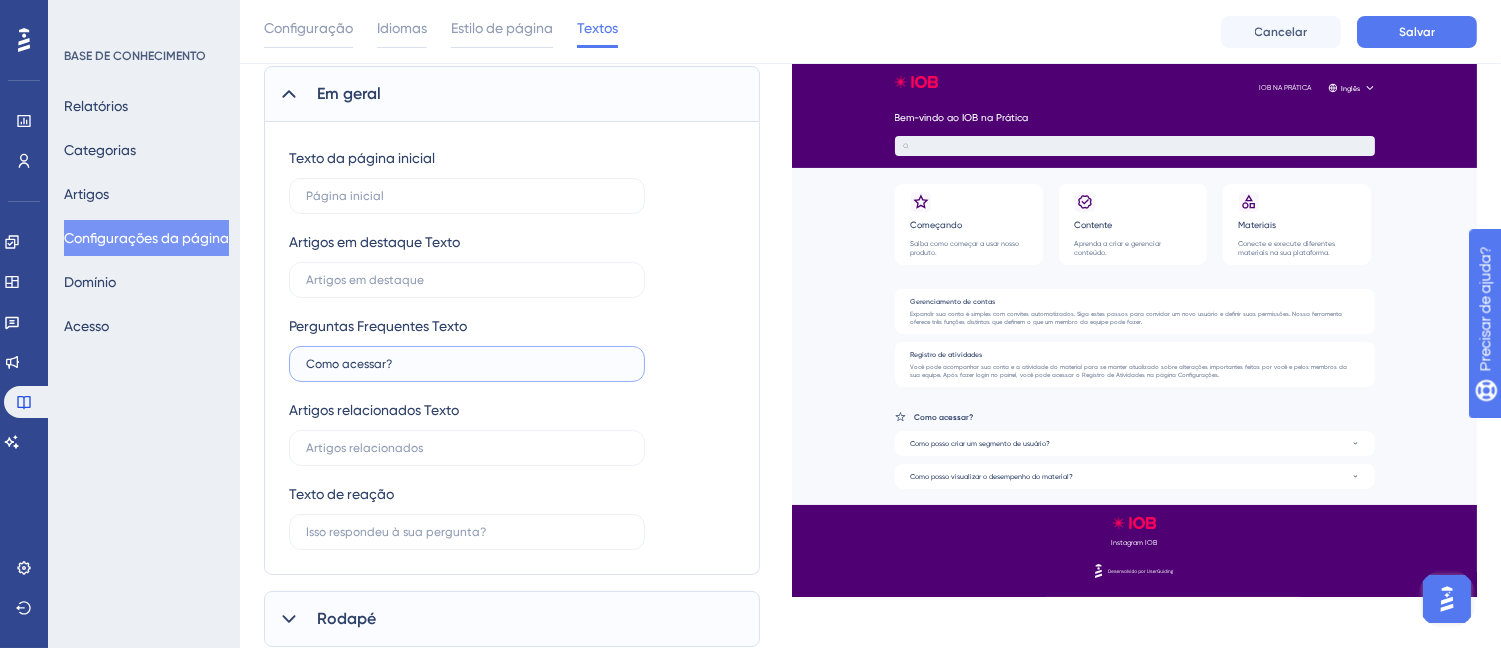 click on "Como acessar?" at bounding box center (467, 364) 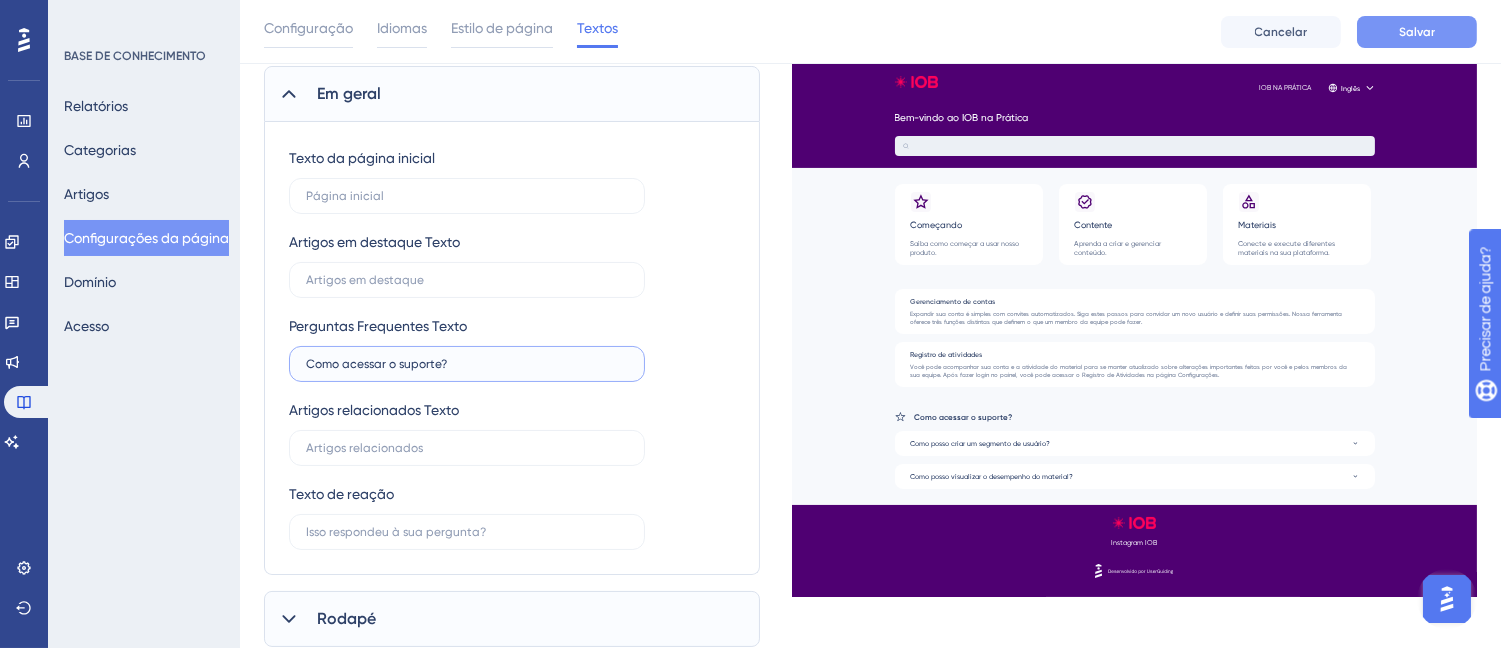 type on "Como acessar o suporte?" 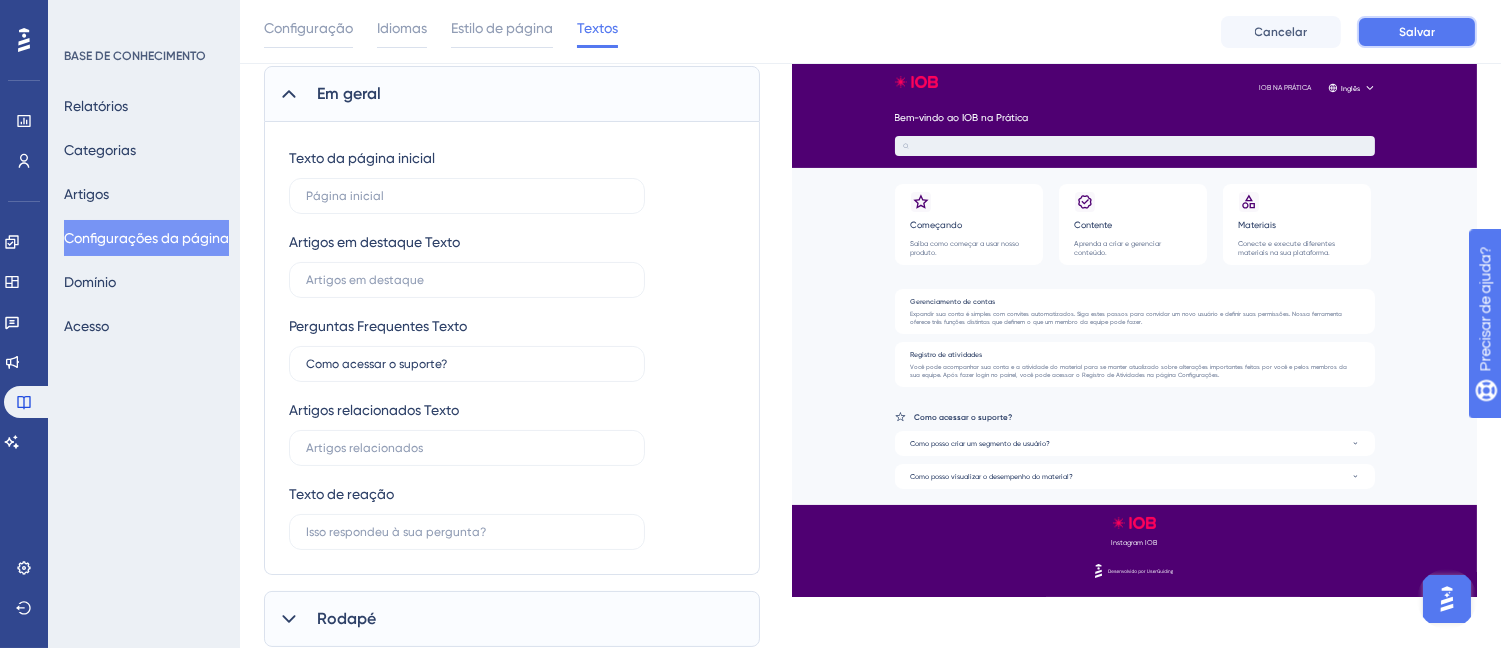 click on "Salvar" at bounding box center [1417, 32] 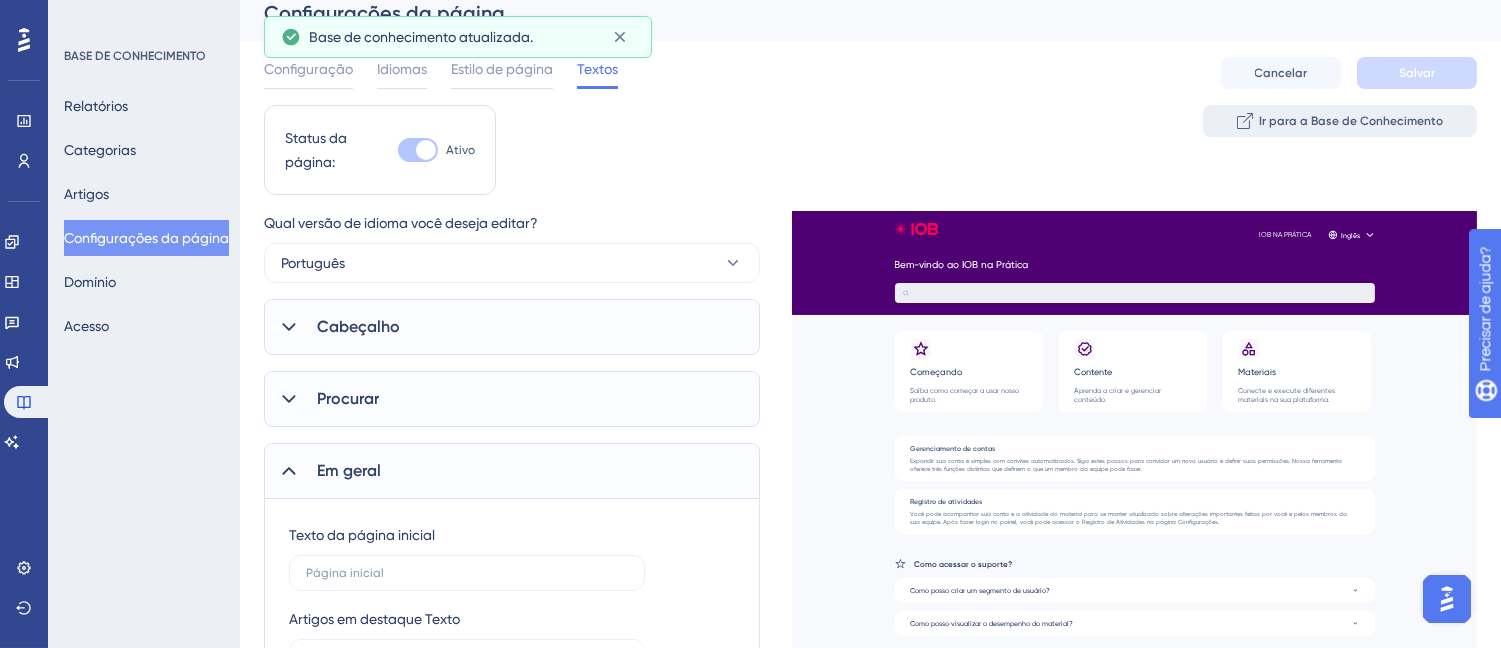 scroll, scrollTop: 0, scrollLeft: 0, axis: both 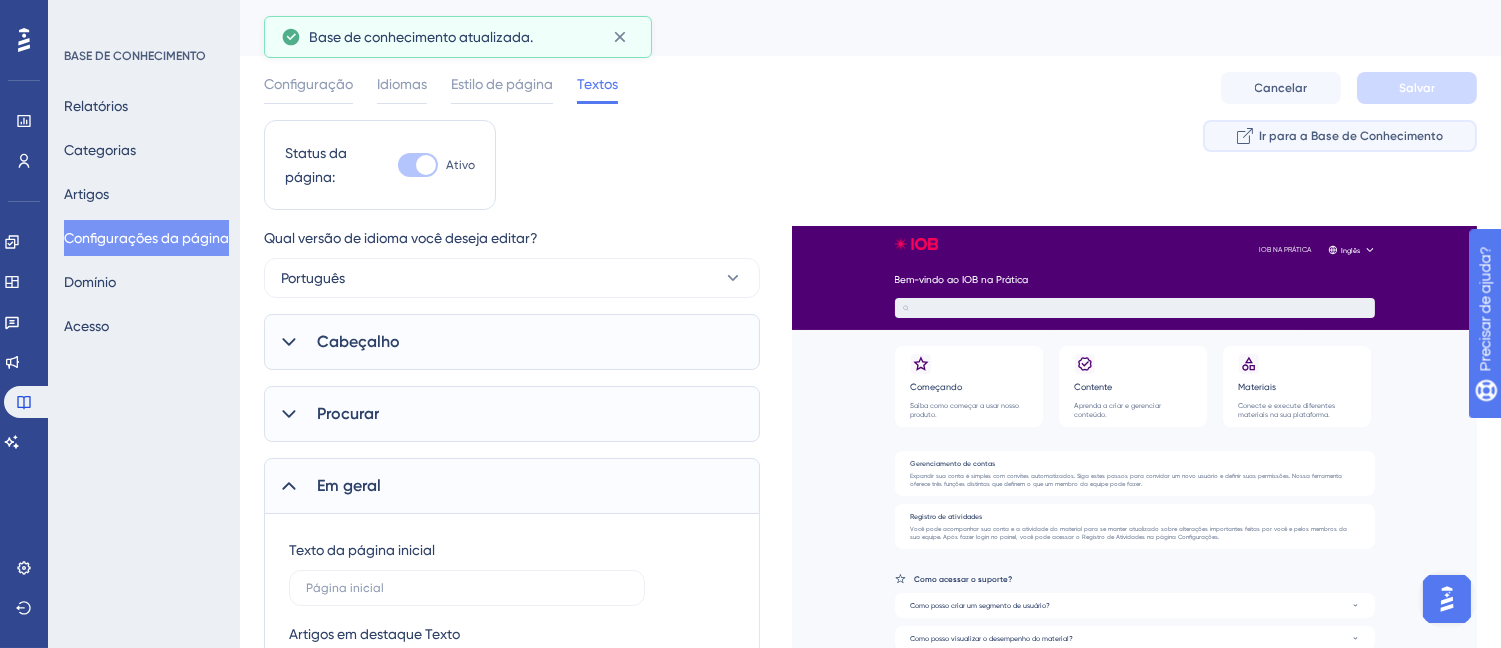 click on "Ir para a Base de Conhecimento" at bounding box center (1340, 136) 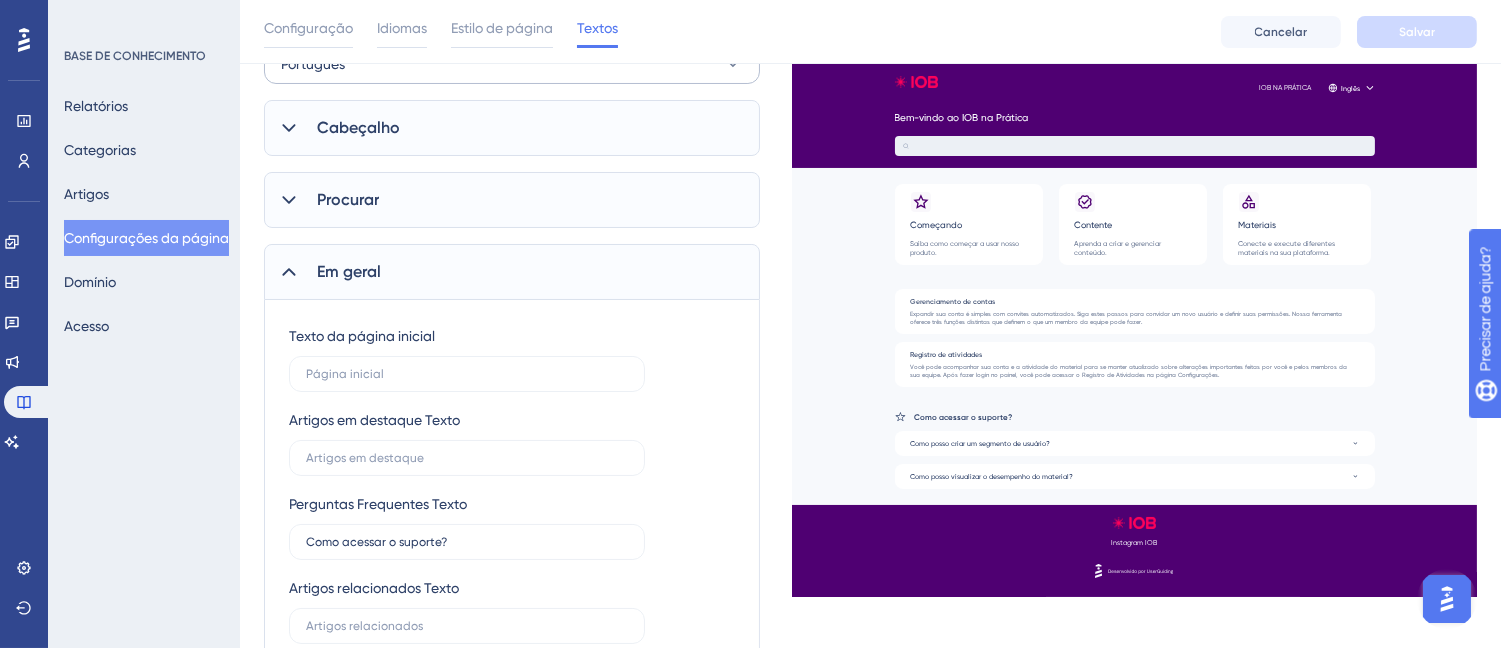scroll, scrollTop: 0, scrollLeft: 0, axis: both 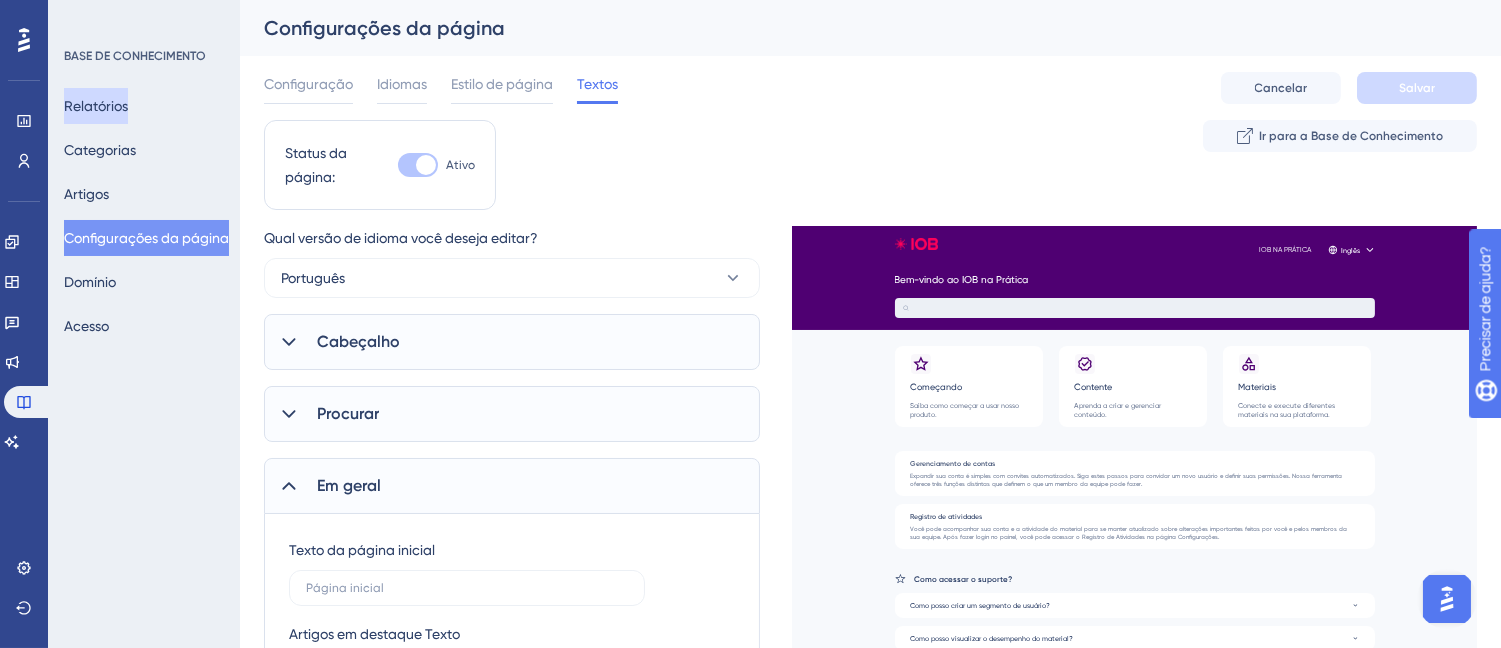 click on "Relatórios" at bounding box center [96, 106] 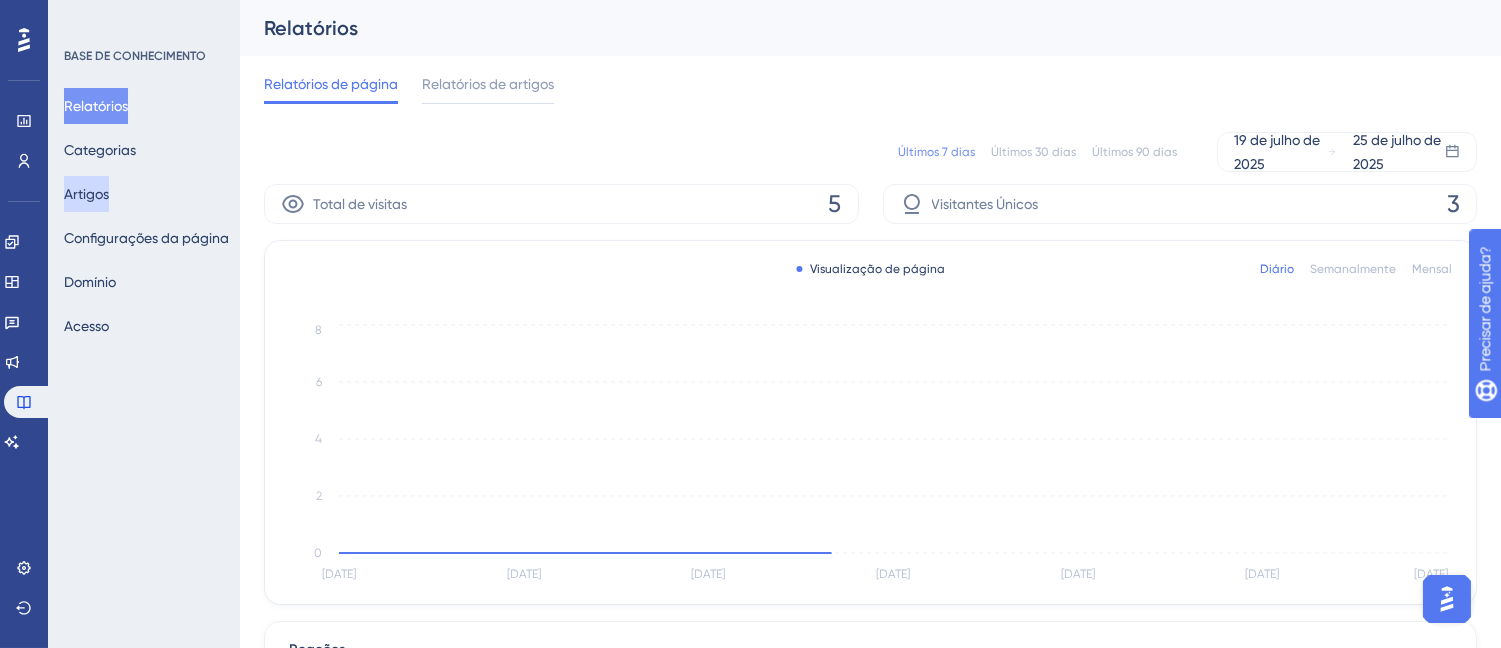 click on "Artigos" at bounding box center (86, 194) 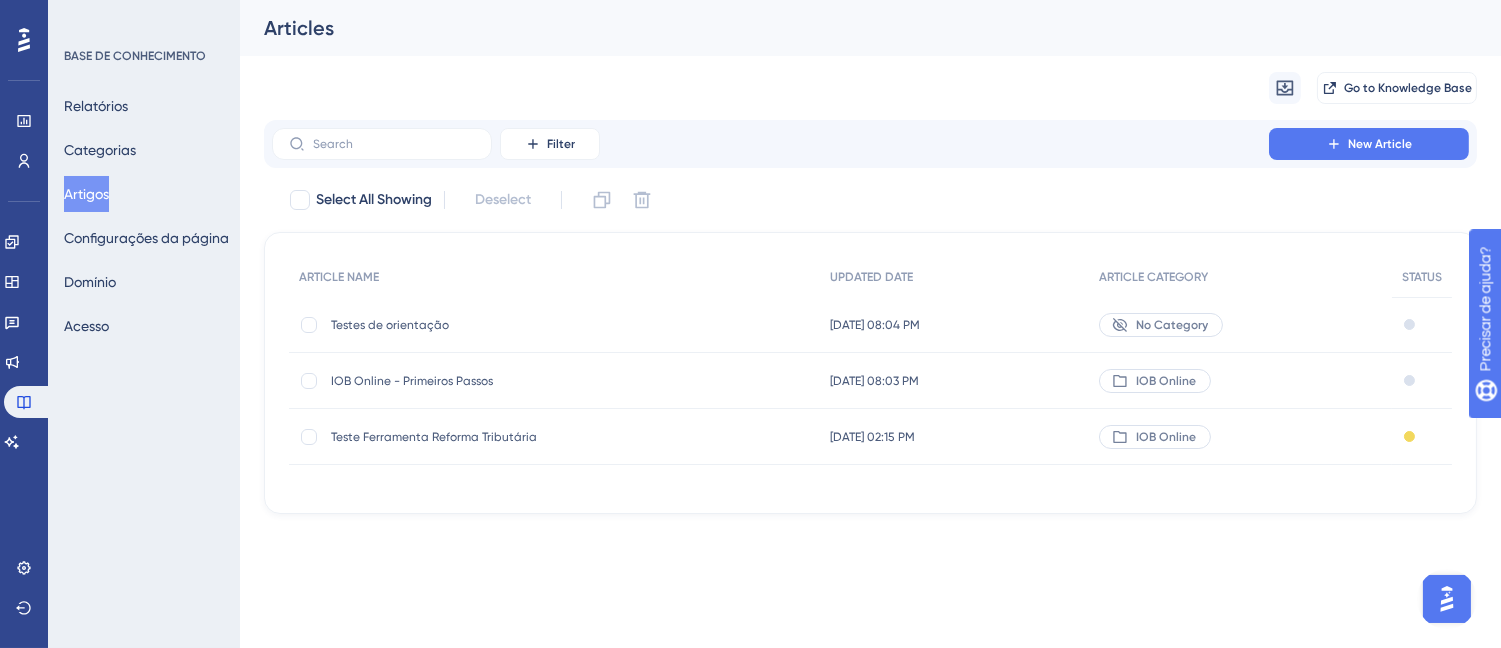 click on "IOB Online" at bounding box center [1240, 381] 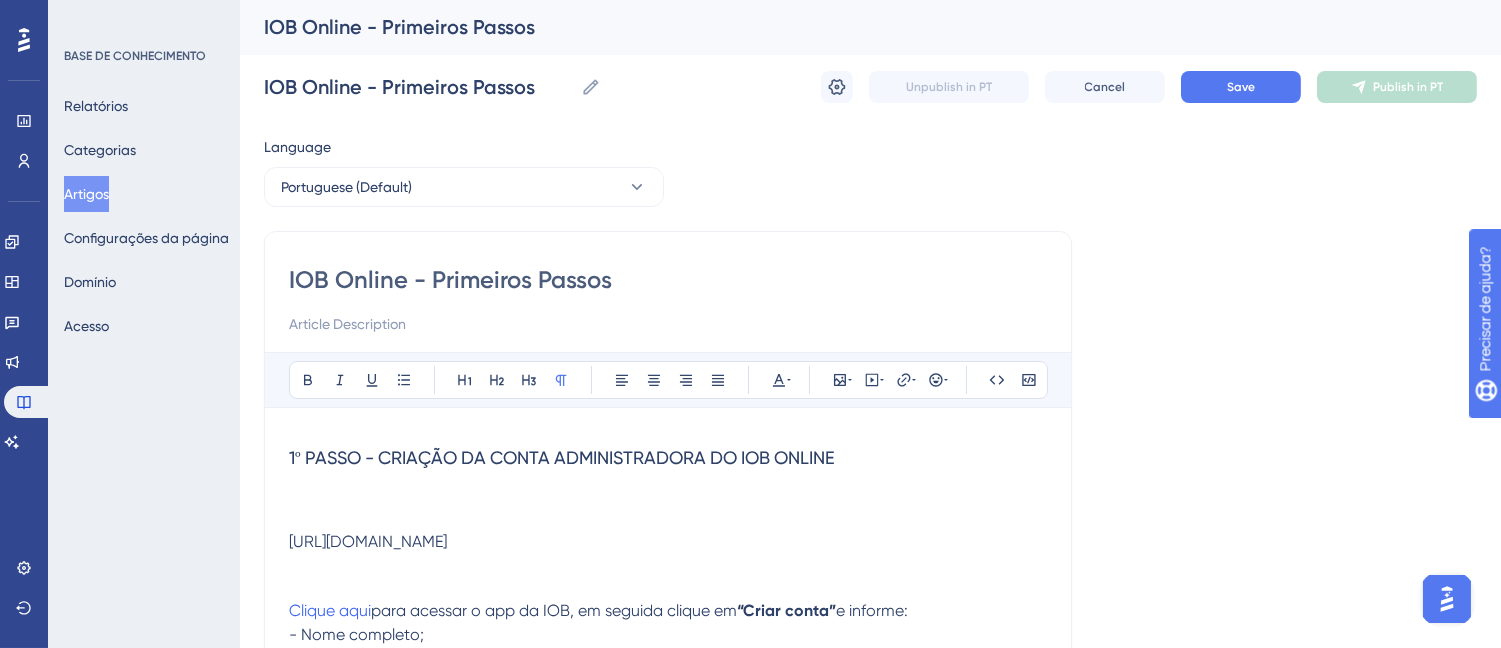 scroll, scrollTop: 0, scrollLeft: 0, axis: both 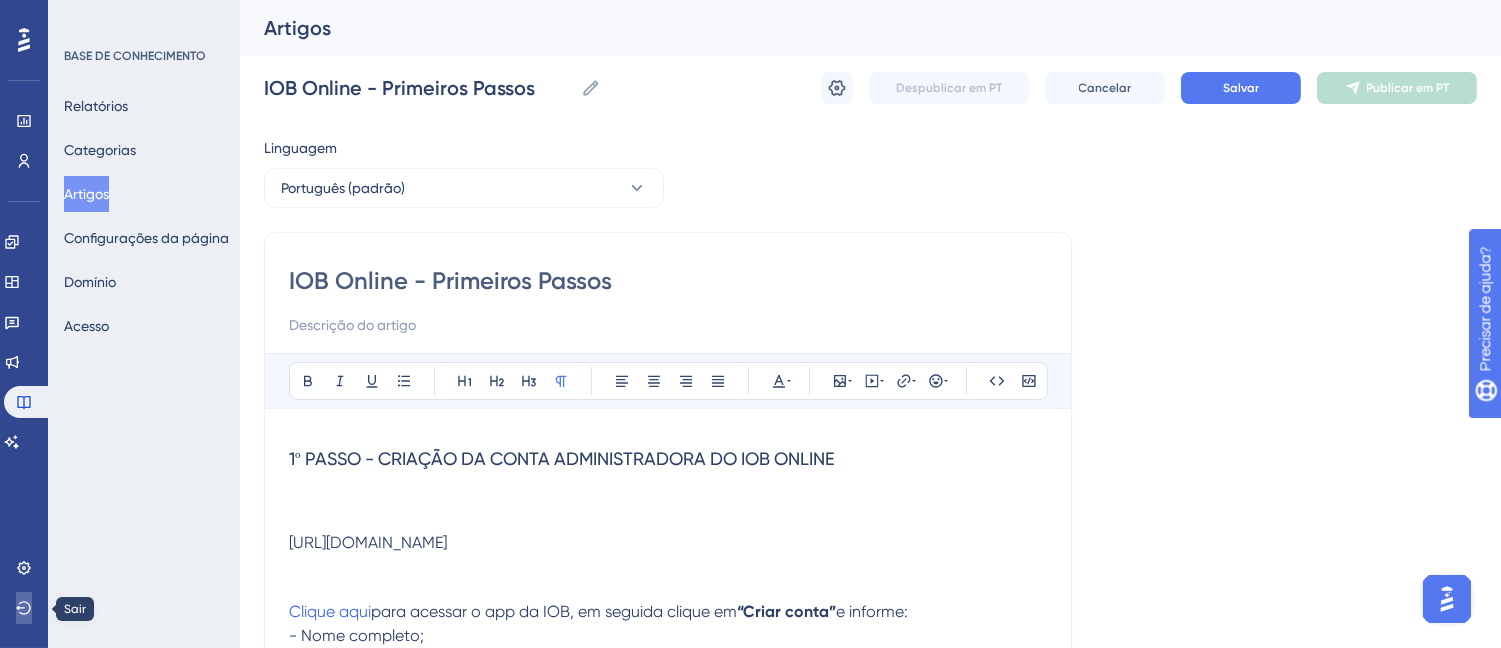 click at bounding box center (24, 608) 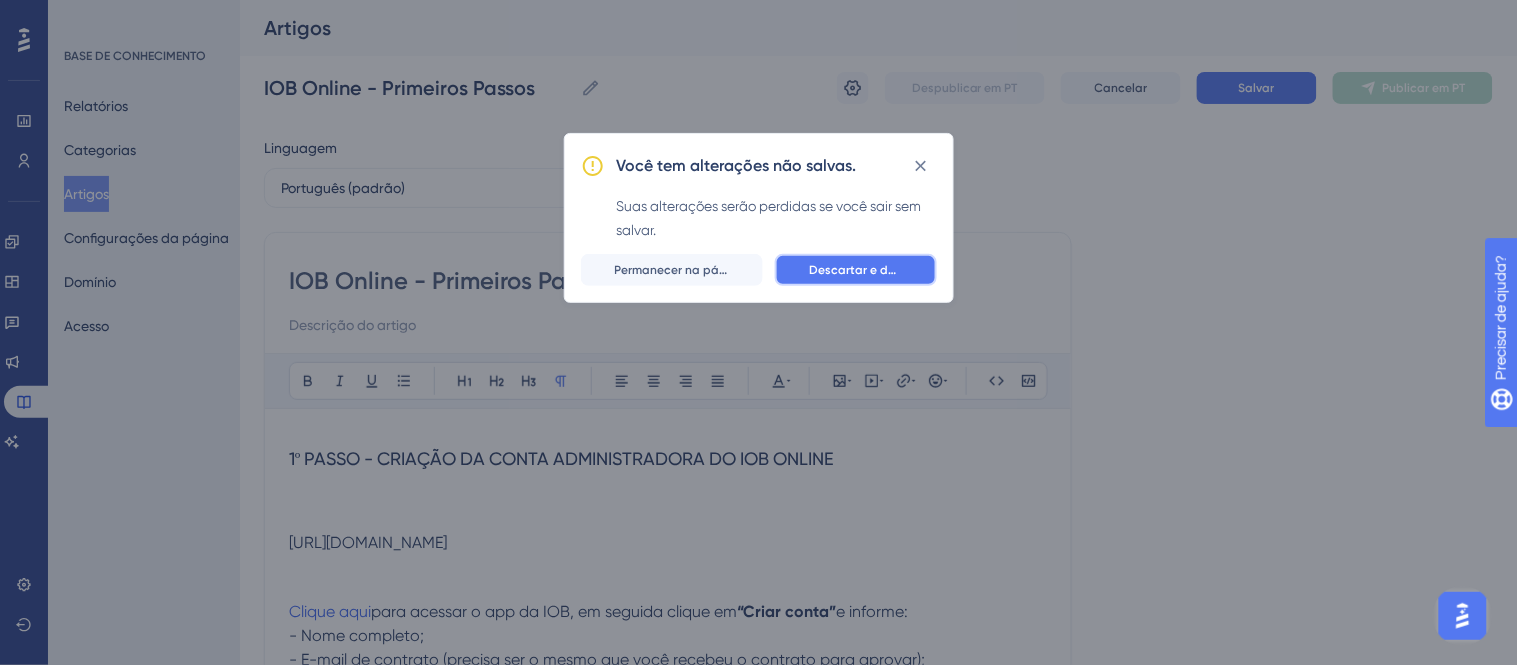 click on "Descartar e deixar" at bounding box center (862, 270) 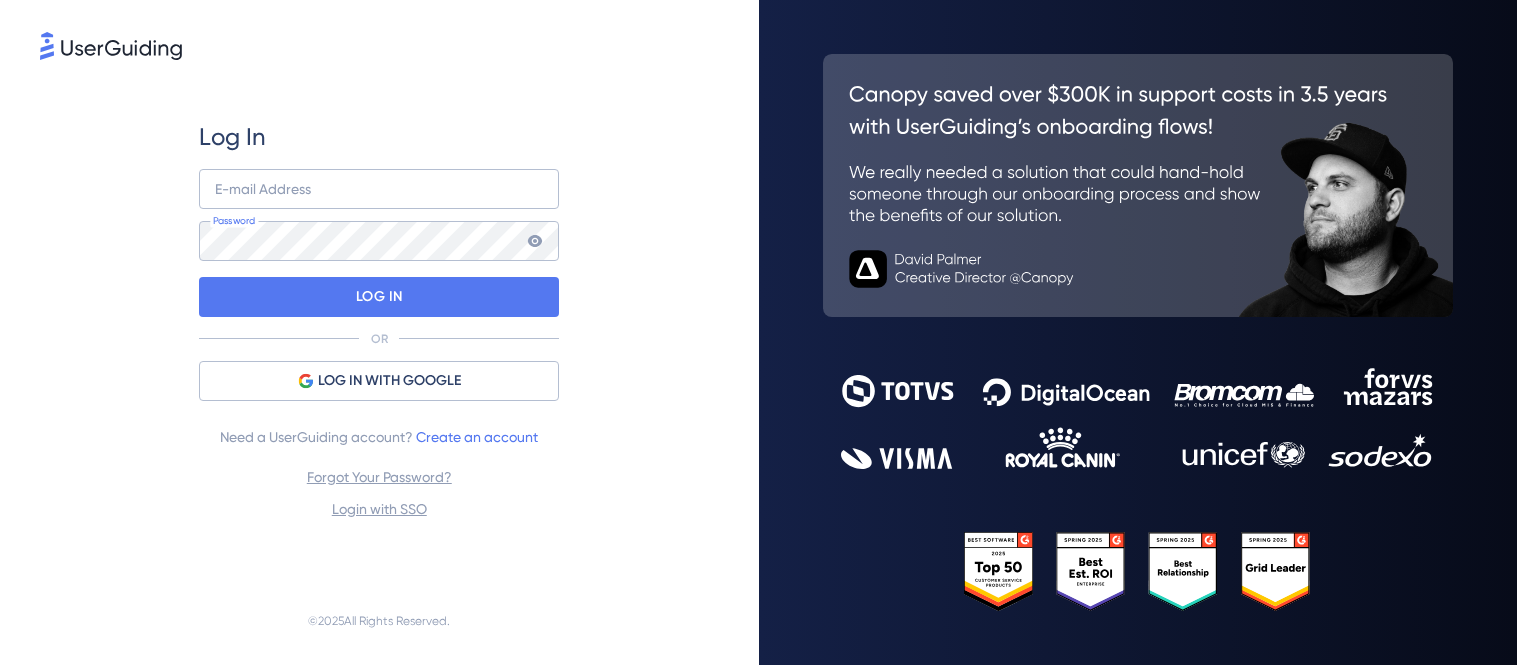 scroll, scrollTop: 0, scrollLeft: 0, axis: both 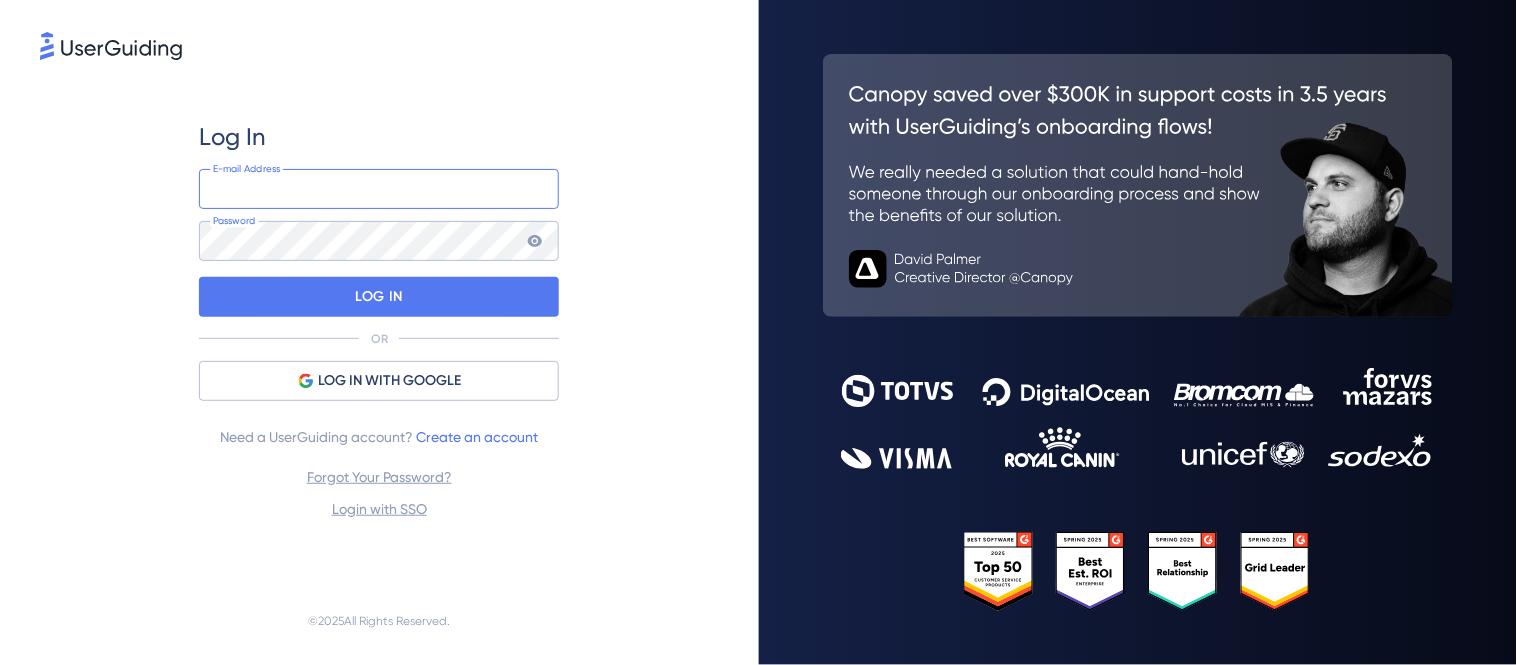 click at bounding box center (379, 189) 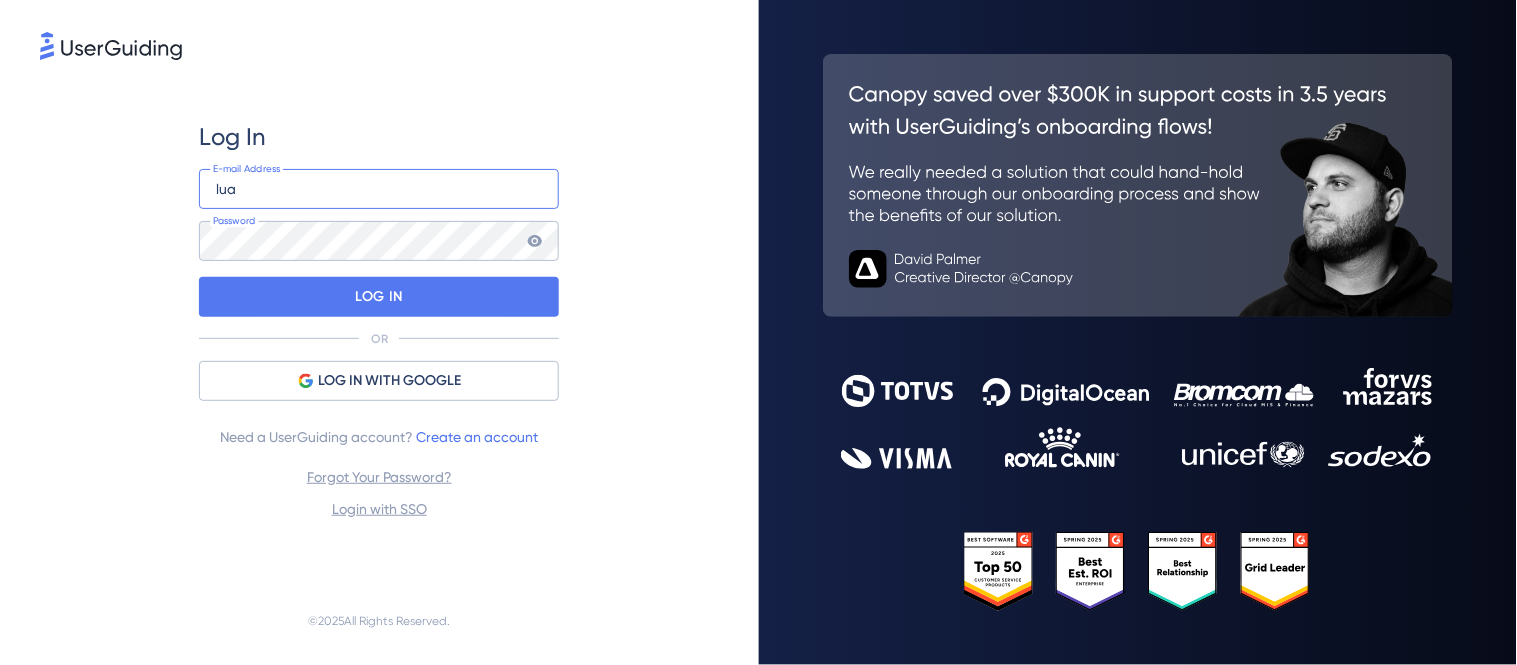 type on "luana.martin@iob.com.br" 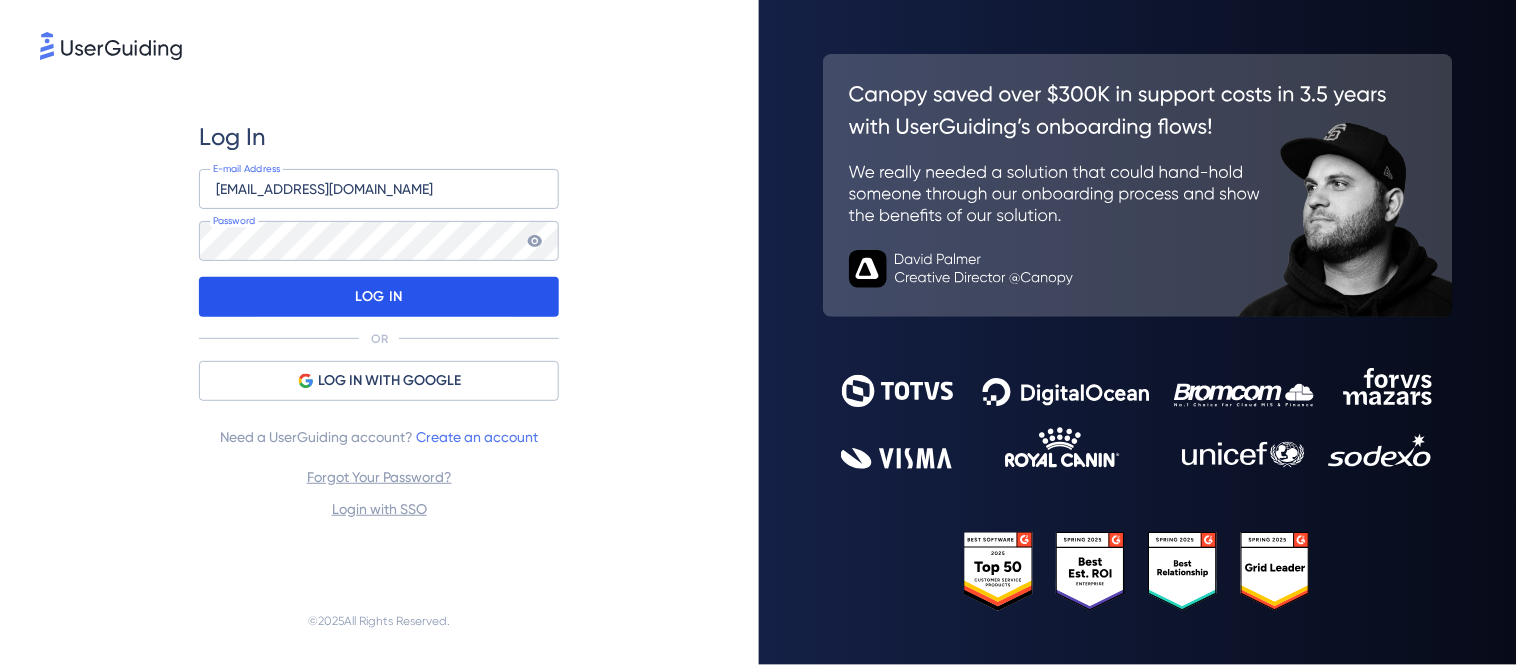 click on "LOG IN" at bounding box center [379, 297] 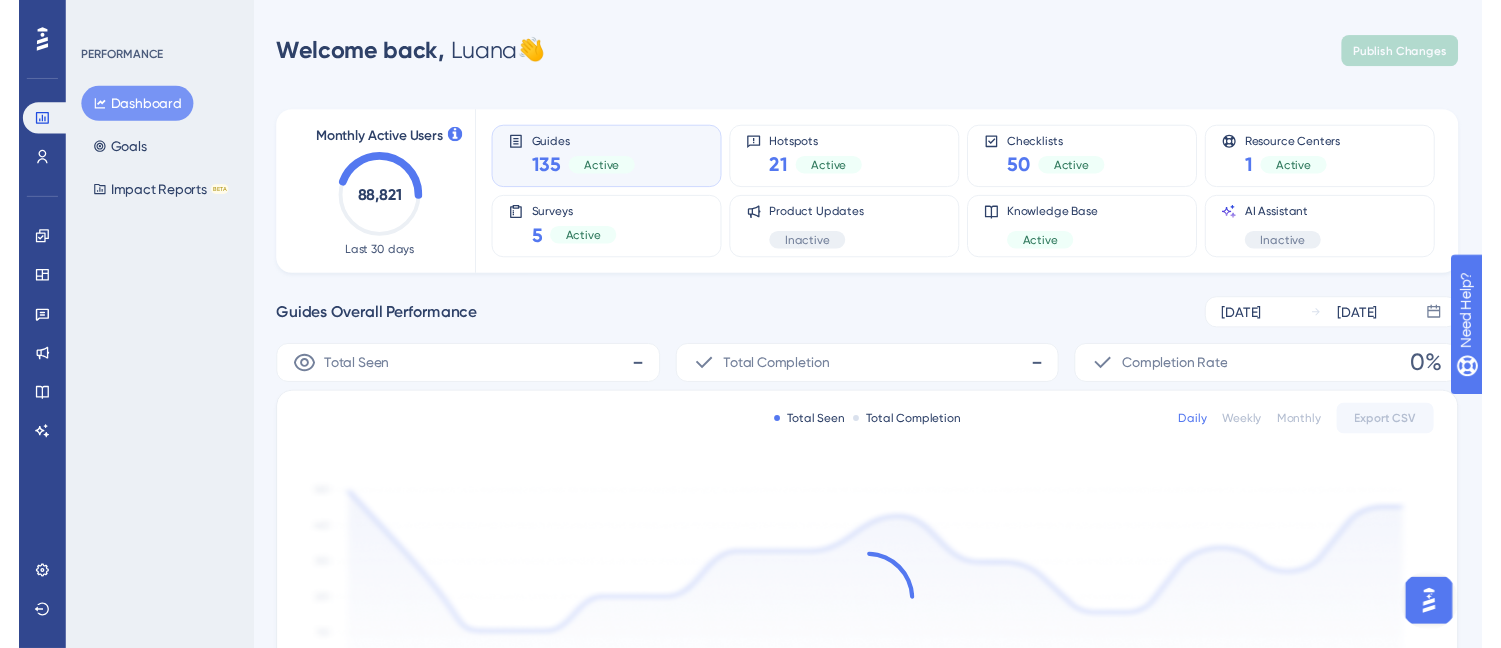 scroll, scrollTop: 0, scrollLeft: 0, axis: both 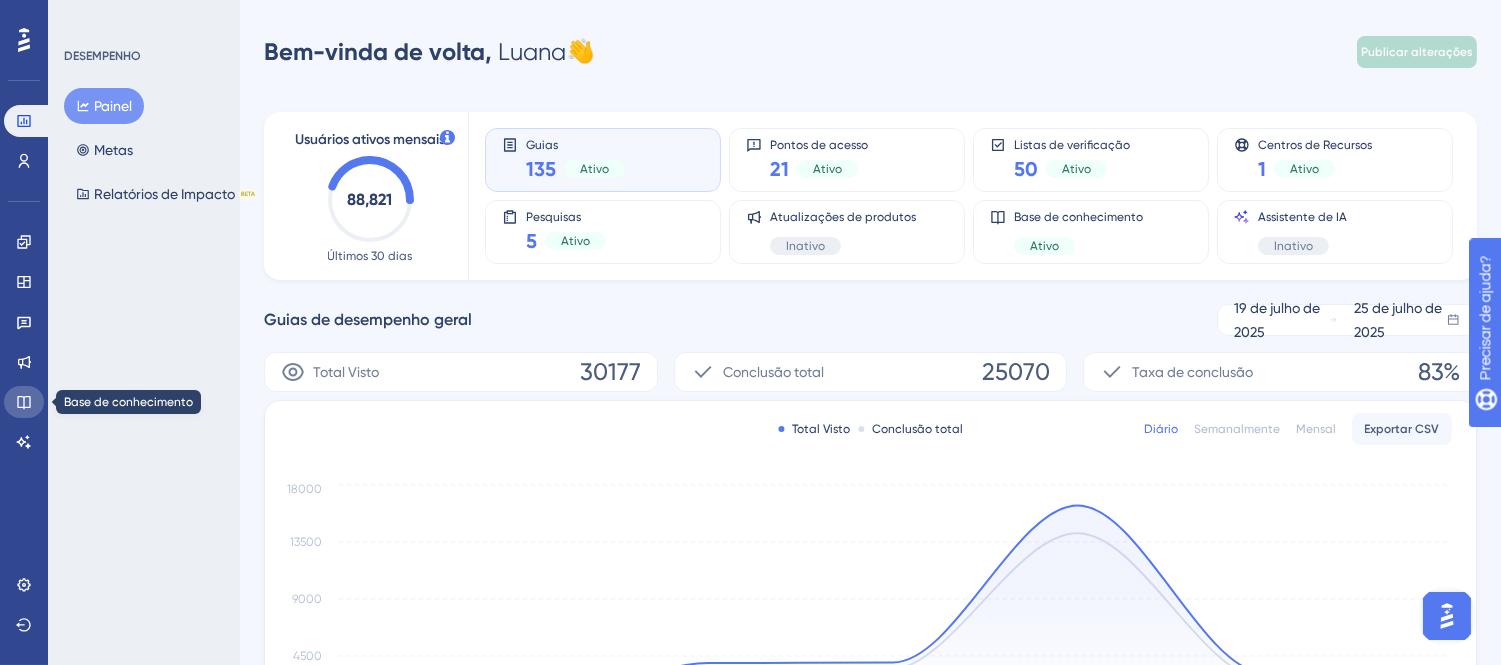 click 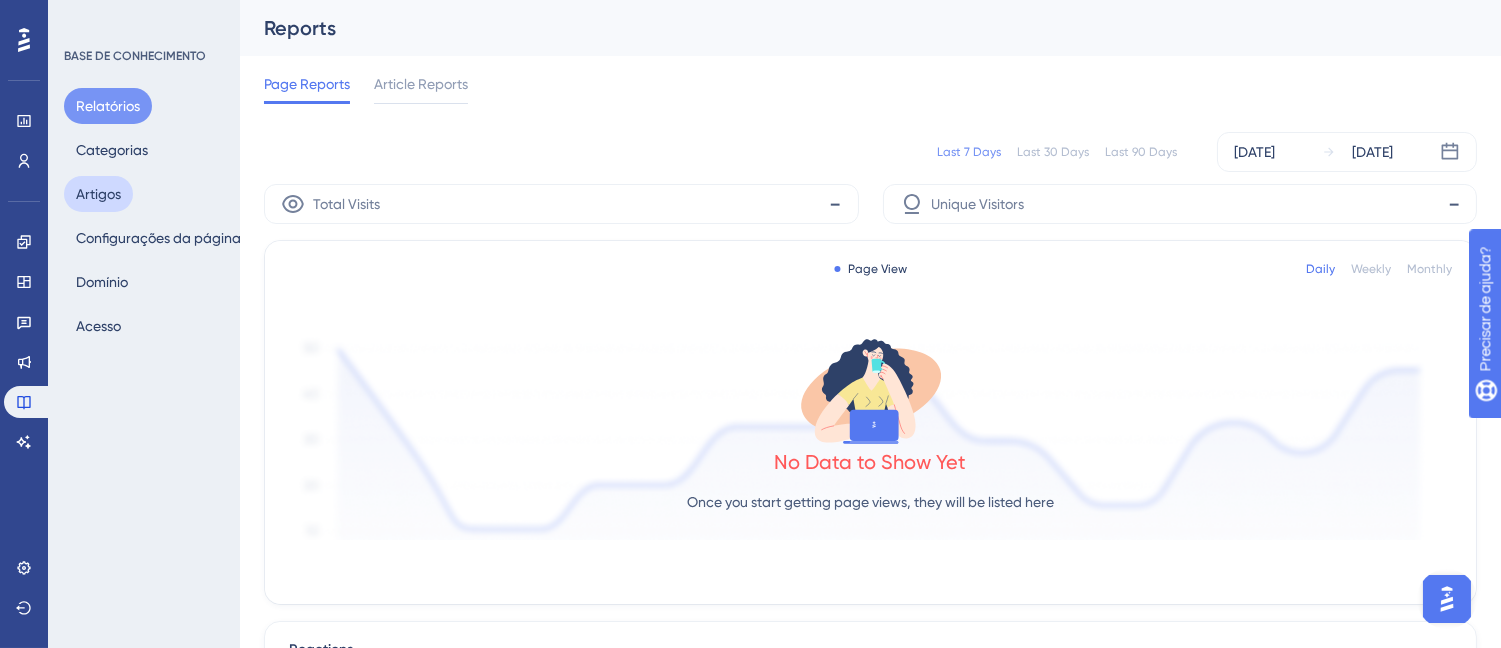 click on "Artigos" at bounding box center (98, 194) 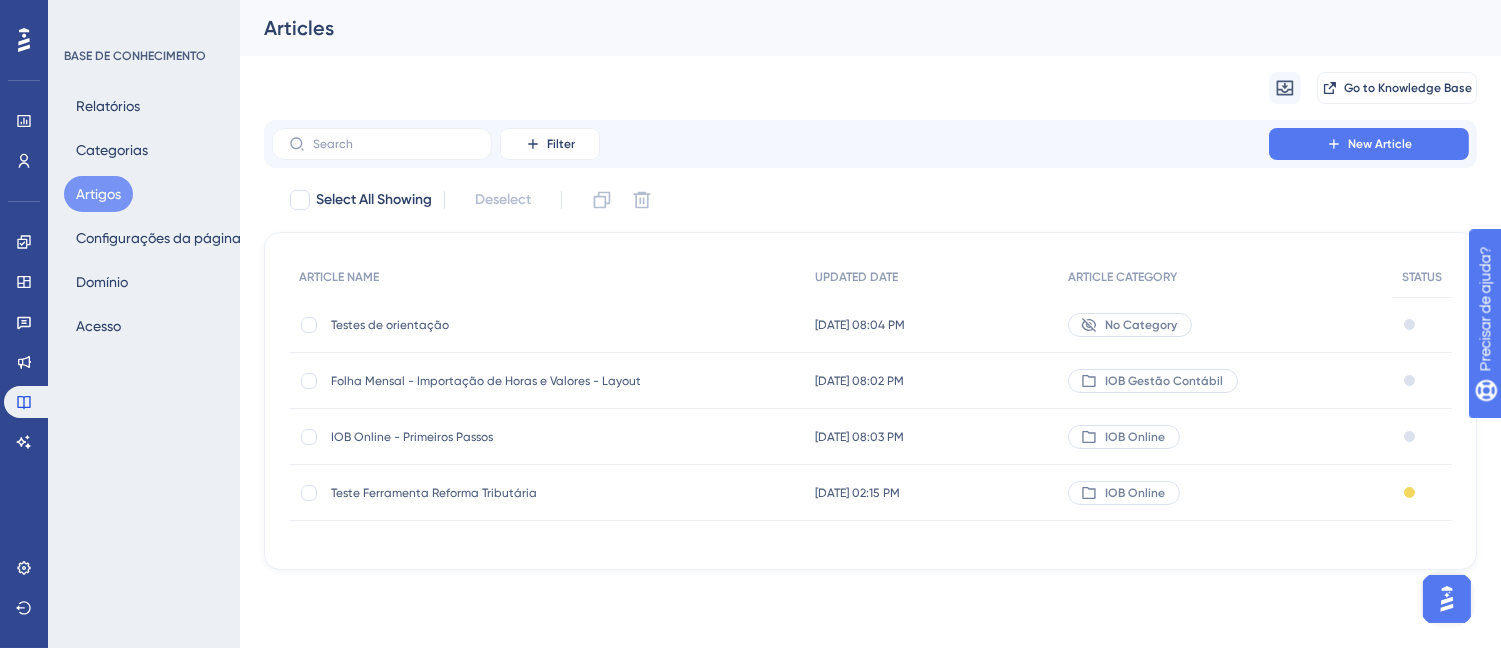 click on "IOB Online" at bounding box center [1124, 437] 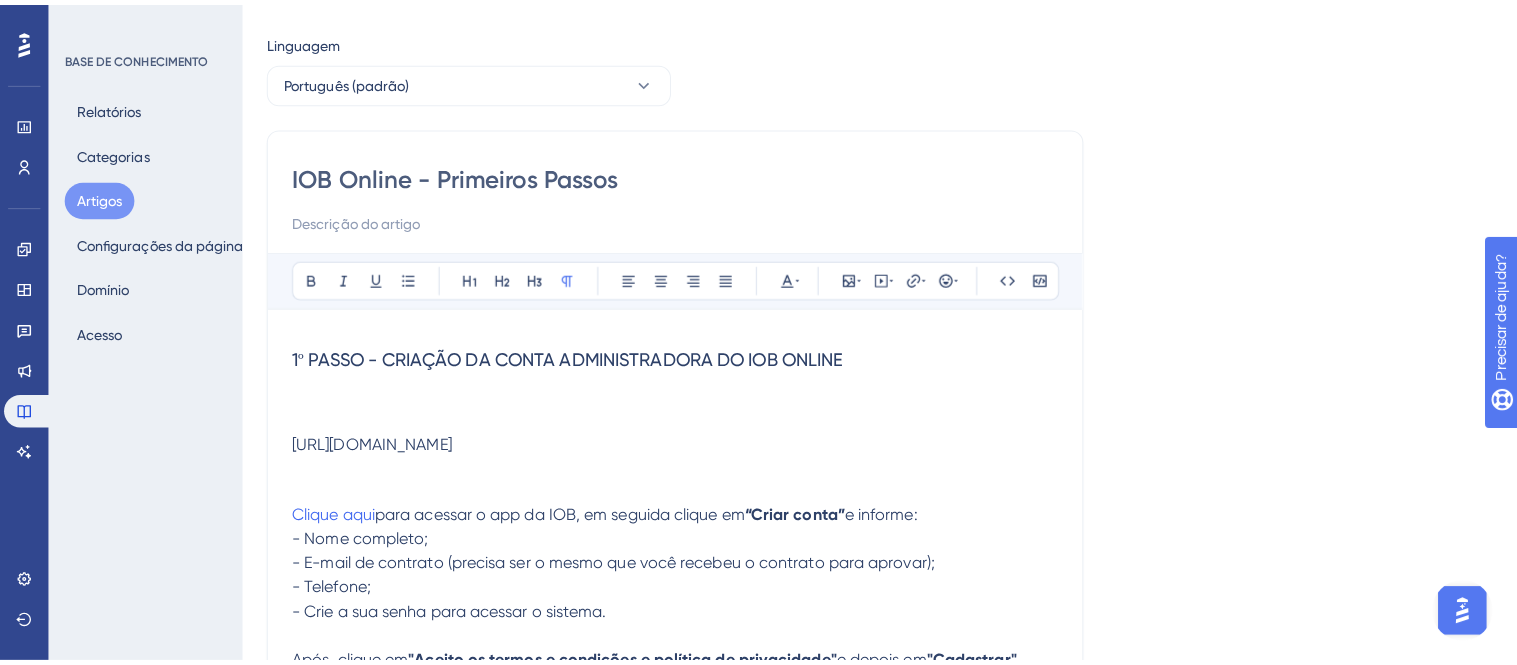 scroll, scrollTop: 0, scrollLeft: 0, axis: both 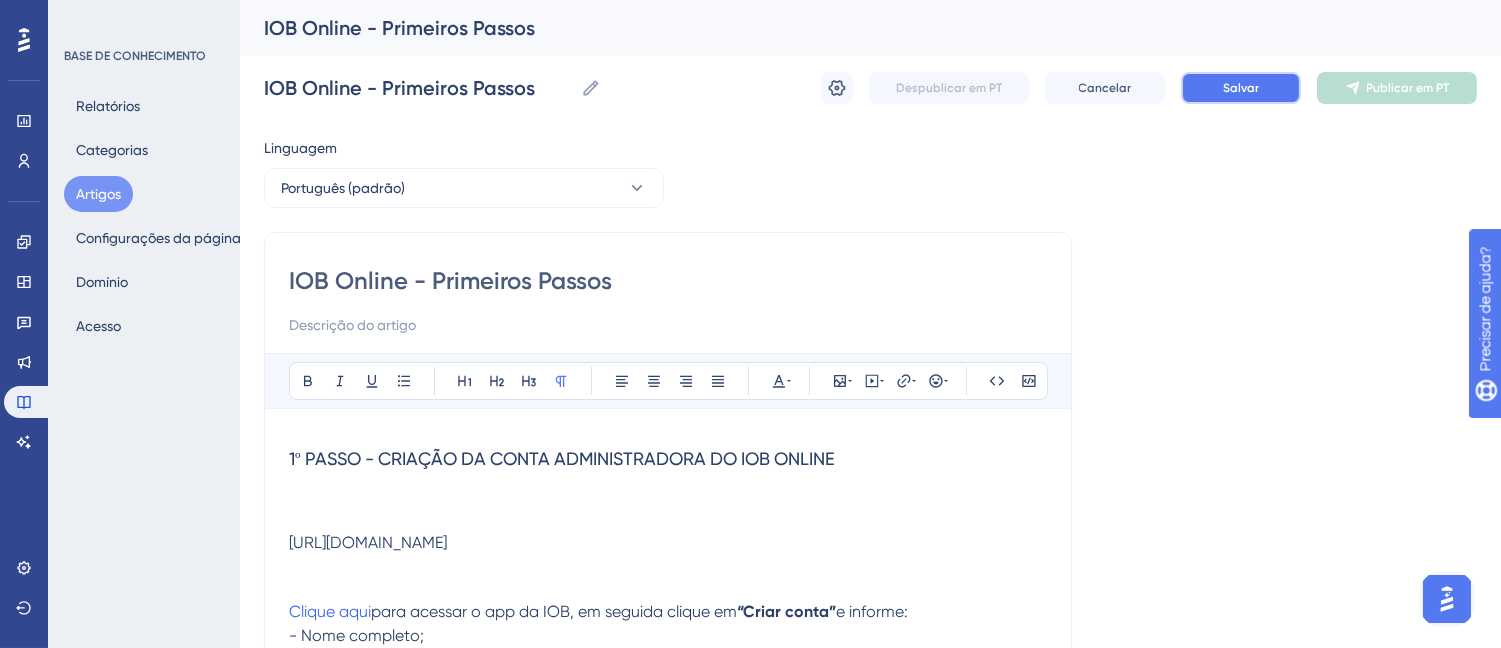 click on "Salvar" at bounding box center [1241, 88] 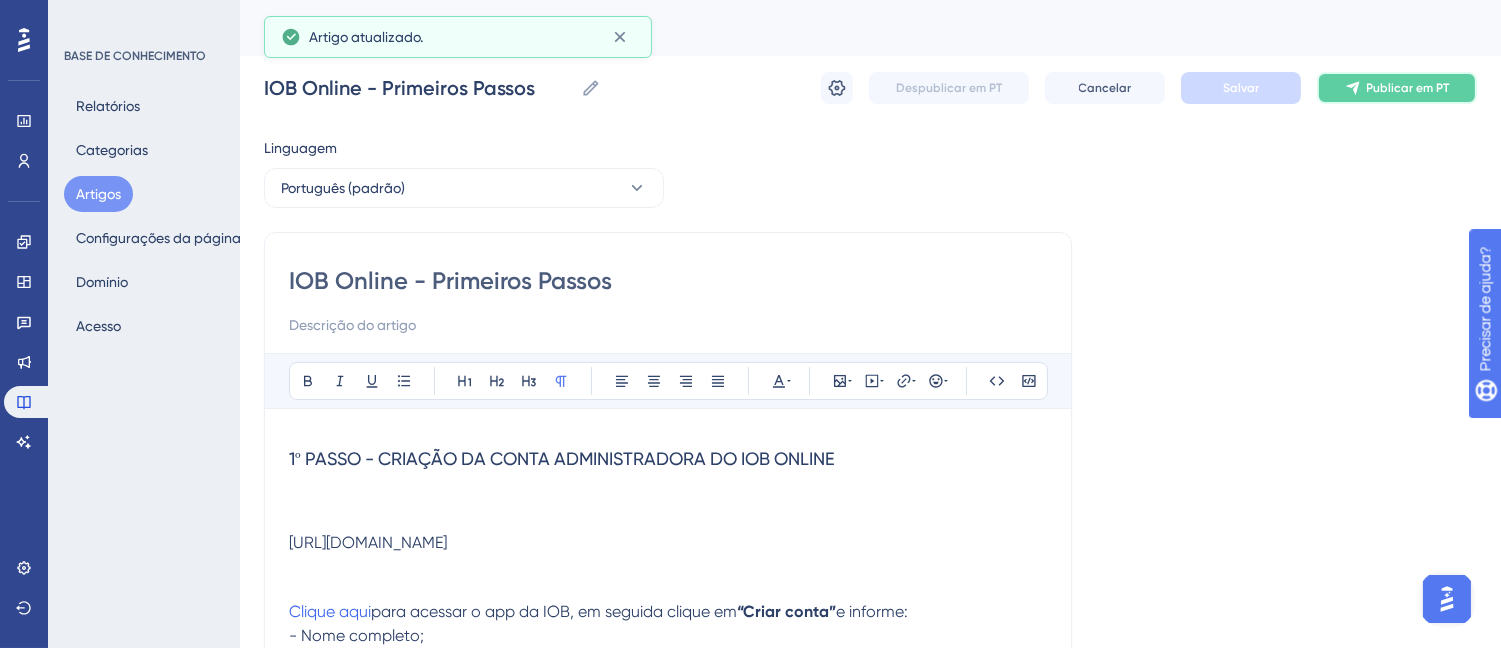 click on "Publicar em PT" at bounding box center [1408, 88] 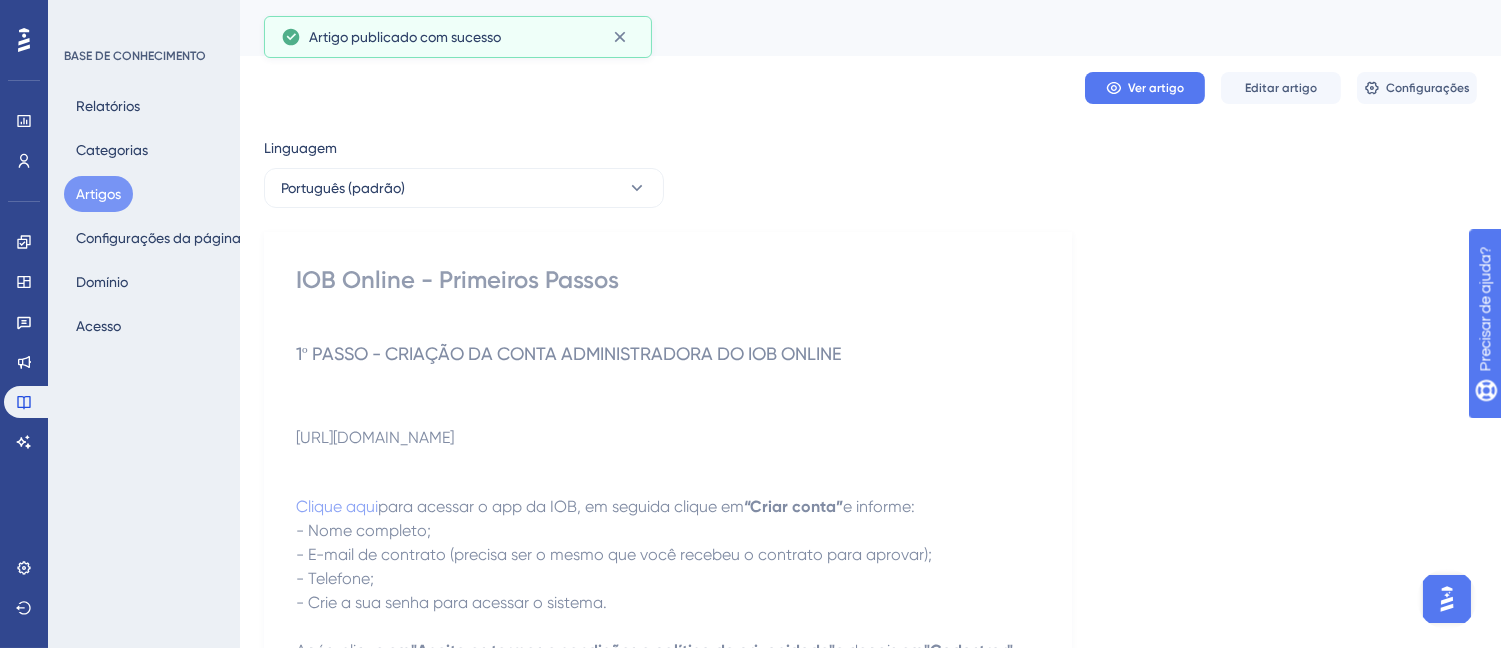 click on "Artigos" at bounding box center [98, 194] 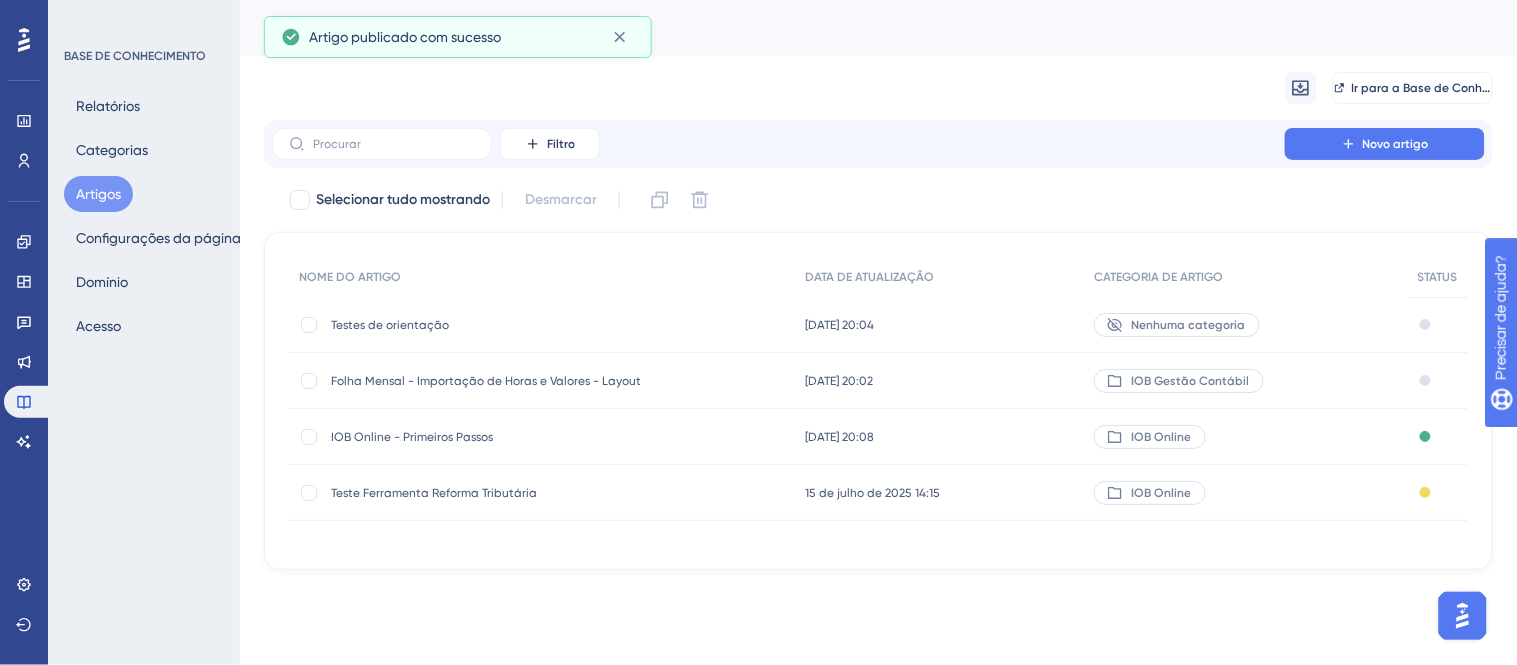 click on "Nenhuma categoria" at bounding box center [1188, 325] 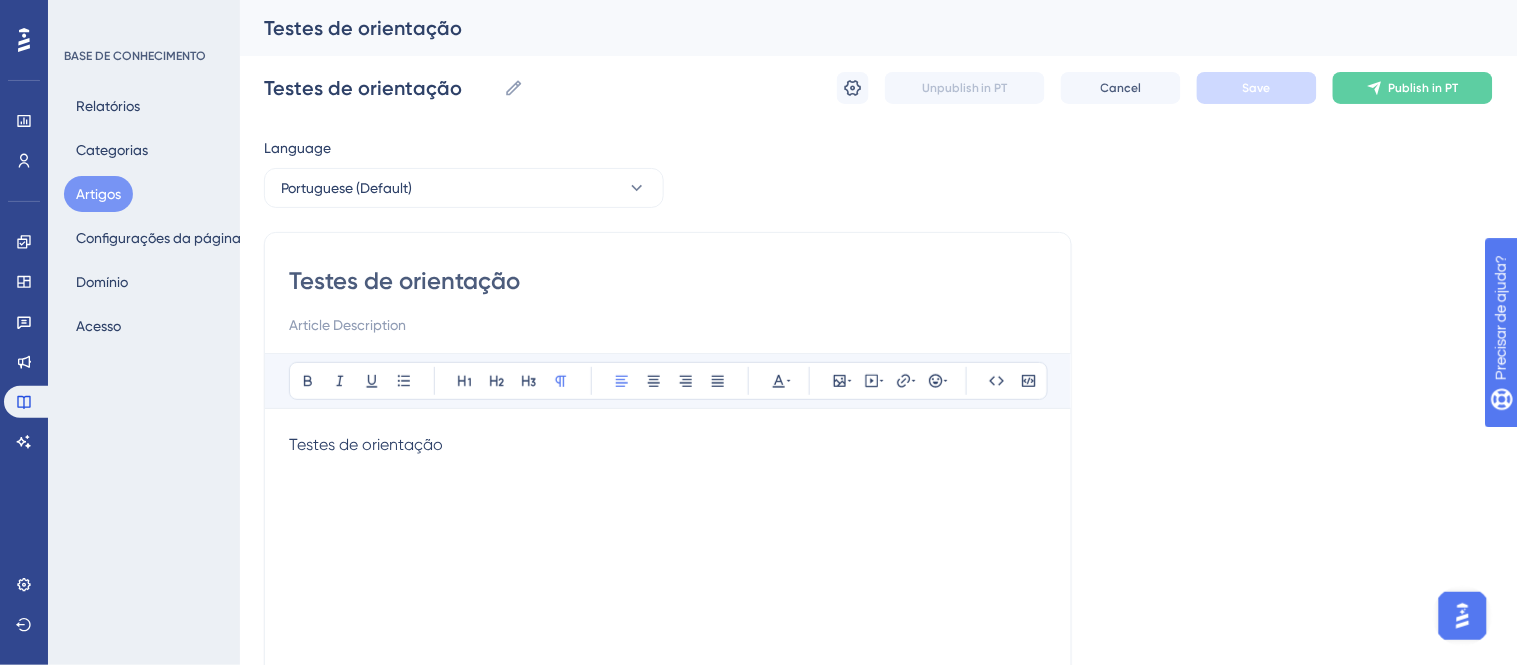 click on "Testes de orientação" at bounding box center [668, 653] 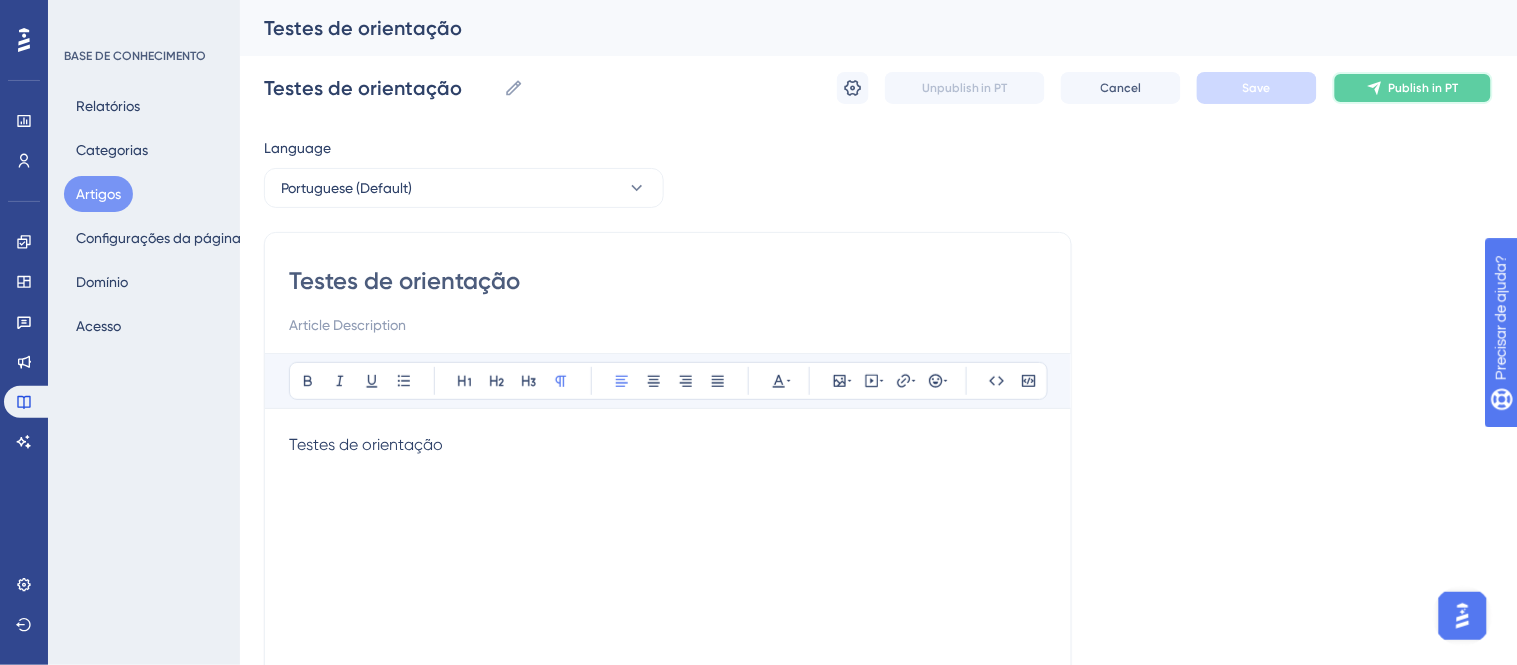 click on "Publish in PT" at bounding box center (1413, 88) 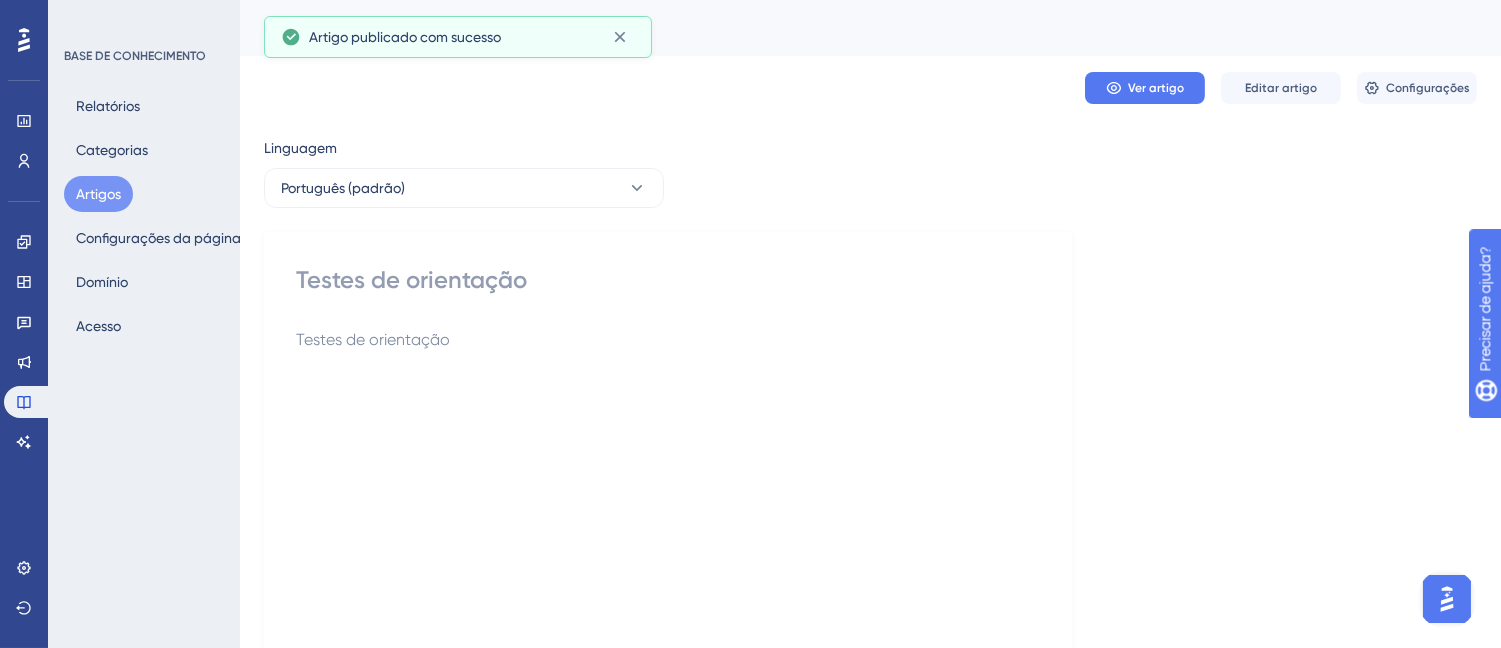 click on "Artigos" at bounding box center (98, 194) 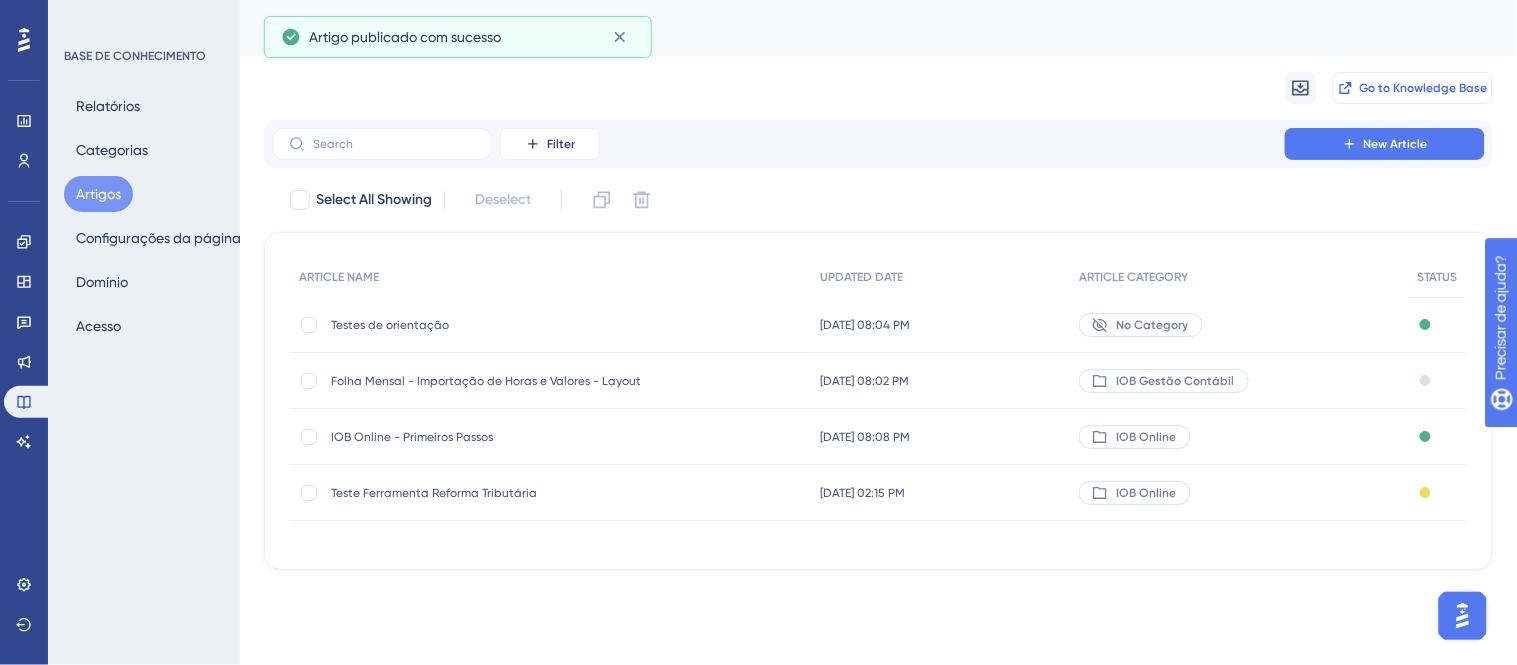 click on "Go to Knowledge Base" at bounding box center (1424, 88) 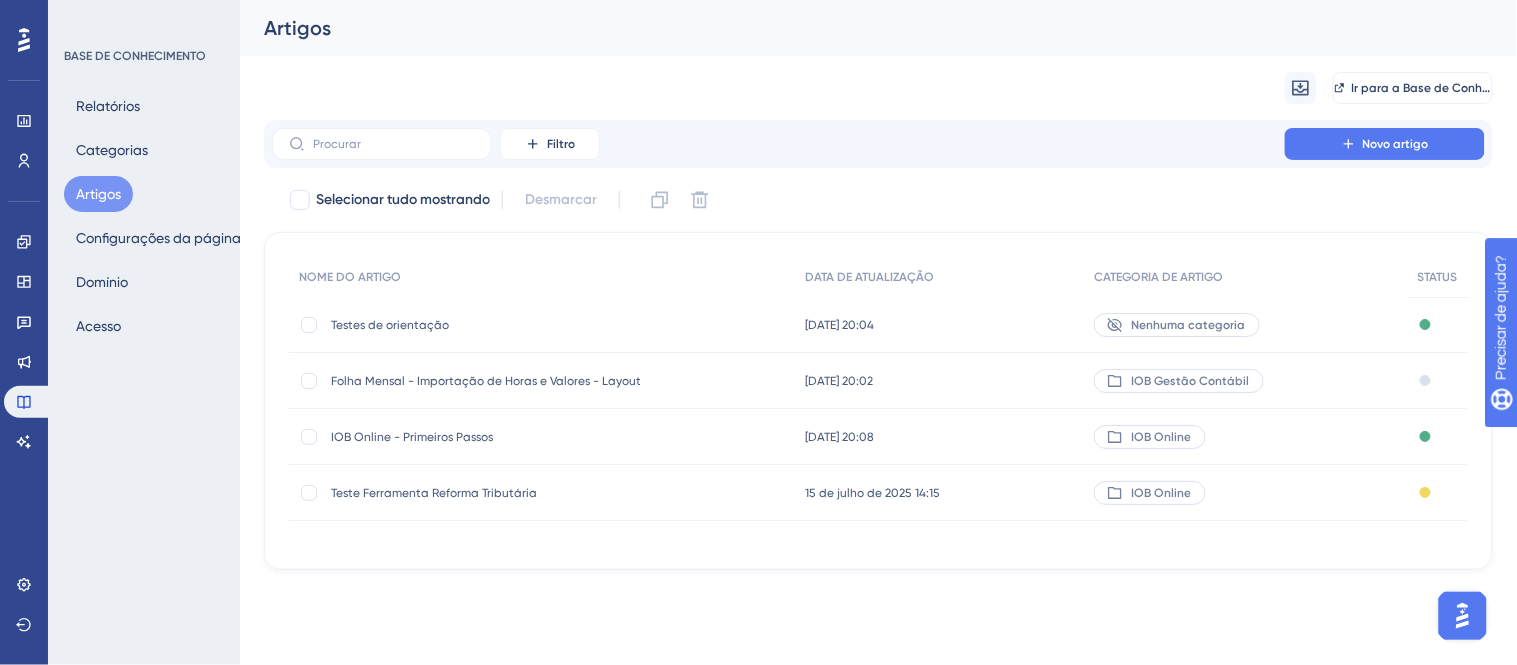 click on "Folha Mensal - Importação de Horas e Valores - Layout" at bounding box center (486, 381) 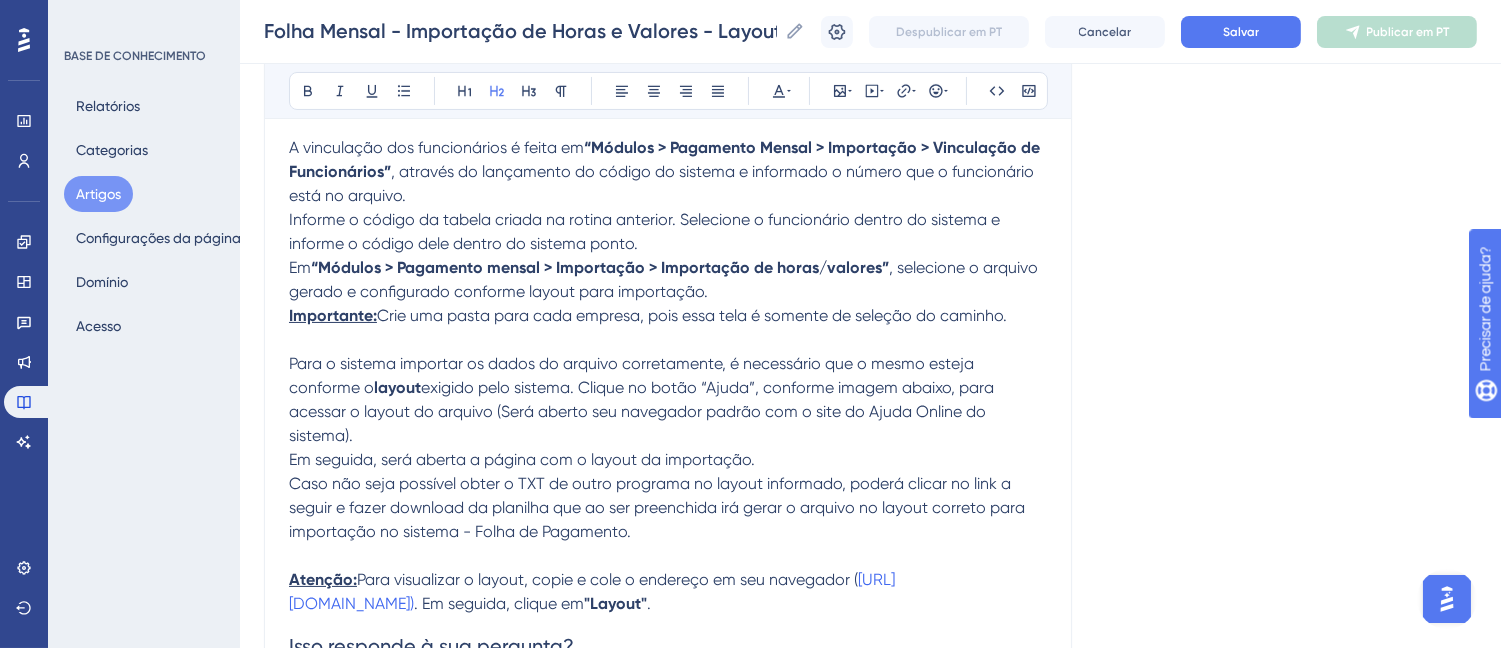 scroll, scrollTop: 0, scrollLeft: 0, axis: both 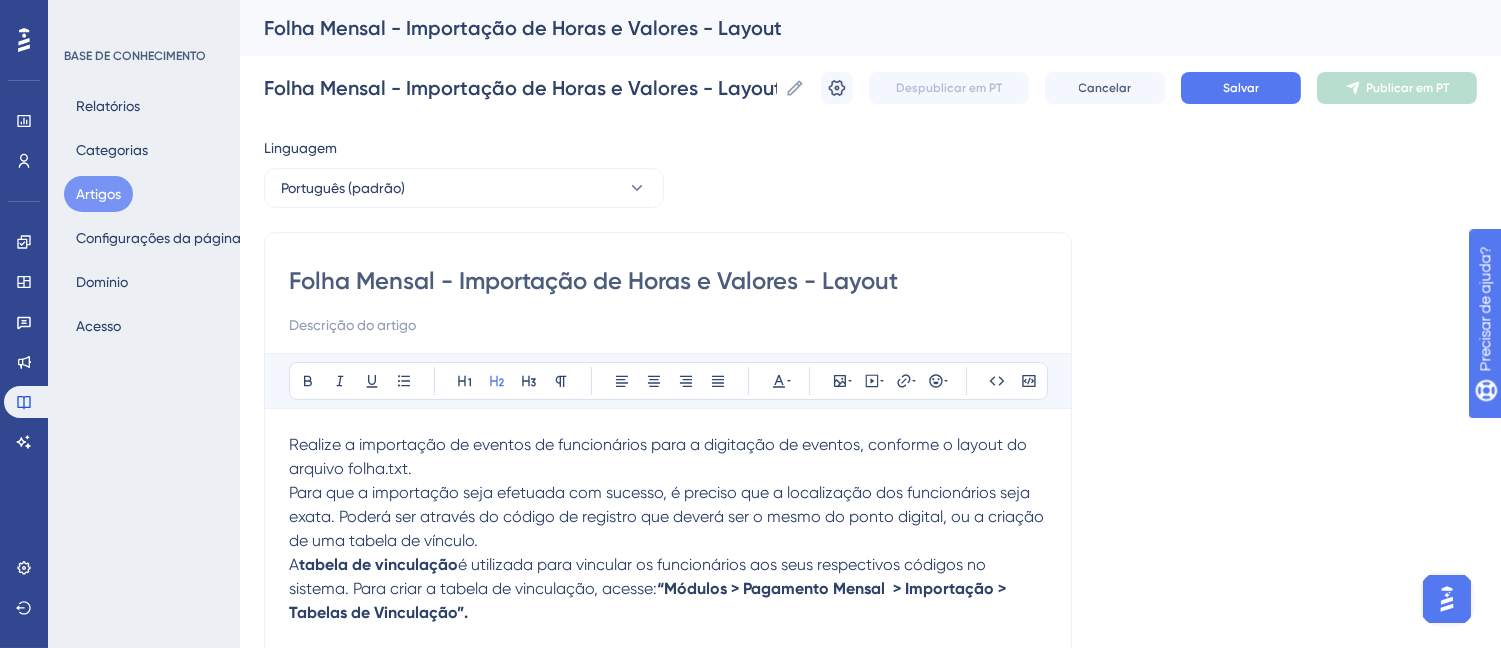 click 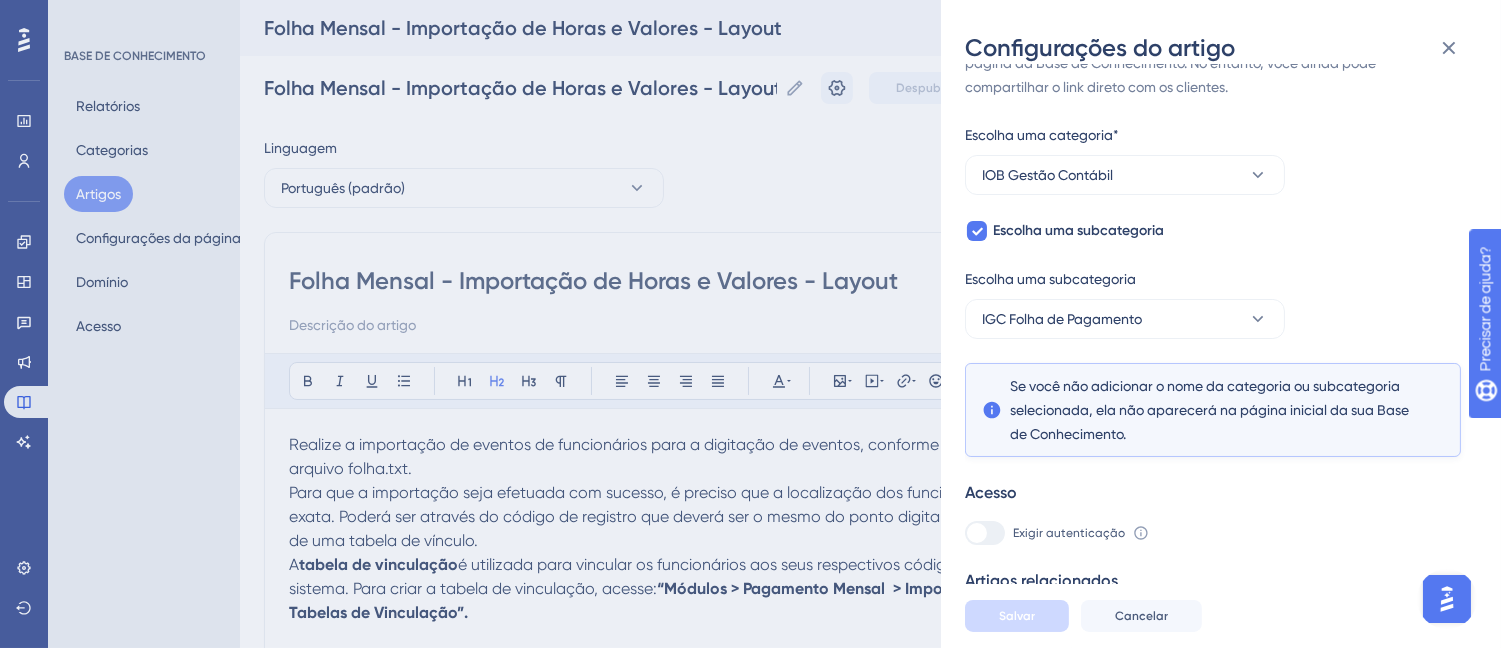 scroll, scrollTop: 120, scrollLeft: 0, axis: vertical 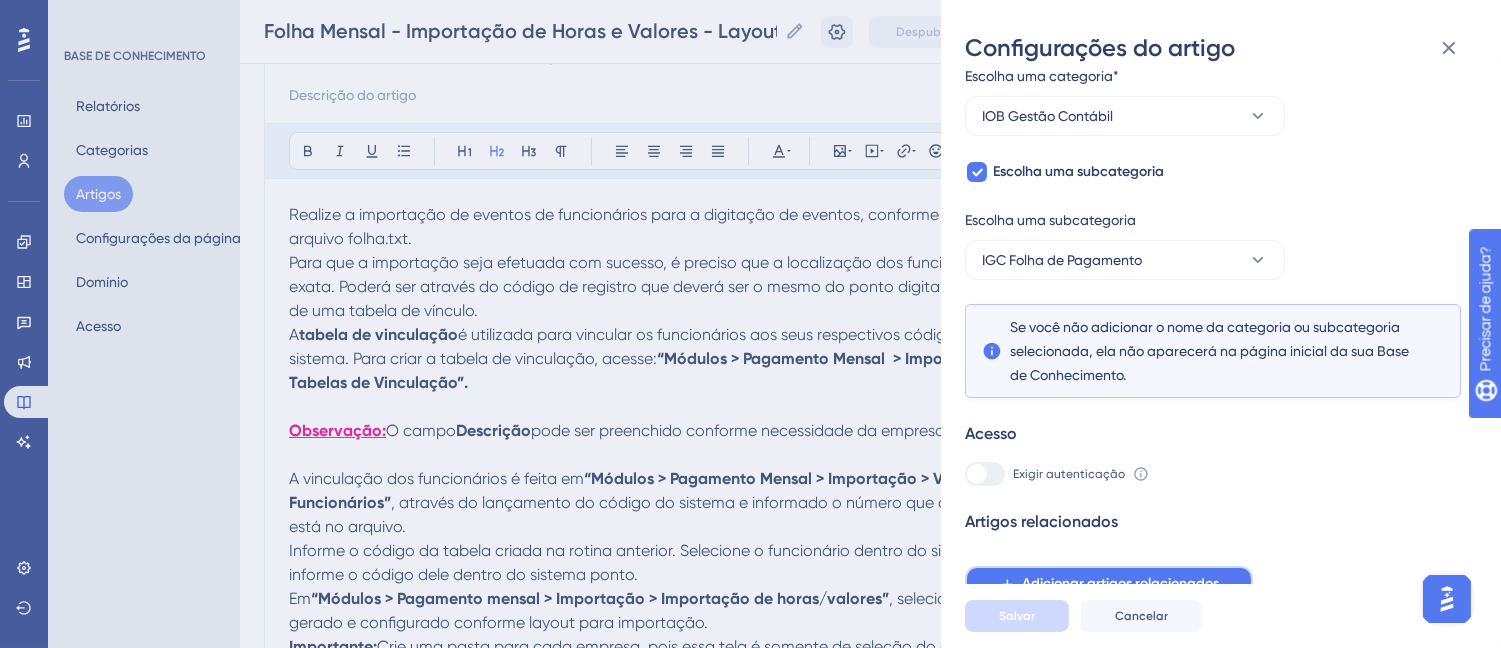 click on "Adicionar artigos relacionados" at bounding box center (1120, 583) 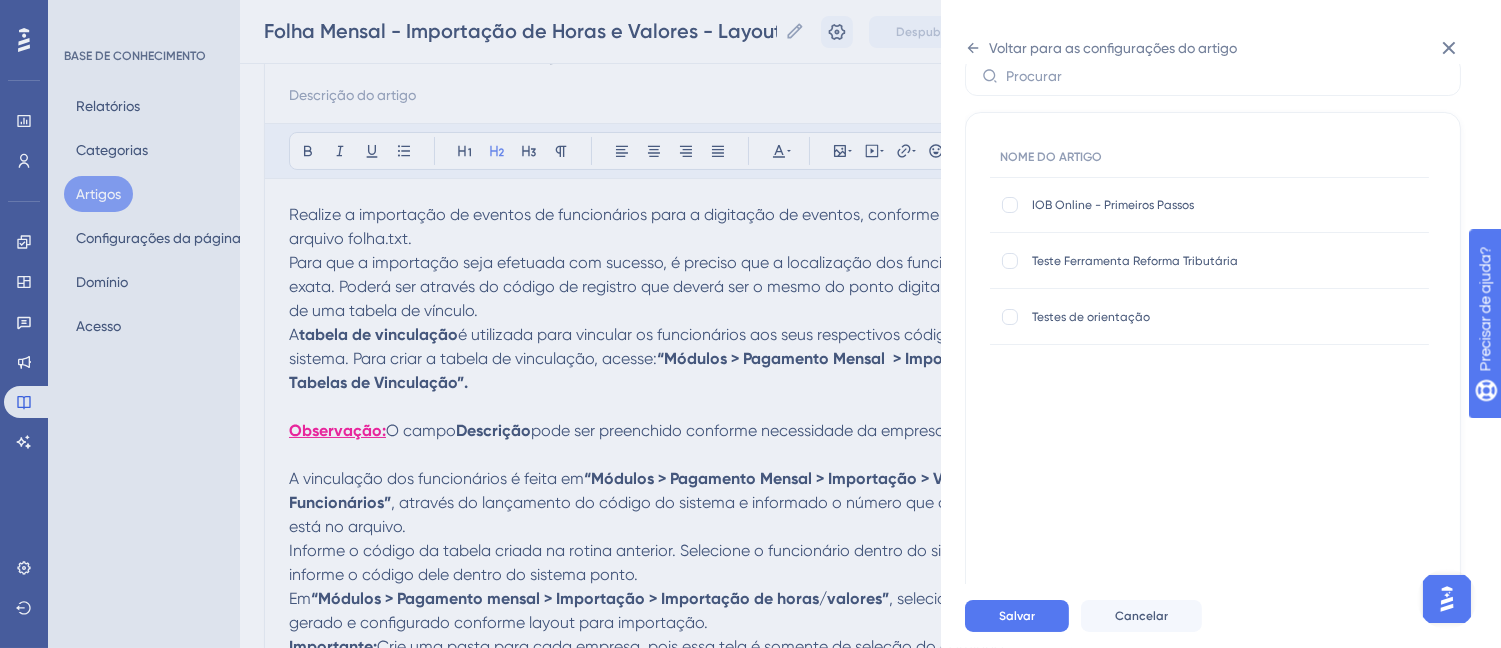 click on "IOB Online - Primeiros Passos" at bounding box center (1113, 205) 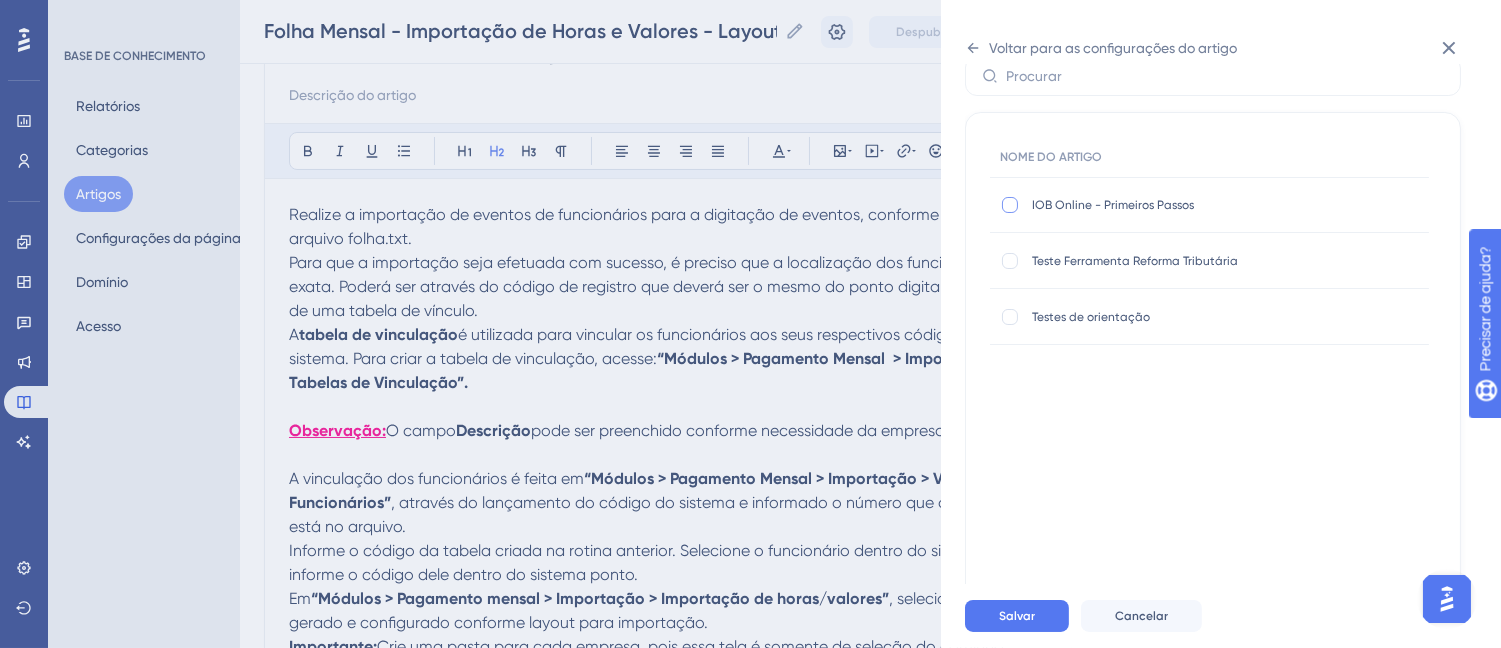 click at bounding box center [1010, 205] 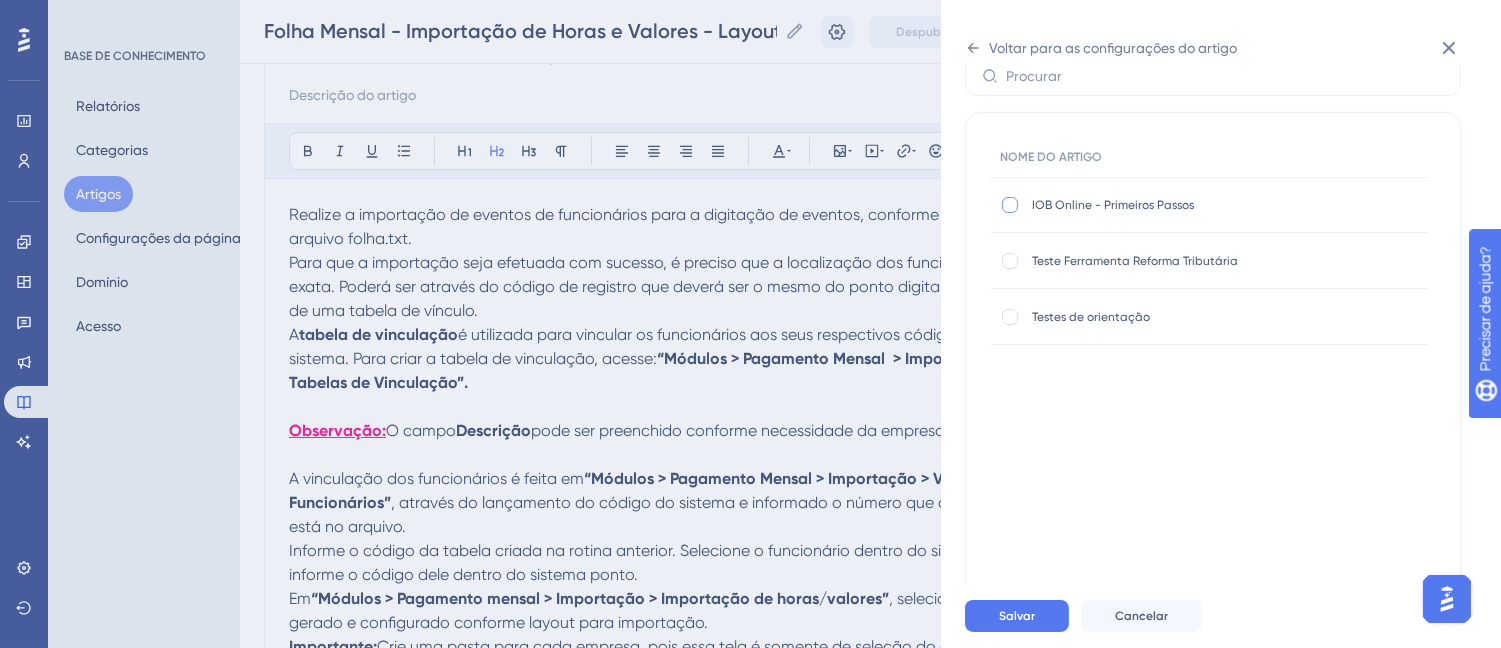 checkbox on "true" 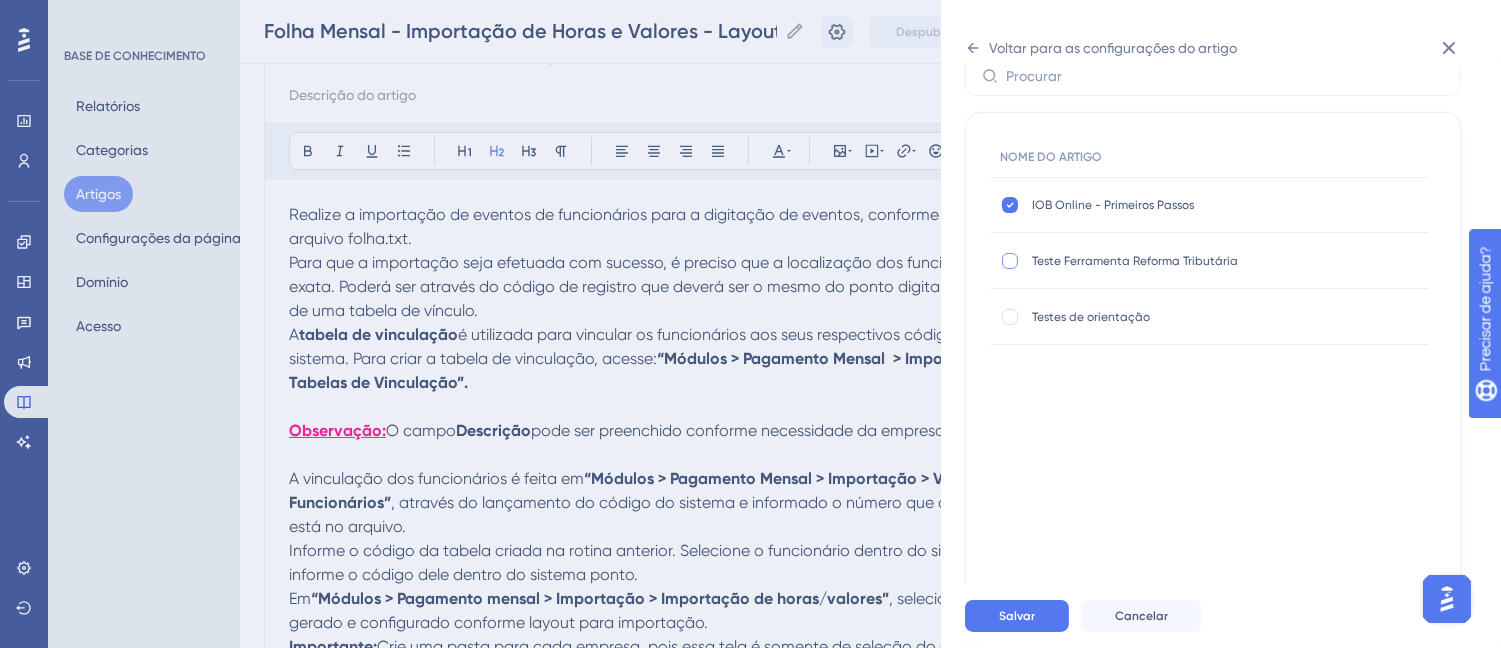 click at bounding box center (1010, 261) 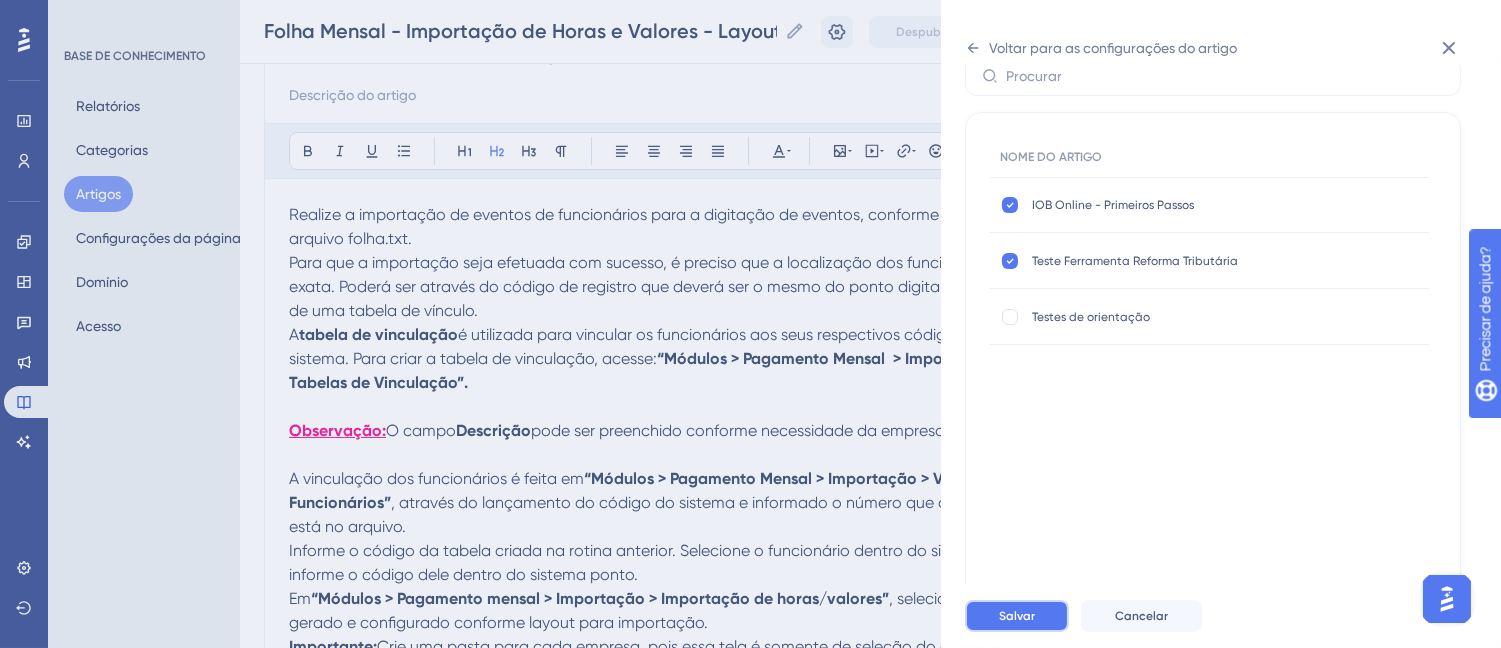 click on "Salvar" at bounding box center [1017, 616] 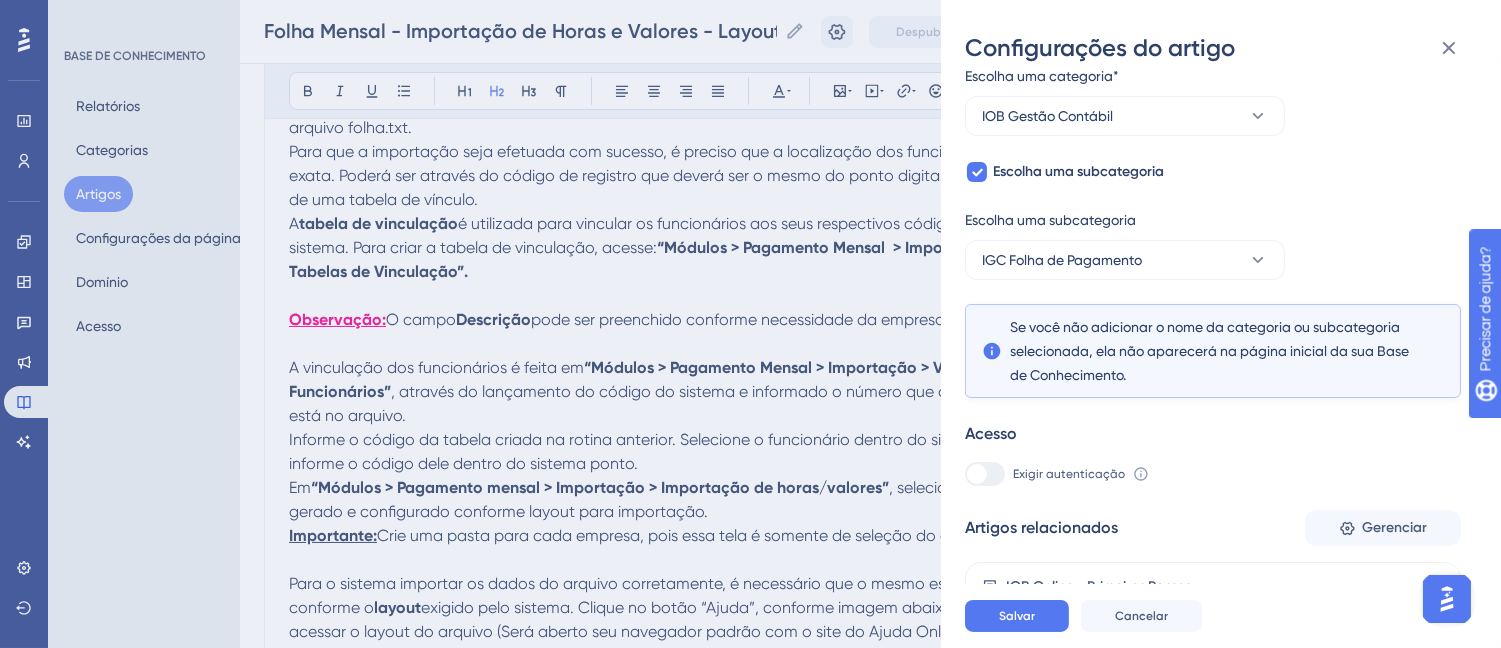 scroll, scrollTop: 444, scrollLeft: 0, axis: vertical 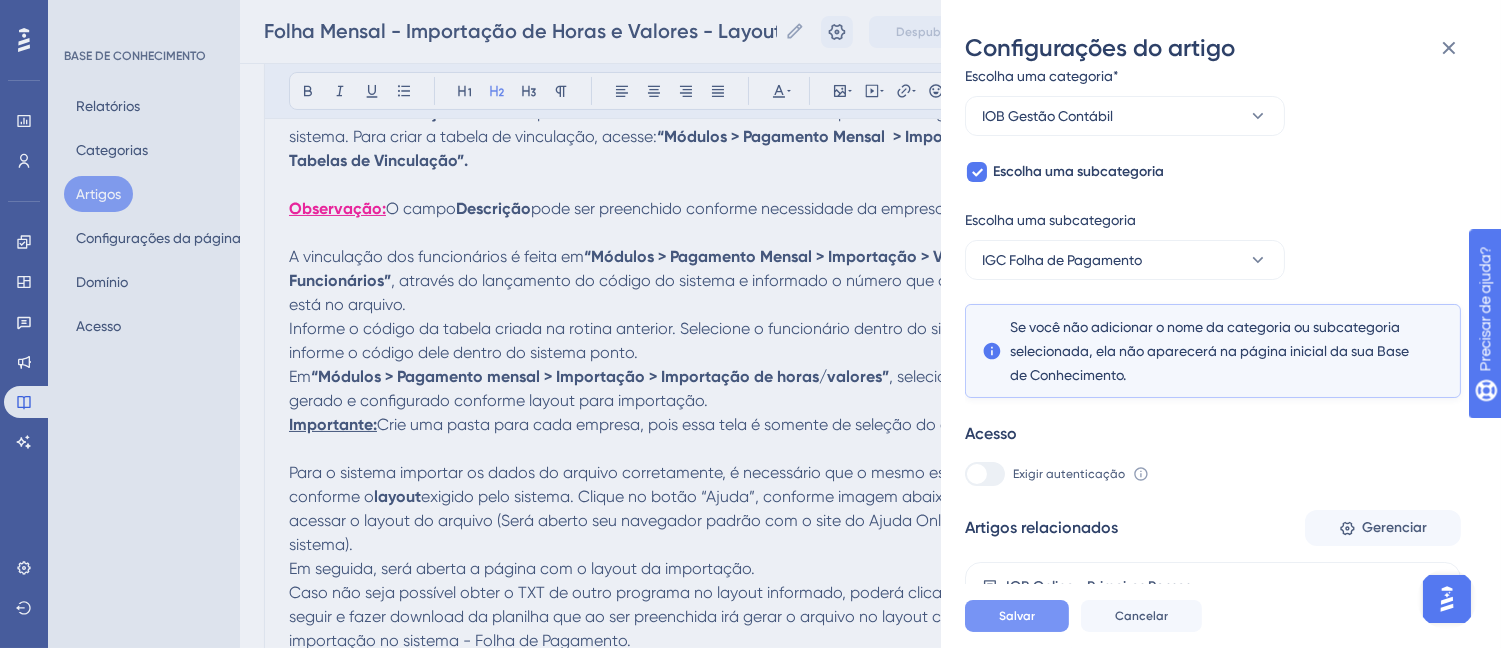 click on "Salvar" at bounding box center [1017, 616] 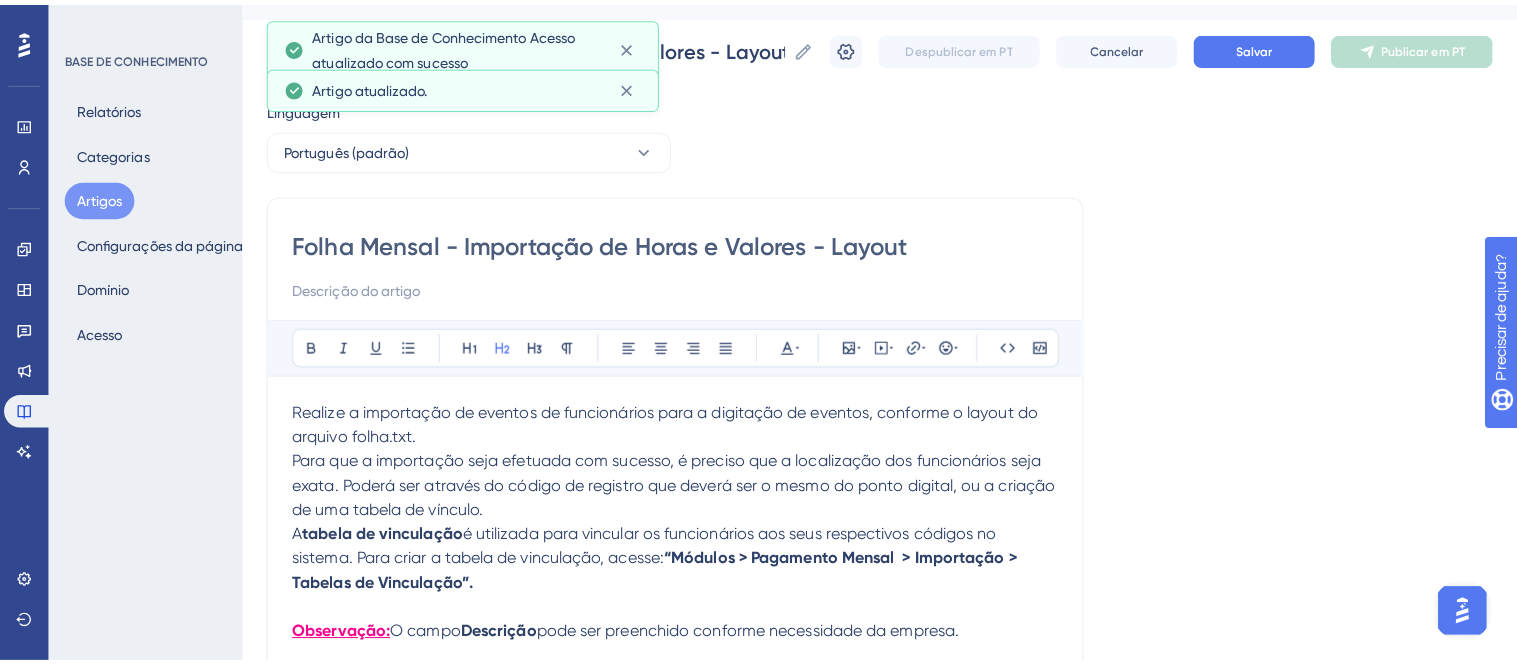 scroll, scrollTop: 0, scrollLeft: 0, axis: both 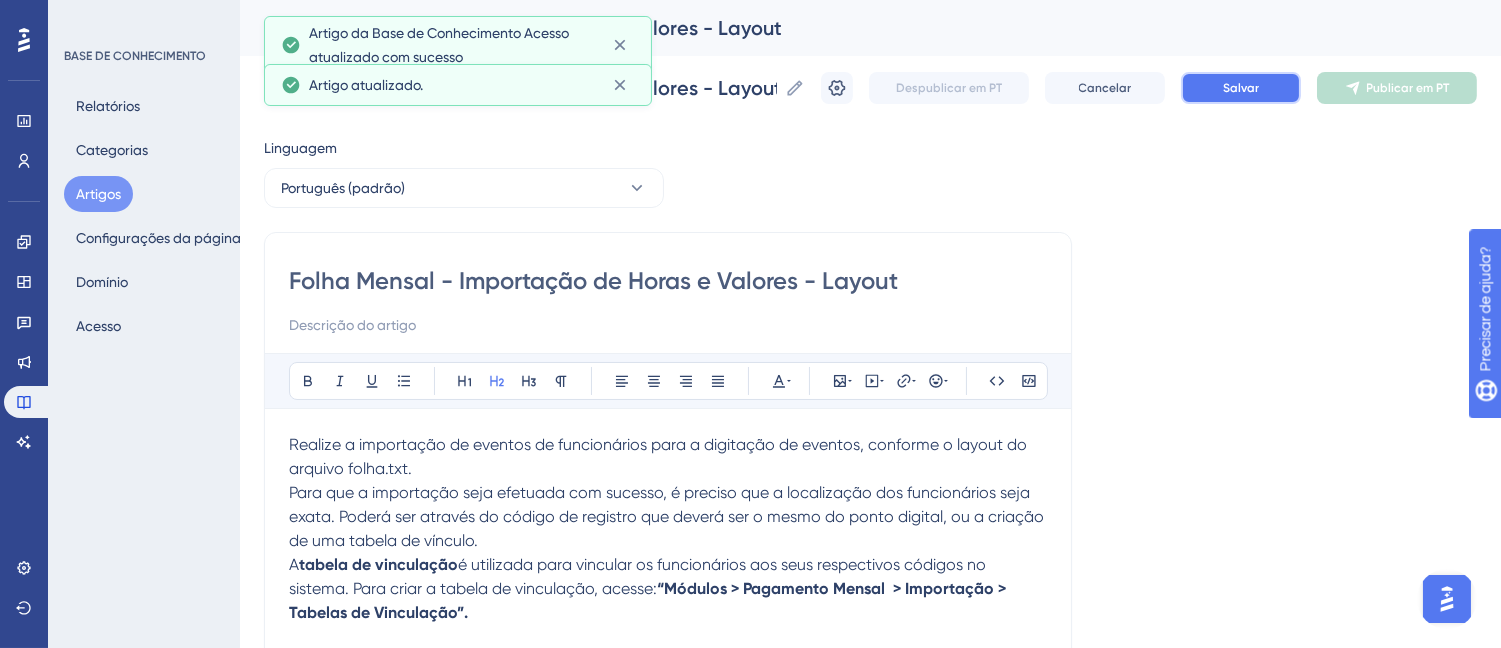click on "Salvar" at bounding box center (1241, 88) 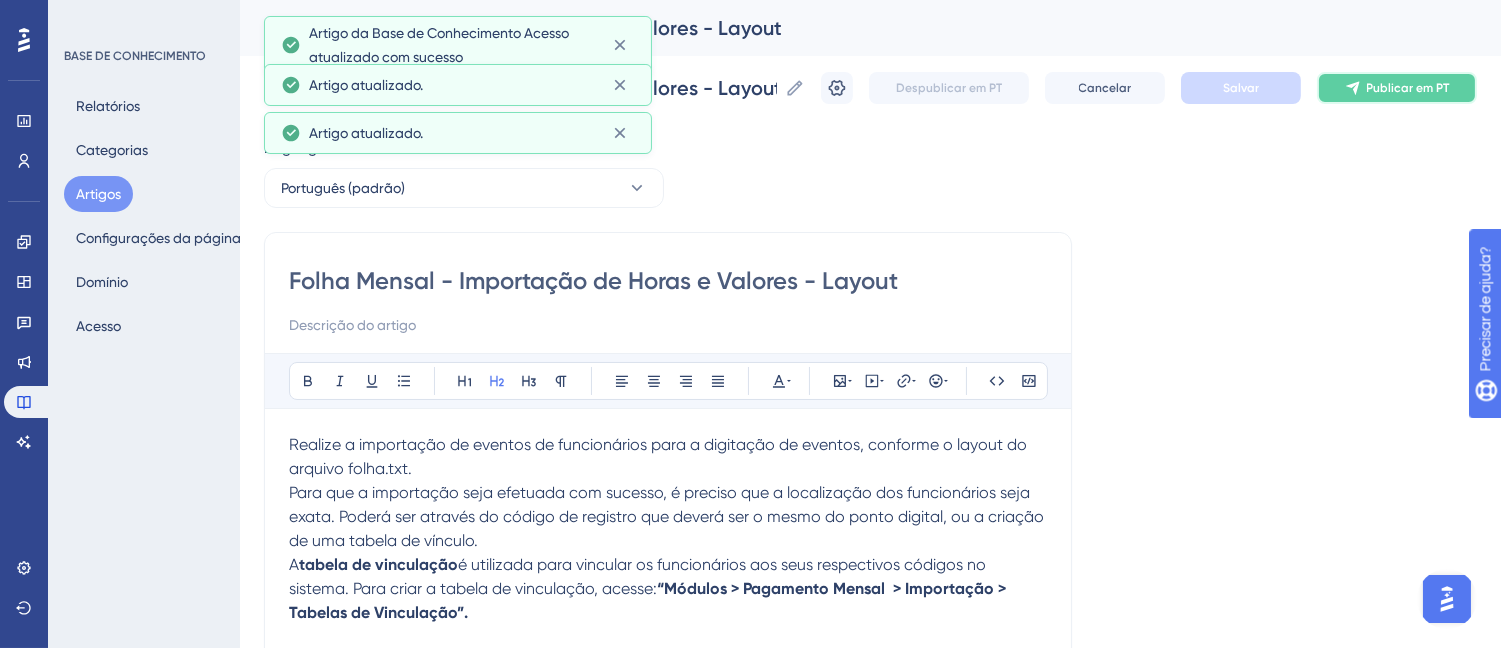 click 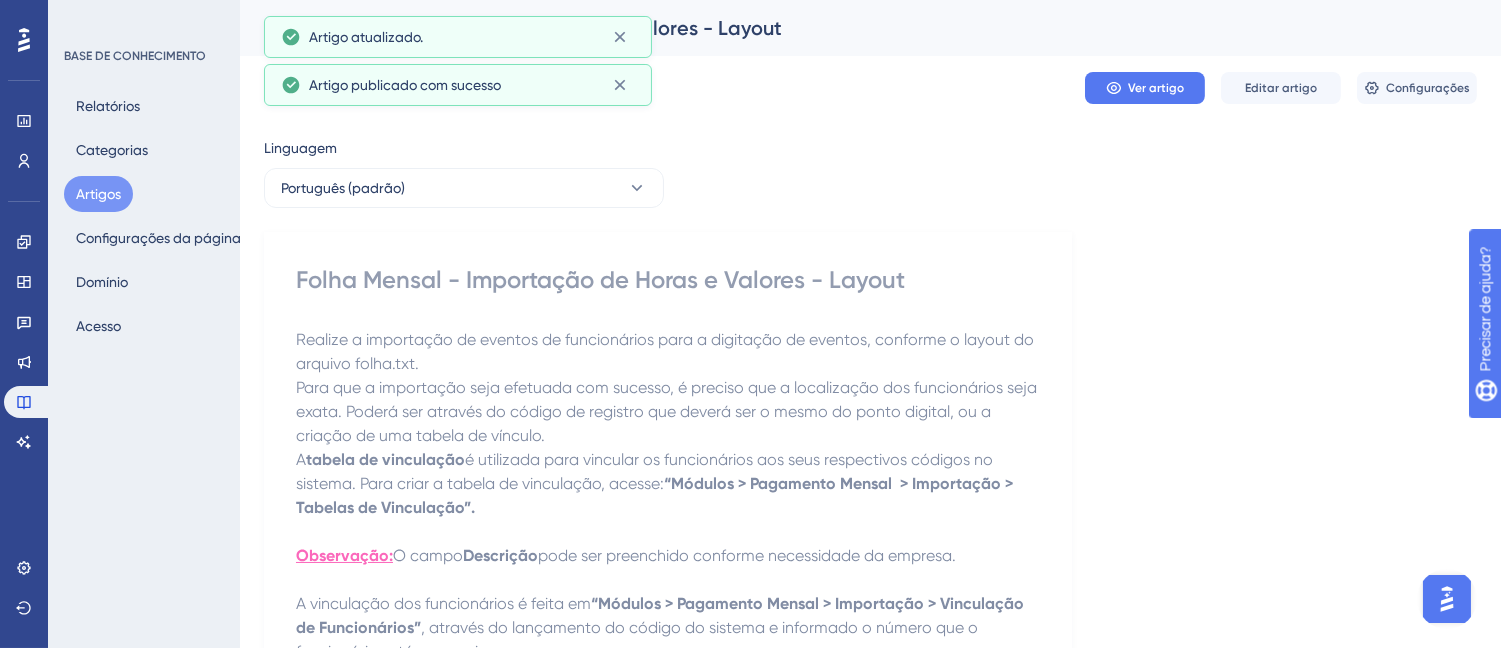 click on "Artigos" at bounding box center (98, 194) 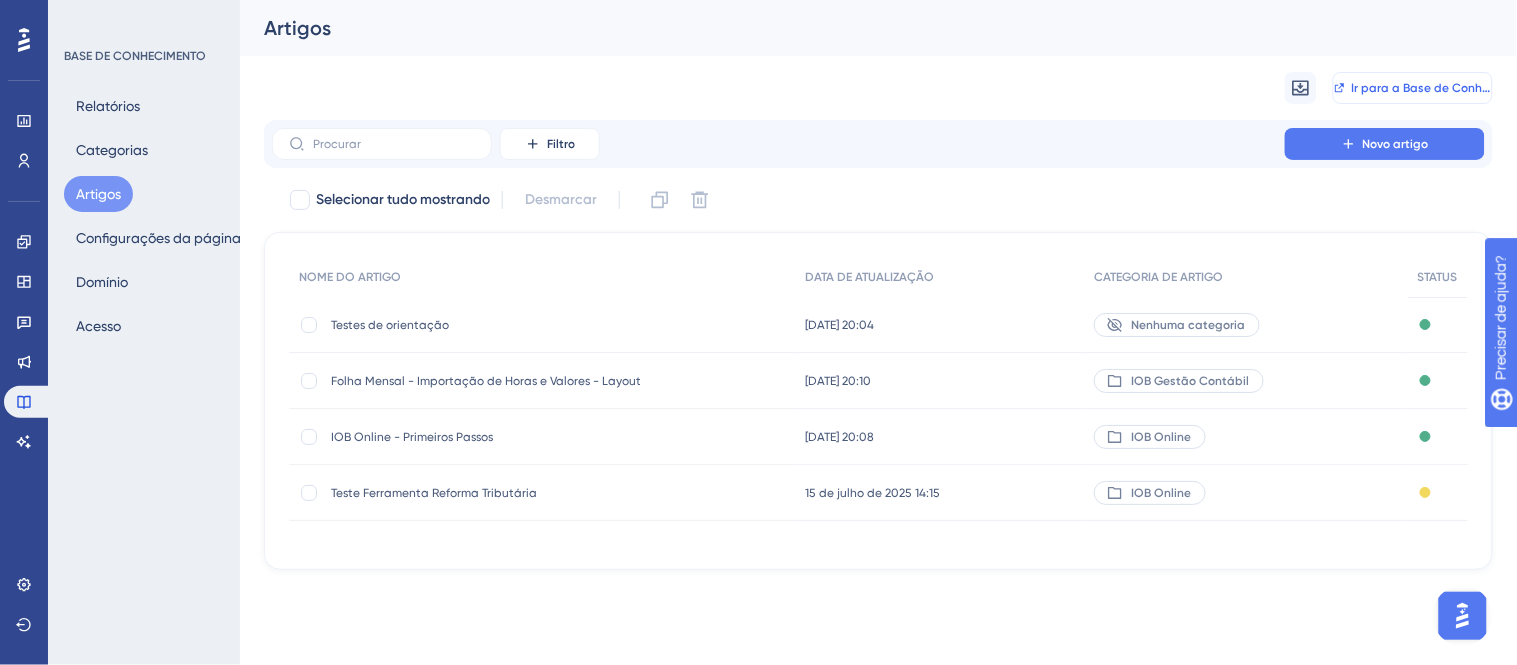 click on "Ir para a Base de Conhecimento" at bounding box center [1413, 88] 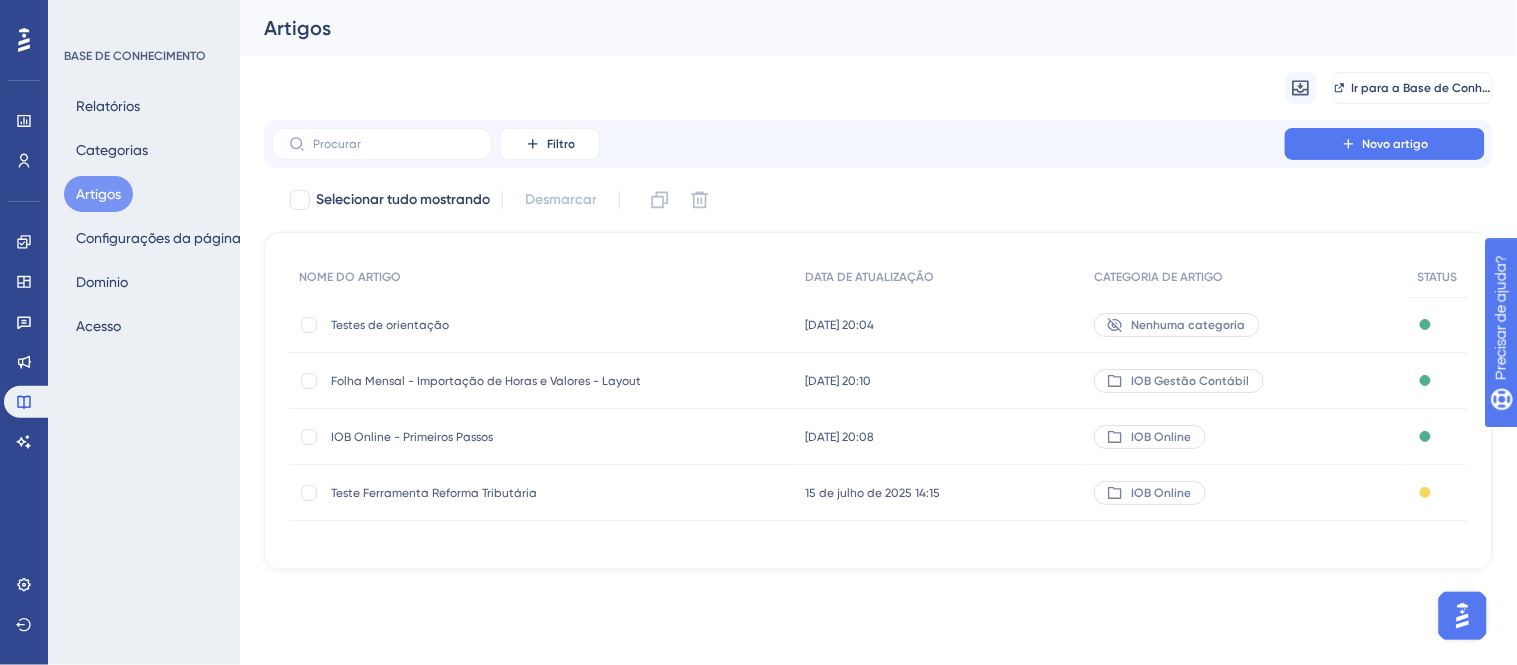 click on "IOB Online" at bounding box center (1246, 493) 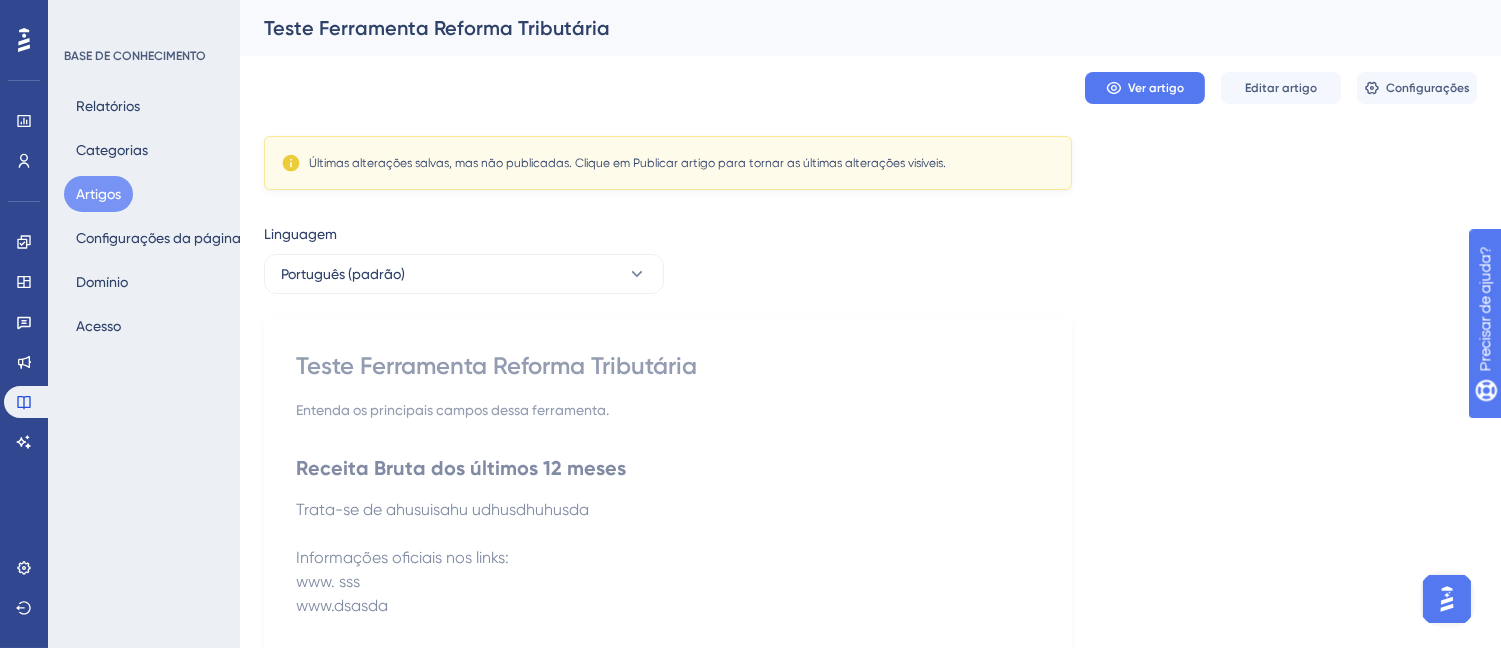 click on "Artigos" at bounding box center [98, 194] 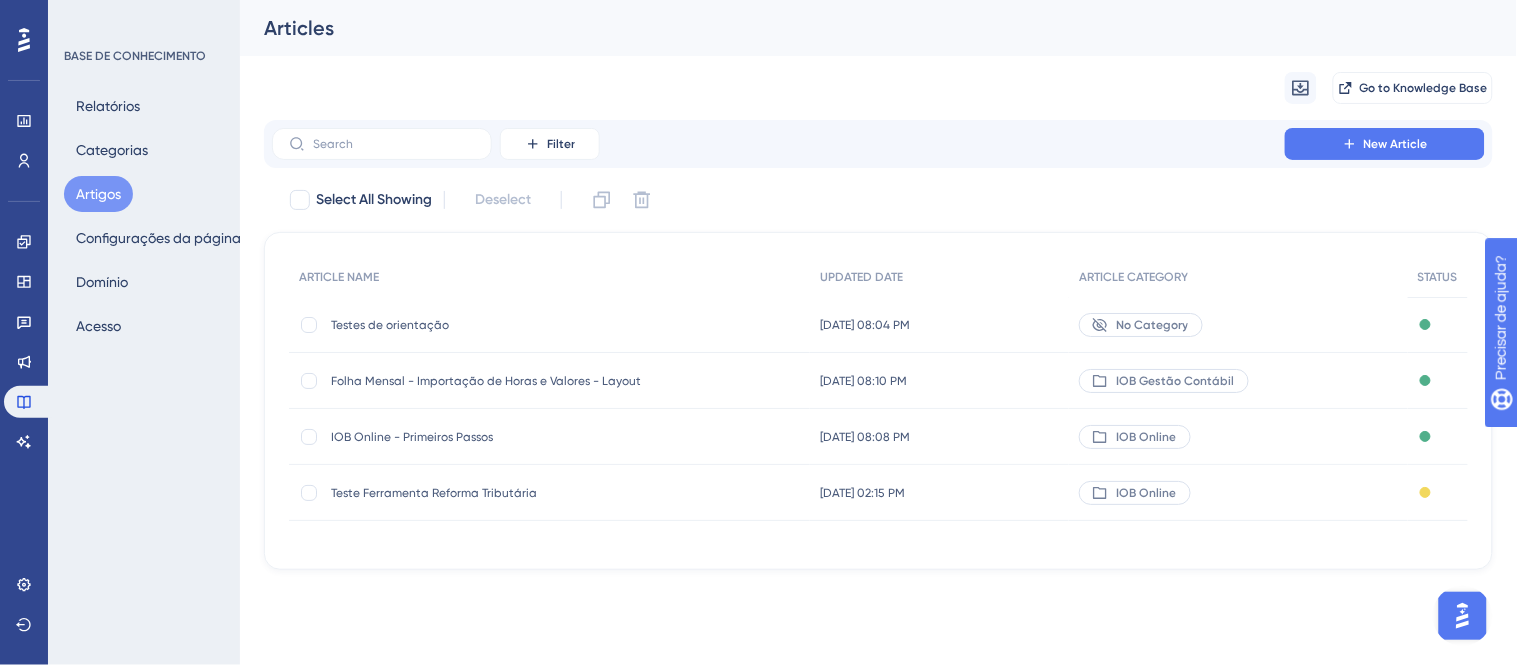 click on "25 de jul. de 2025 08:08 PM 25 de jul. de 2025 08:08 PM" at bounding box center (939, 437) 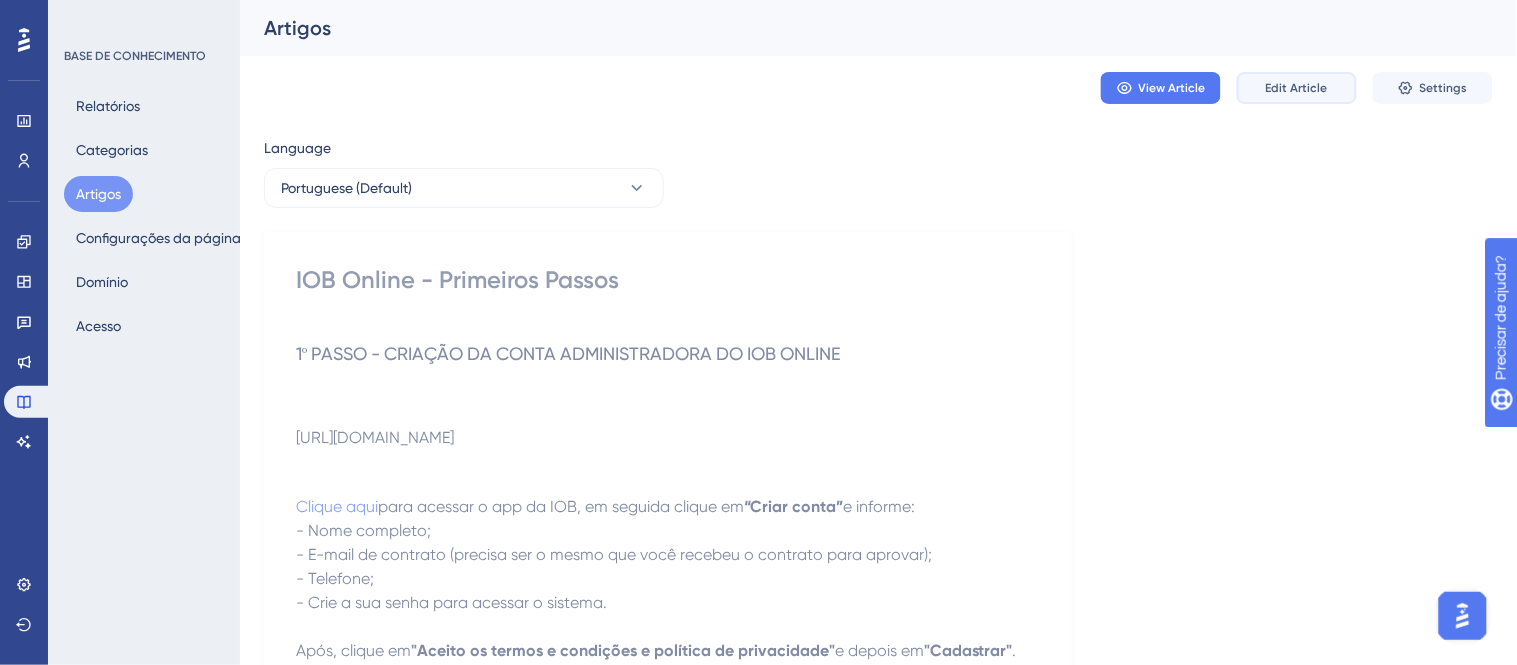click on "Edit Article" at bounding box center [1297, 88] 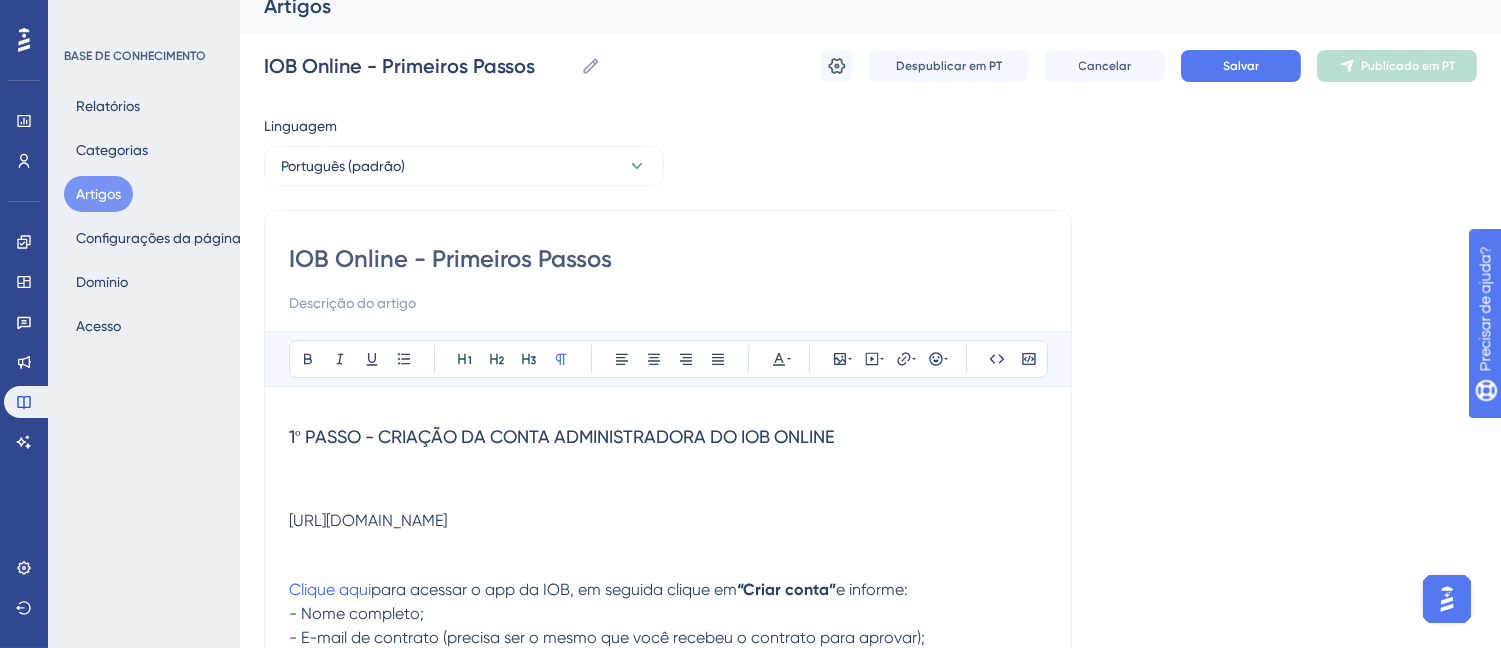 scroll, scrollTop: 0, scrollLeft: 0, axis: both 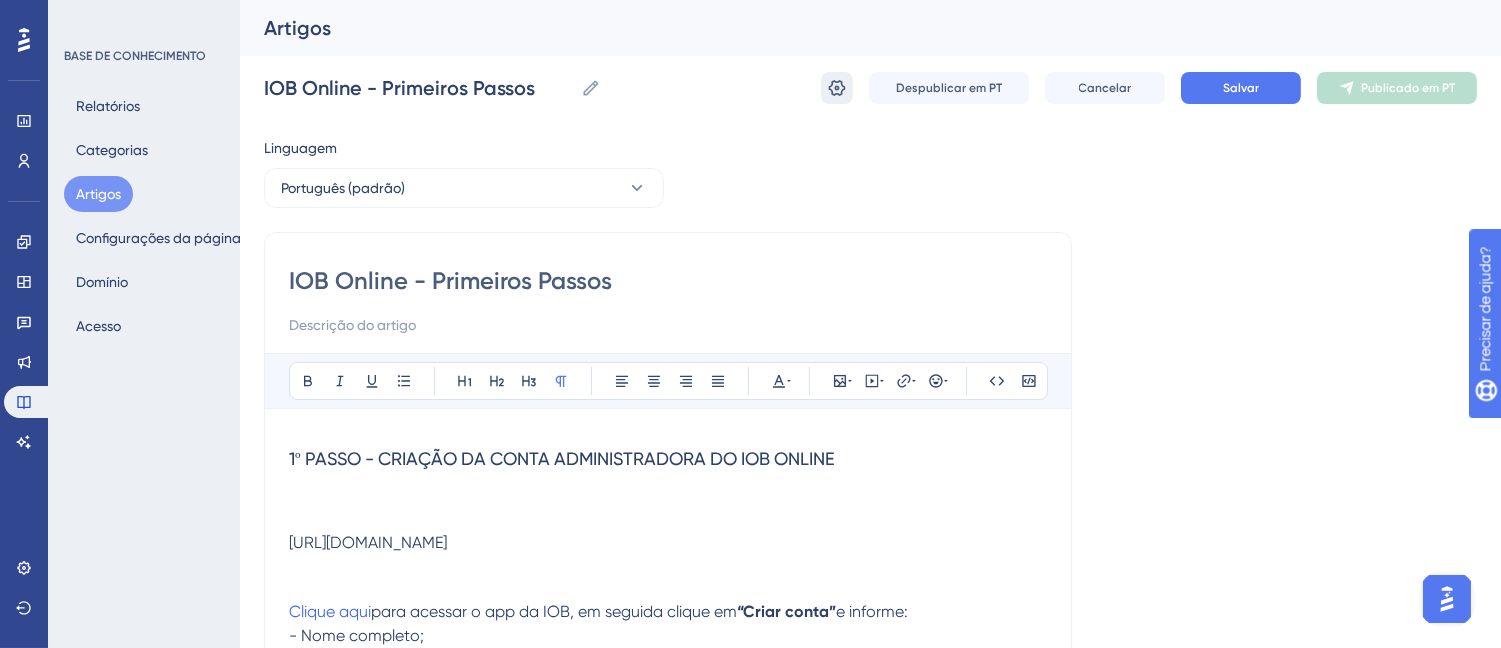 click 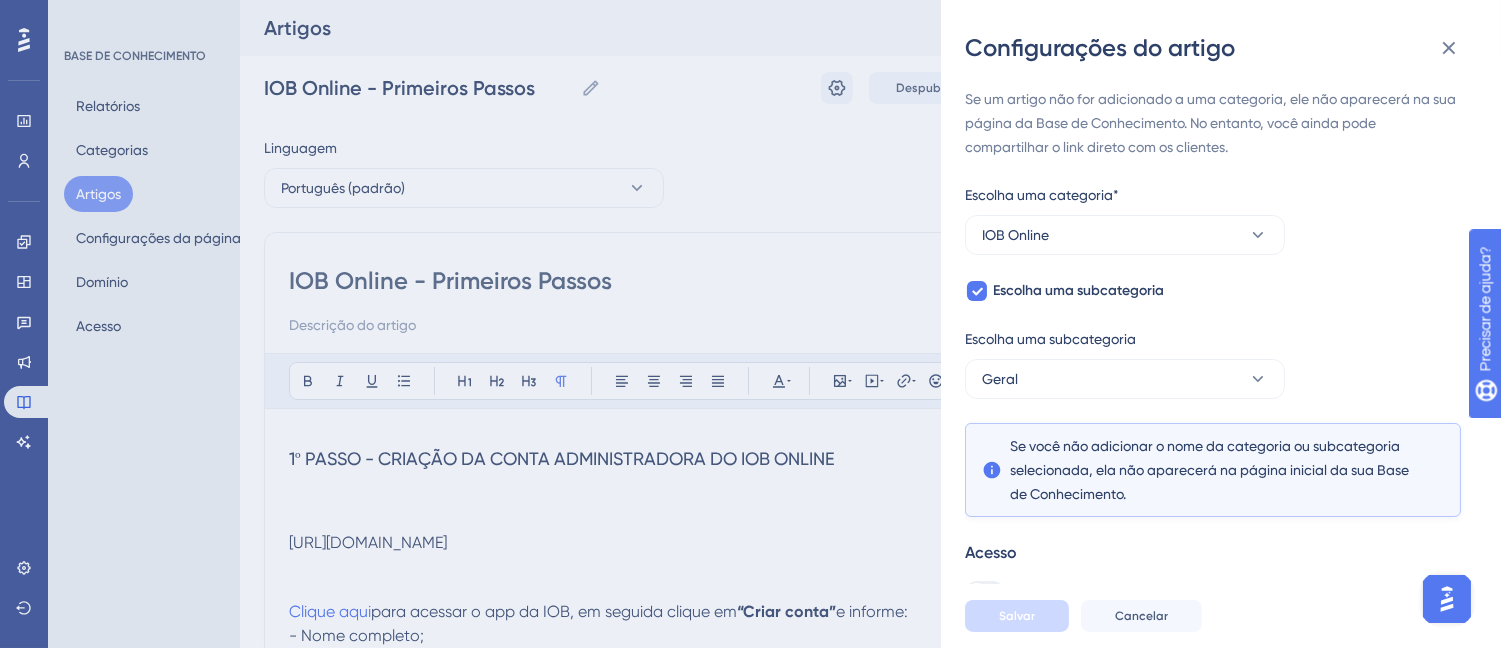 scroll, scrollTop: 0, scrollLeft: 0, axis: both 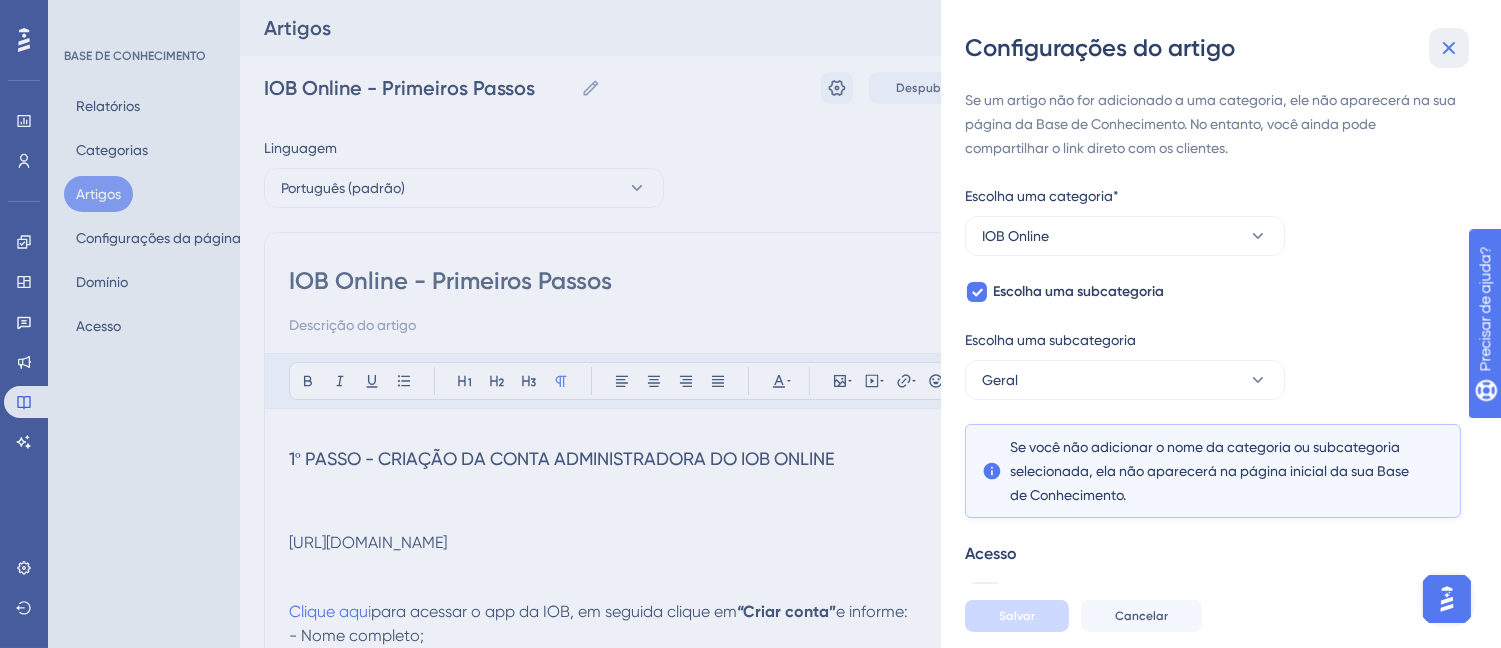 drag, startPoint x: 1453, startPoint y: 52, endPoint x: 1426, endPoint y: 40, distance: 29.546574 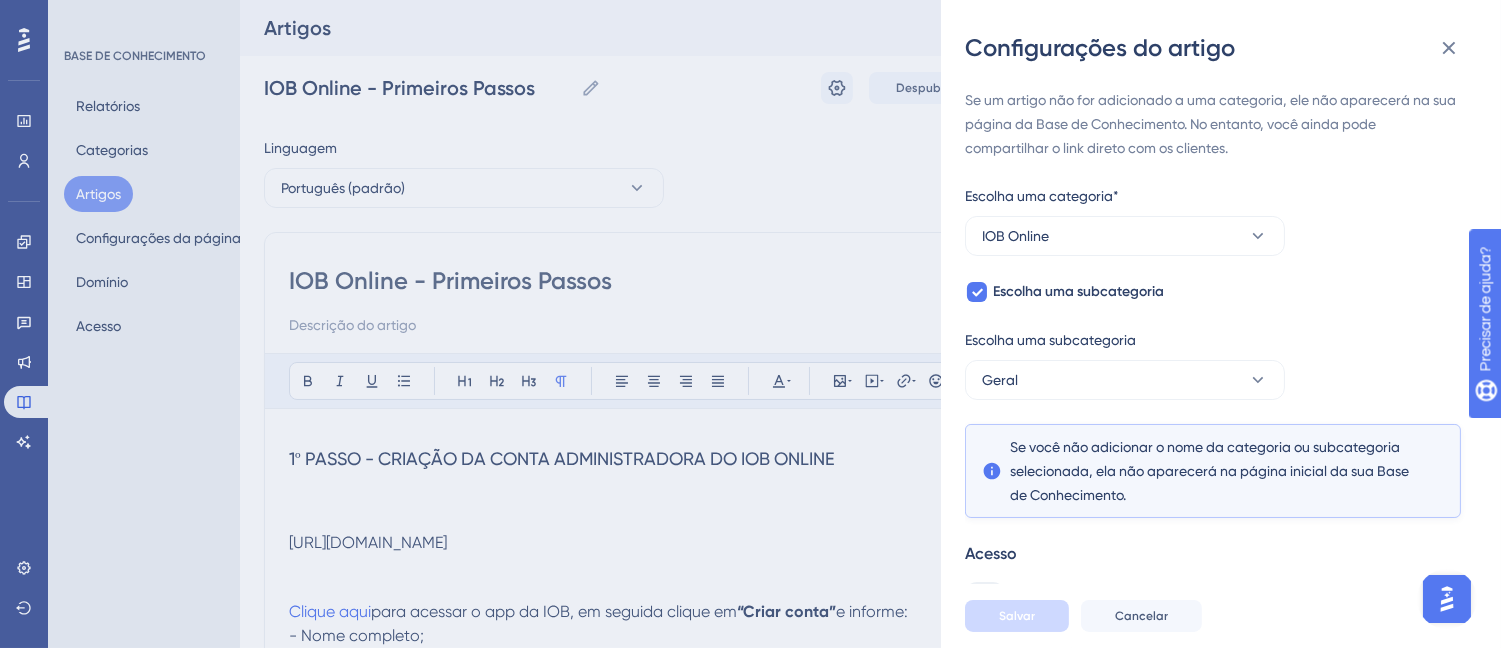 click 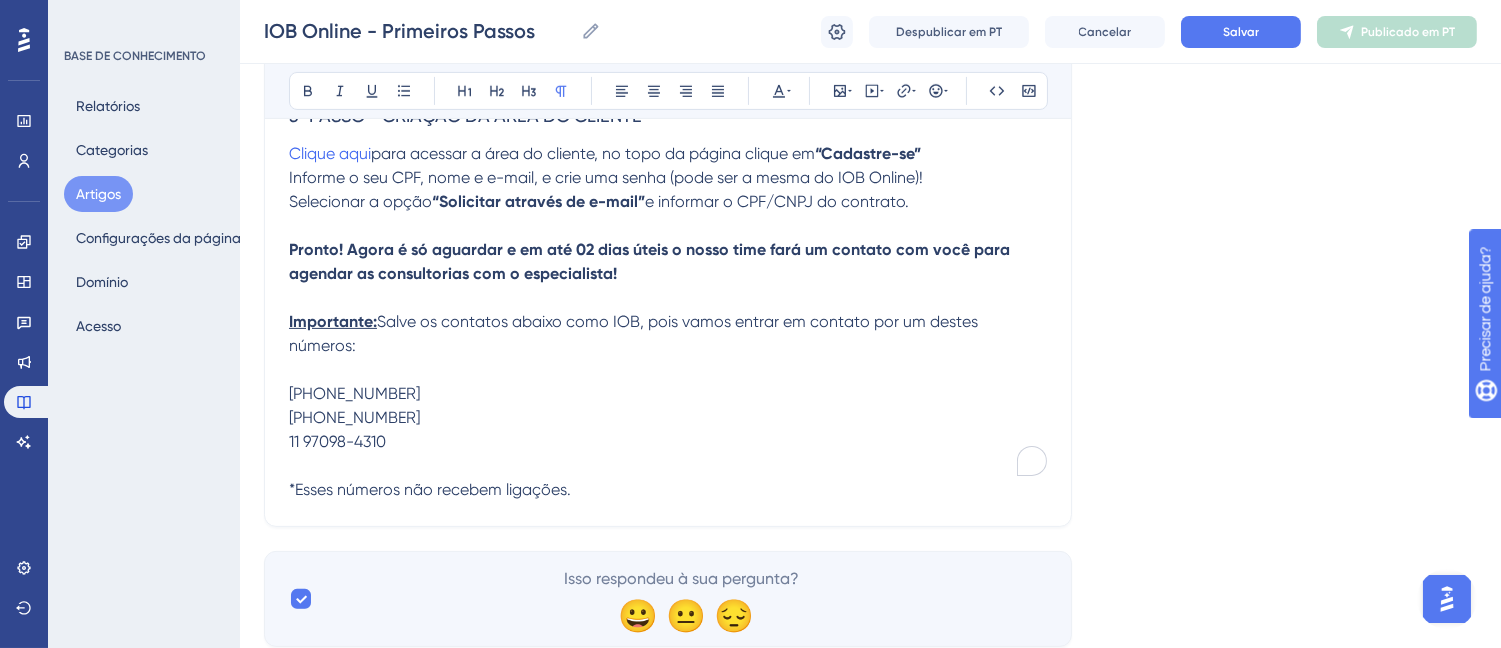 scroll, scrollTop: 1191, scrollLeft: 0, axis: vertical 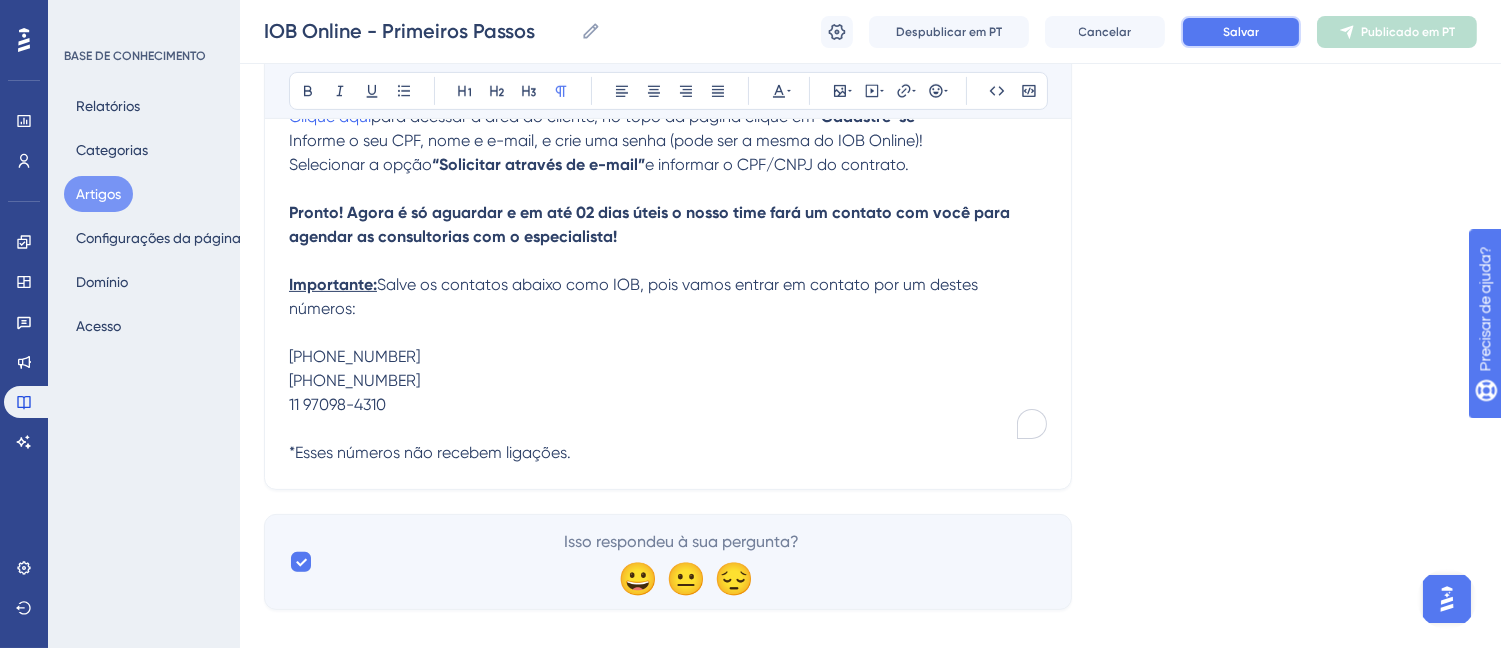 click on "Salvar" at bounding box center [1241, 32] 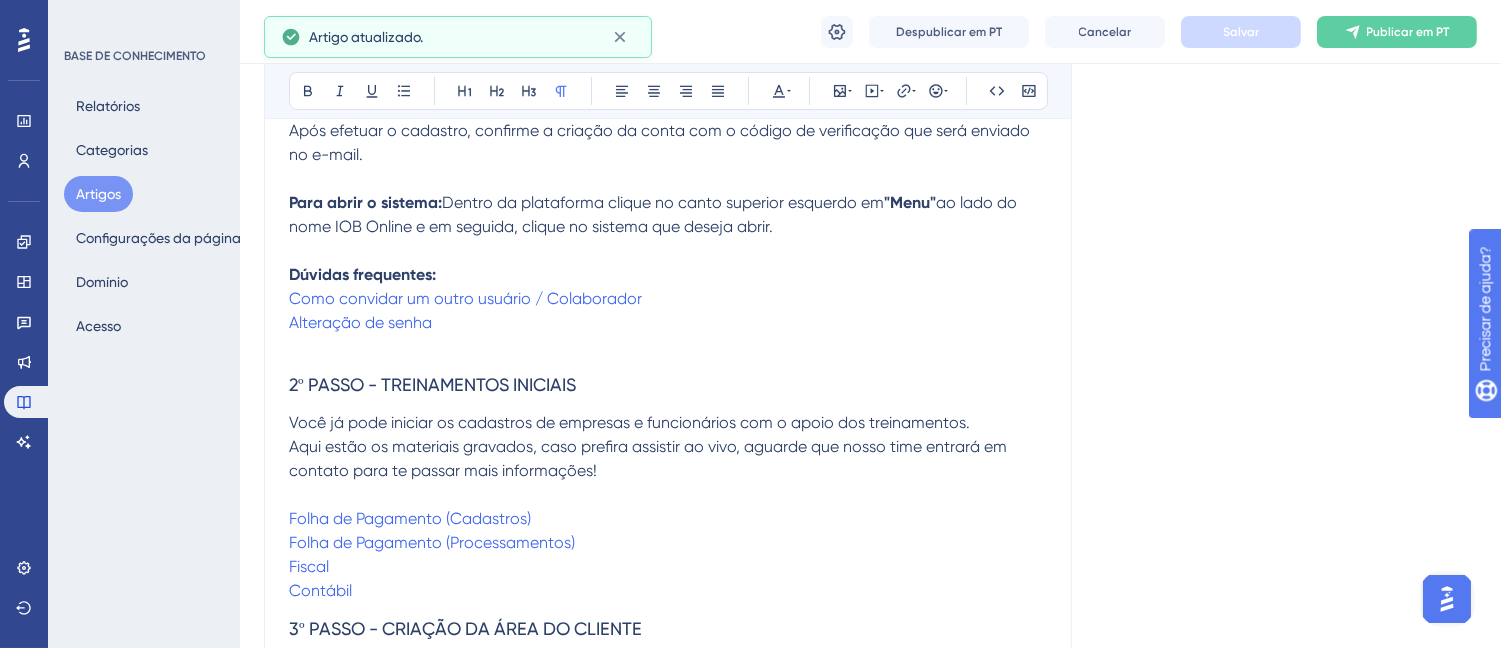 scroll, scrollTop: 635, scrollLeft: 0, axis: vertical 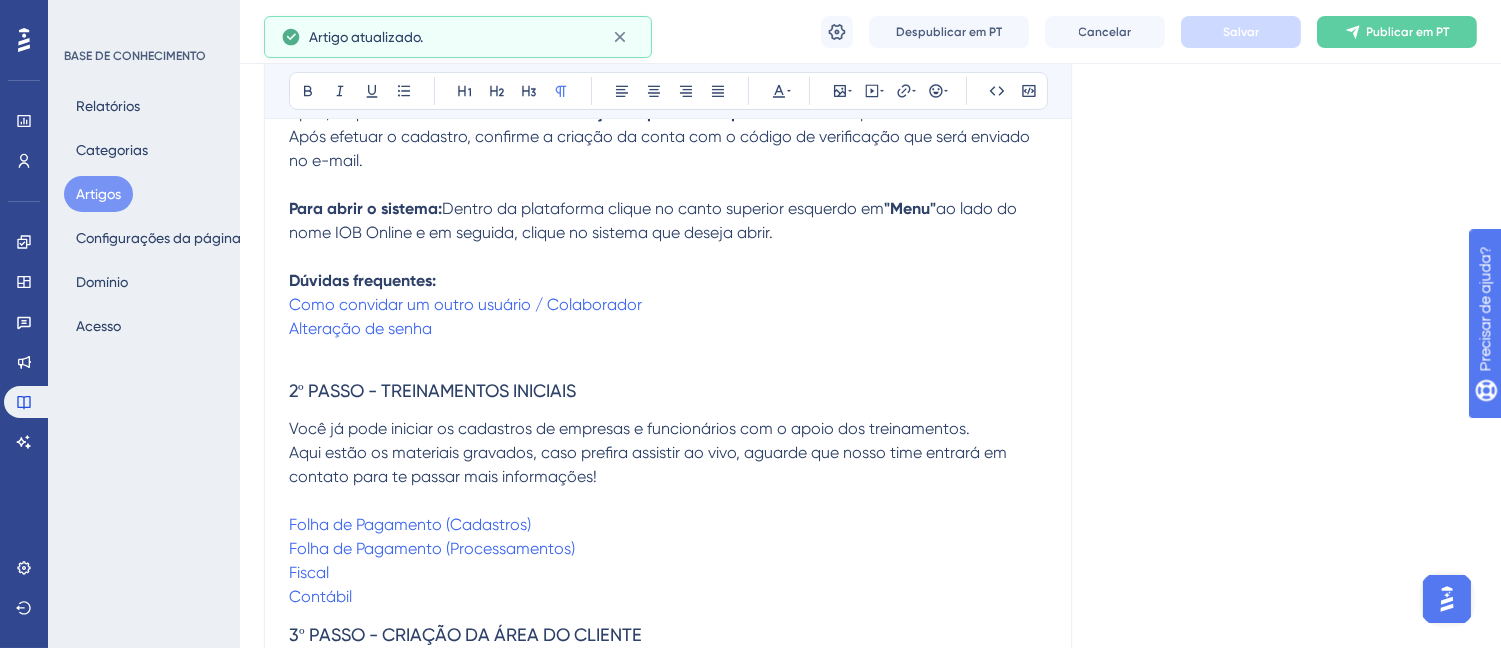 click on "Artigos" at bounding box center (98, 194) 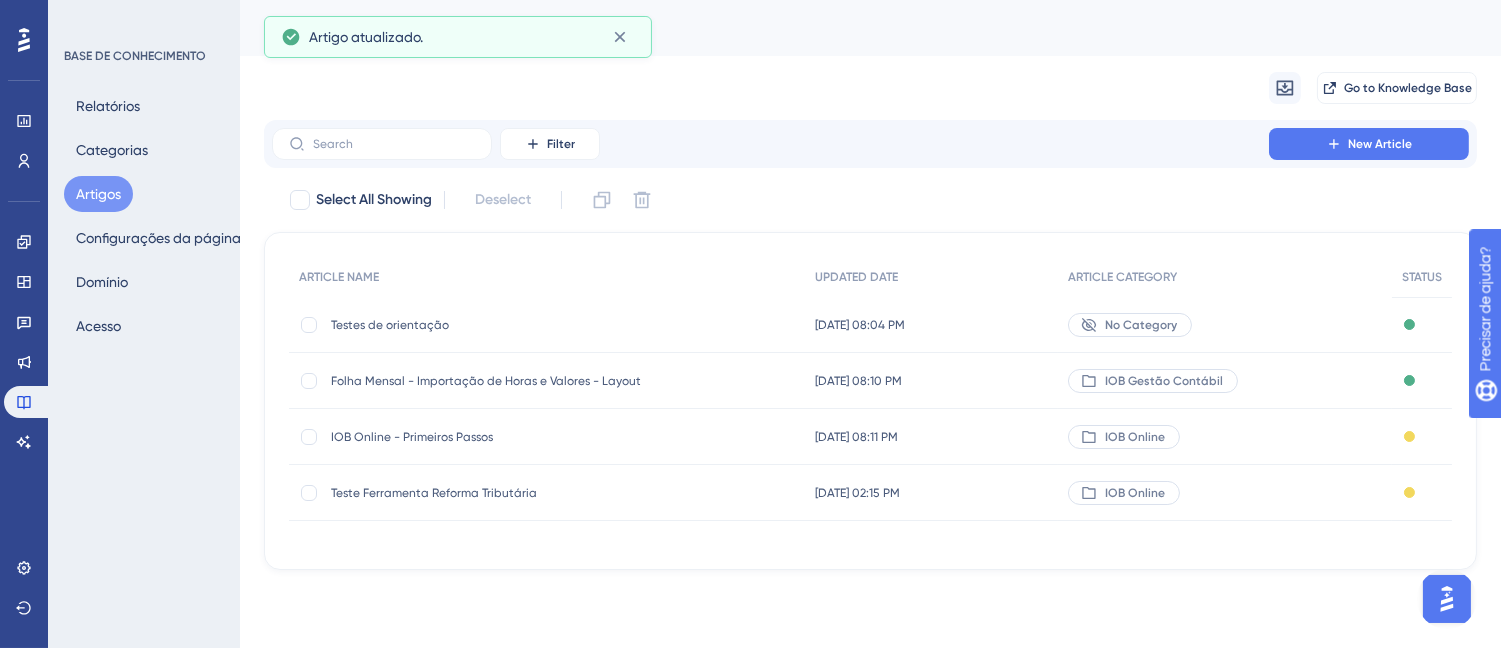 scroll, scrollTop: 0, scrollLeft: 0, axis: both 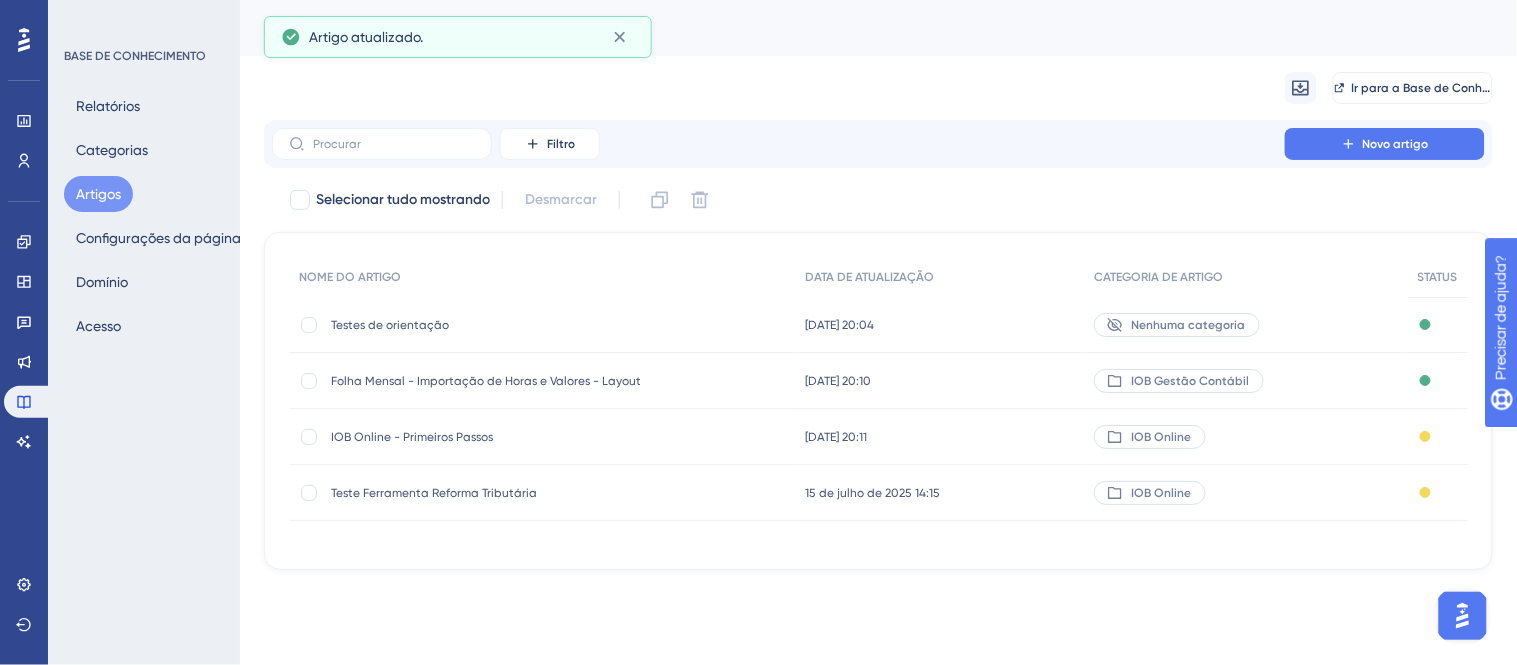 click on "Folha Mensal - Importação de Horas e Valores - Layout" at bounding box center (486, 381) 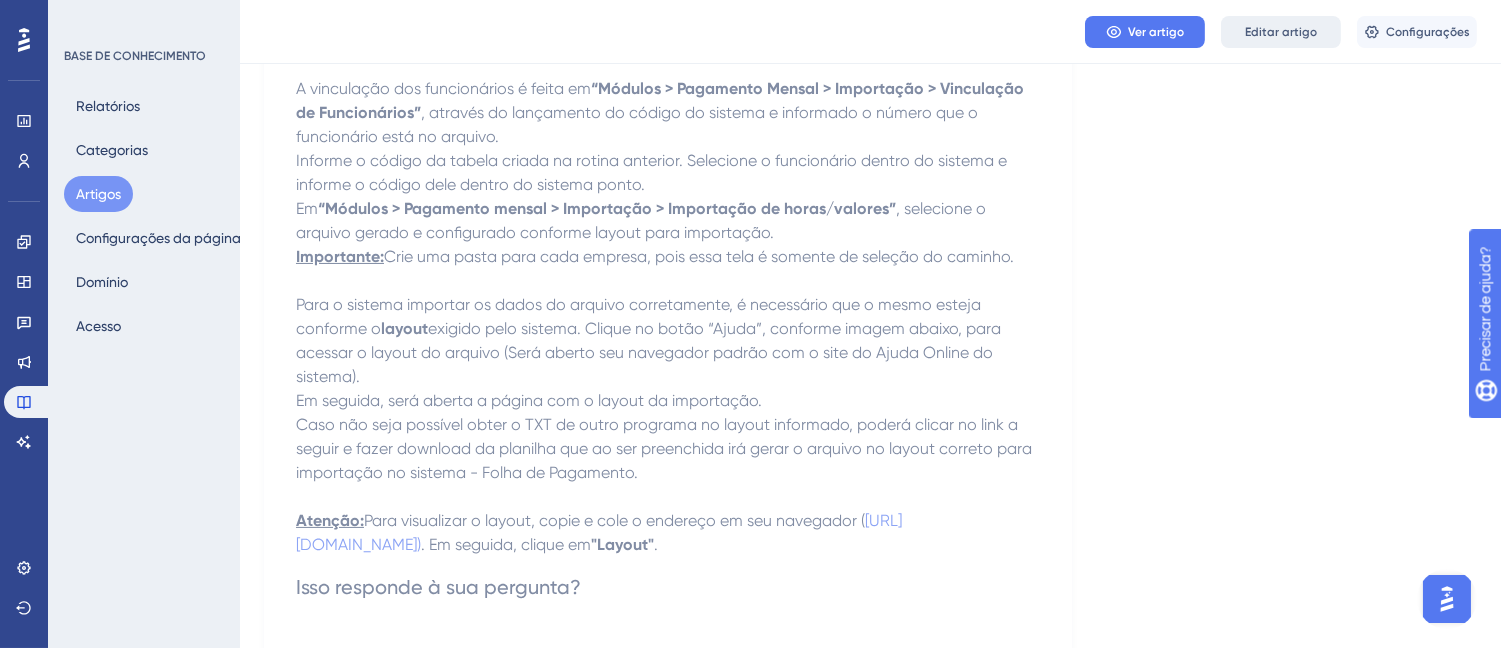 scroll, scrollTop: 0, scrollLeft: 0, axis: both 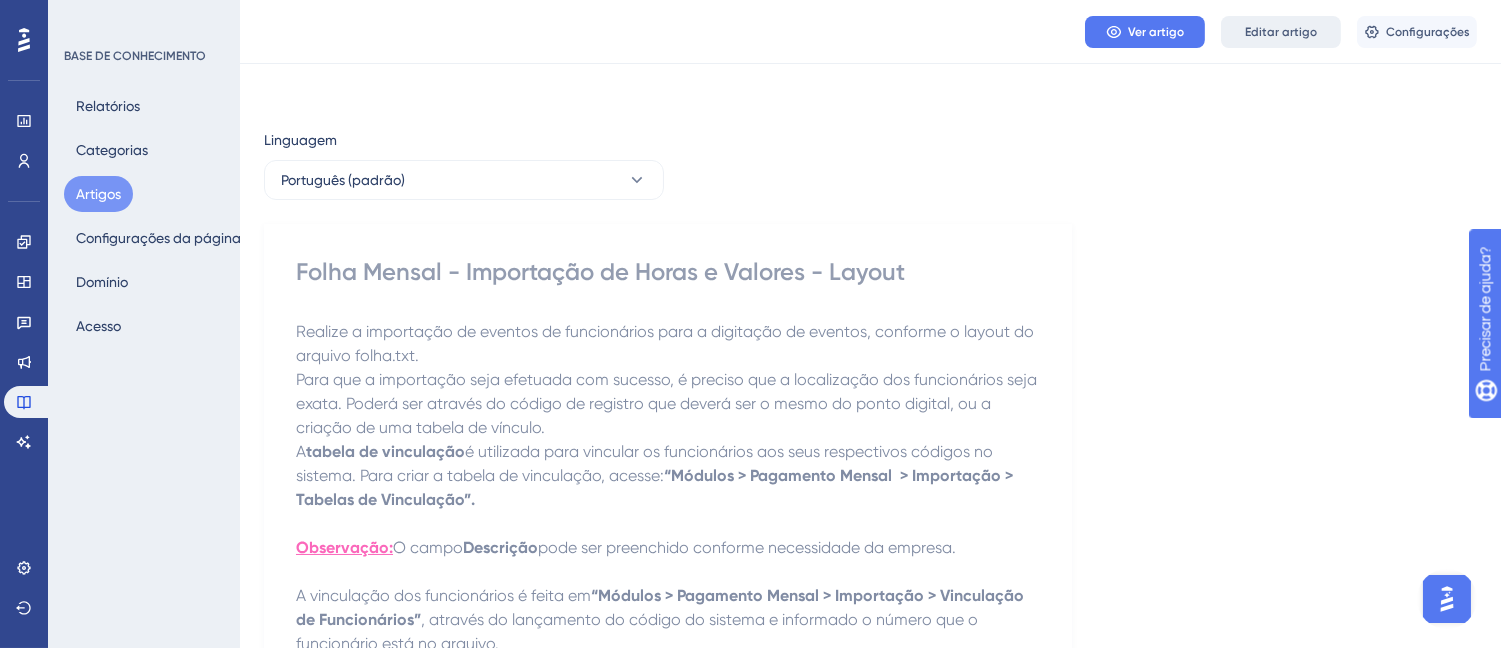click on "Desempenho Usuários Noivado Widgets Opinião Atualizações de produtos Base de conhecimento Assistente de IA Configurações Sair BASE DE CONHECIMENTO Relatórios Categorias Artigos Configurações da página Domínio Acesso Folha Mensal - Importação de Horas e Valores - Layout Ver artigo Editar artigo Configurações Linguagem Português (padrão) Folha Mensal - Importação de Horas e Valores - Layout Realize a importação de eventos de funcionários para a digitação de eventos, conforme o layout do arquivo folha.txt. Para que a importação seja efetuada com sucesso, é preciso que a localização dos funcionários seja exata. Poderá ser através do código de registro que deverá ser o mesmo do ponto digital, ou a criação de uma tabela de vínculo. A  tabela de vinculação  é utilizada para vincular os funcionários aos seus respectivos códigos no sistema. Para criar a tabela de vinculação, acesse:  “Módulos > Pagamento Mensal  > Importação > Tabelas de Vinculação”.  O campo" at bounding box center [870, 596] 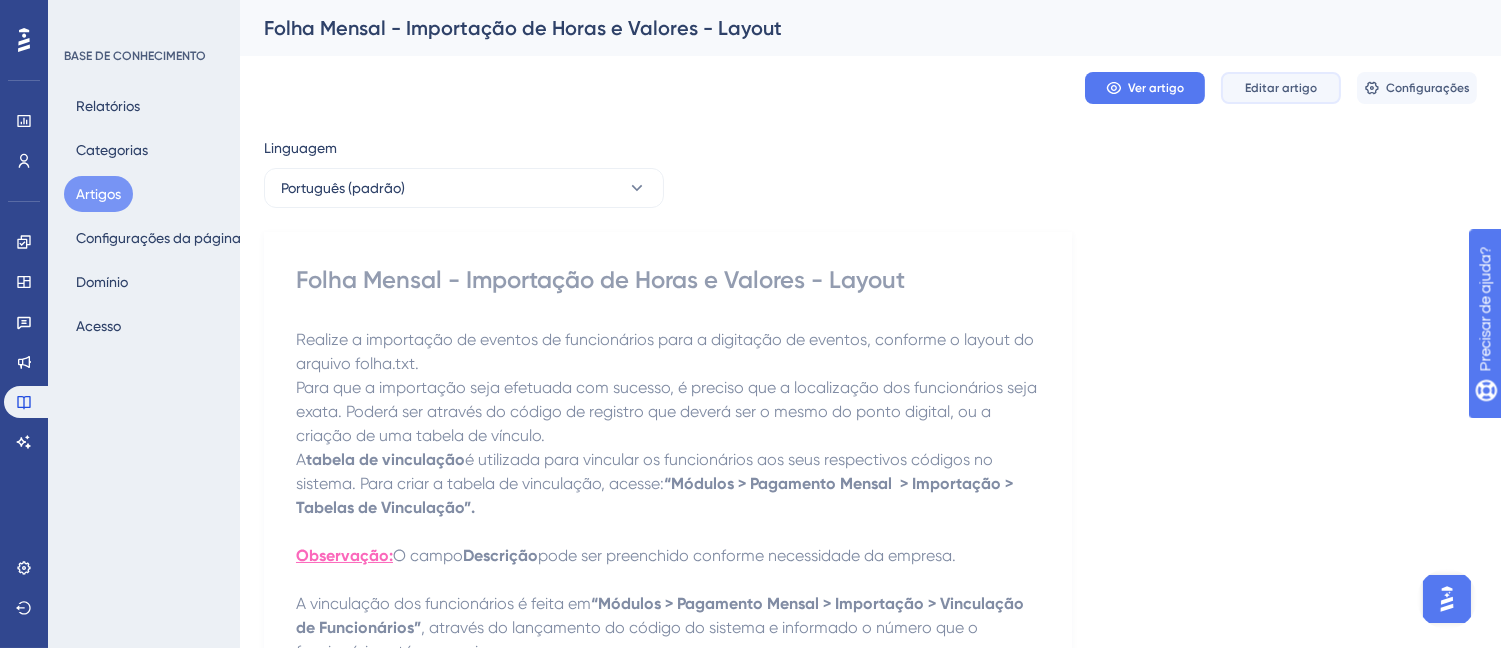 click on "Editar artigo" at bounding box center [1281, 88] 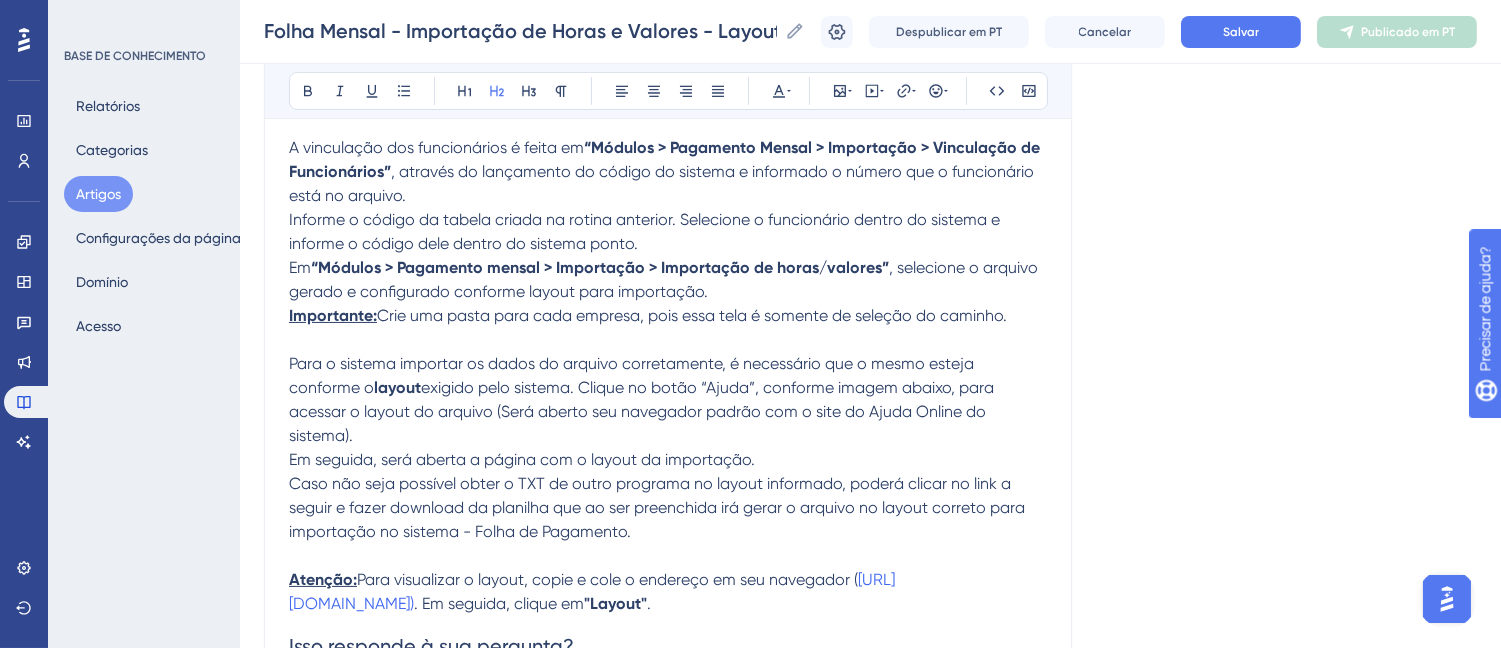 scroll, scrollTop: 788, scrollLeft: 0, axis: vertical 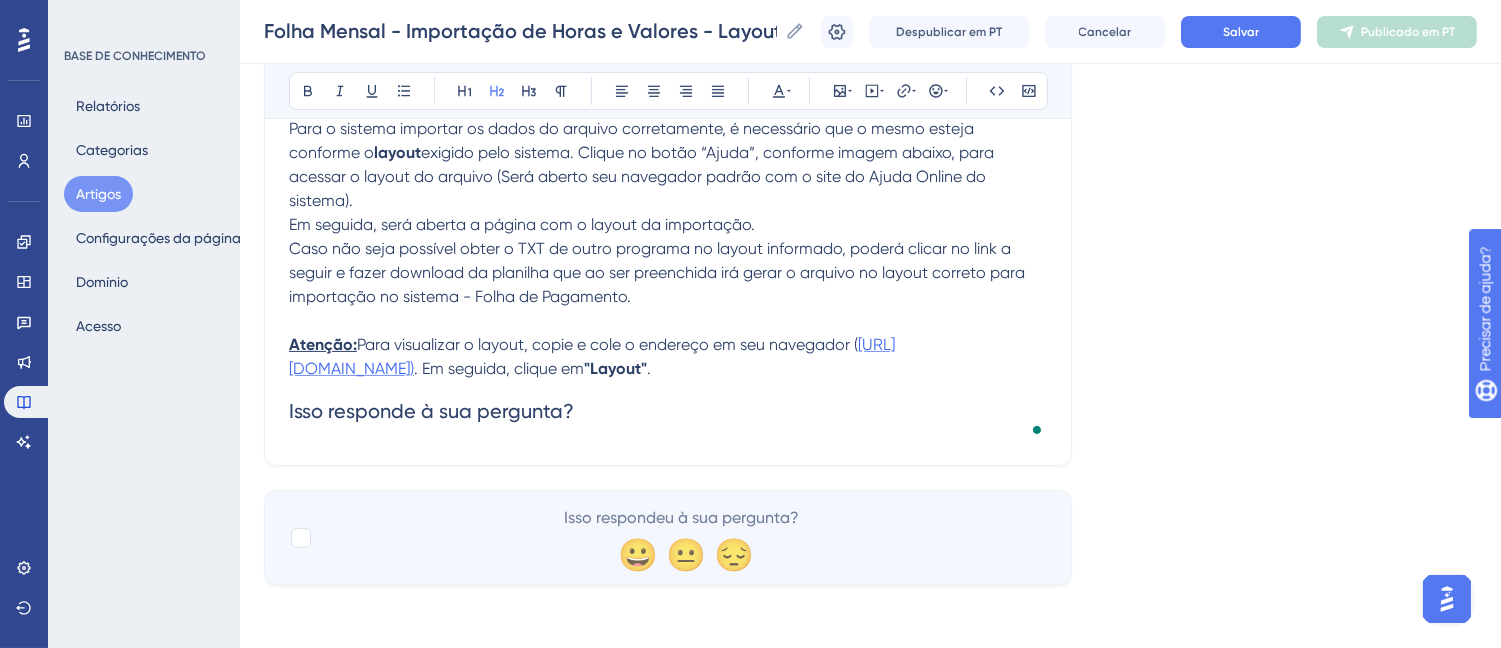 drag, startPoint x: 302, startPoint y: 541, endPoint x: 694, endPoint y: 347, distance: 437.37854 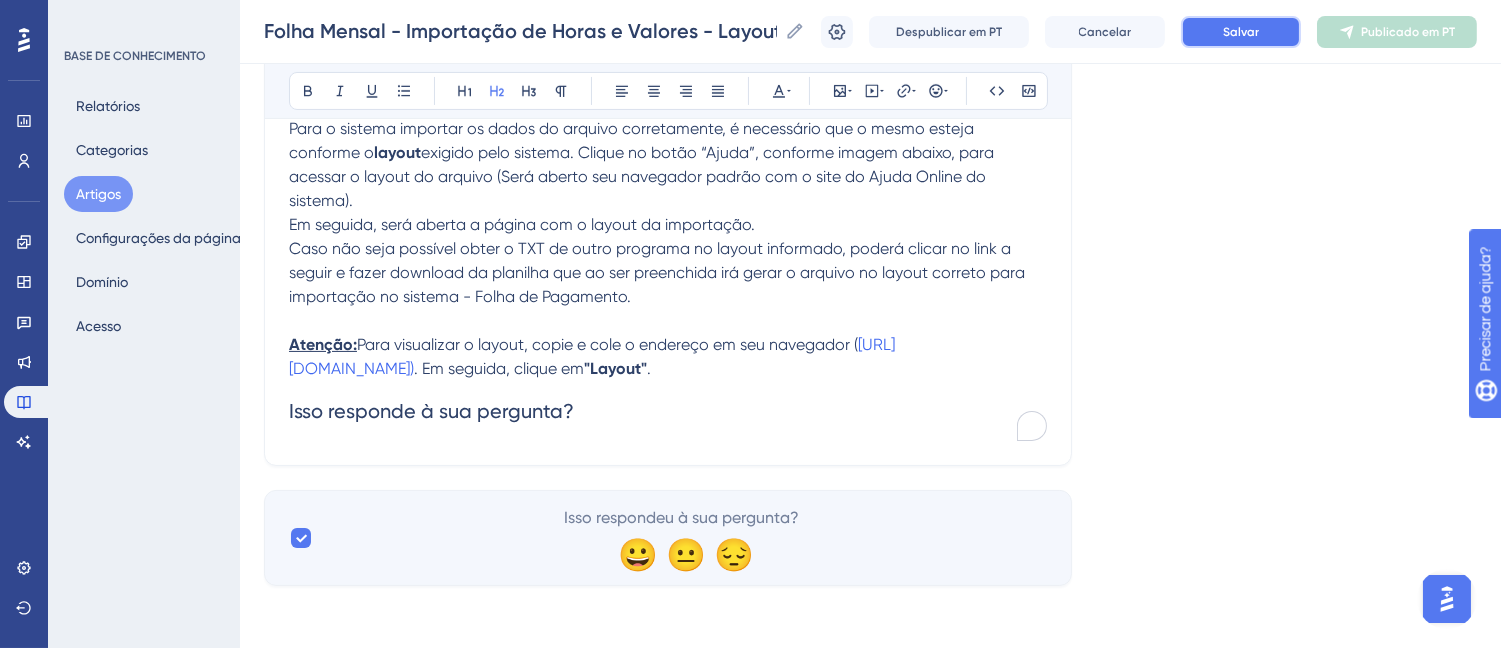 click on "Salvar" at bounding box center [1241, 32] 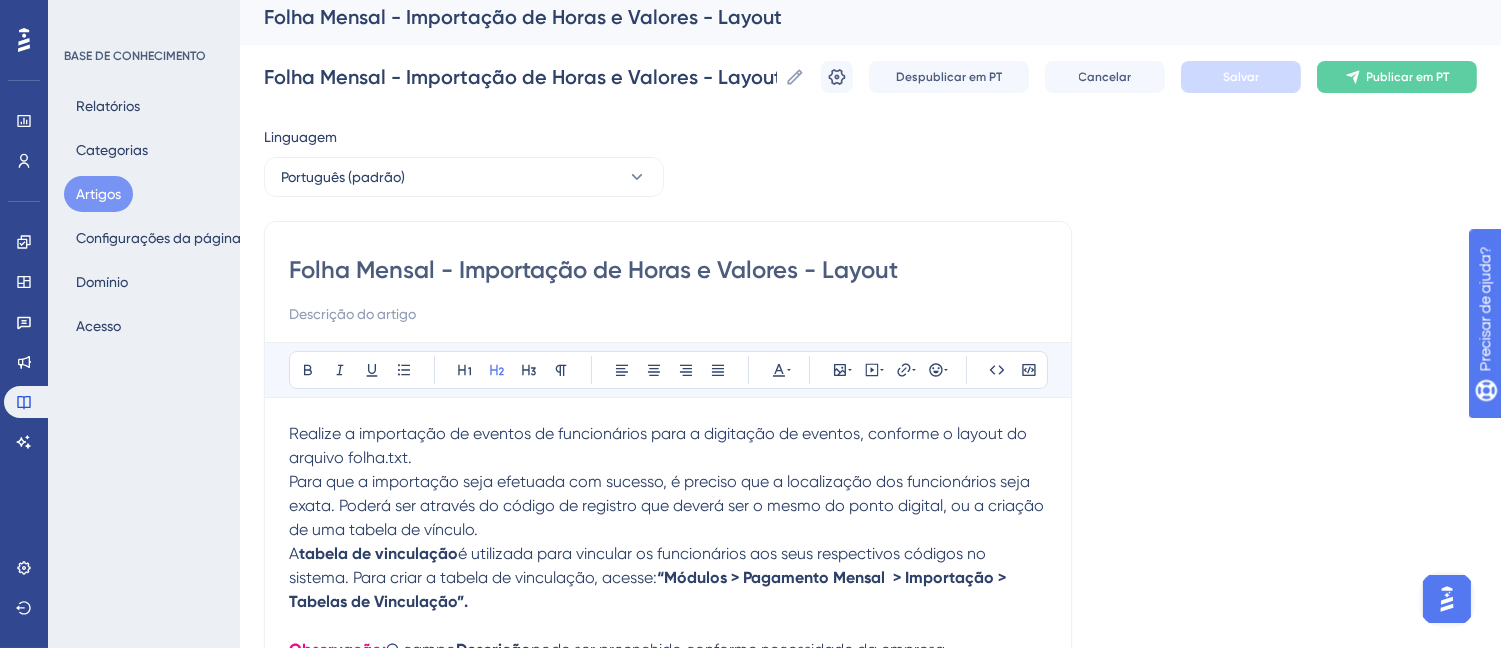 scroll, scrollTop: 0, scrollLeft: 0, axis: both 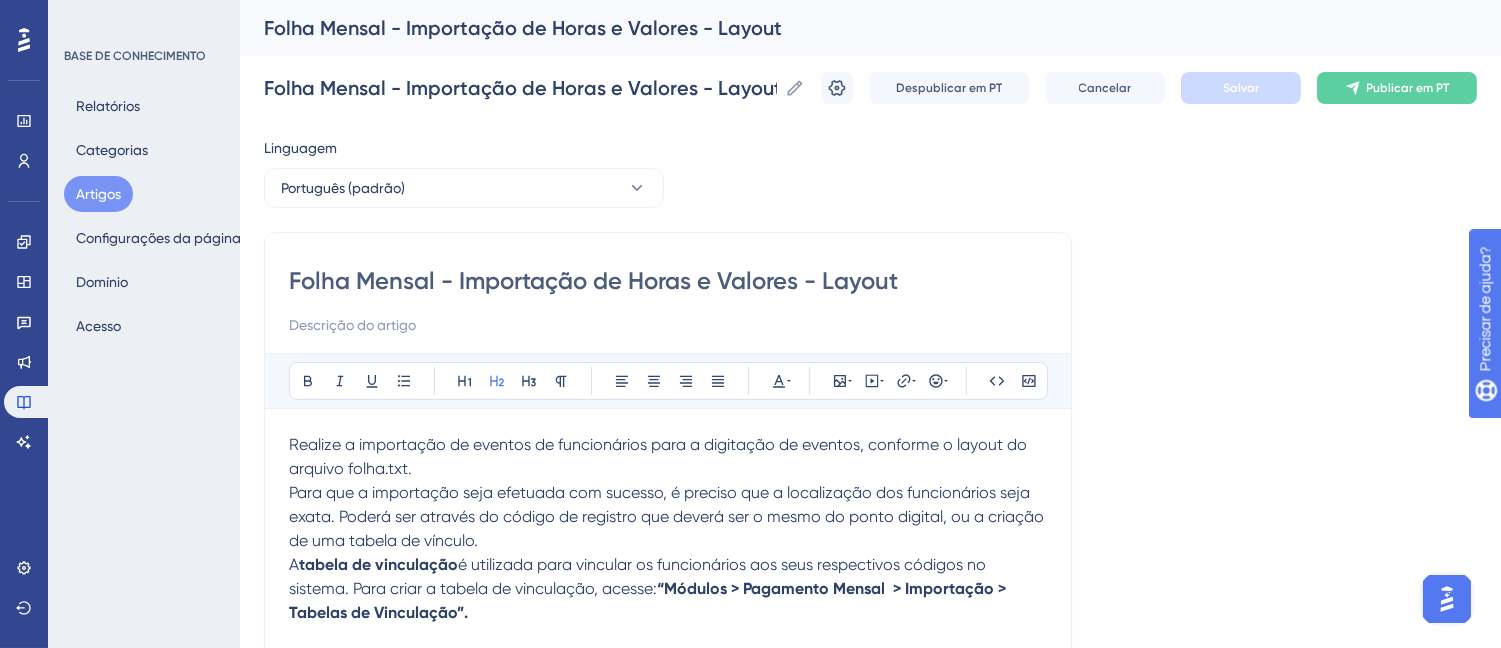 click on "Artigos" at bounding box center [98, 194] 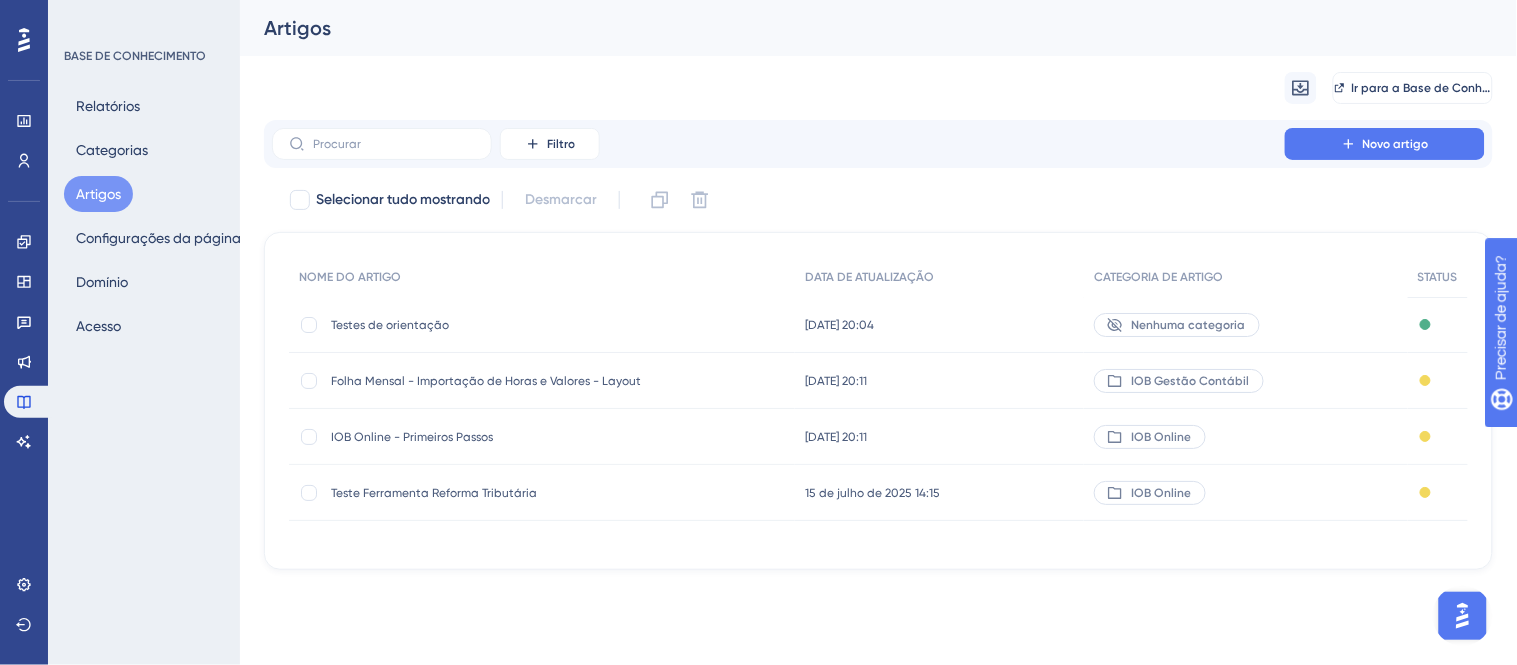 click on "Nenhuma categoria" at bounding box center (1188, 325) 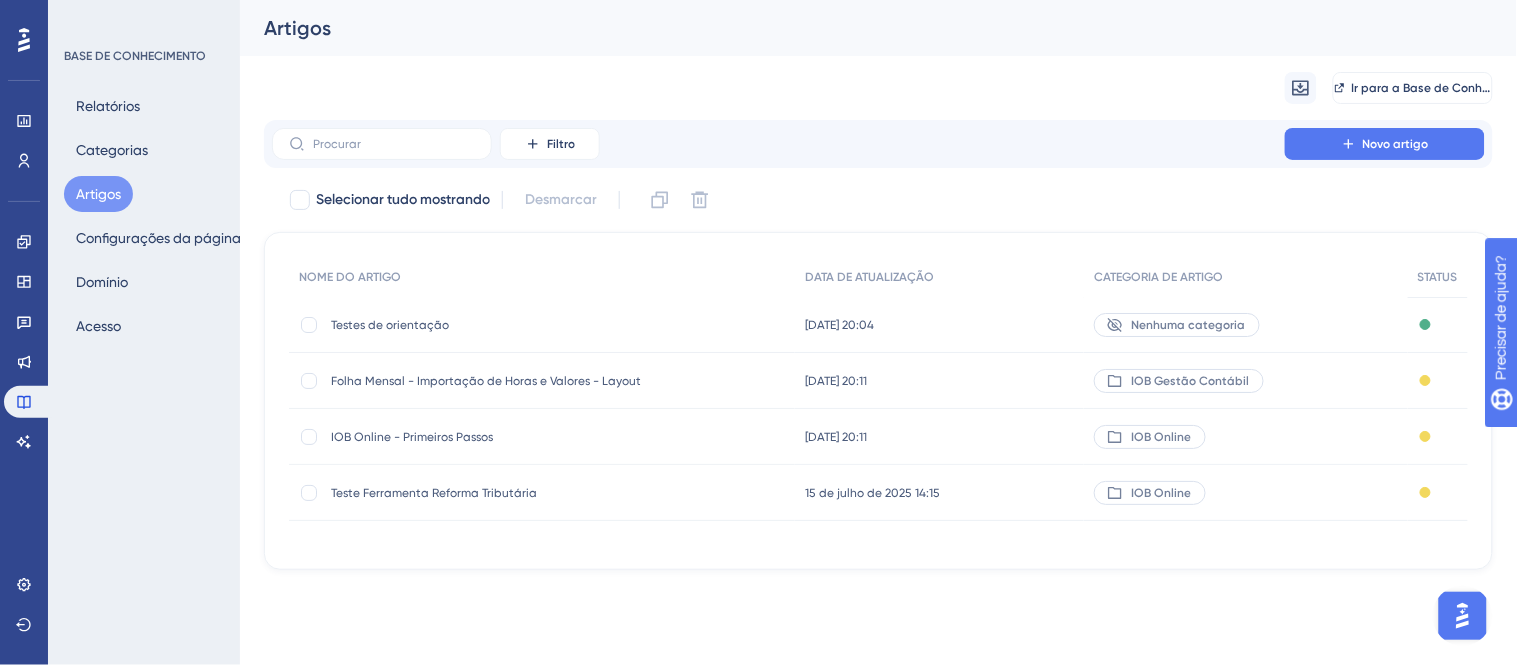 click on "Nenhuma categoria" at bounding box center (1188, 325) 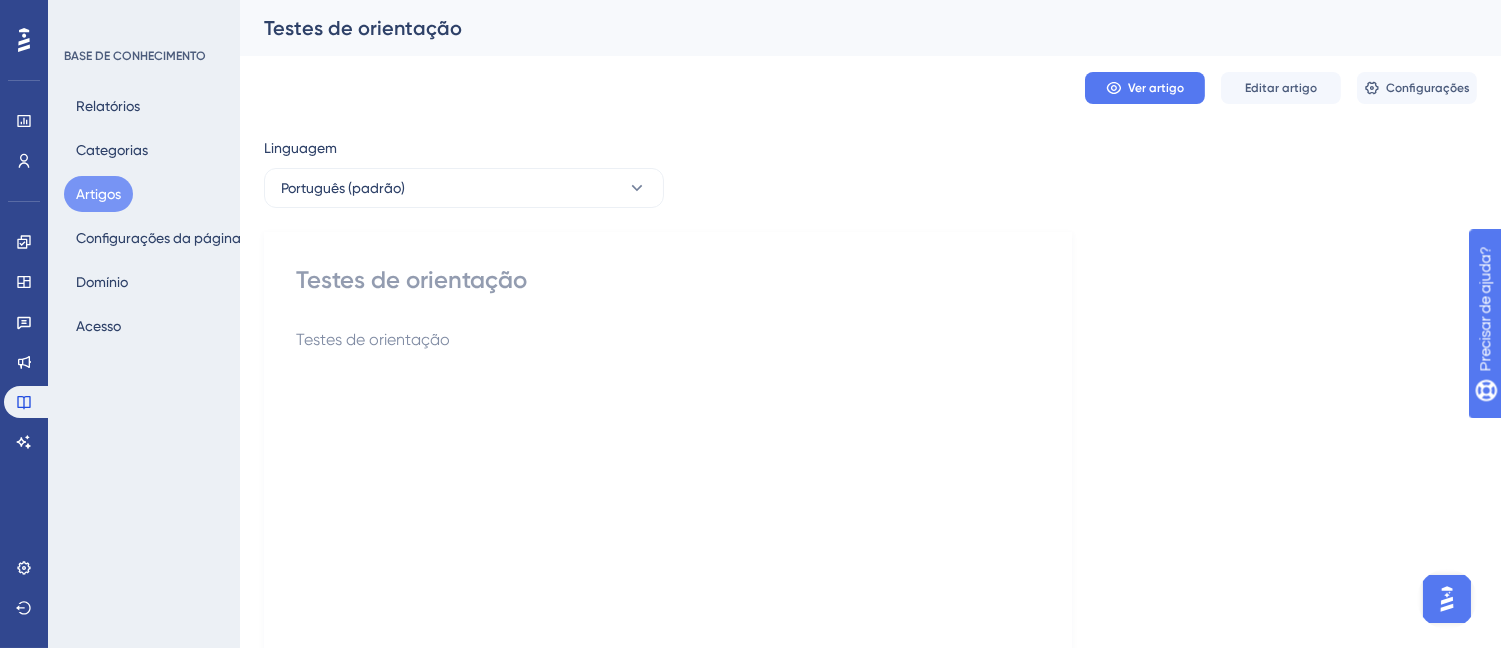 click on "Ver artigo Editar artigo Configurações" at bounding box center [870, 88] 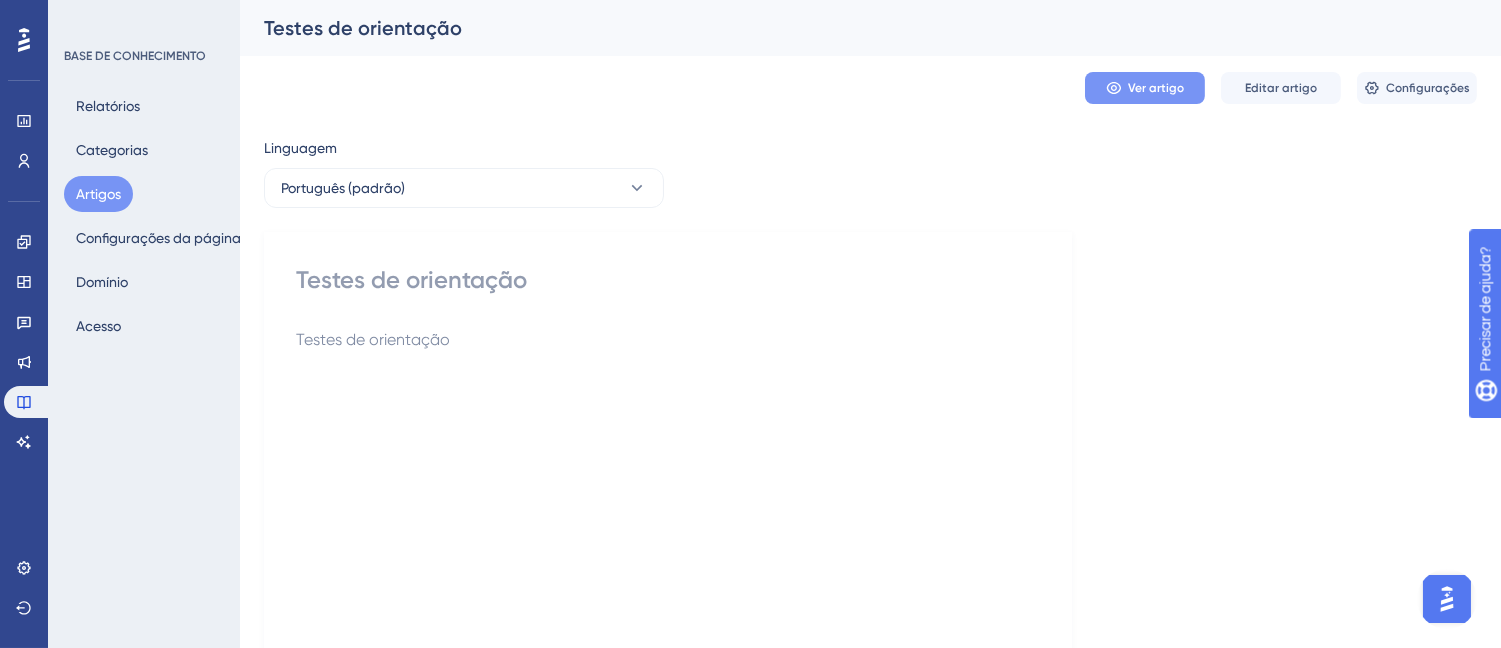 click on "Ver artigo" at bounding box center (1156, 88) 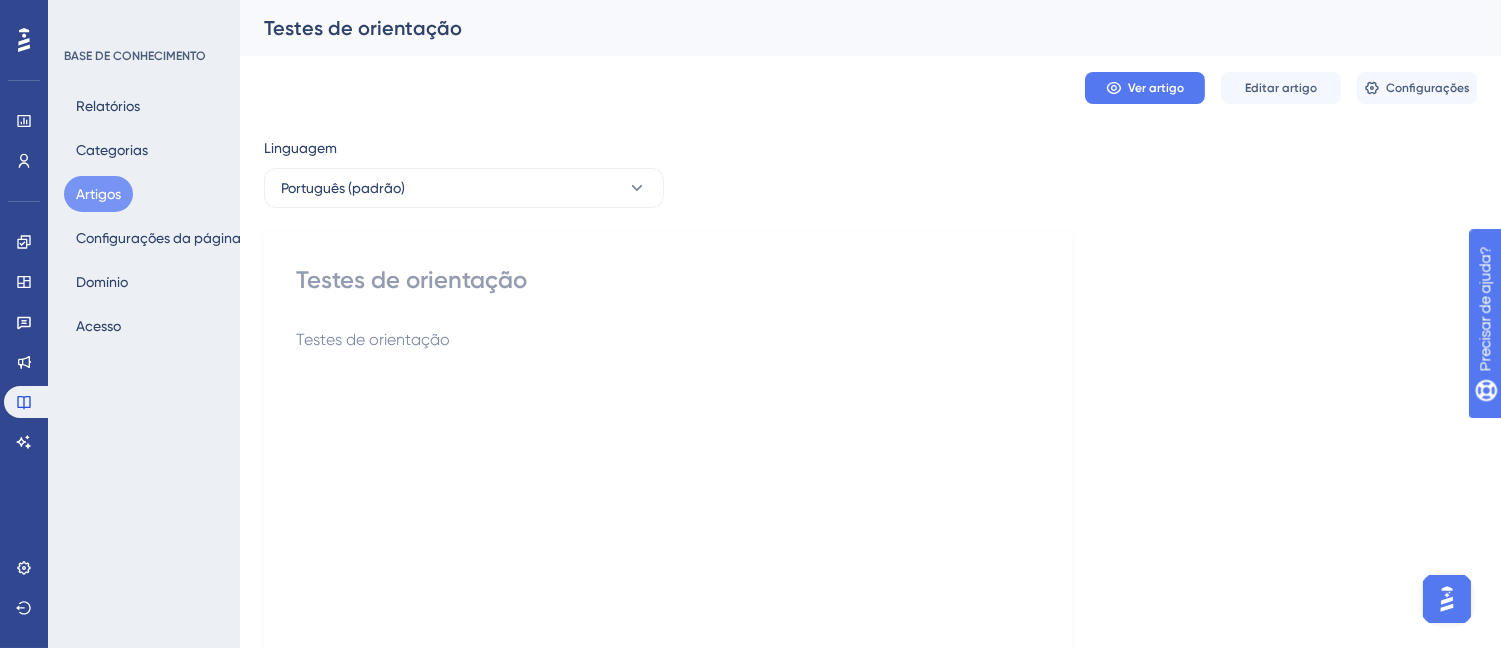 click on "Artigos" at bounding box center (98, 194) 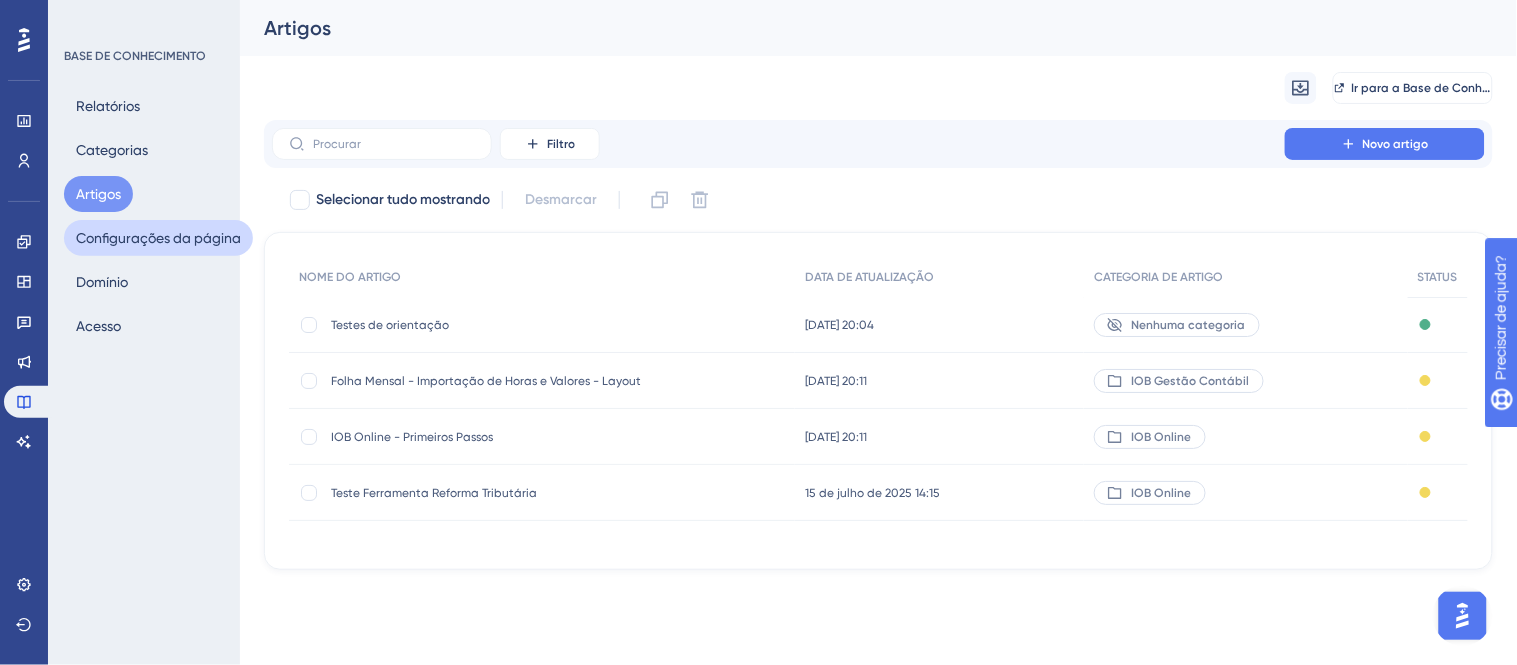 click on "Folha Mensal - Importação de Horas e Valores - Layout" at bounding box center [486, 381] 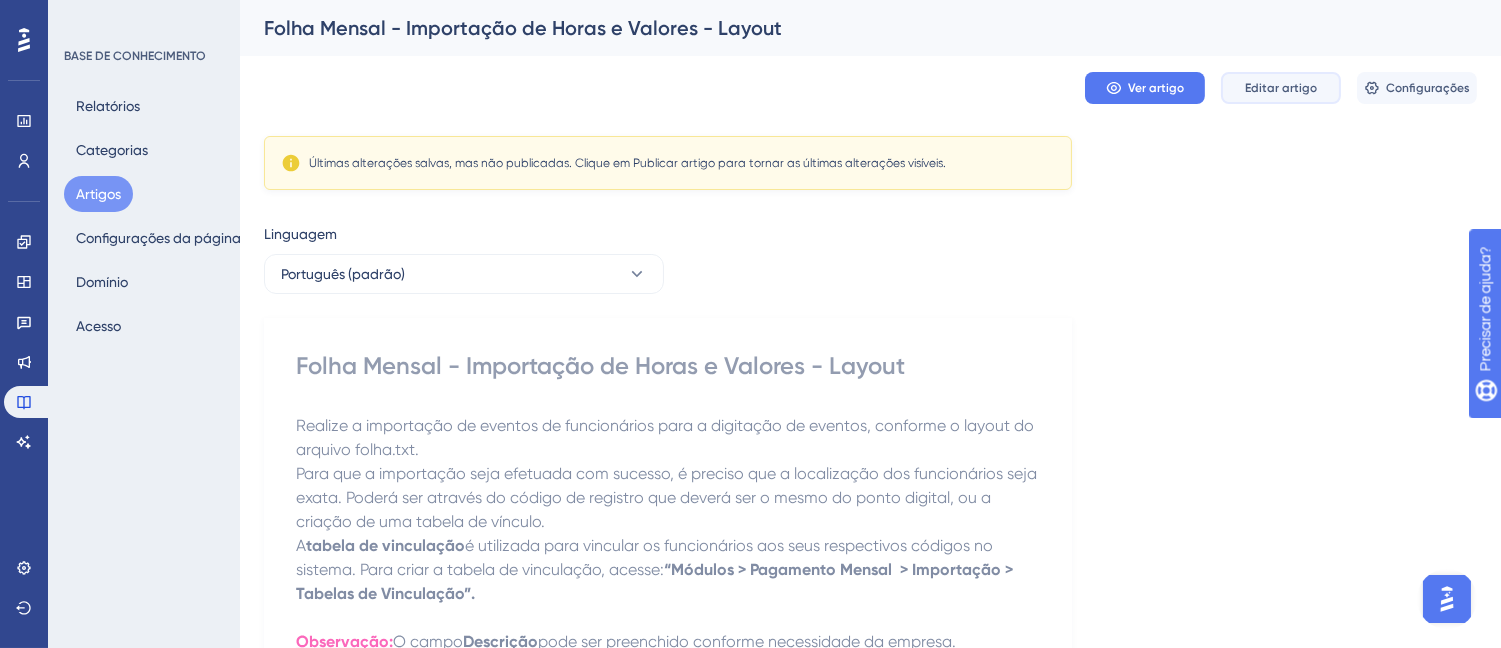 click on "Editar artigo" at bounding box center [1281, 88] 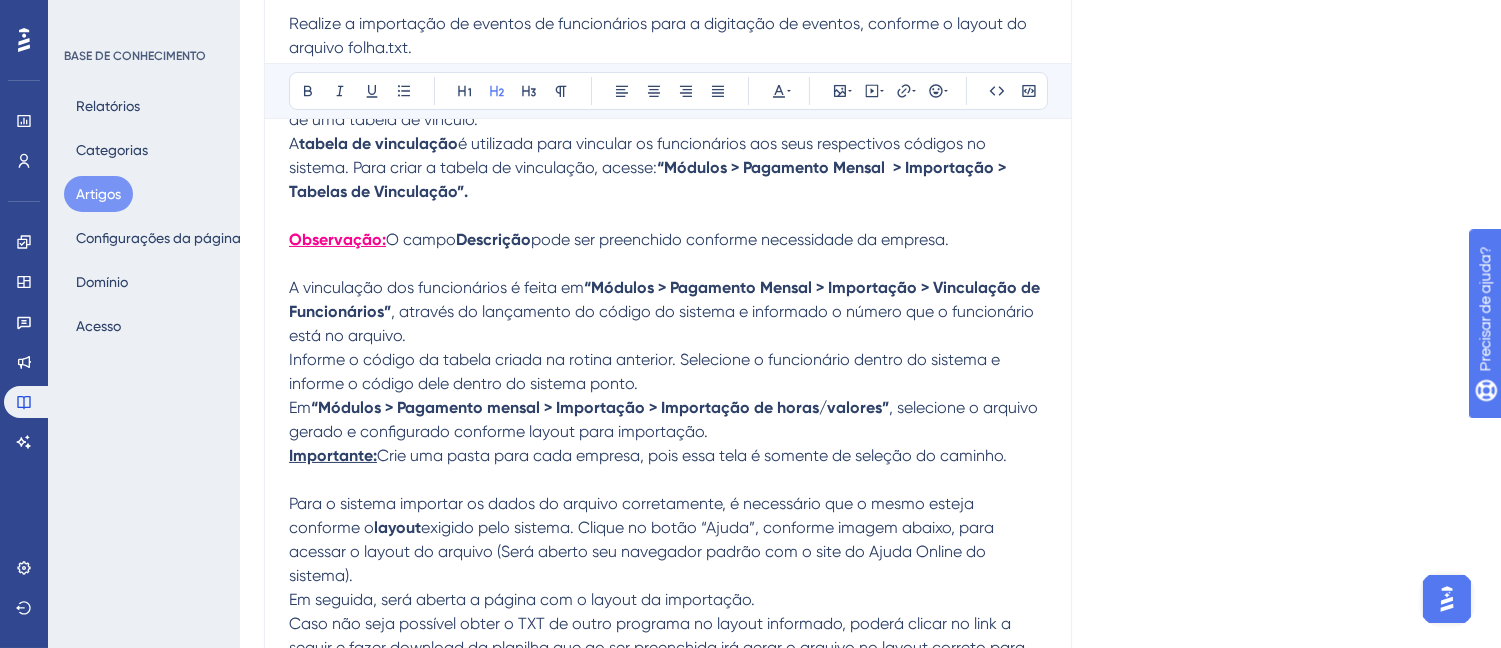 scroll, scrollTop: 0, scrollLeft: 0, axis: both 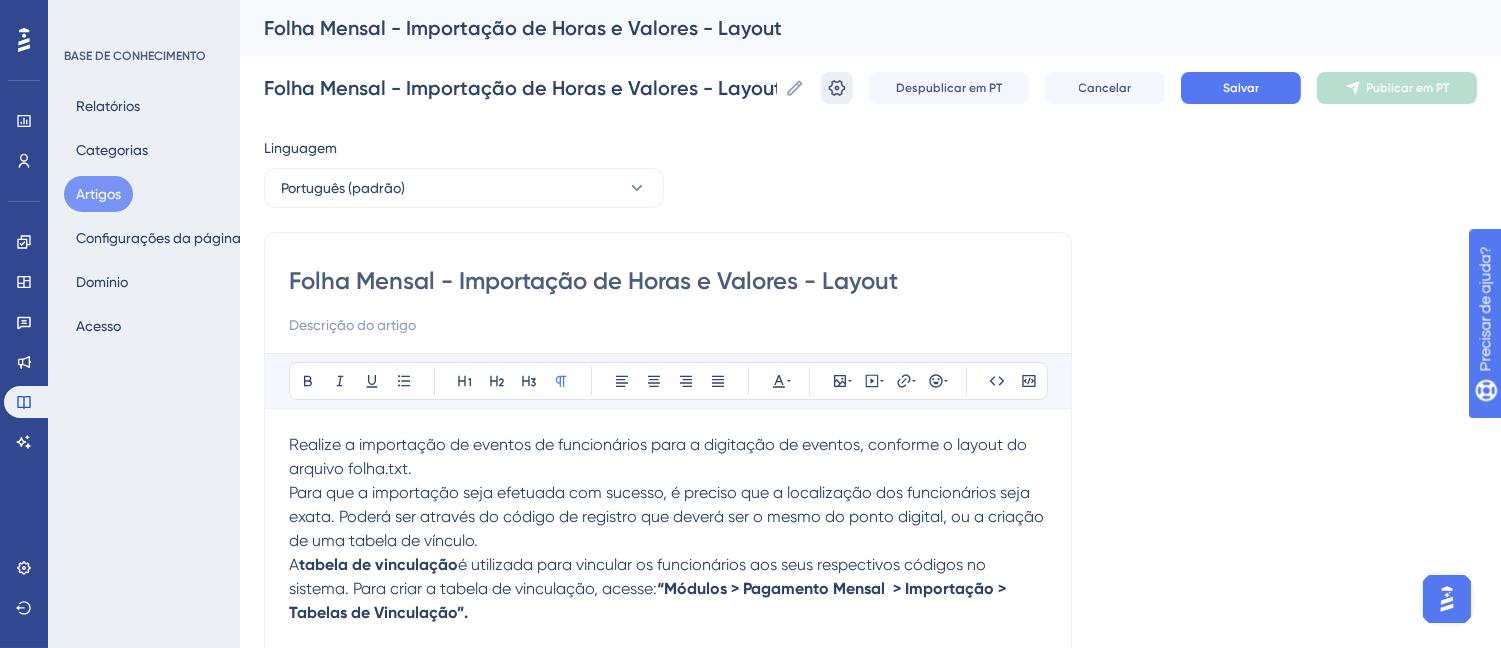 click at bounding box center [837, 88] 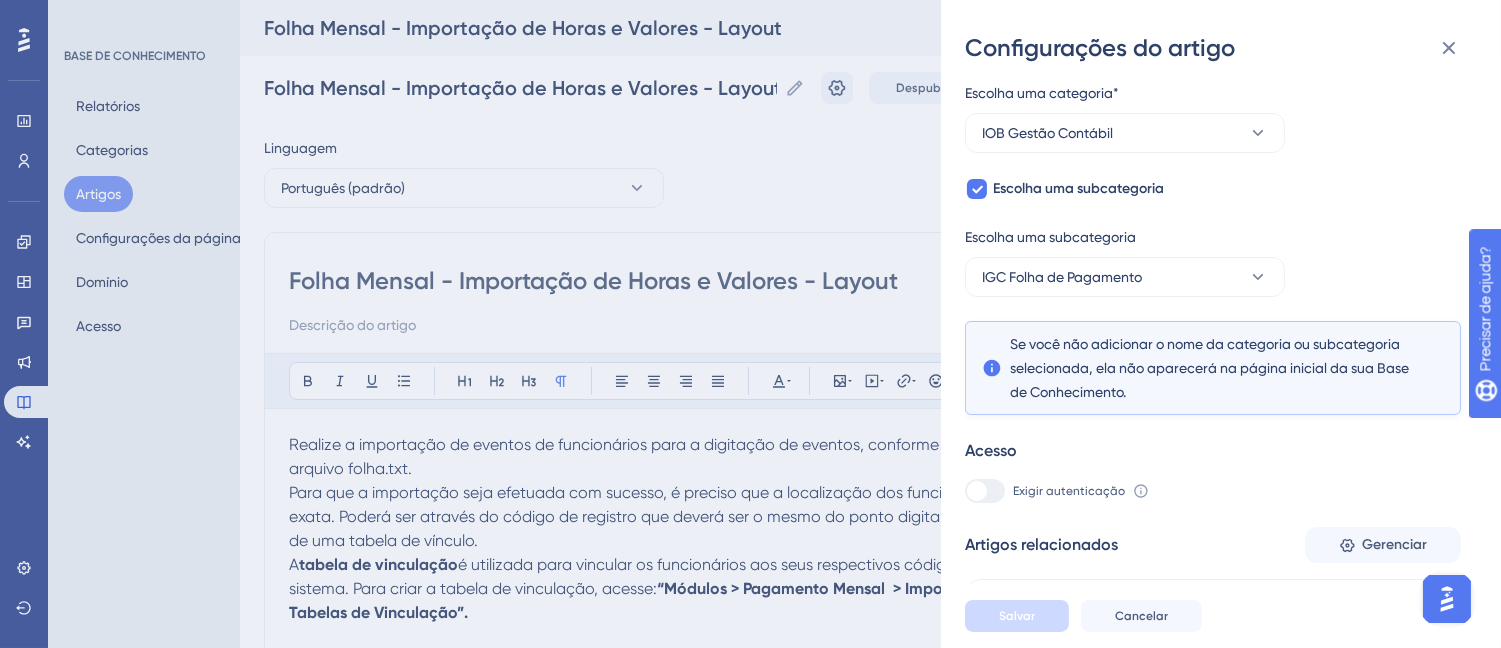 scroll, scrollTop: 196, scrollLeft: 0, axis: vertical 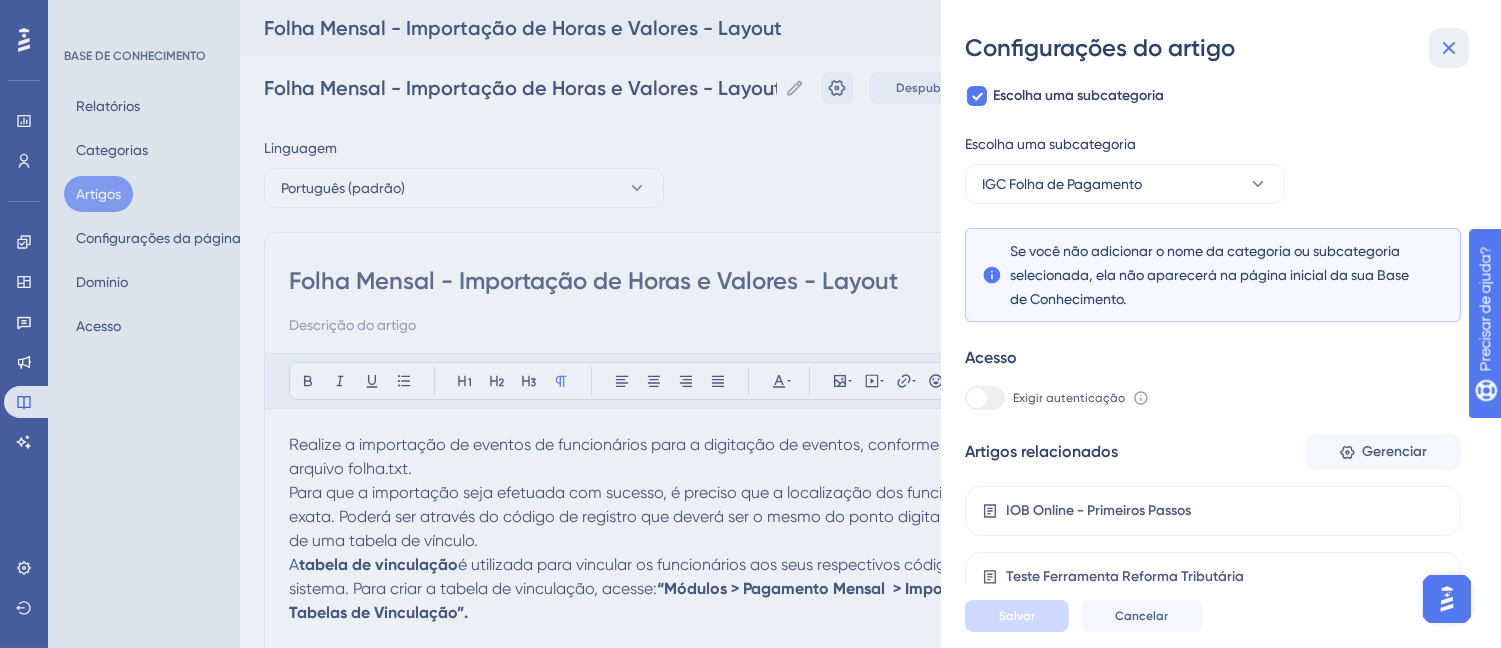 drag, startPoint x: 1454, startPoint y: 53, endPoint x: 1444, endPoint y: 46, distance: 12.206555 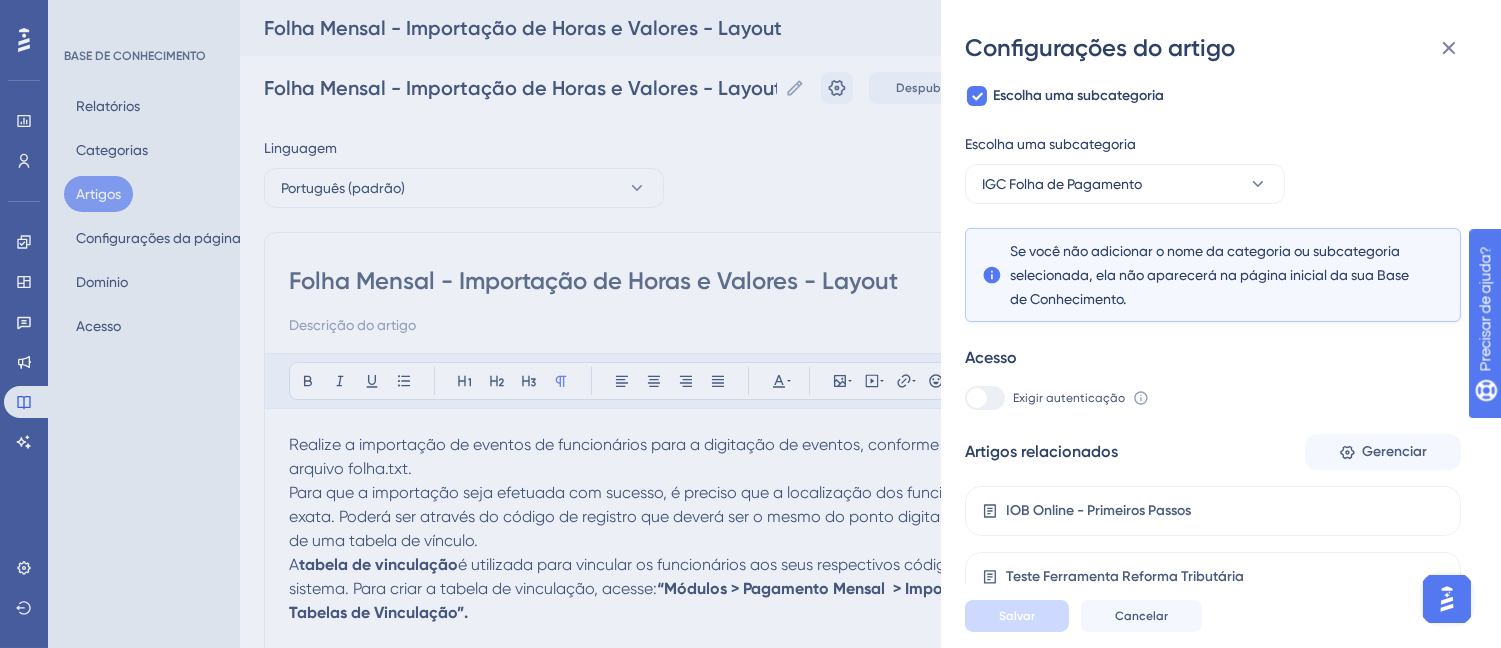 click 